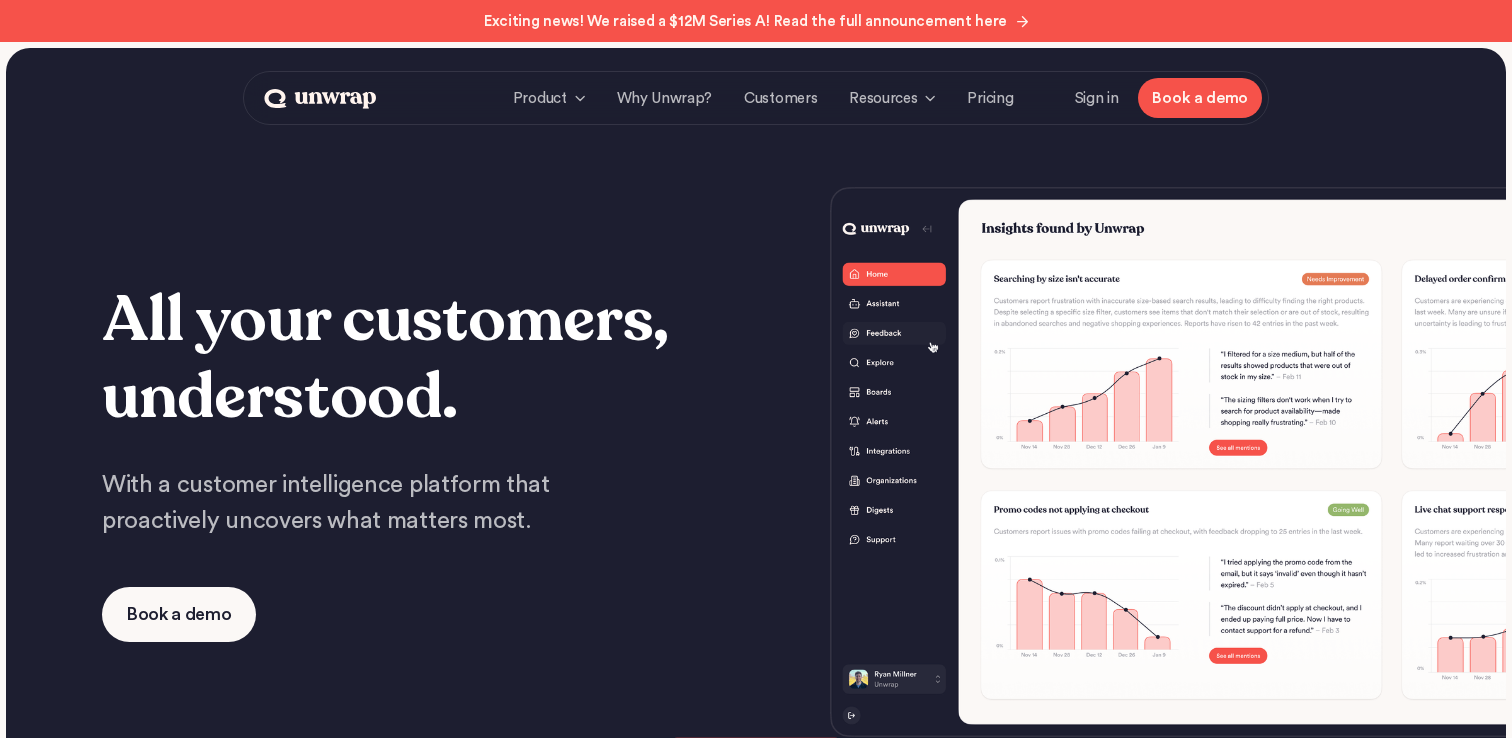 scroll, scrollTop: 0, scrollLeft: 0, axis: both 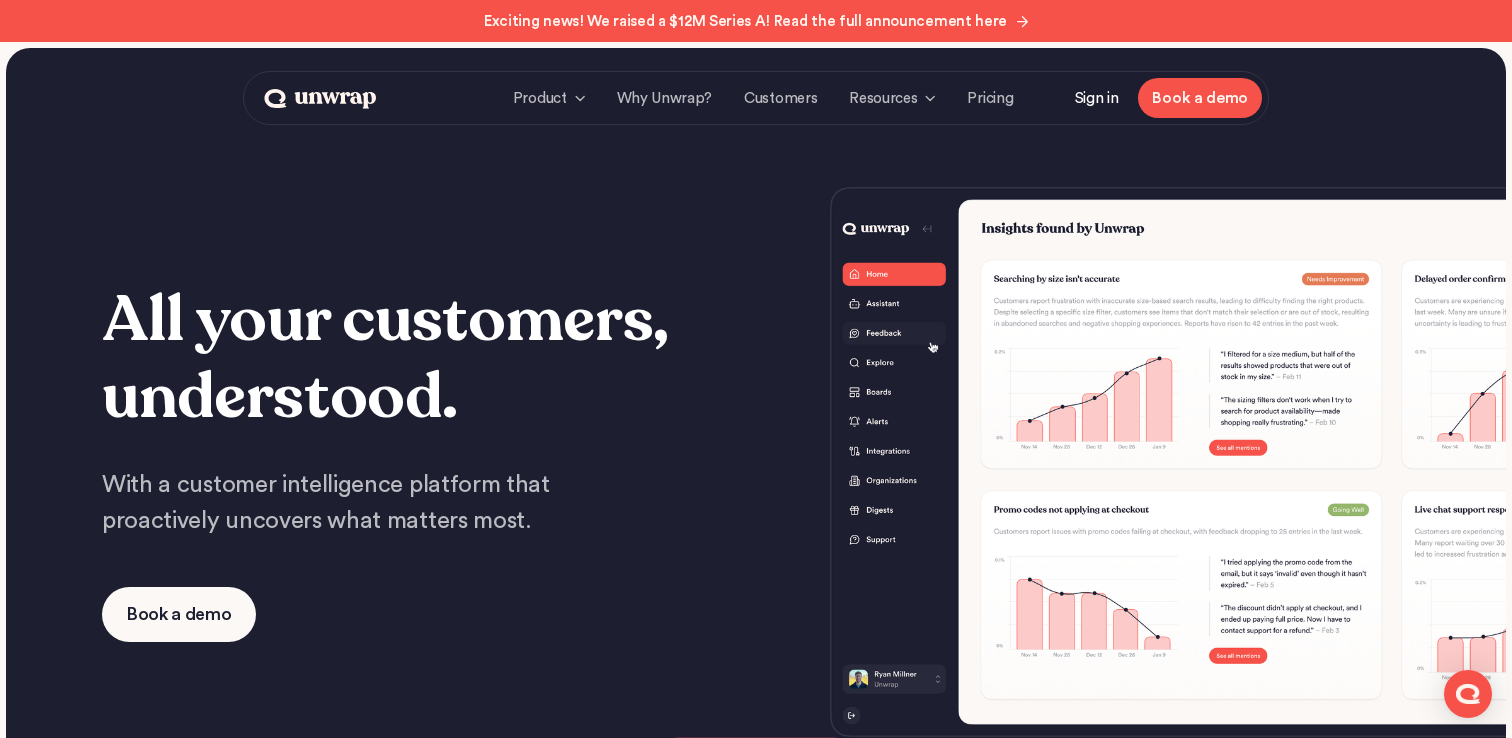 click on "Sign in" at bounding box center (1097, 98) 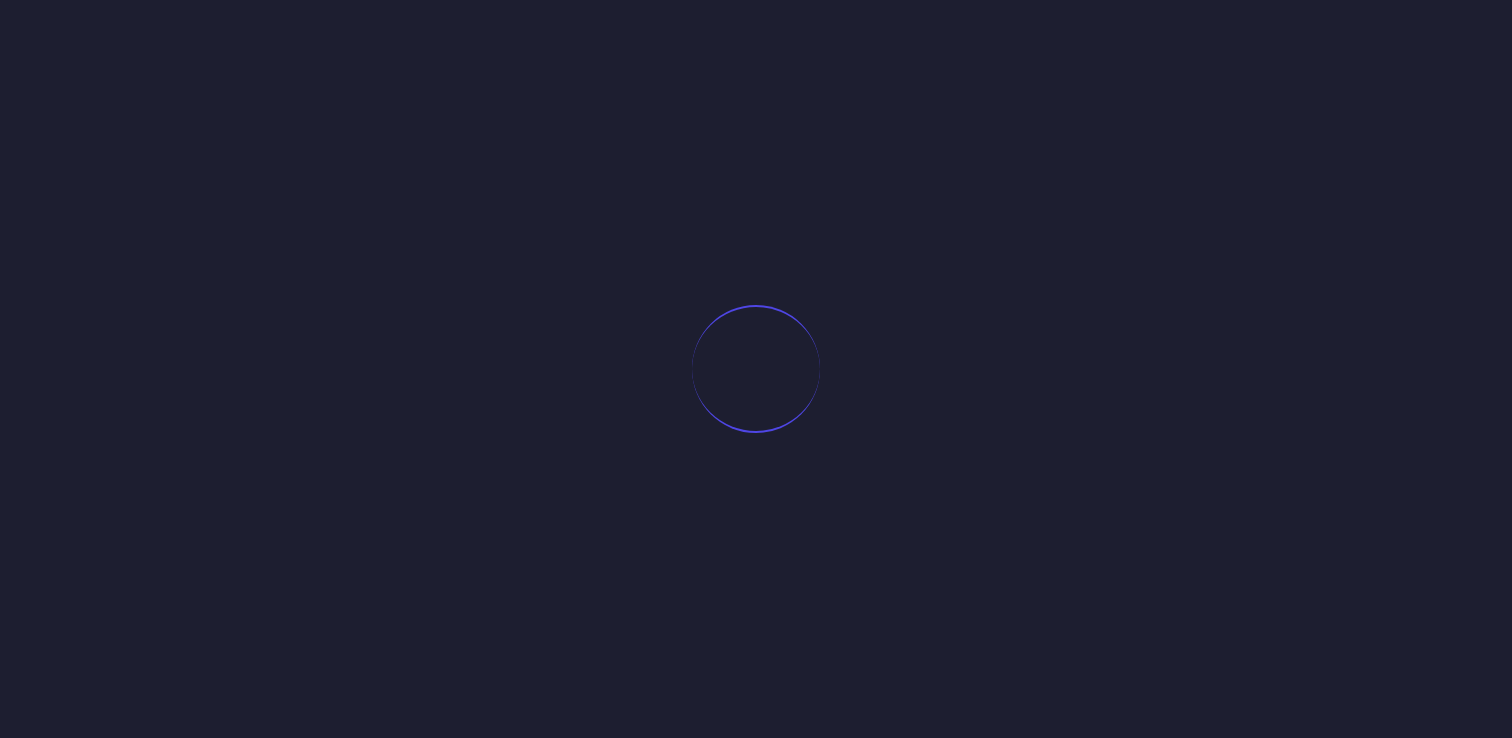 scroll, scrollTop: 0, scrollLeft: 0, axis: both 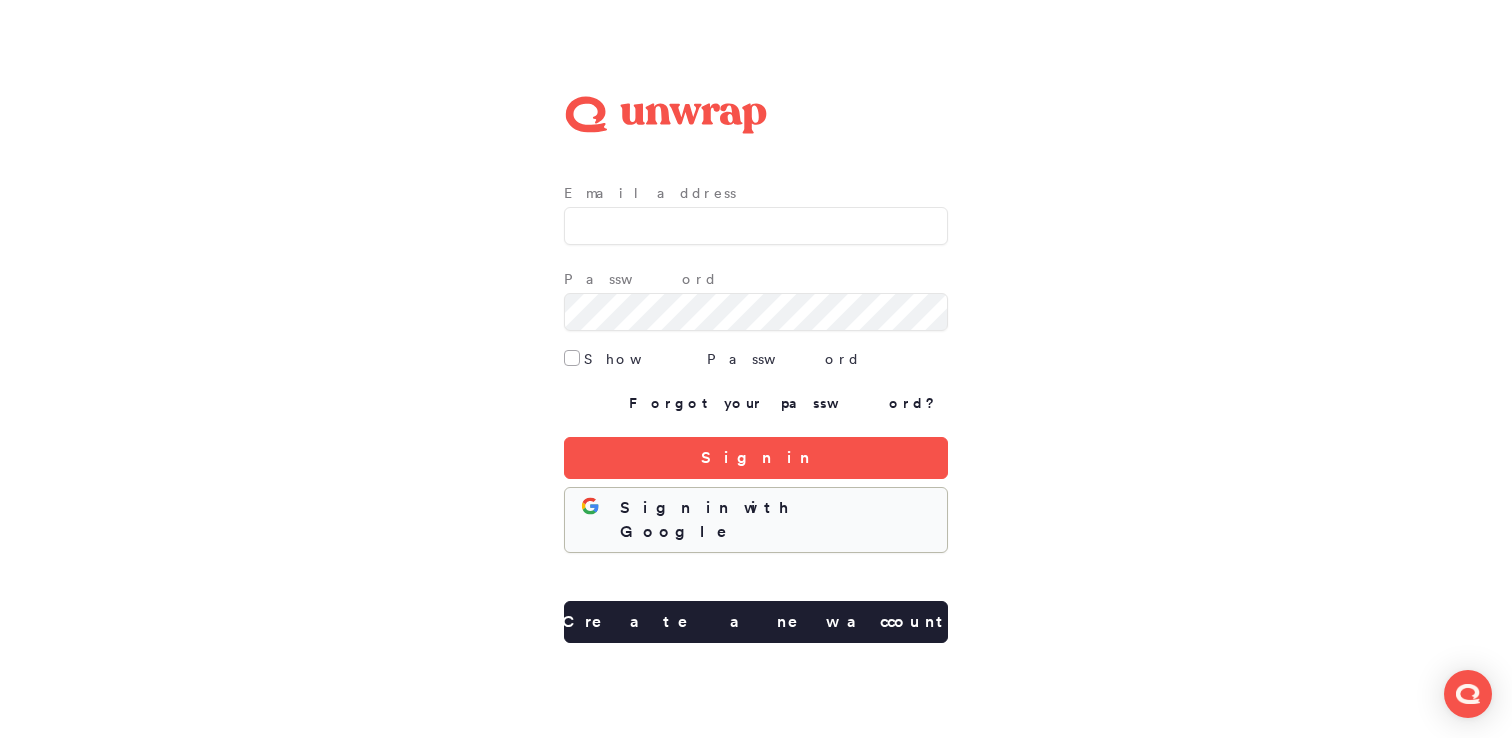 click on "Sign in with Google" at bounding box center [756, 520] 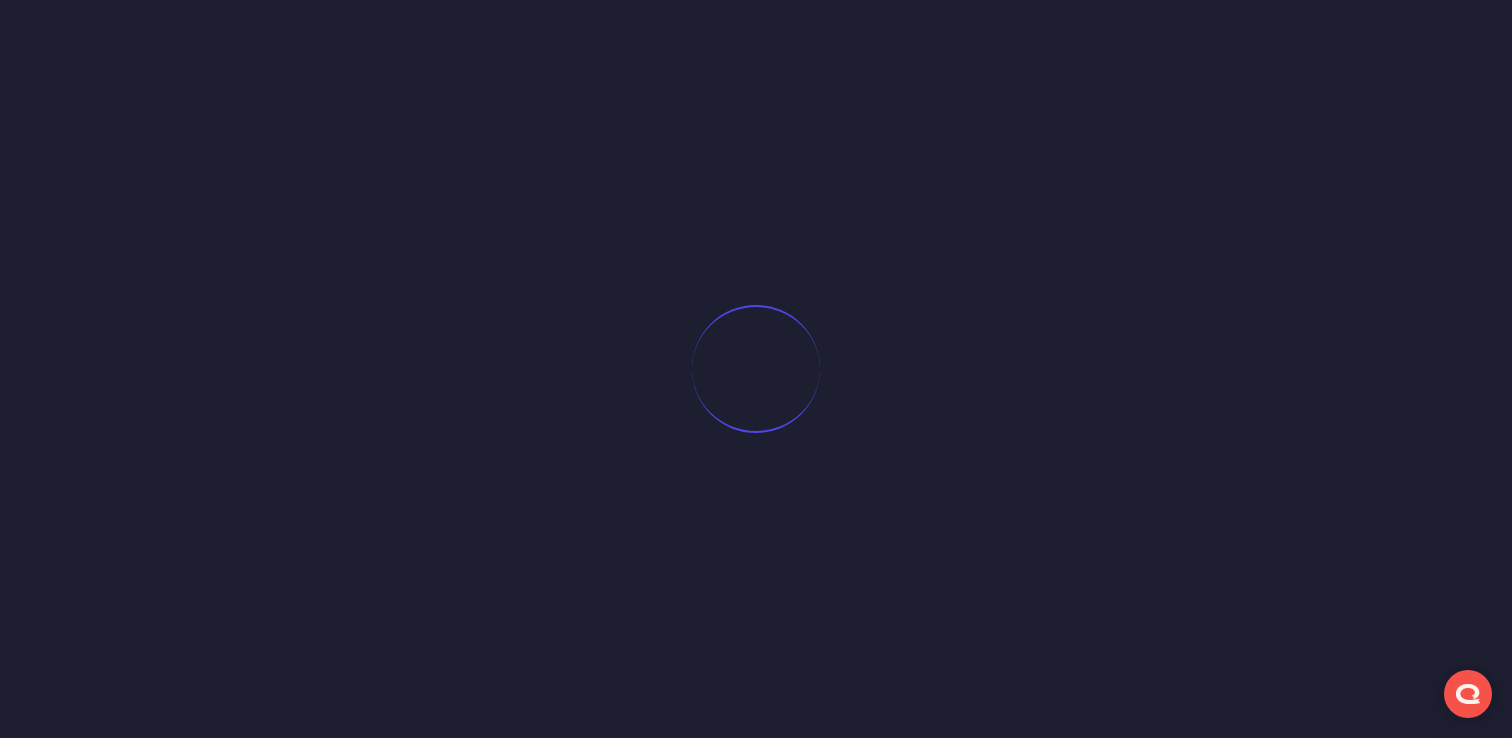 scroll, scrollTop: 0, scrollLeft: 0, axis: both 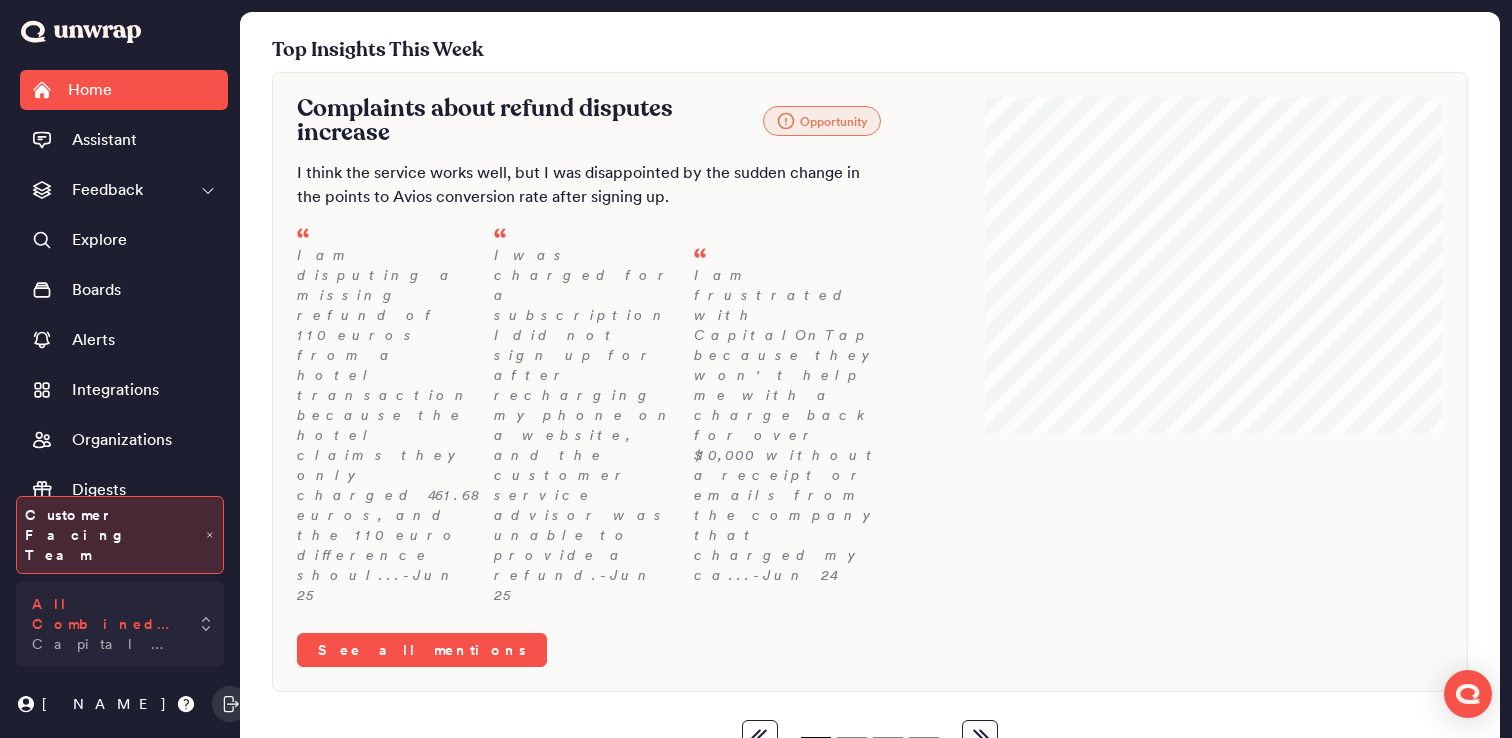 click 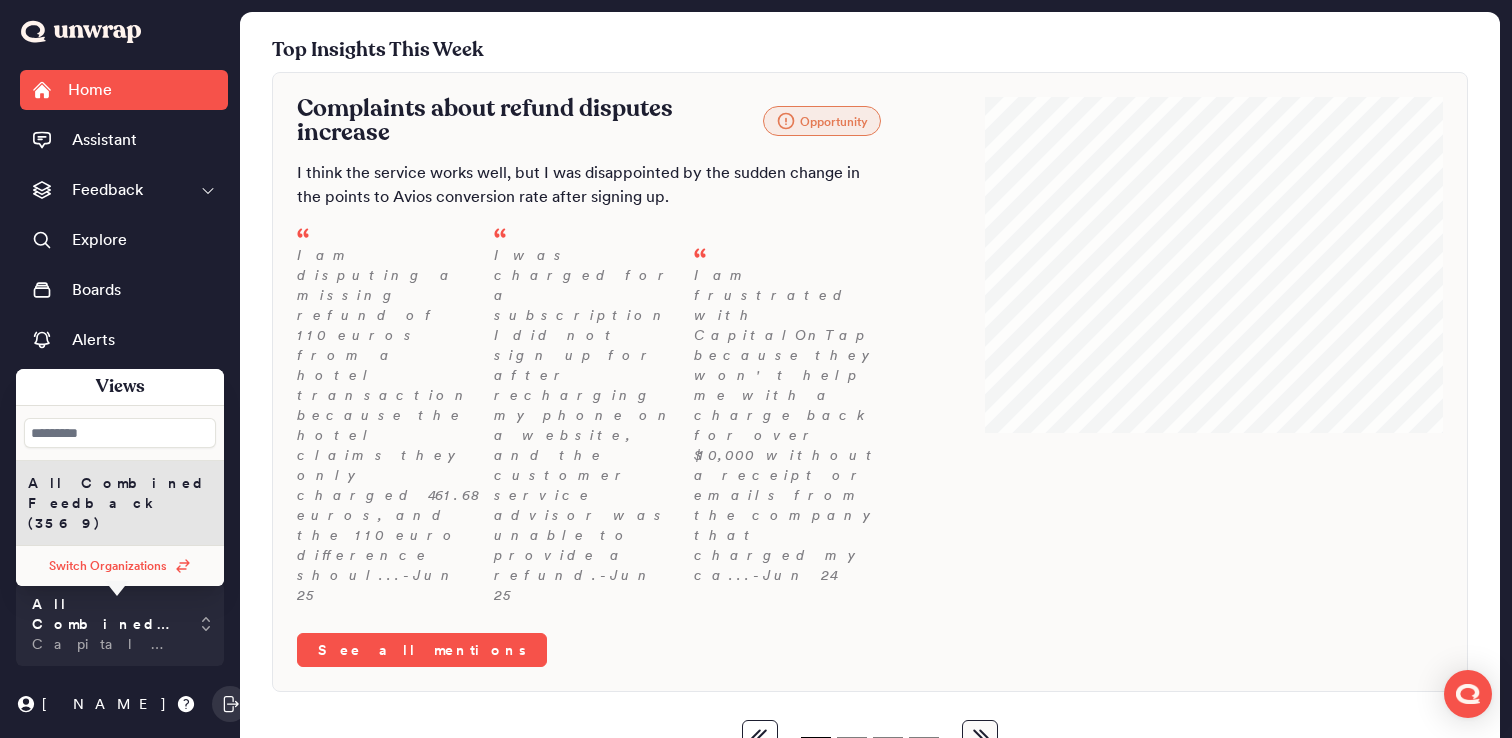click on "Switch Organizations" at bounding box center [120, 566] 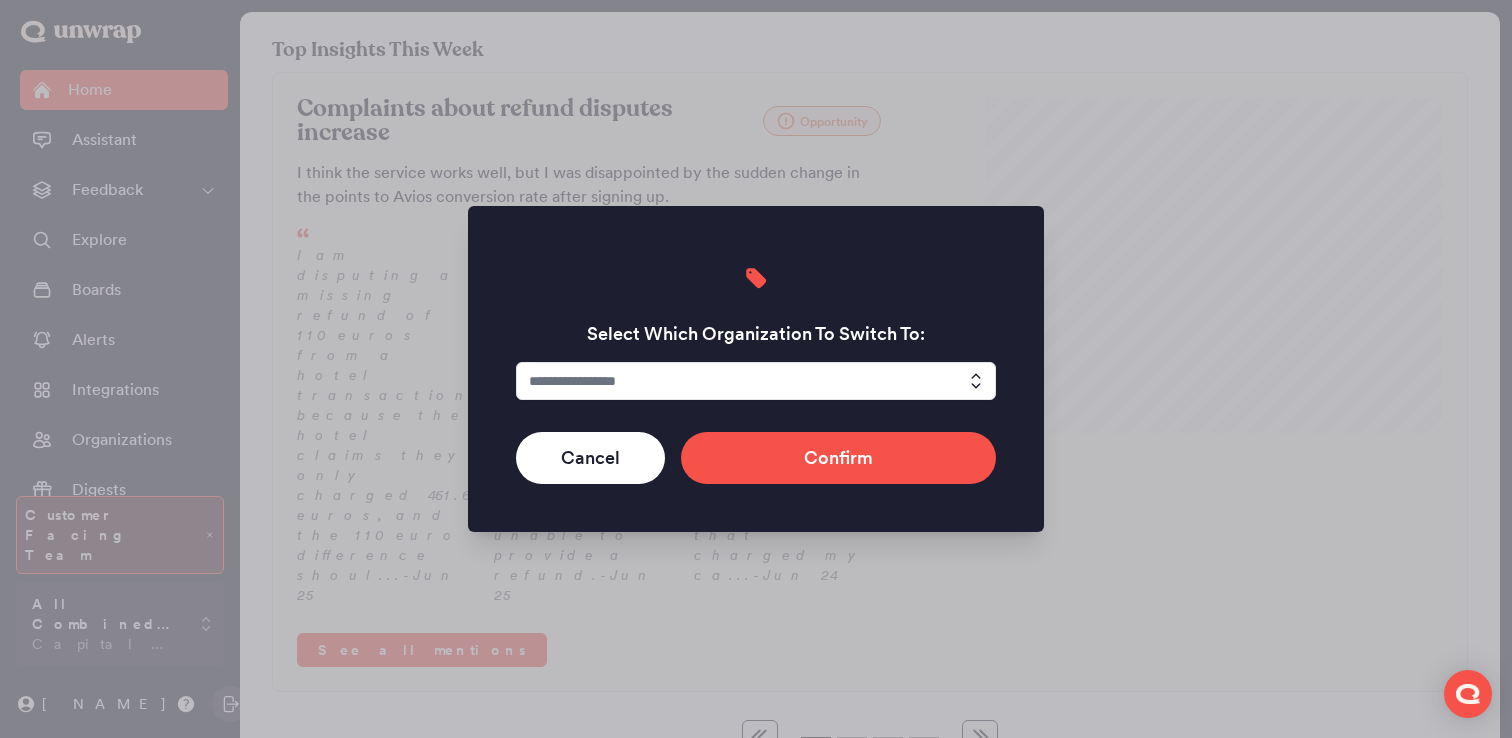 click at bounding box center [756, 381] 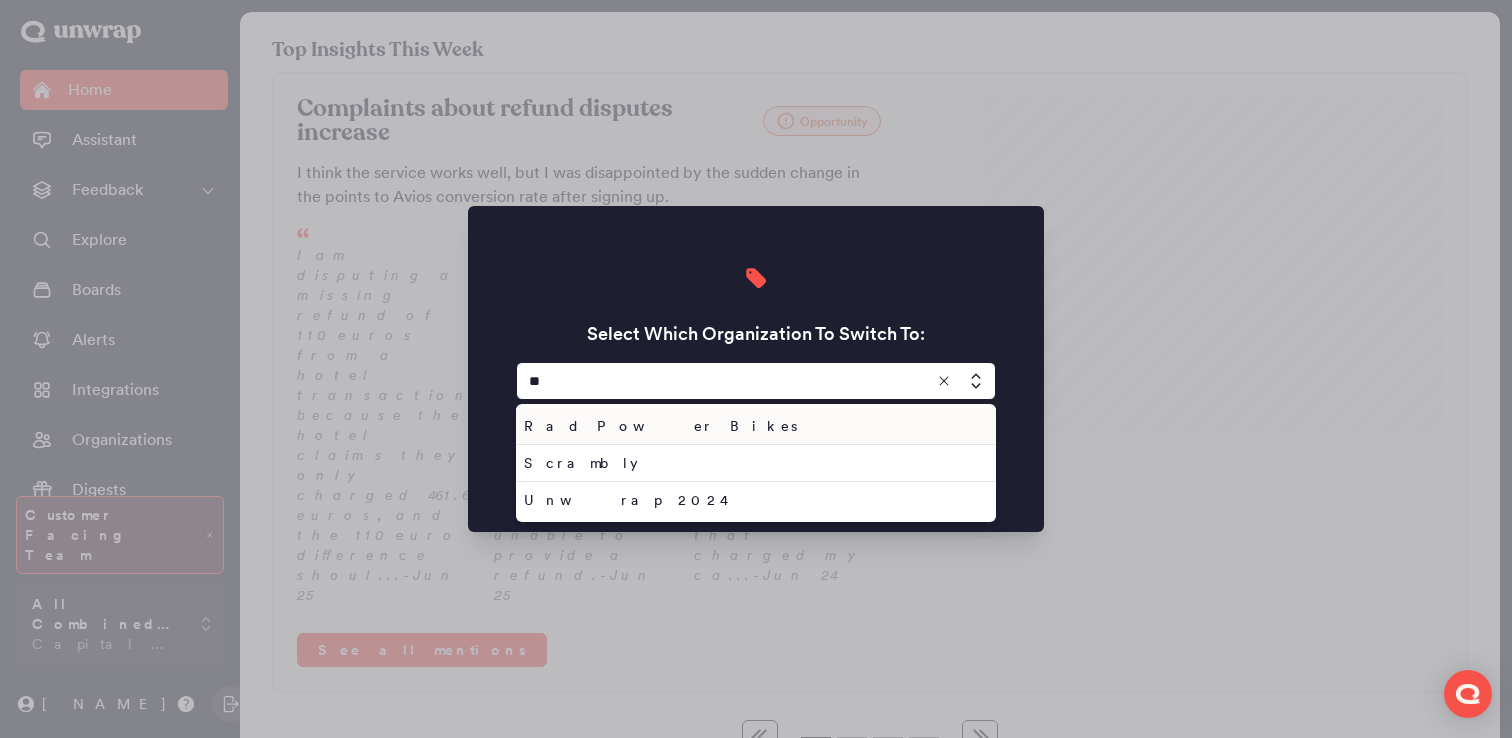 type on "**" 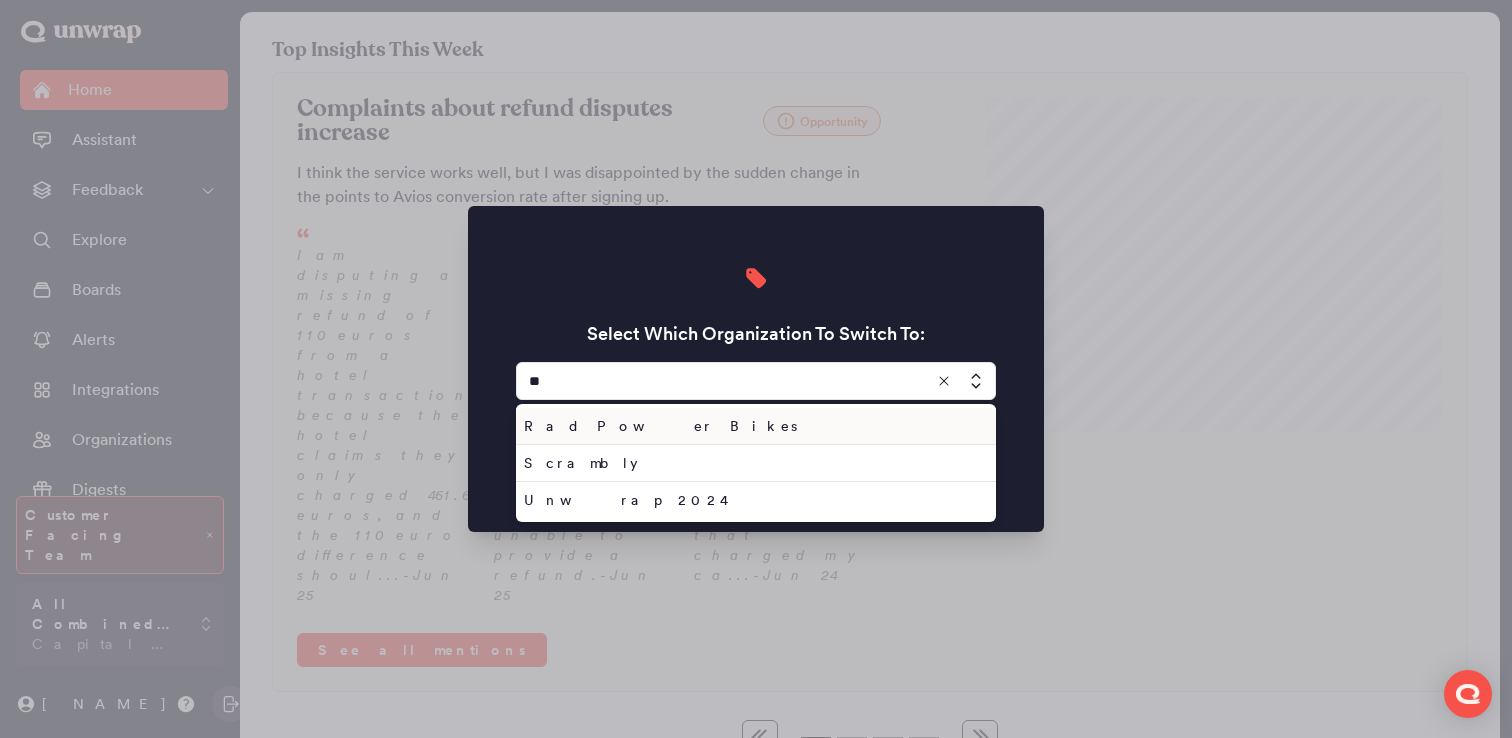 click on "Rad Power Bikes" at bounding box center (752, 426) 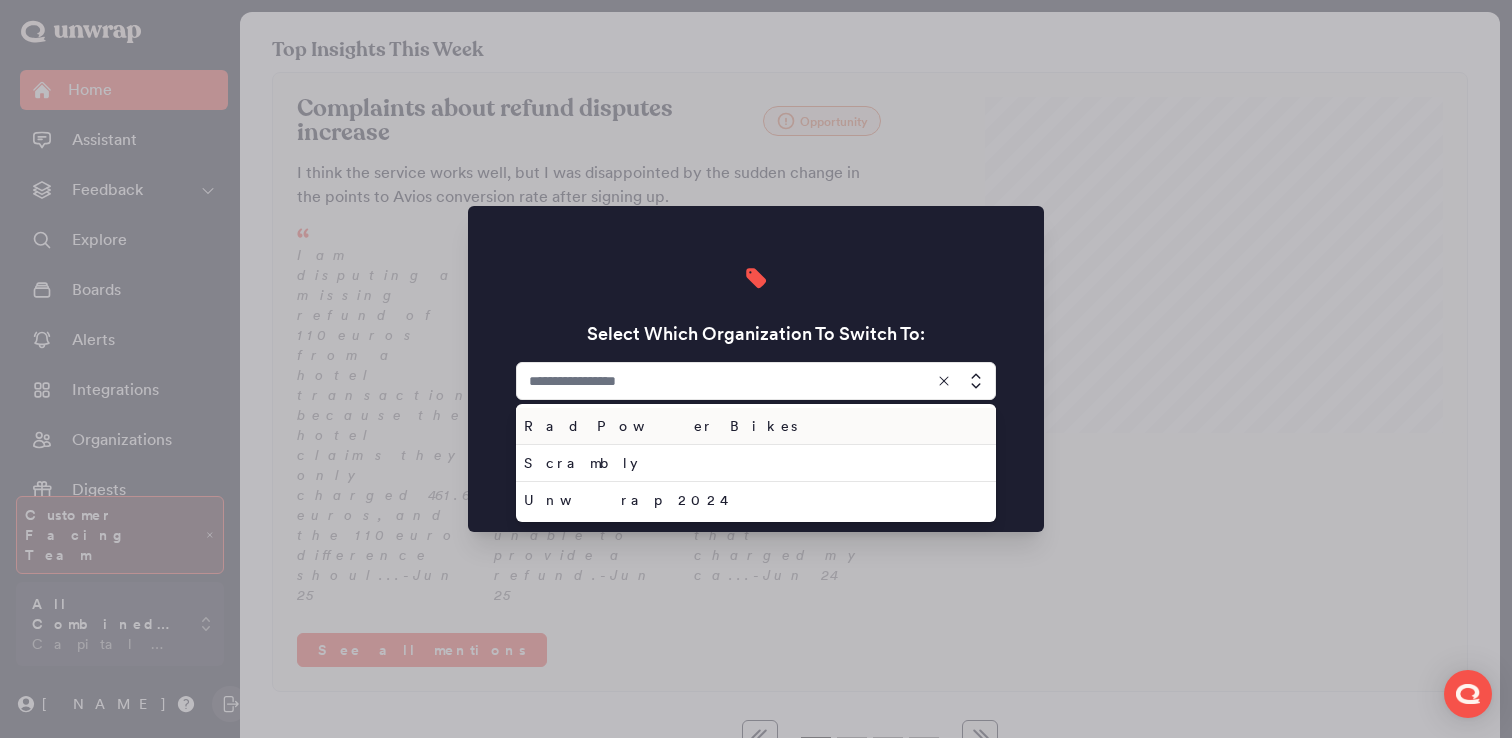 type on "**********" 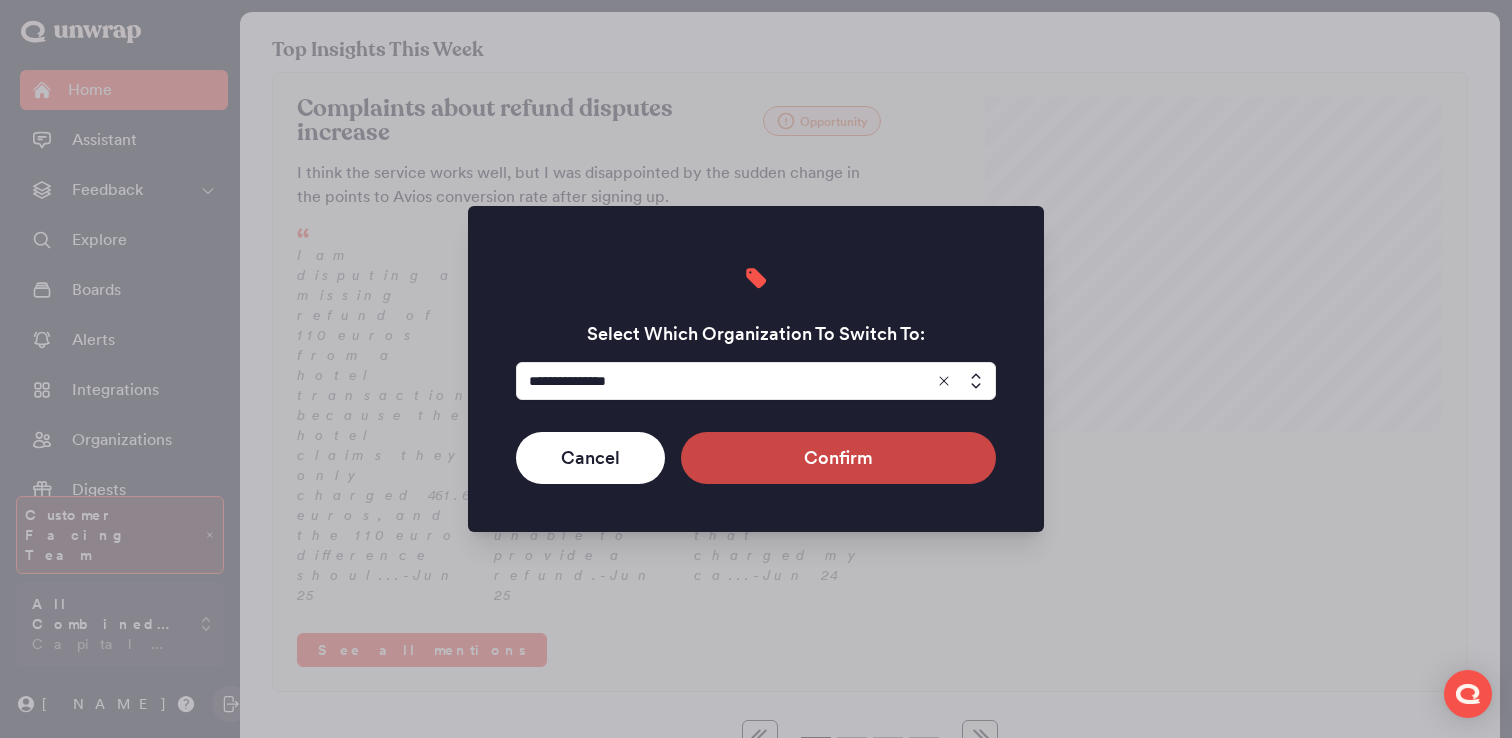 click on "Confirm" at bounding box center (838, 458) 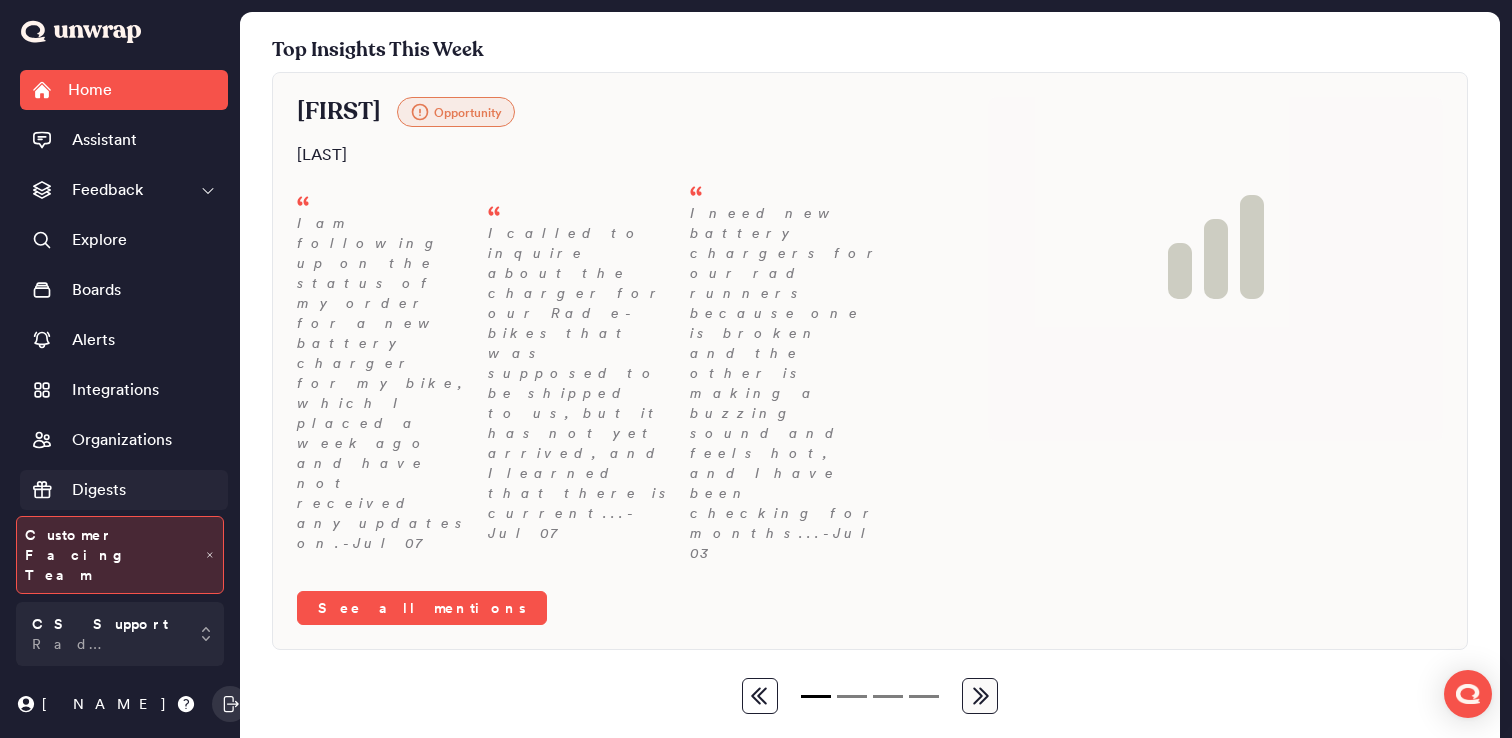 click on "Digests" at bounding box center [124, 490] 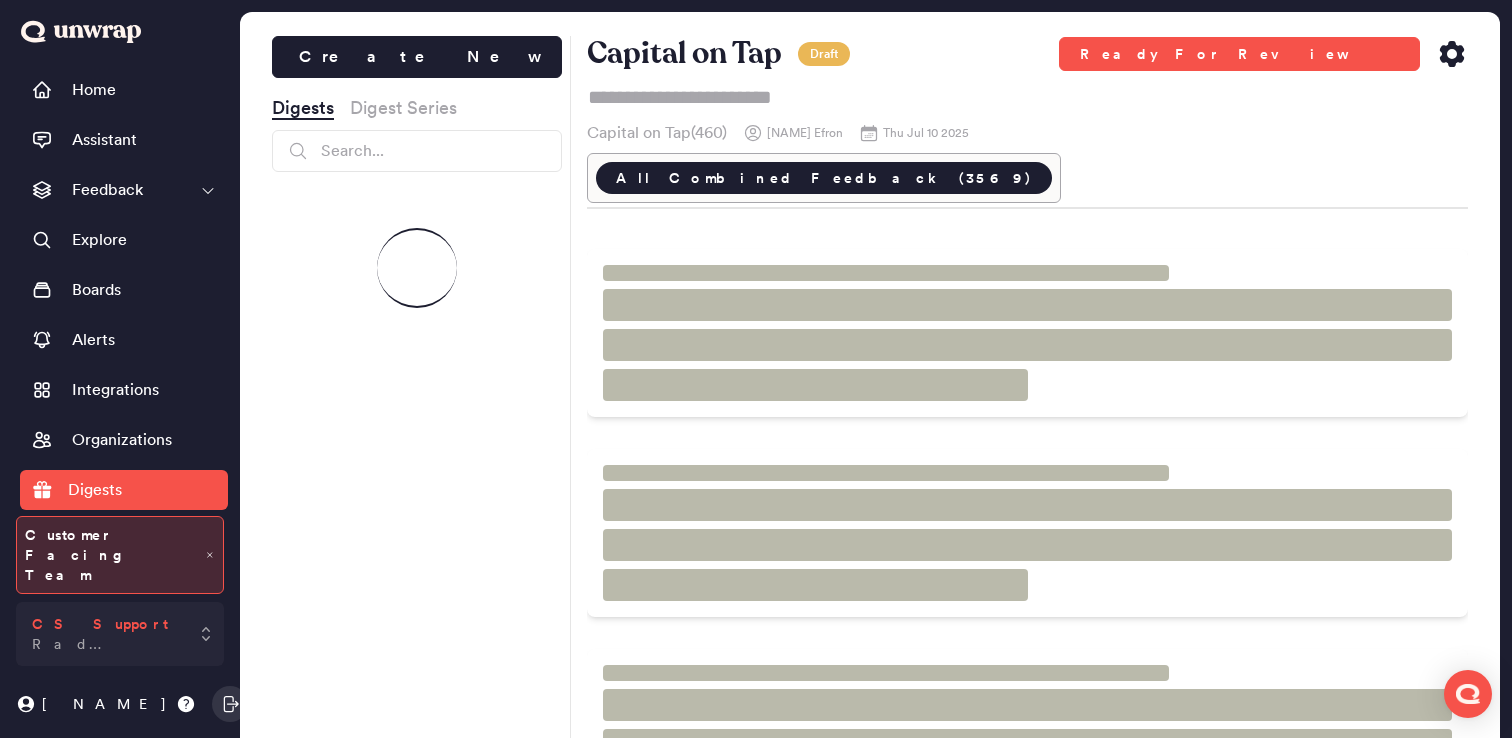 click on "CS Support Rad Power Bikes" at bounding box center (120, 634) 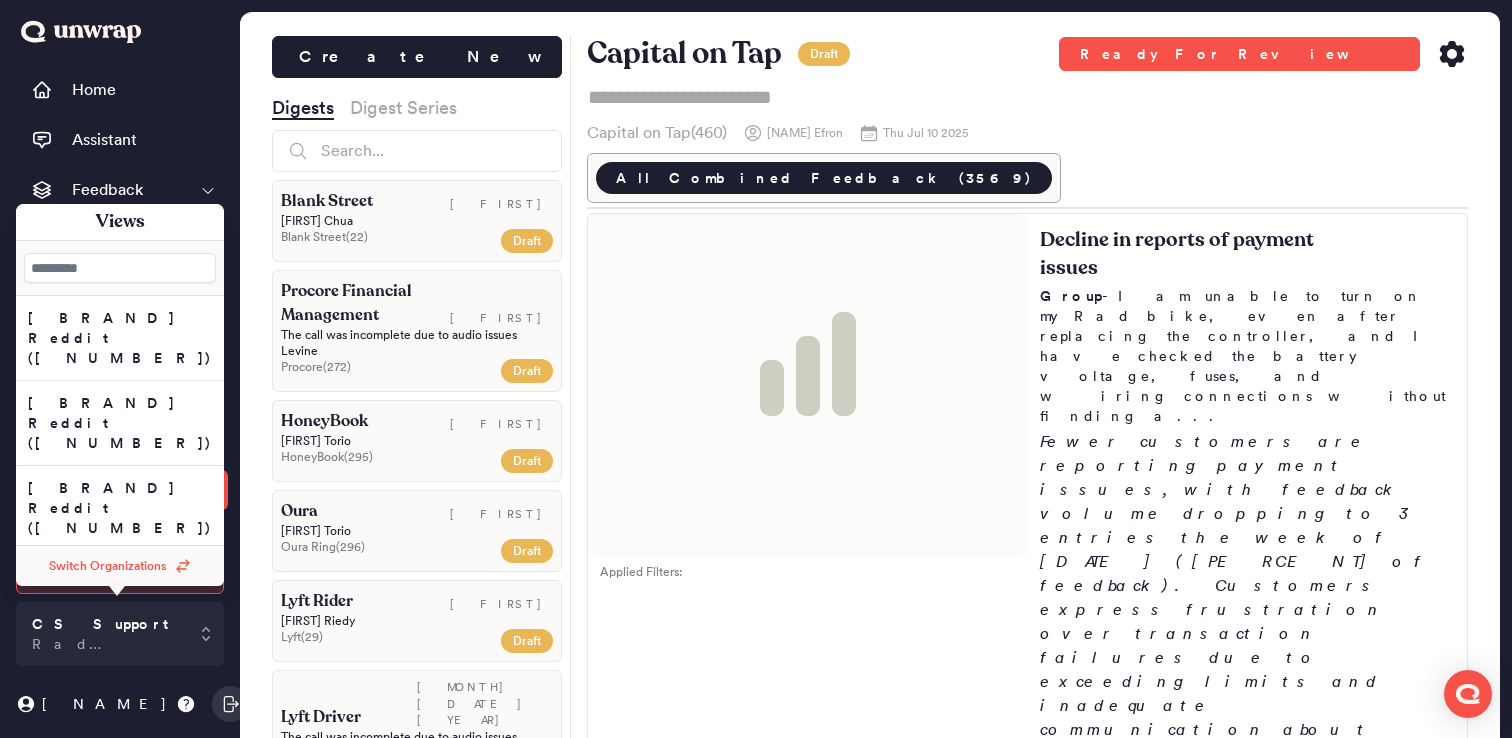 click at bounding box center [120, 268] 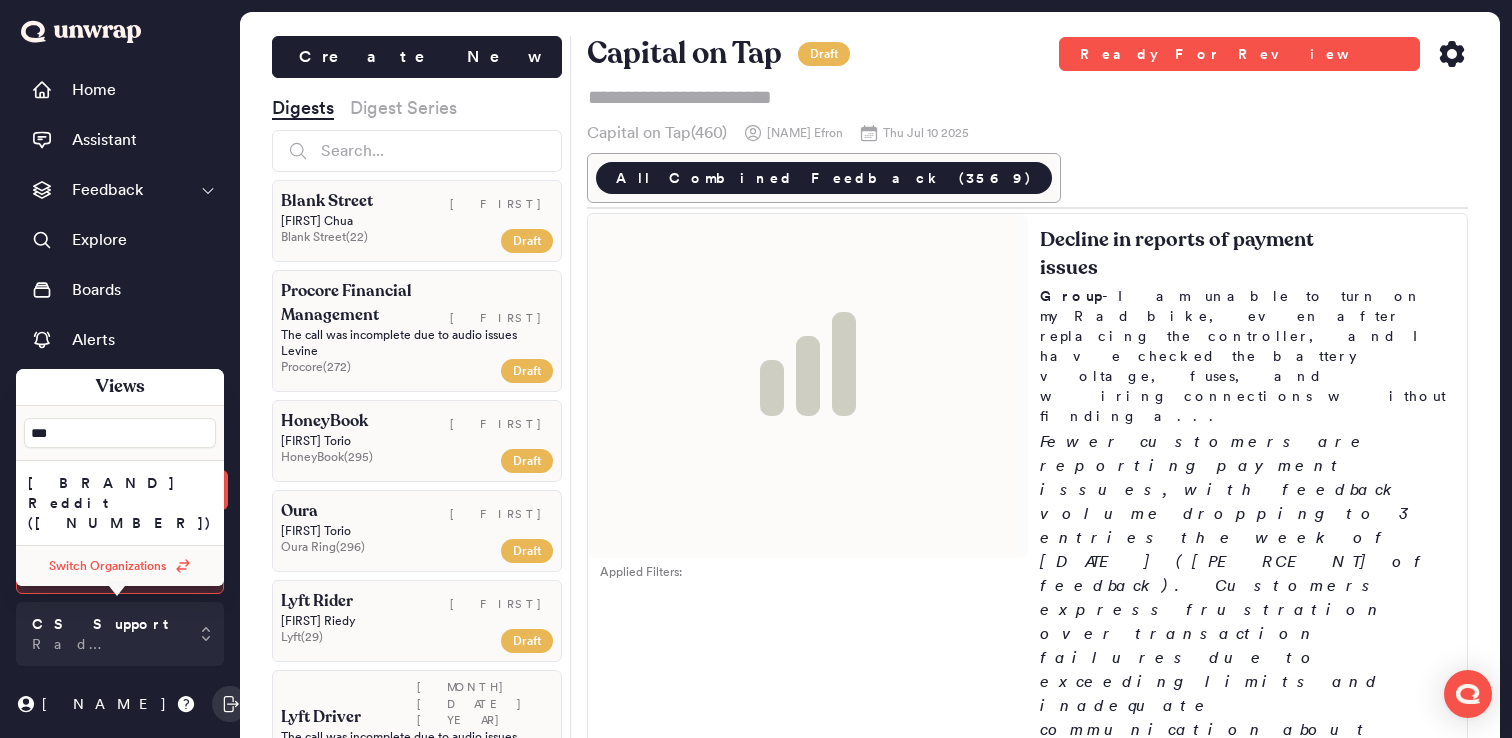 type on "***" 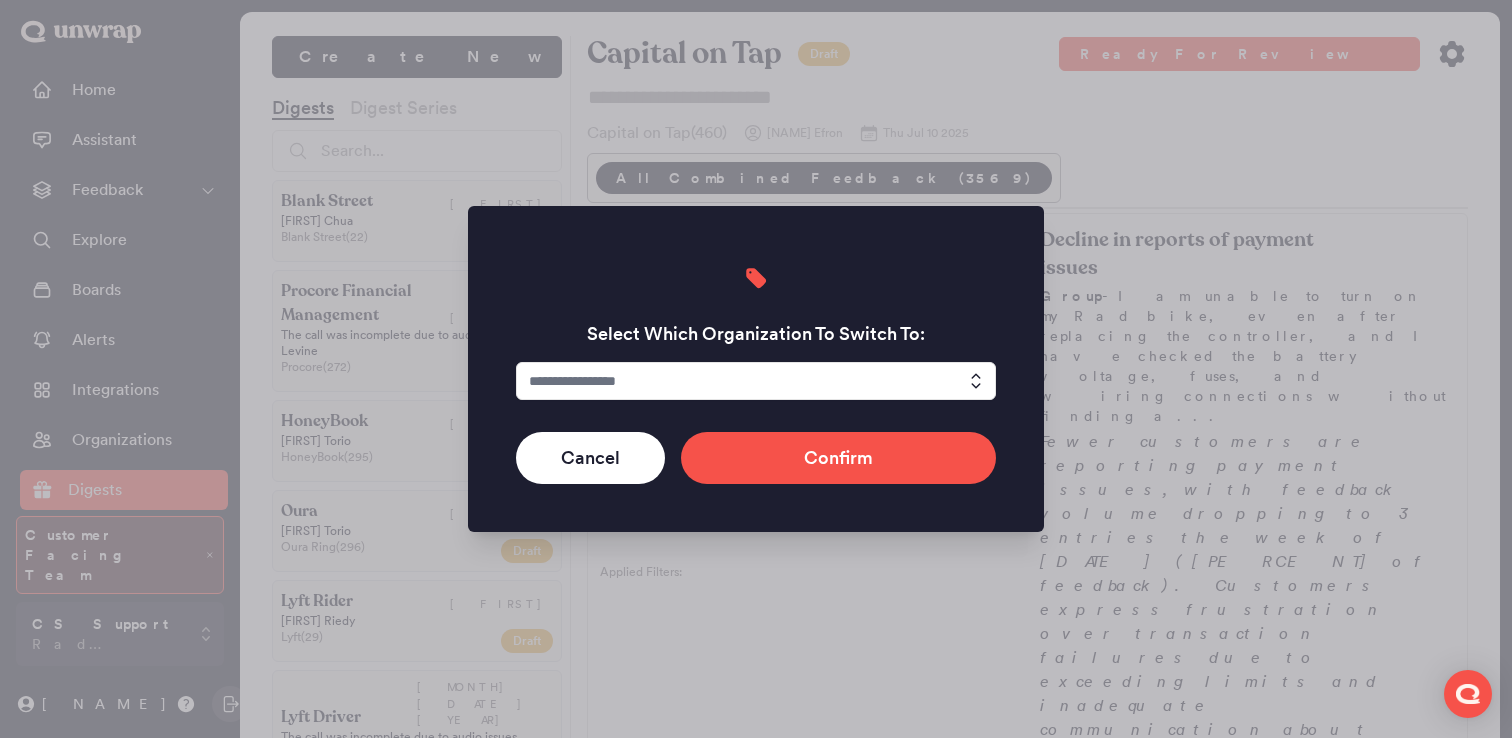 click at bounding box center [756, 381] 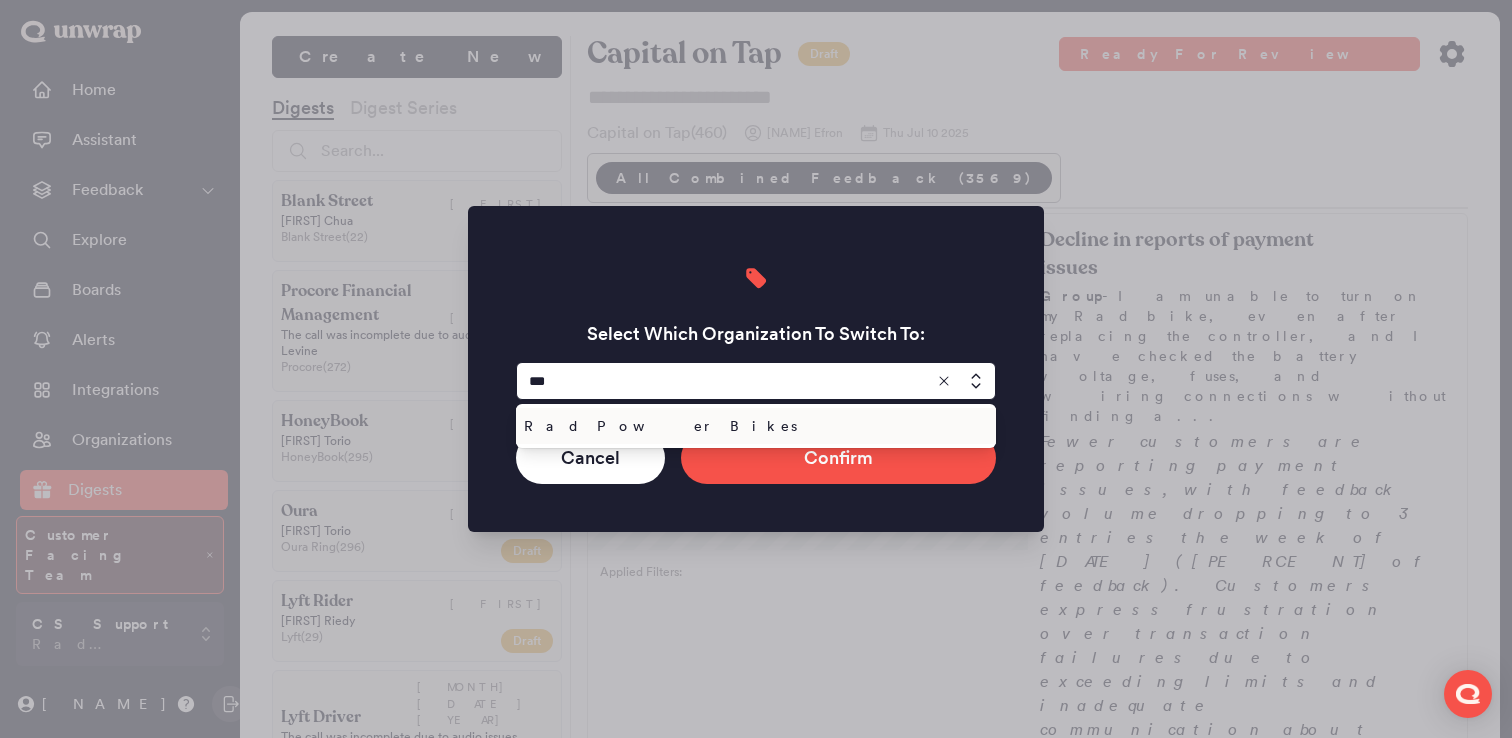 type on "***" 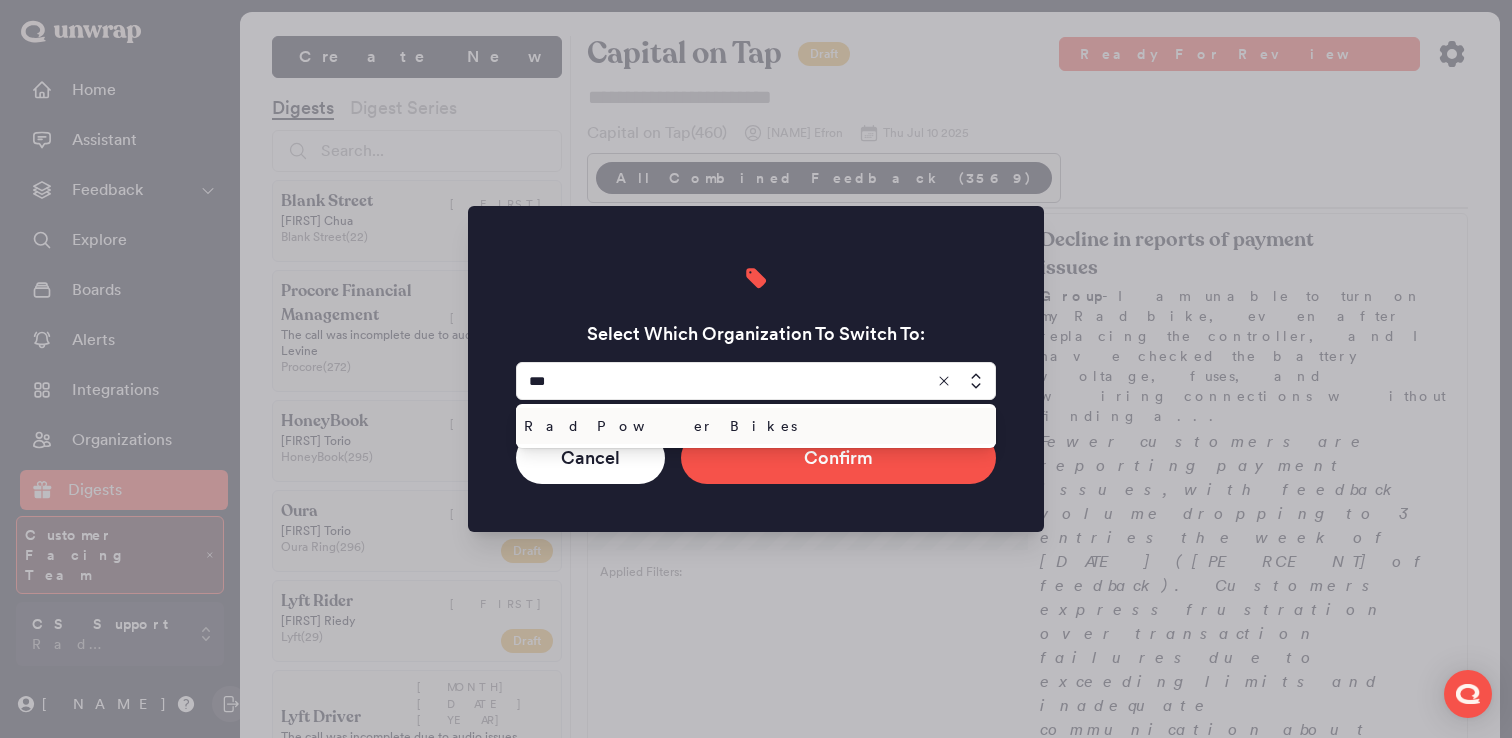 click on "Rad Power Bikes" at bounding box center (752, 426) 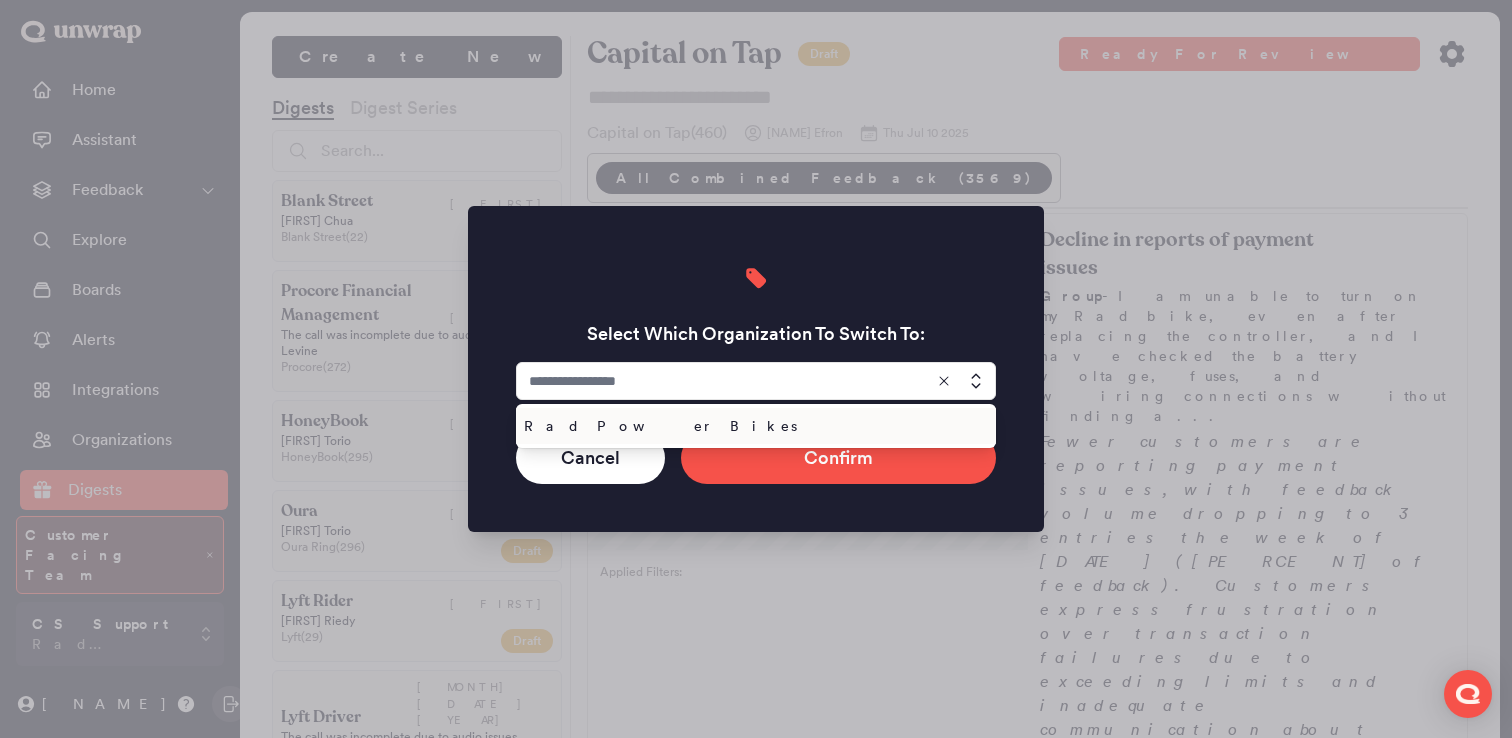 type on "**********" 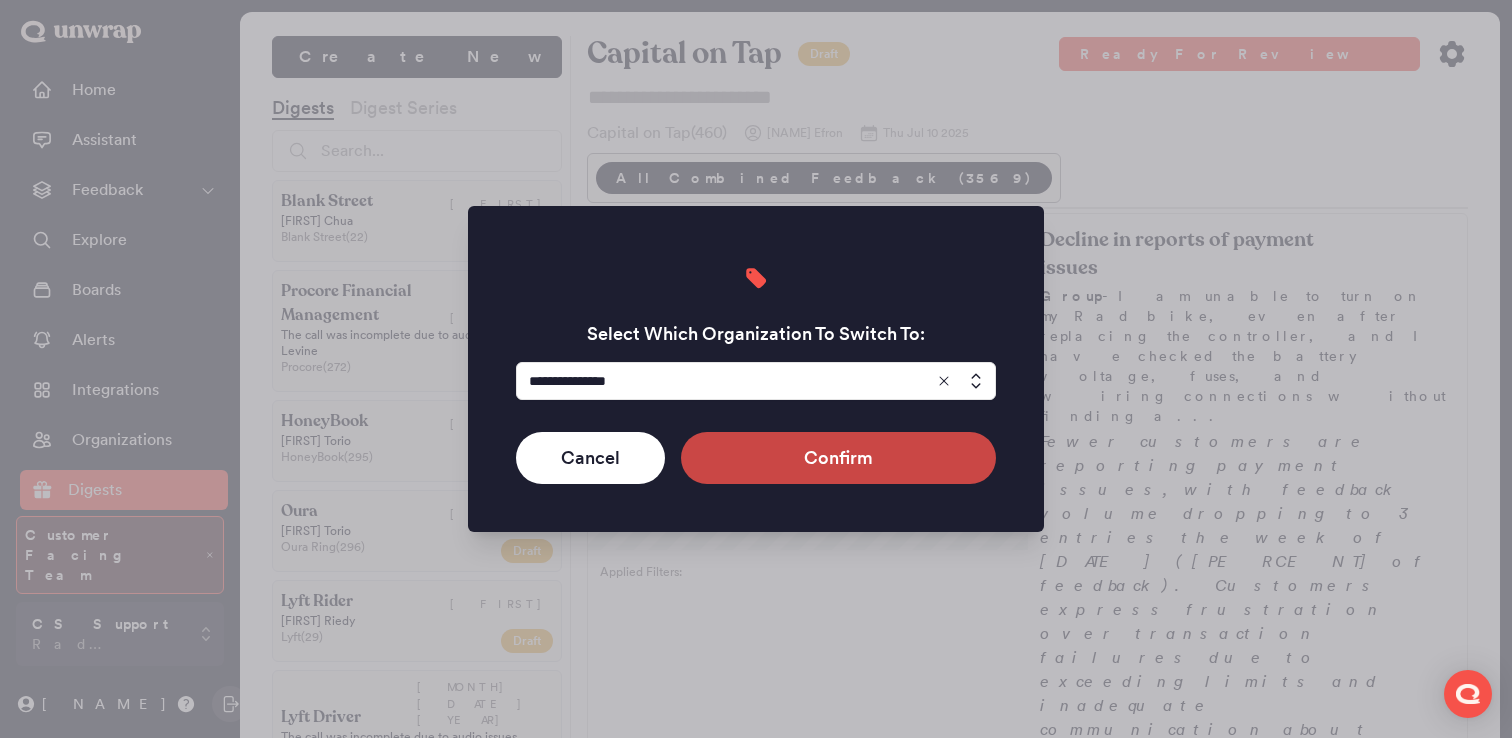 click on "Confirm" at bounding box center [838, 458] 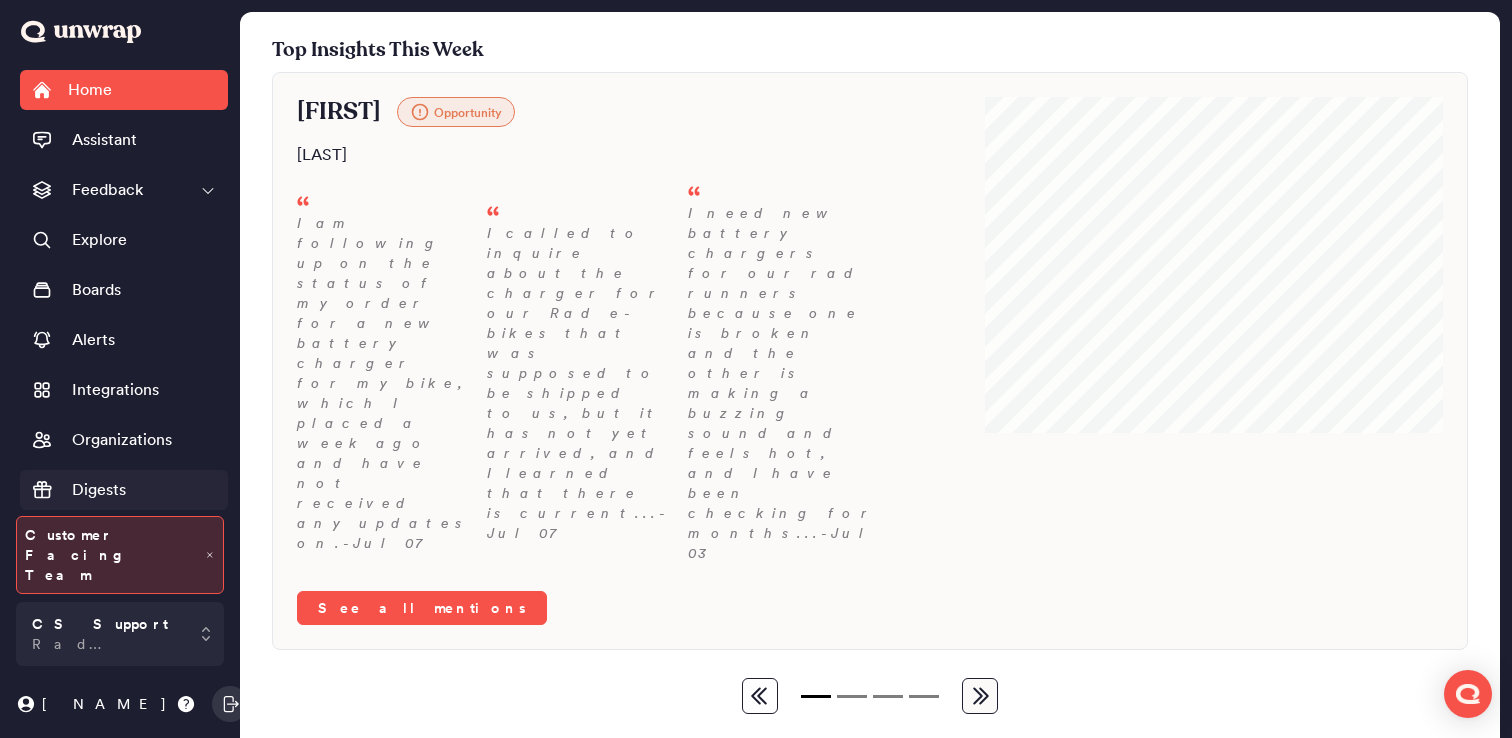 click on "Digests" at bounding box center [124, 490] 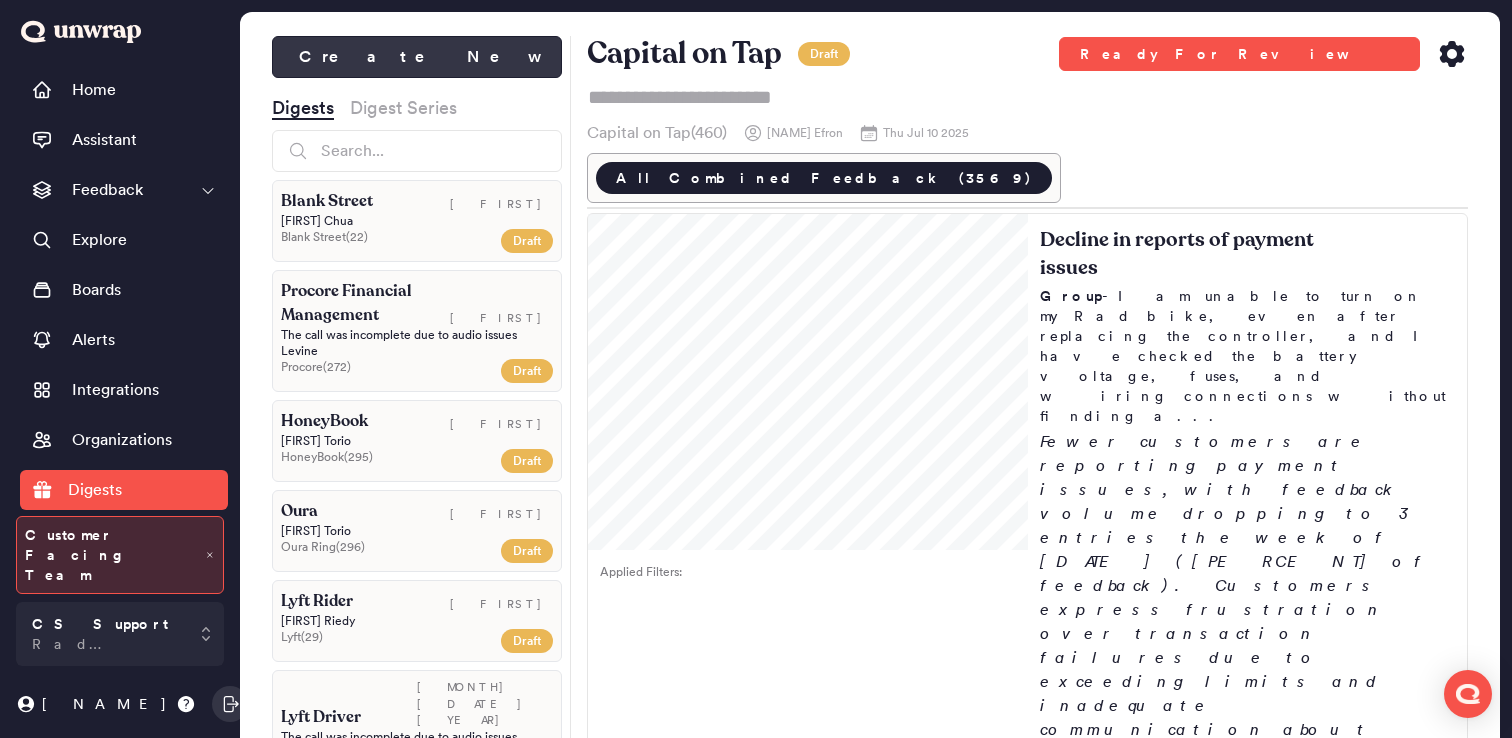 click on "Create New" at bounding box center (417, 57) 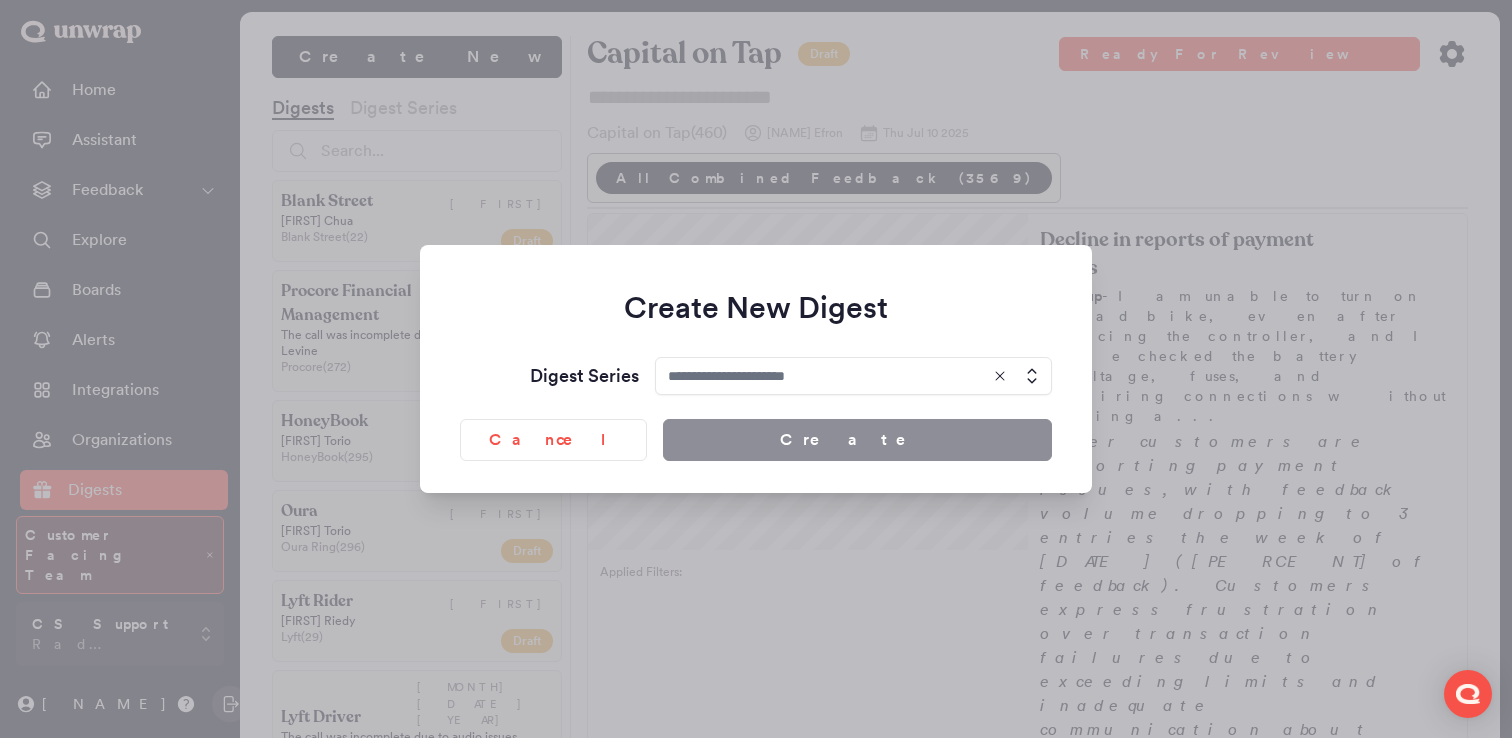 click at bounding box center [853, 376] 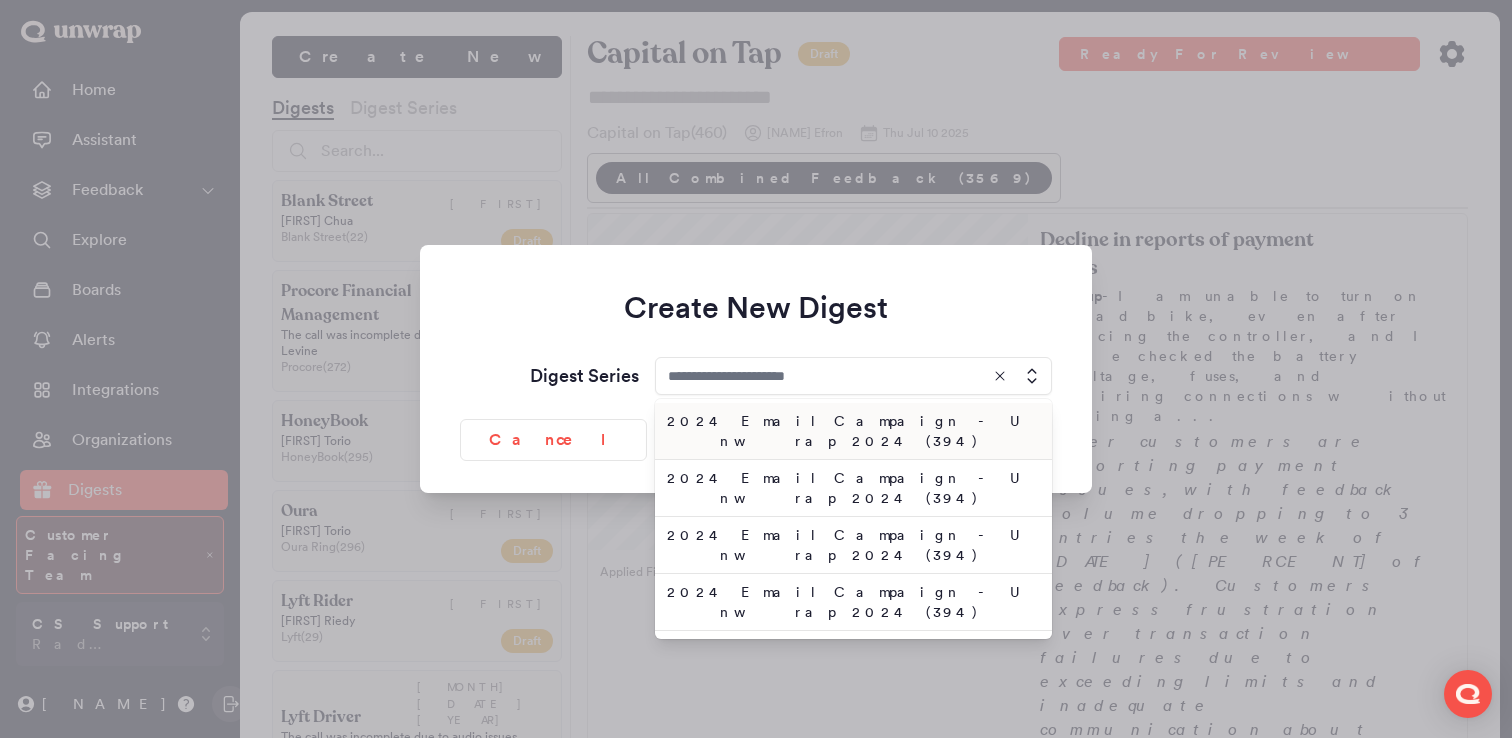 click at bounding box center [853, 376] 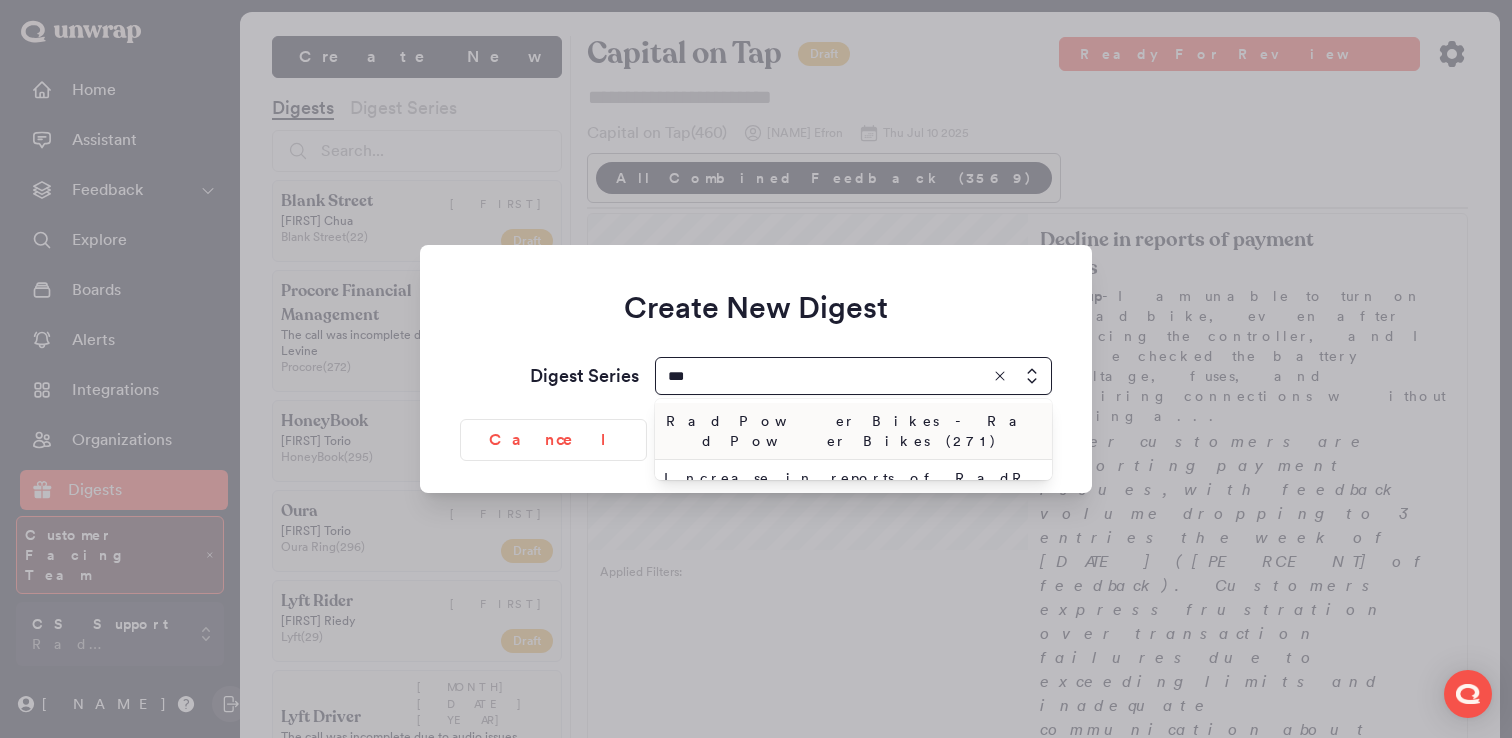 type on "***" 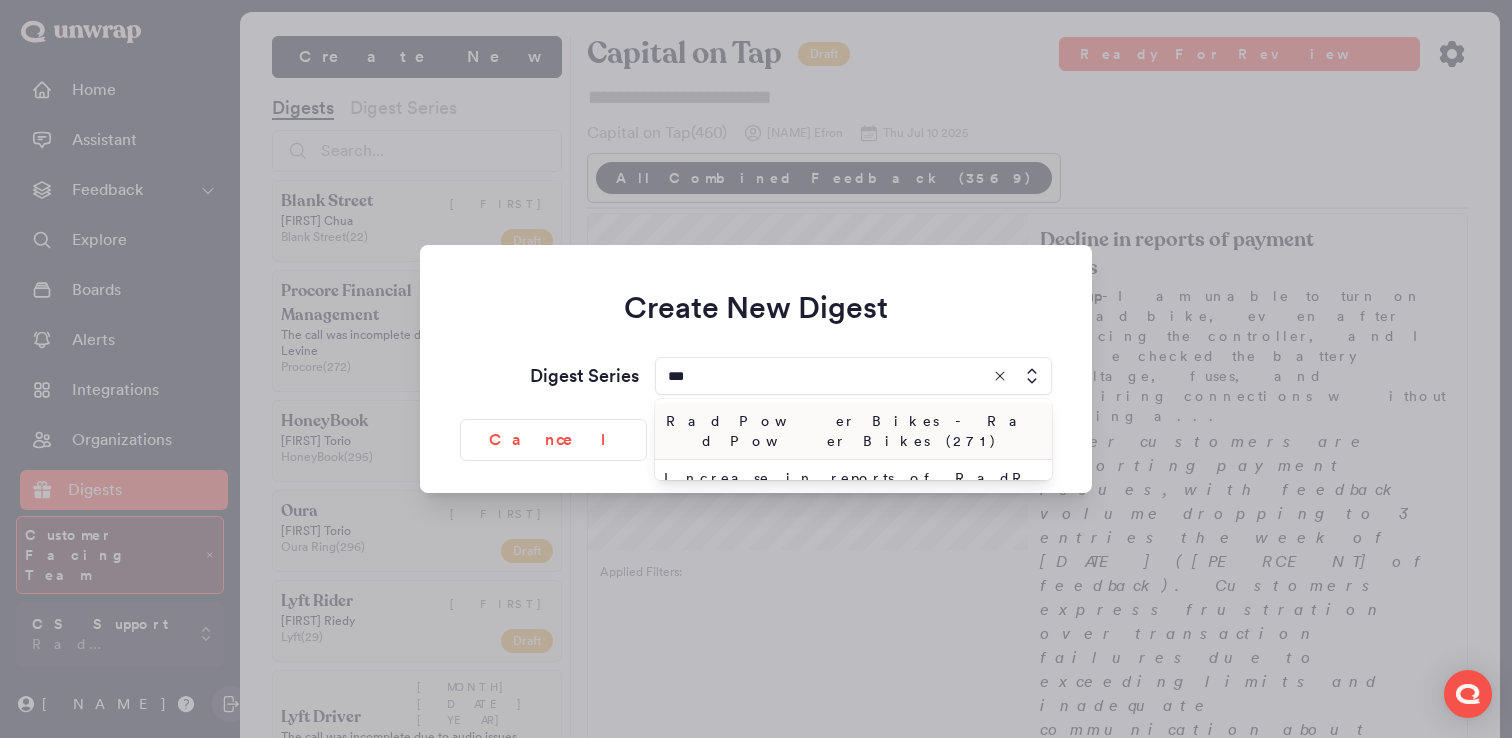 click on "Rad Power Bikes - Rad Power Bikes (271)" at bounding box center (849, 431) 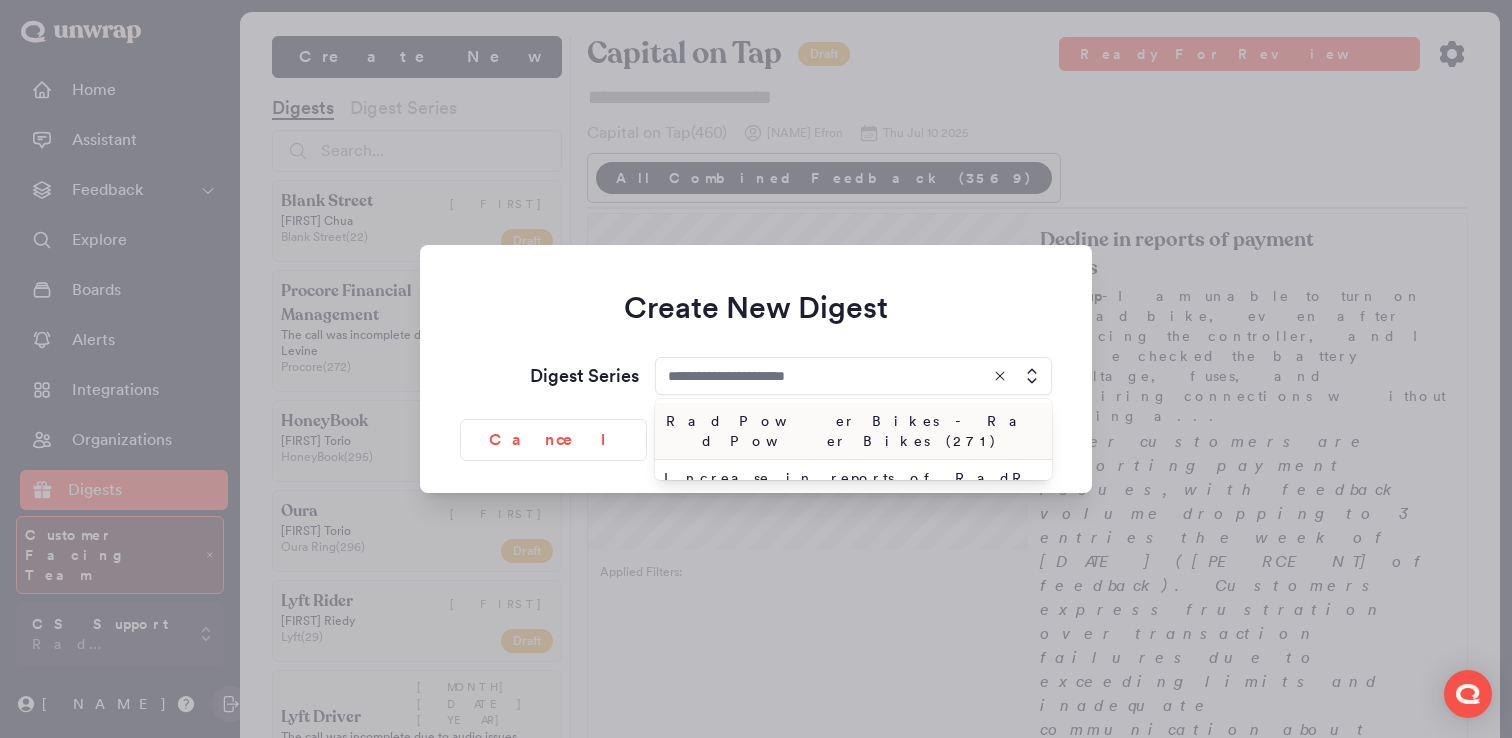 type on "**********" 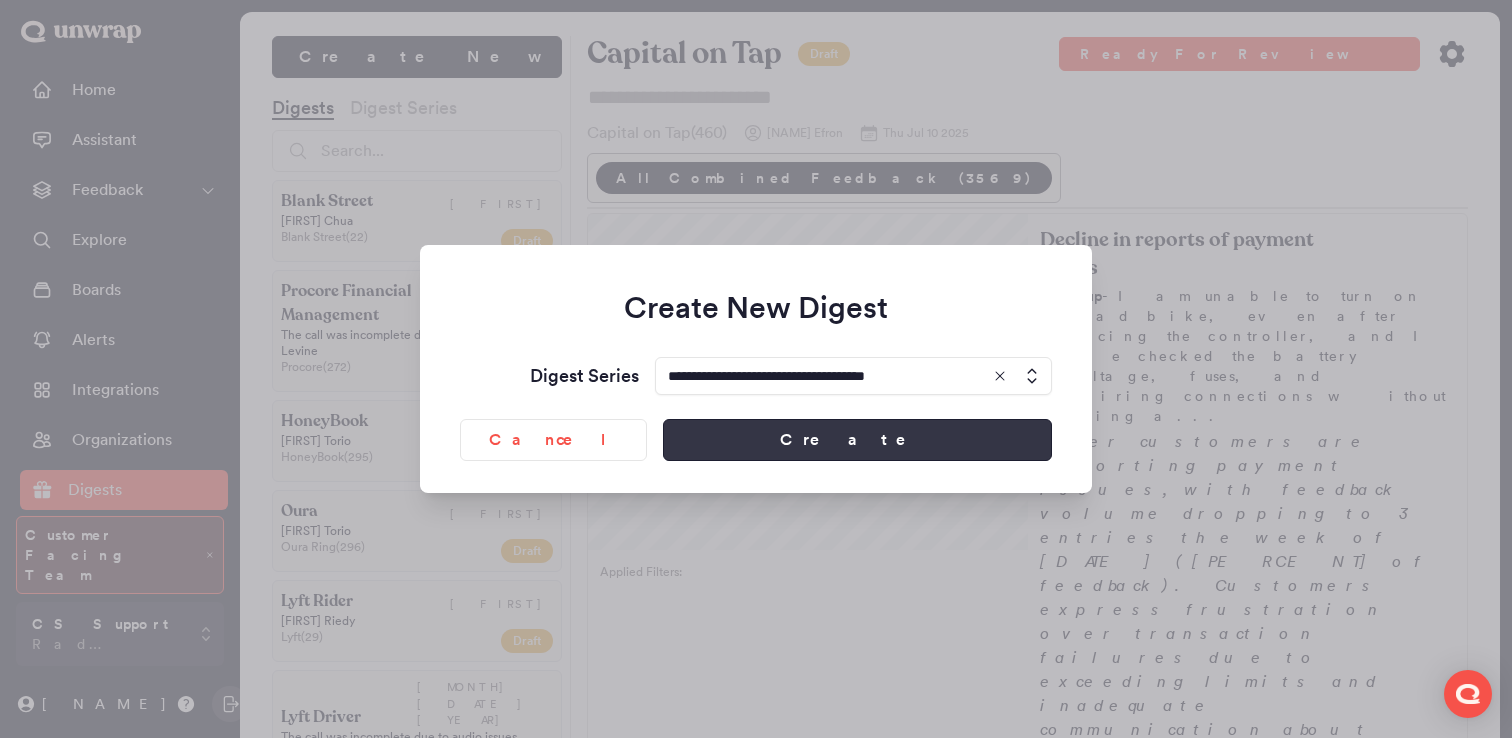 click on "Create" at bounding box center (857, 440) 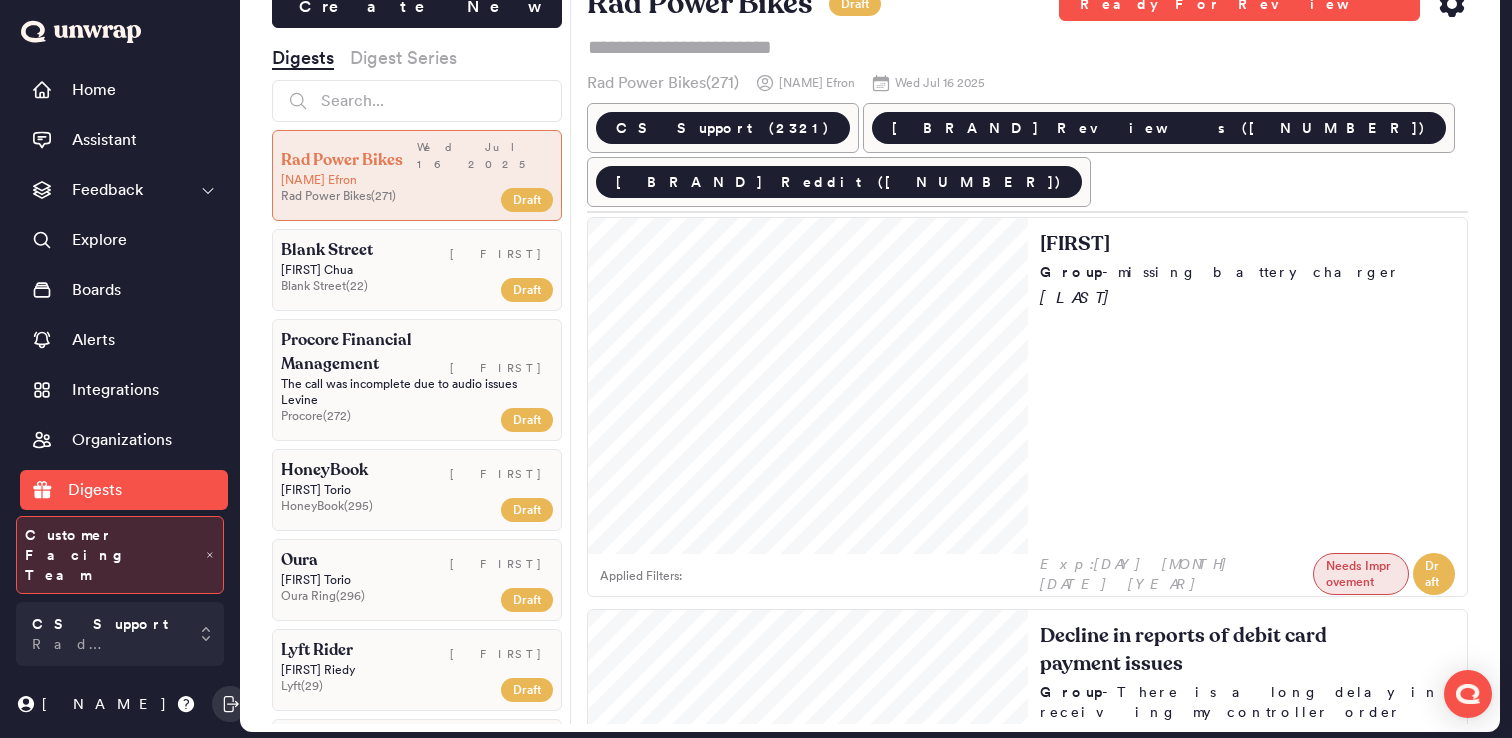 scroll, scrollTop: 56, scrollLeft: 0, axis: vertical 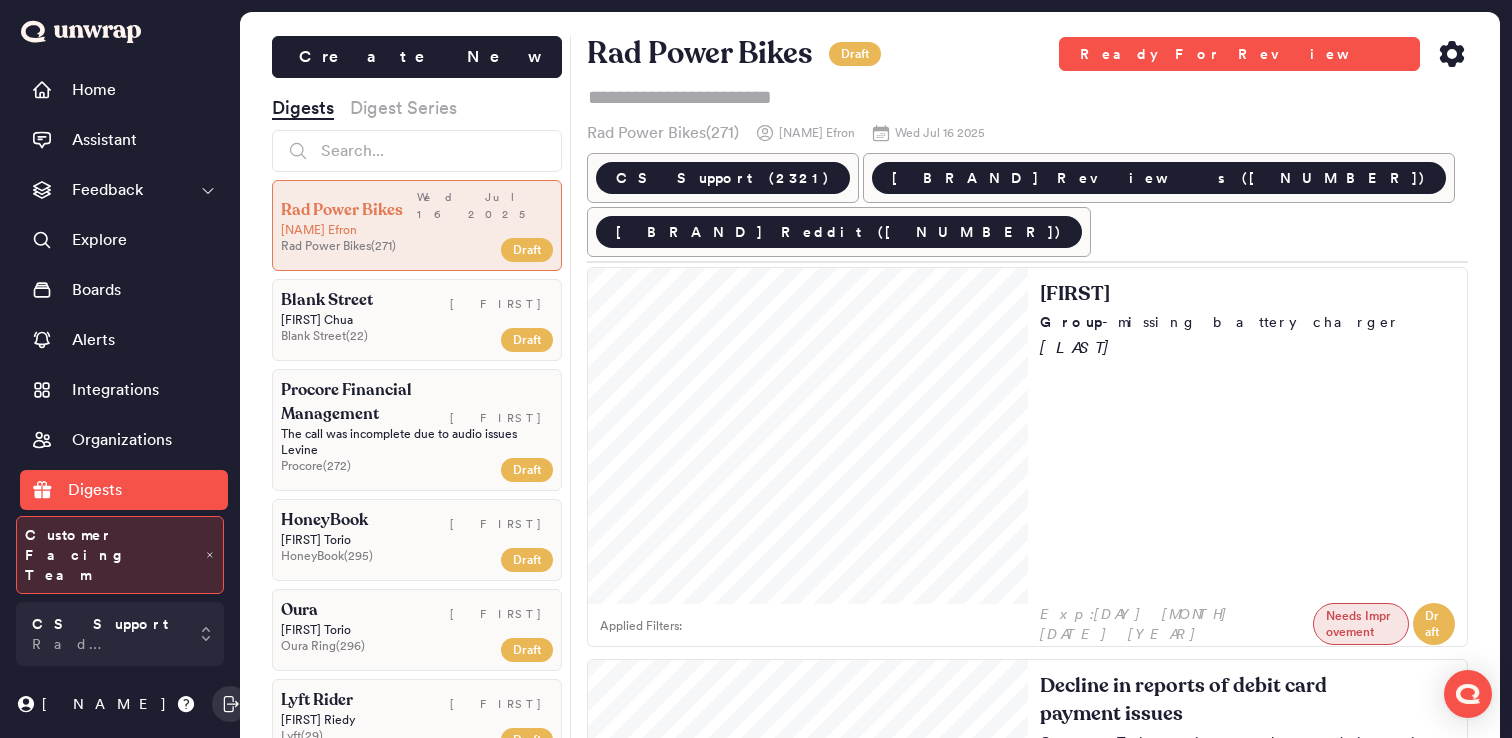 click 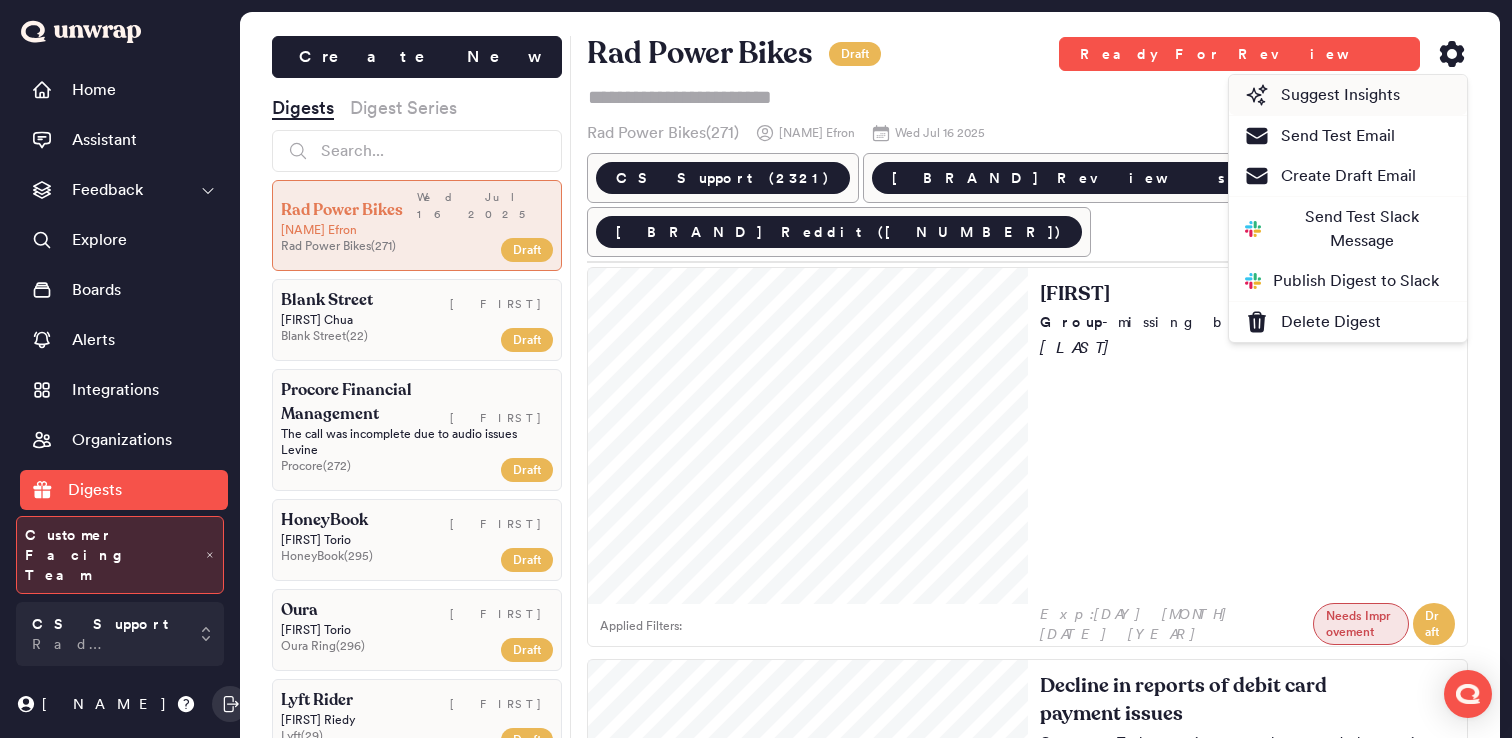 click on "Suggest Insights" at bounding box center (1322, 95) 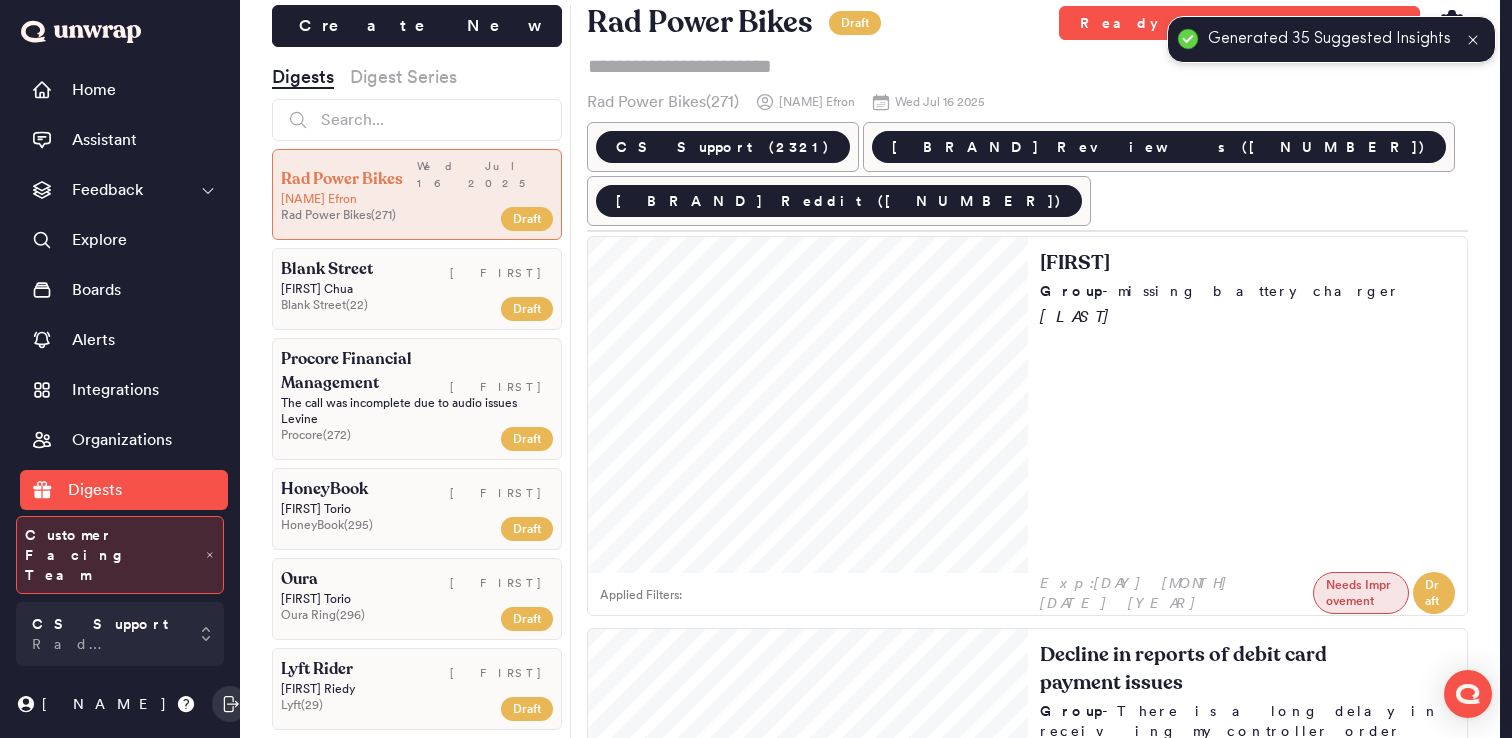 scroll, scrollTop: 56, scrollLeft: 0, axis: vertical 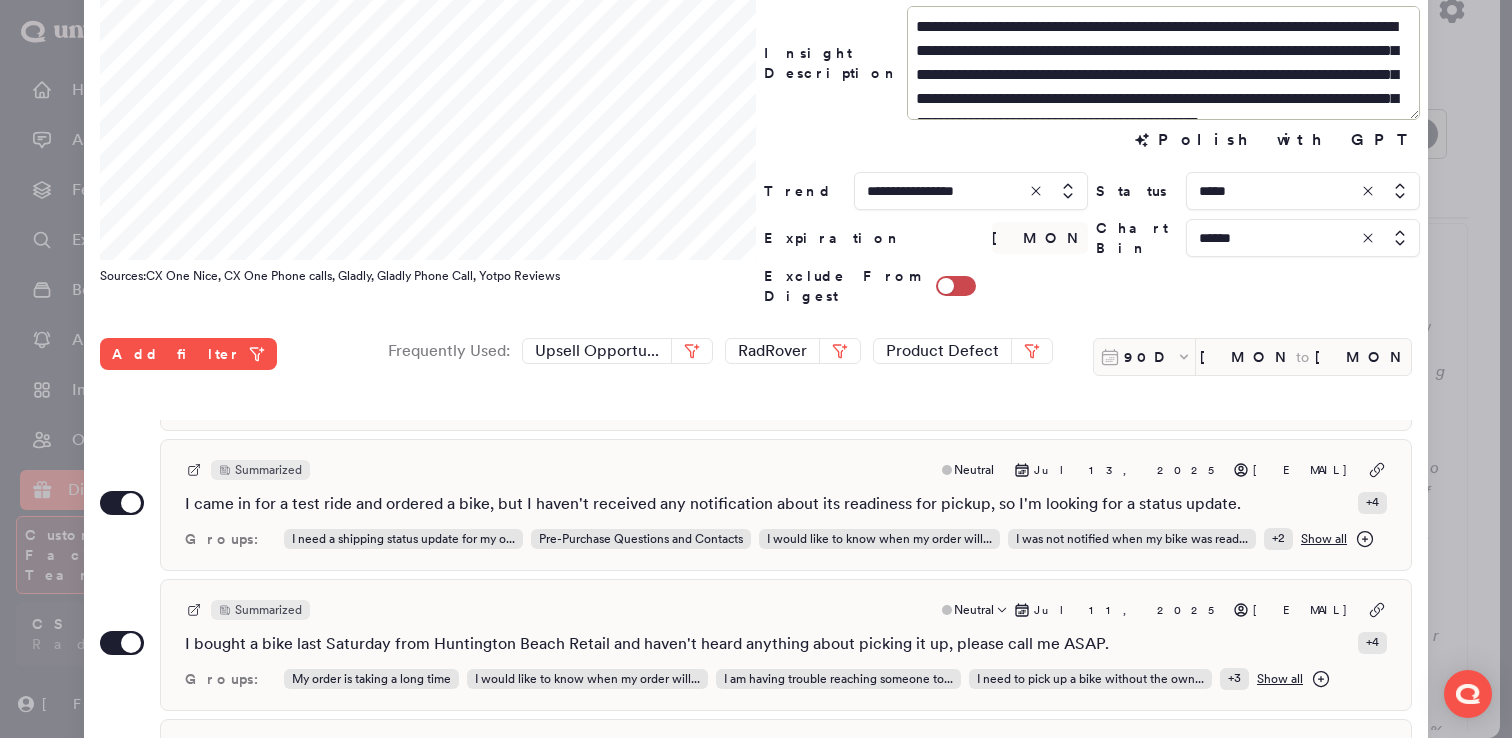 click on "I bought a bike last Saturday from [CITY] Retail and haven't heard anything about picking it up, please call me ASAP." at bounding box center (647, 644) 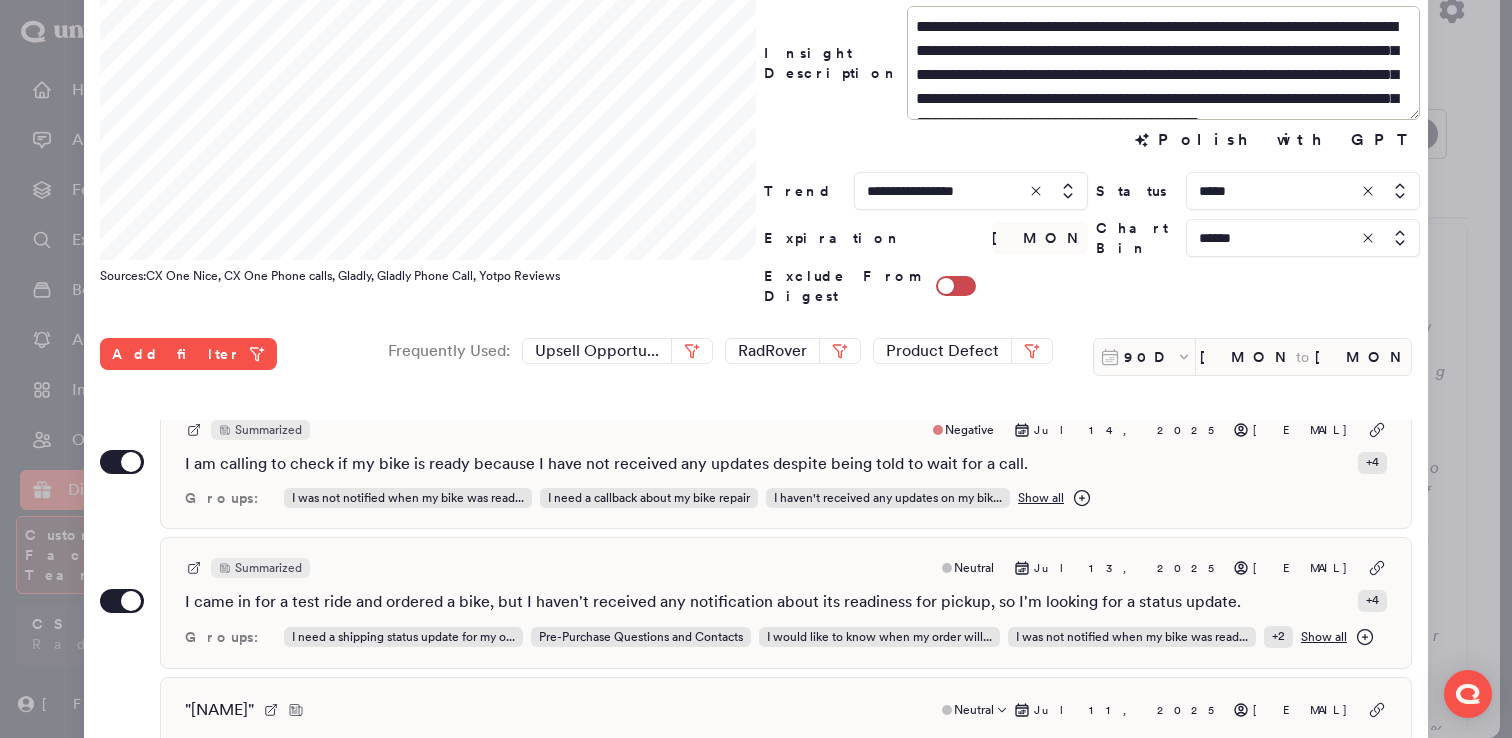 scroll, scrollTop: 0, scrollLeft: 0, axis: both 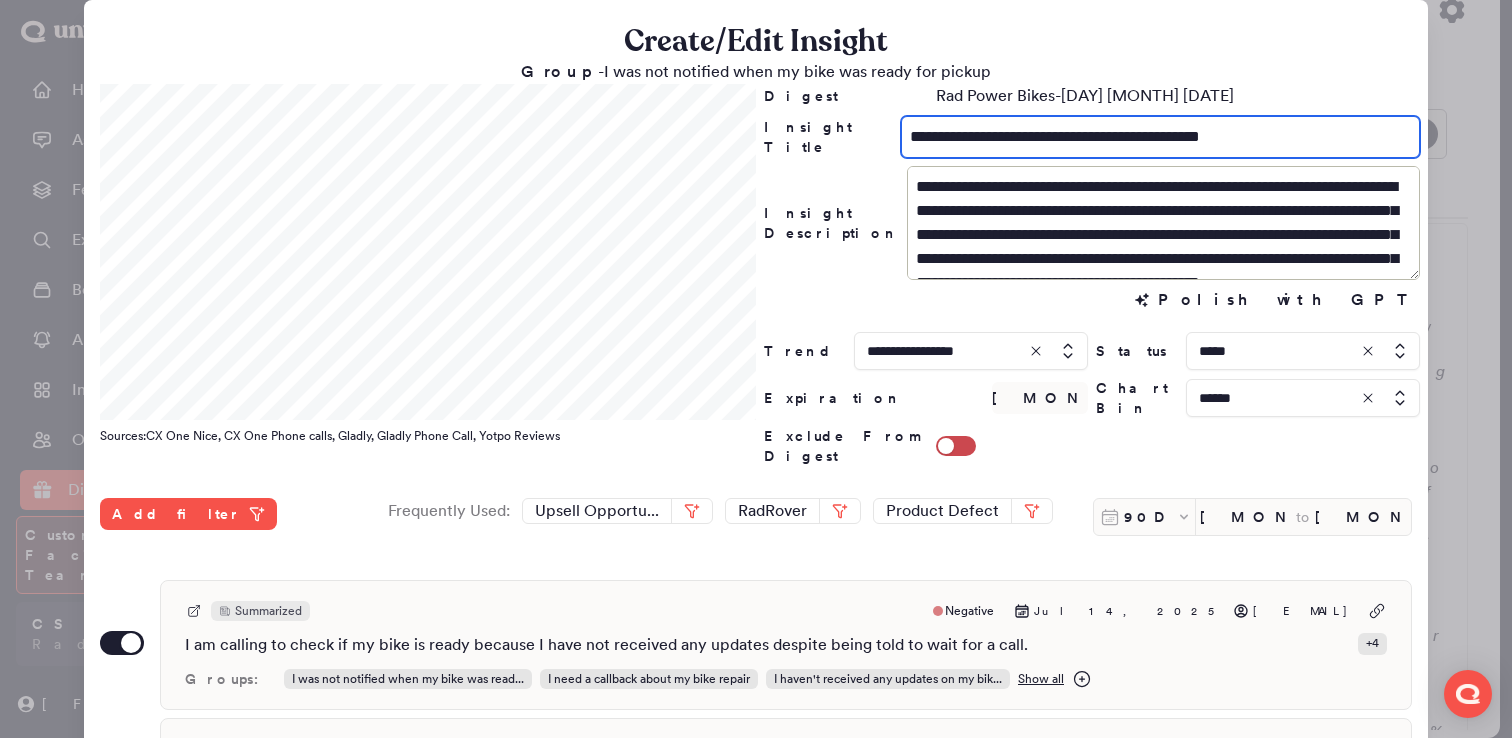 drag, startPoint x: 995, startPoint y: 135, endPoint x: 866, endPoint y: 136, distance: 129.00388 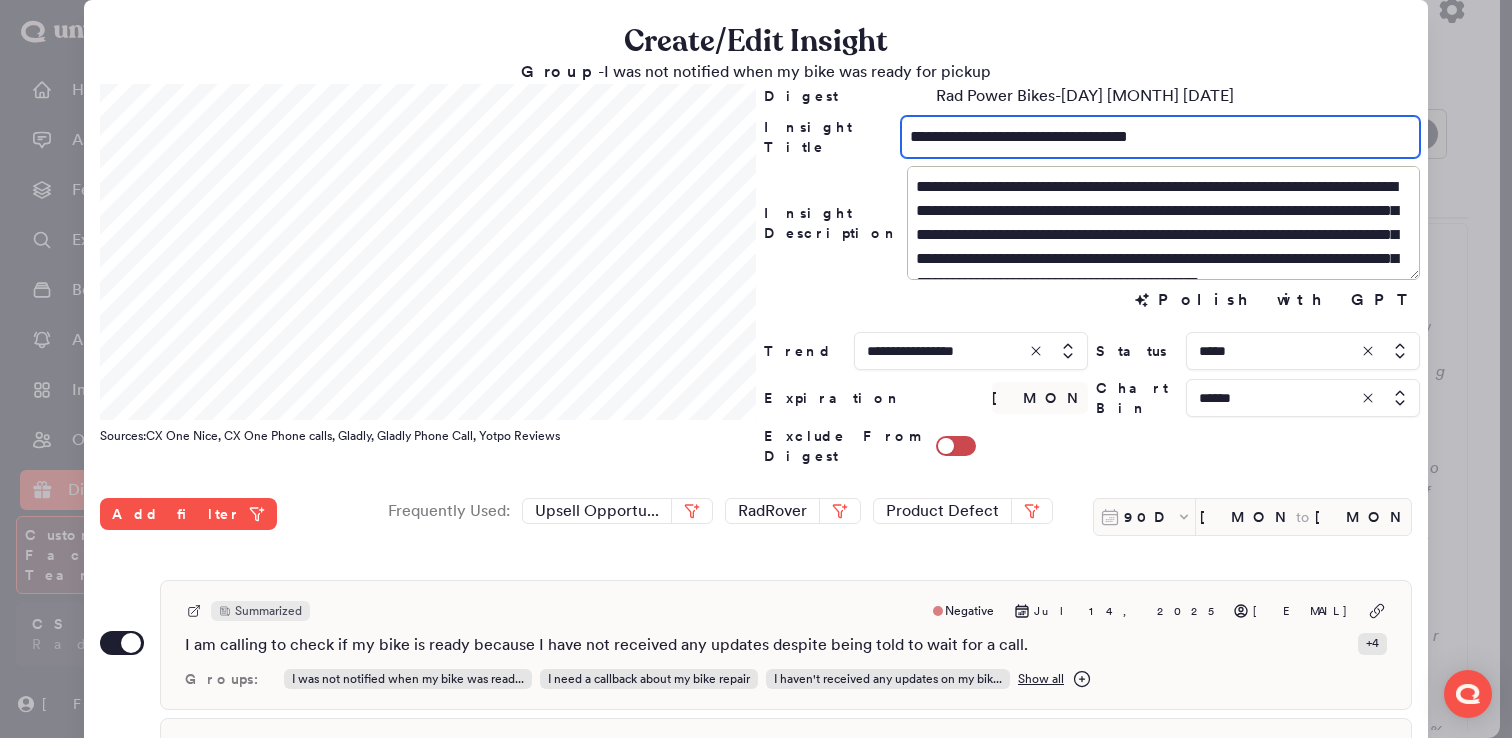 click on "**********" at bounding box center [1160, 137] 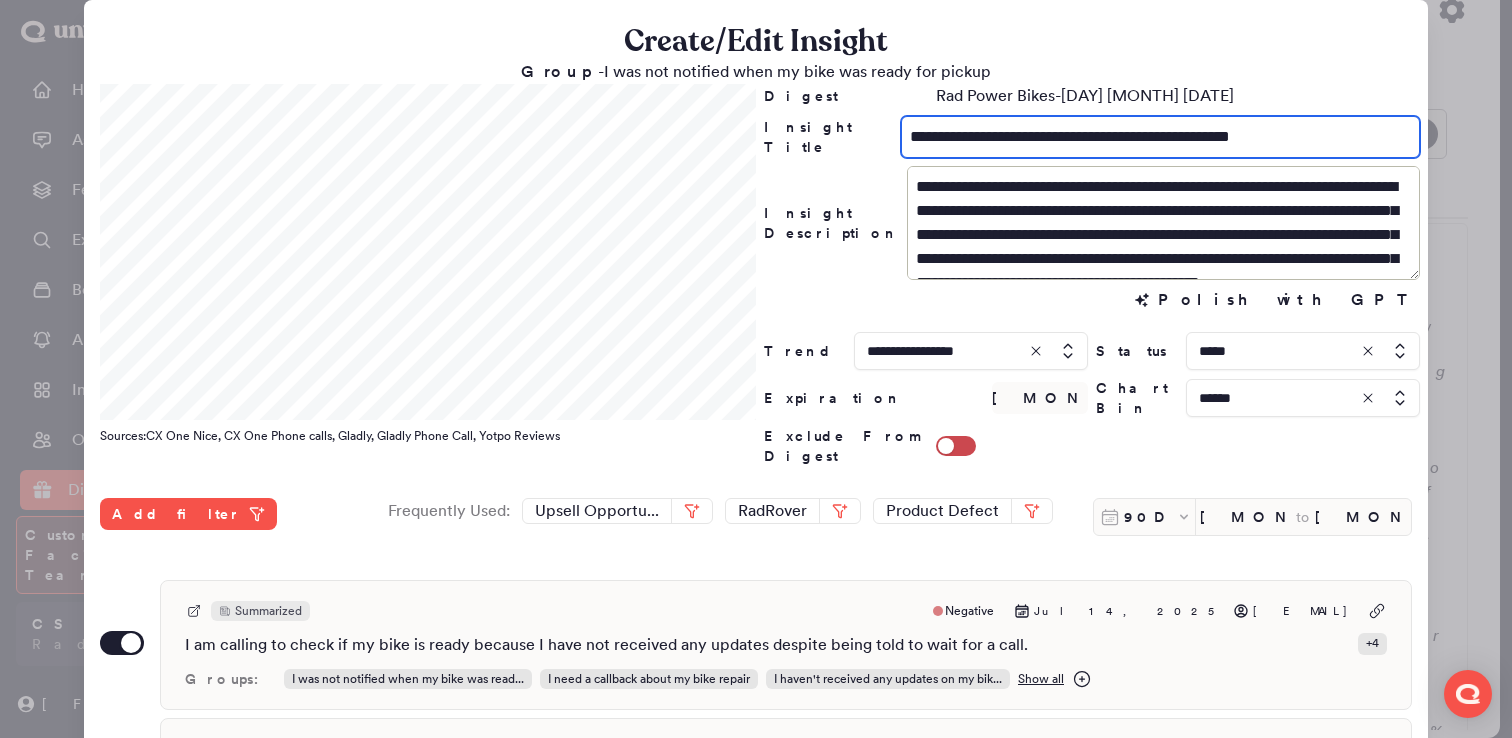 drag, startPoint x: 972, startPoint y: 133, endPoint x: 904, endPoint y: 130, distance: 68.06615 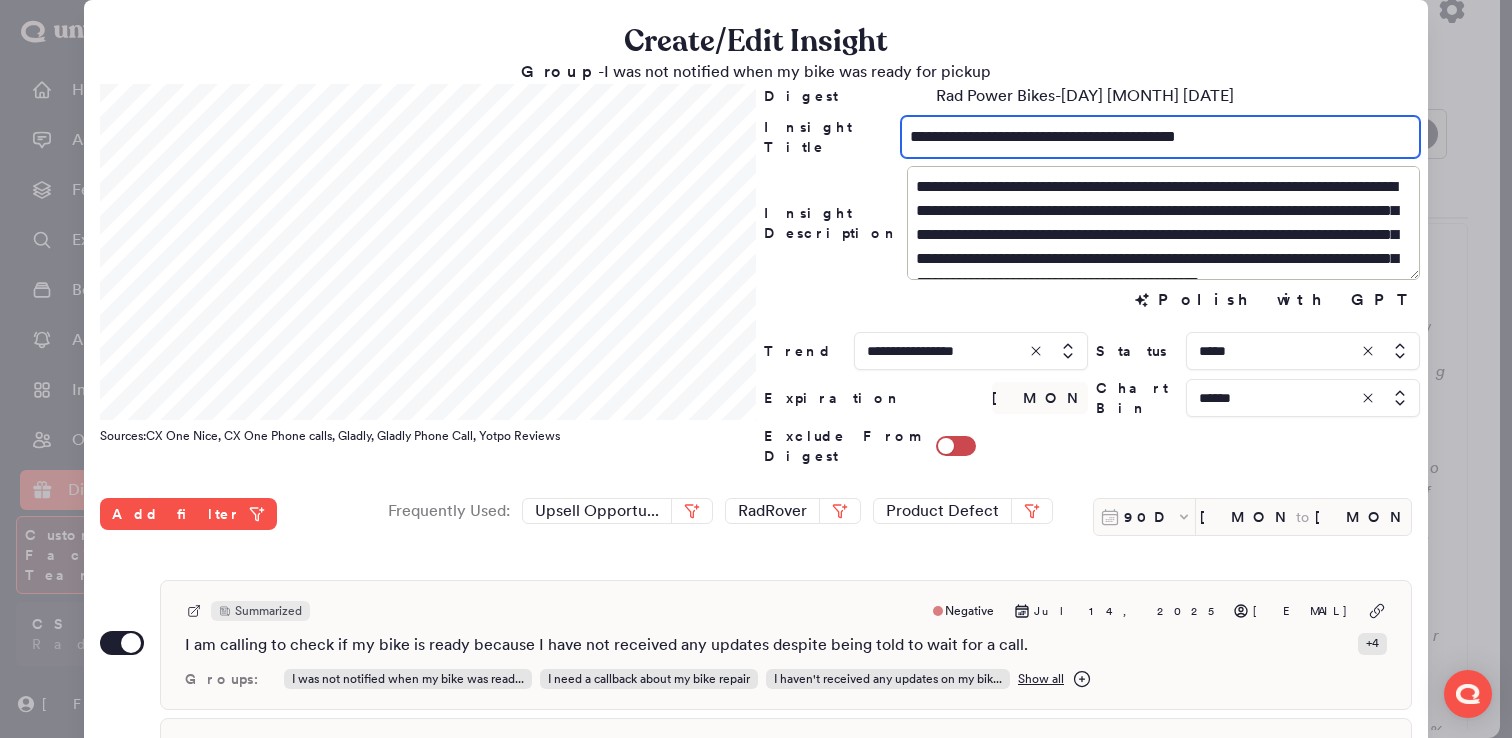 click on "**********" at bounding box center [1160, 137] 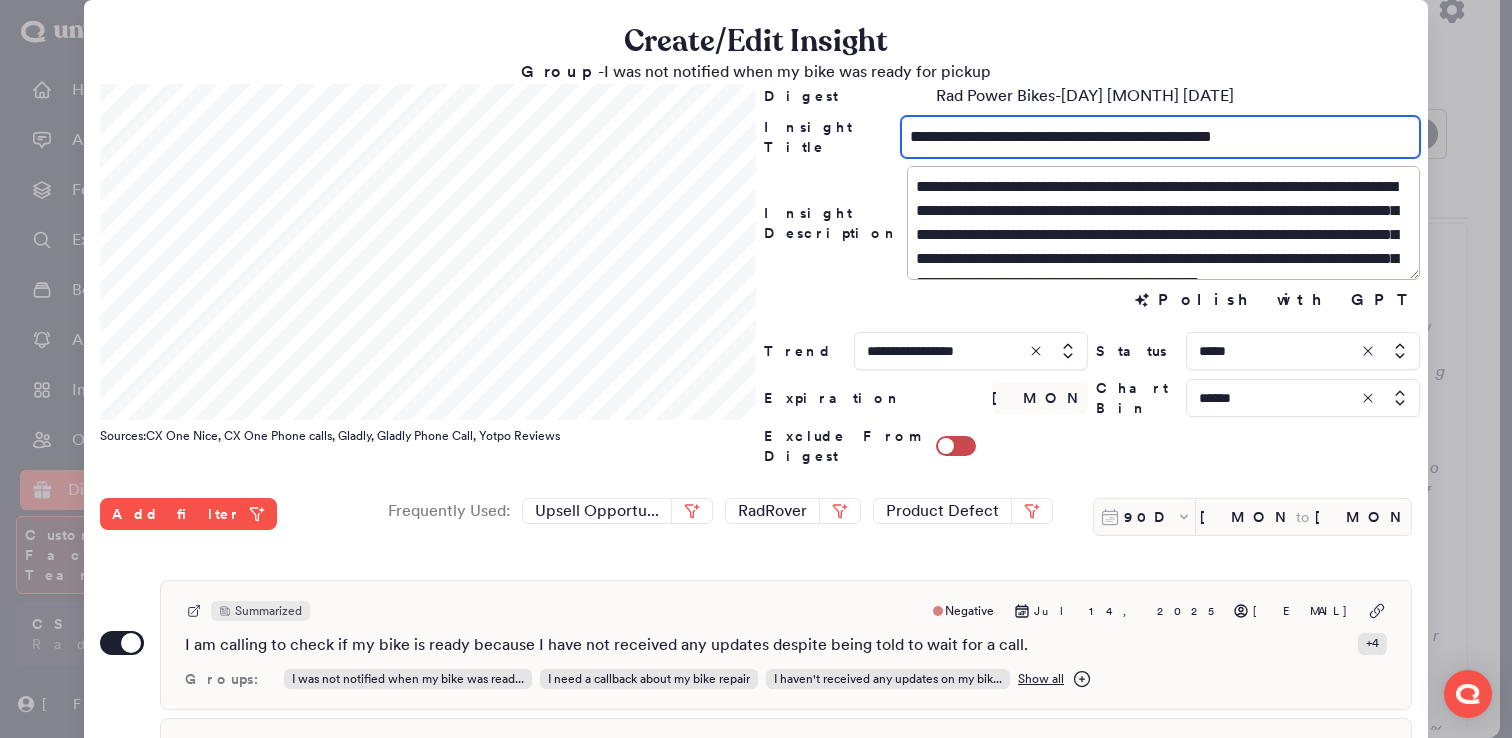 type on "**********" 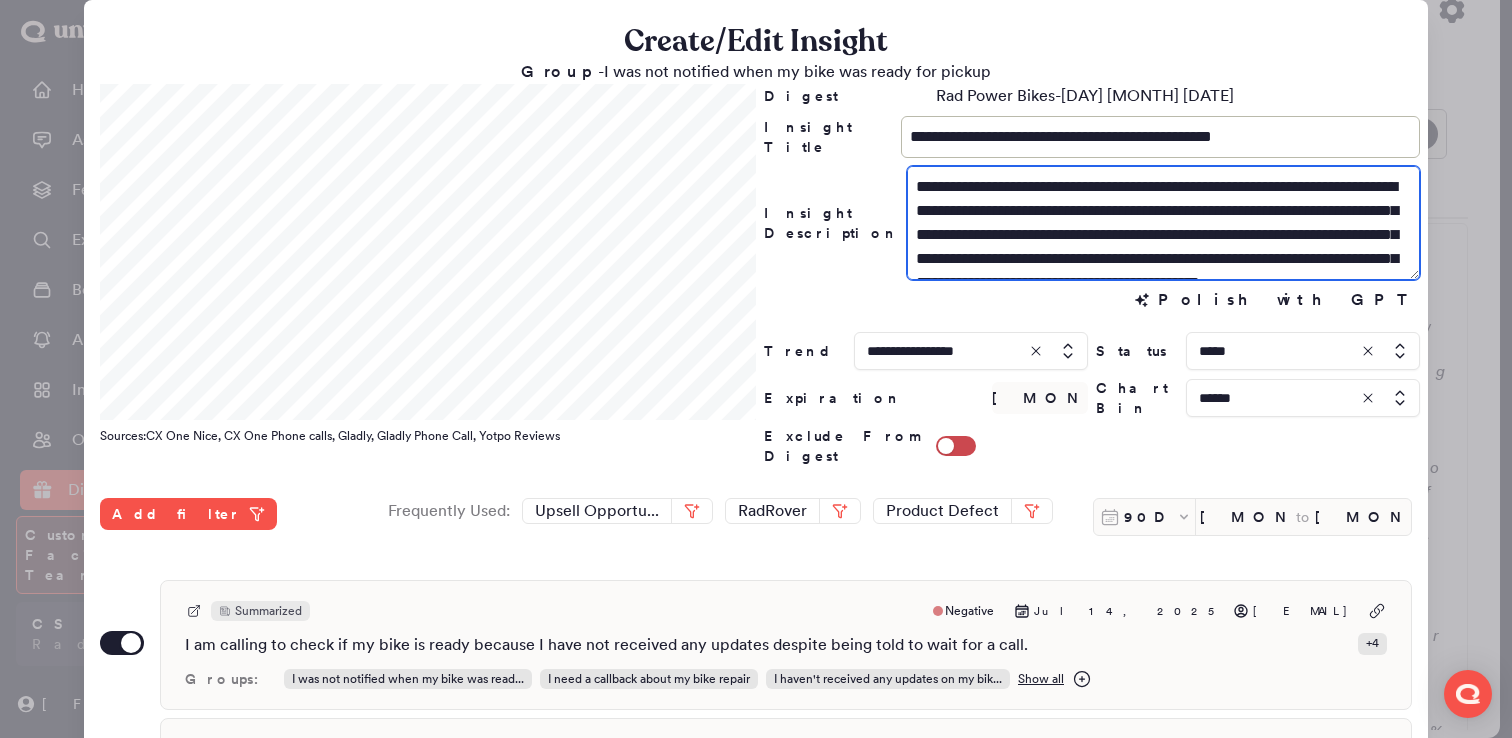 click on "**********" at bounding box center [1163, 223] 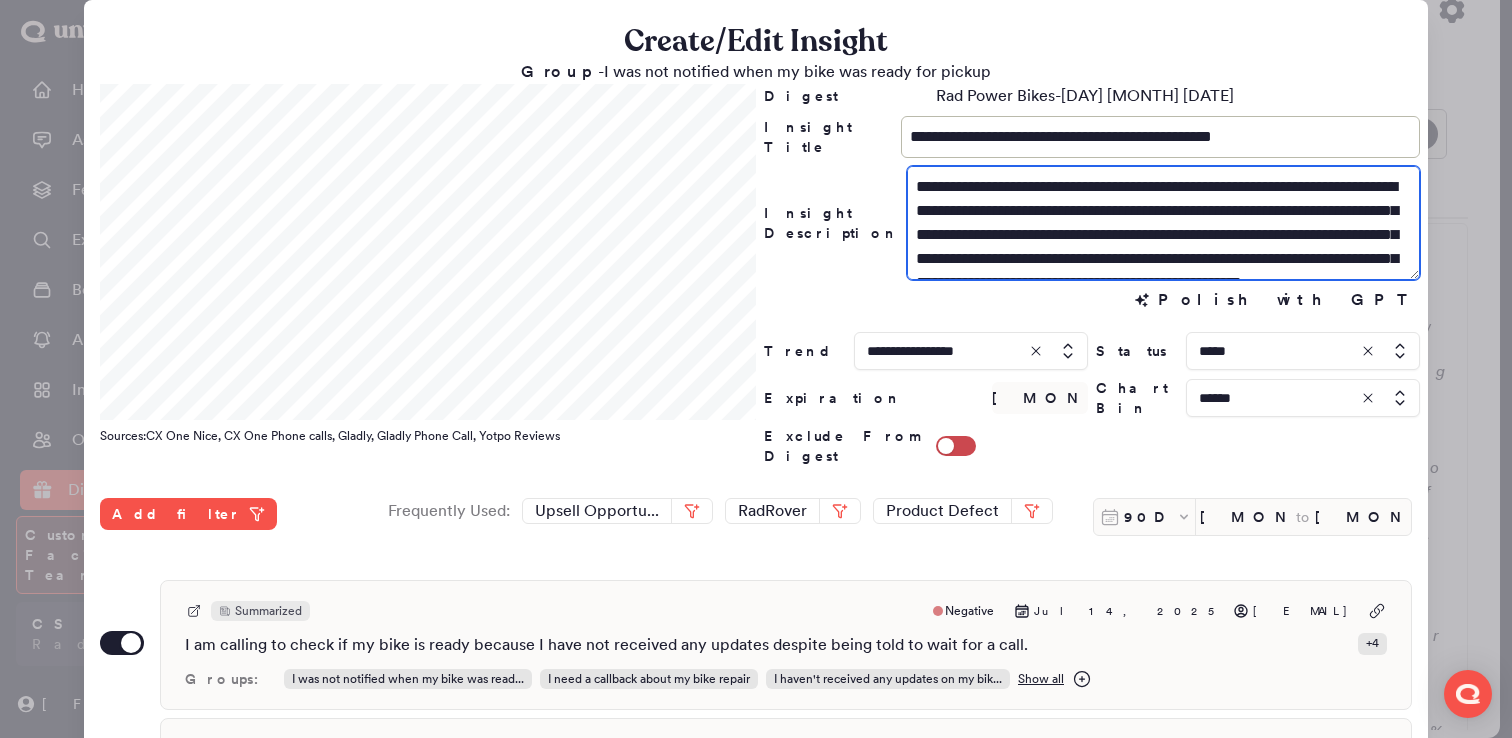 click on "**********" at bounding box center [1163, 223] 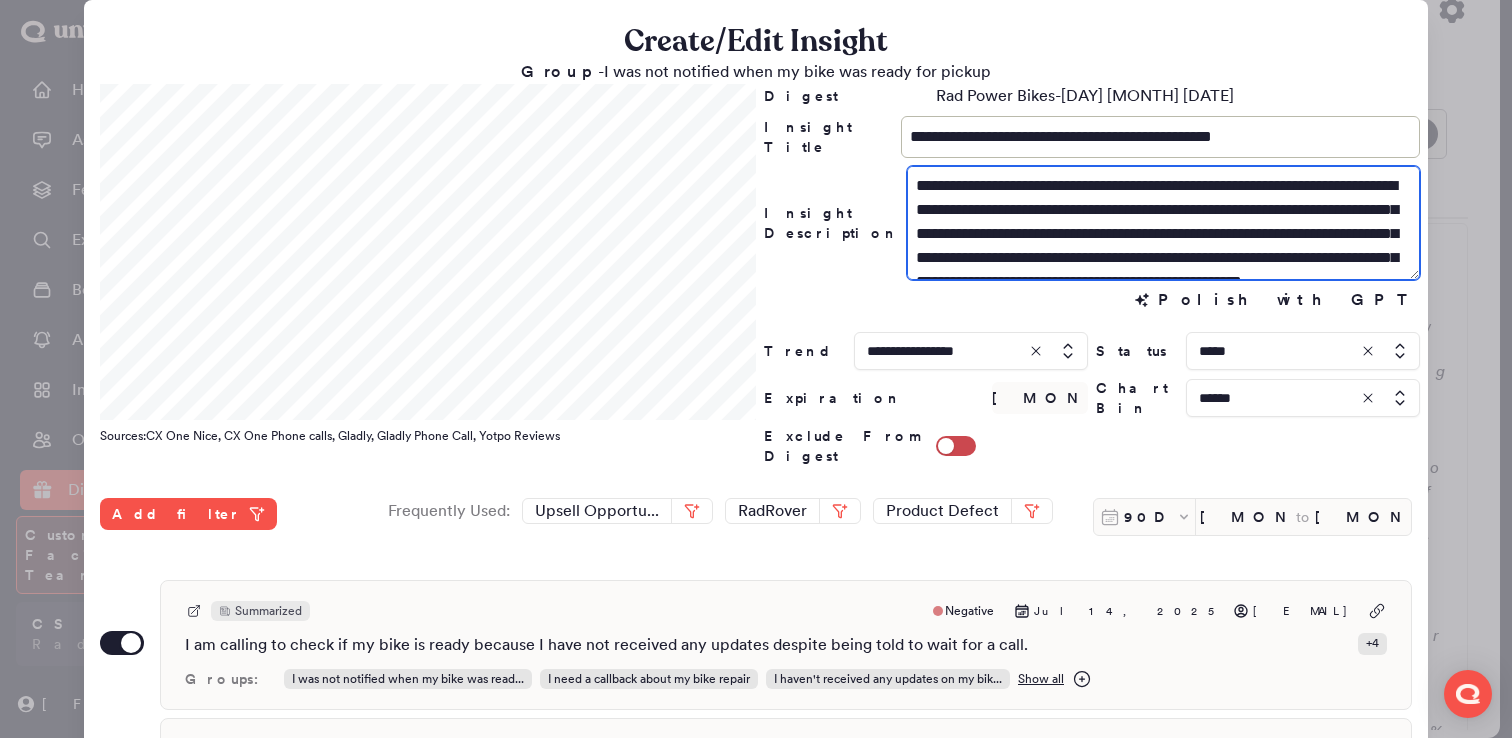 scroll, scrollTop: 0, scrollLeft: 0, axis: both 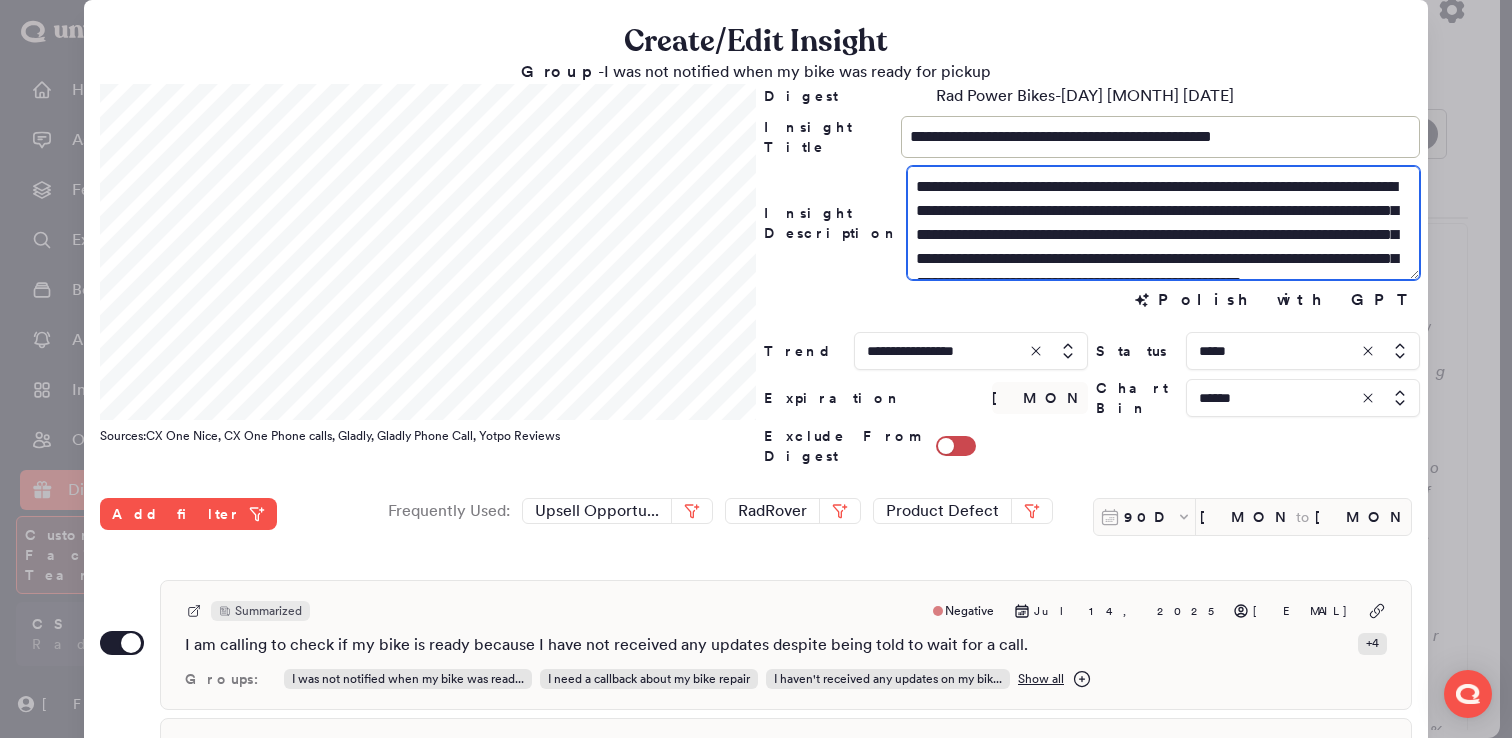 type on "**********" 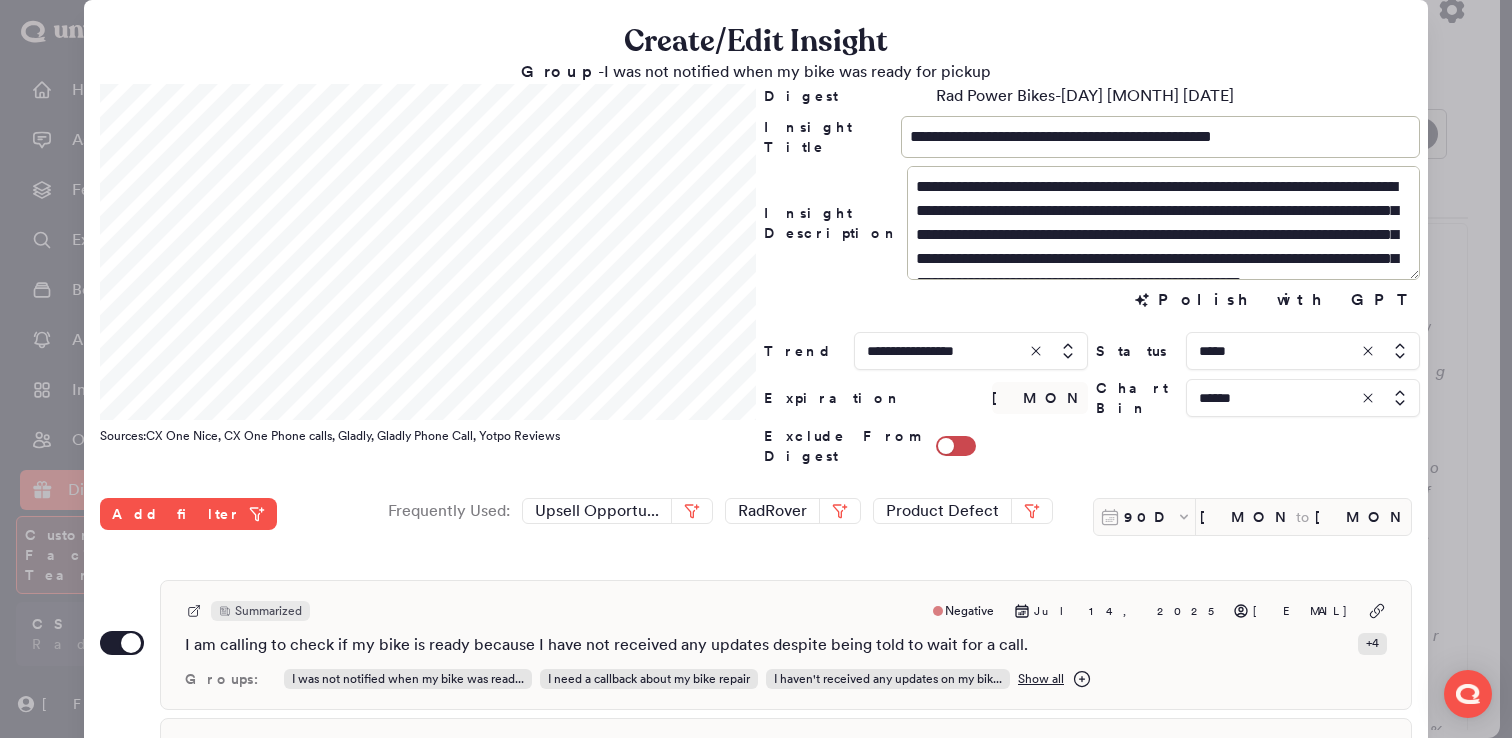 click at bounding box center (1303, 351) 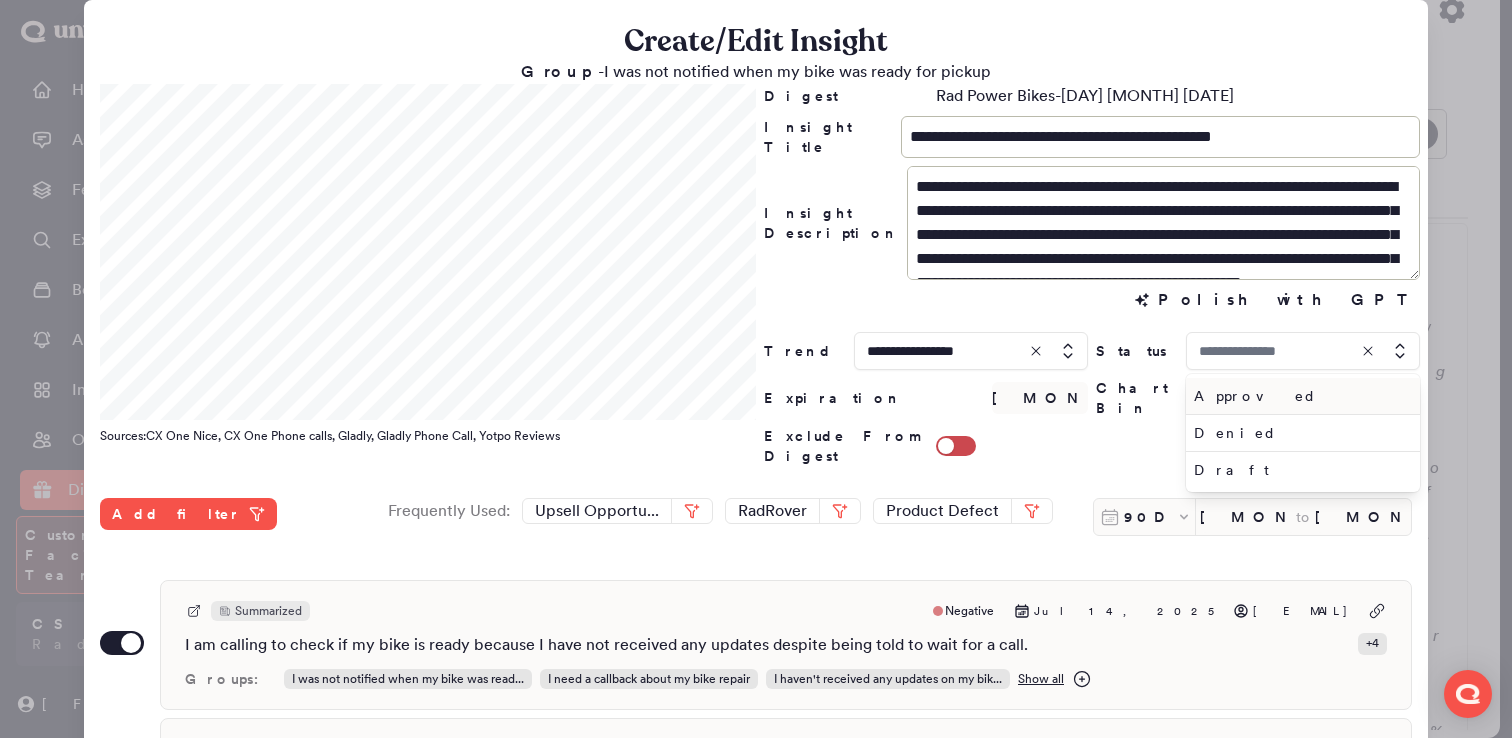 type on "*****" 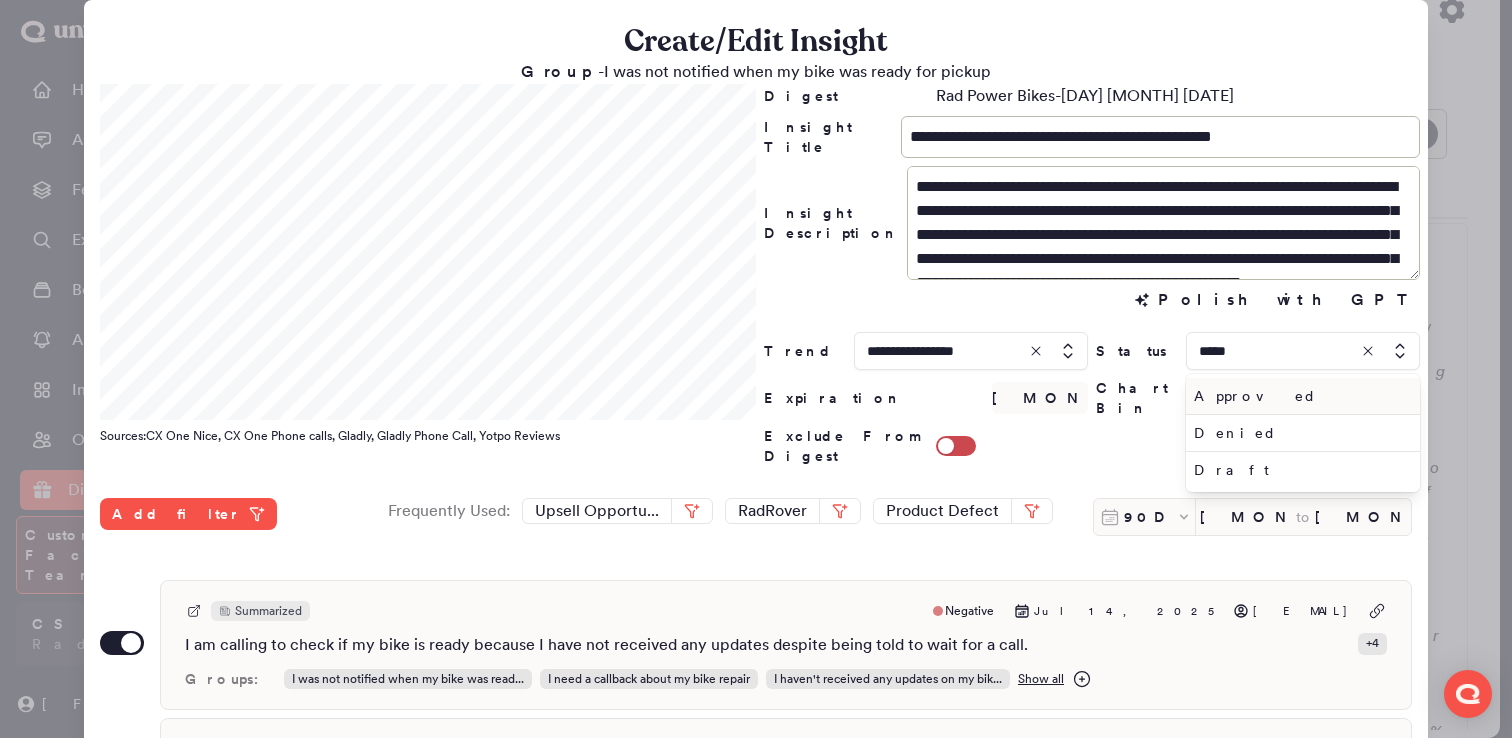 click on "Approved" at bounding box center (1299, 396) 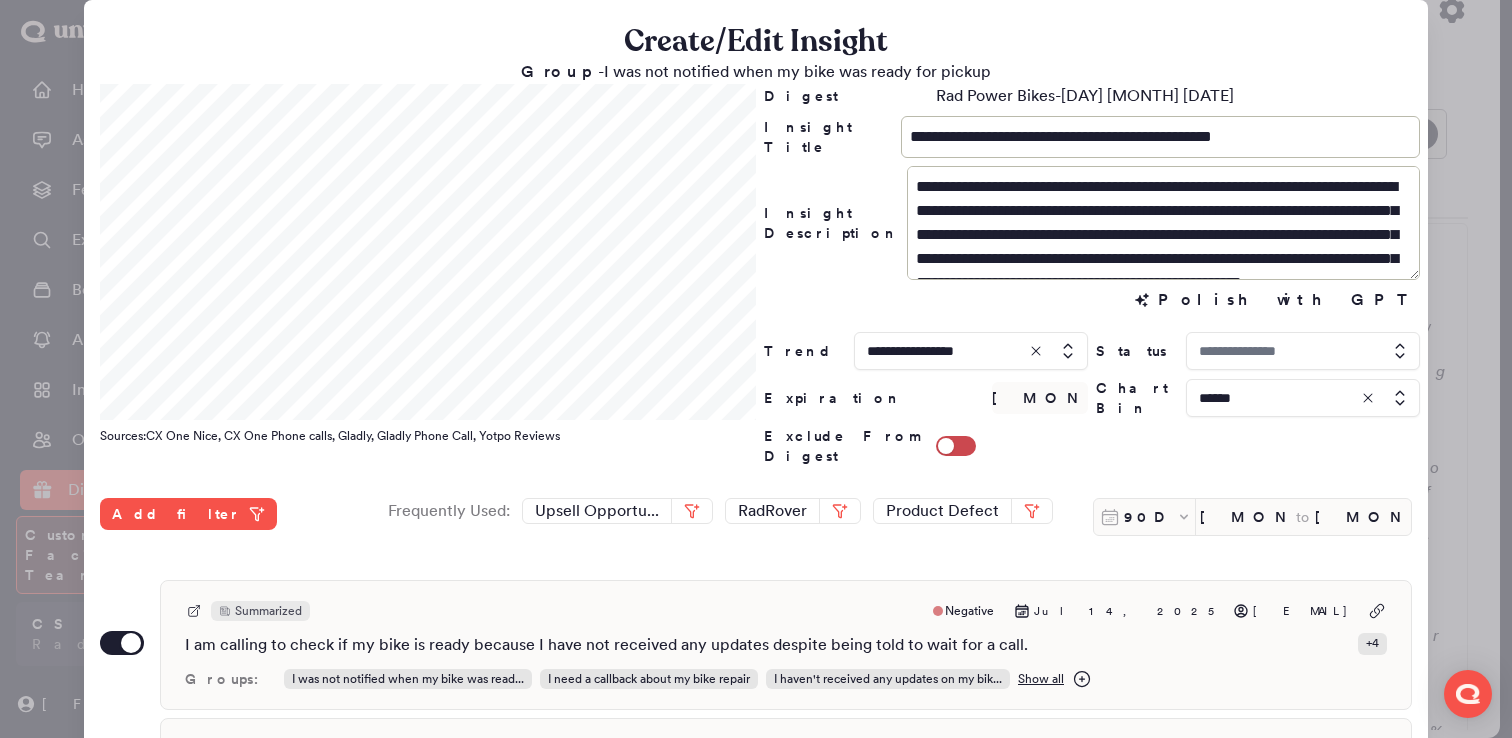 type on "********" 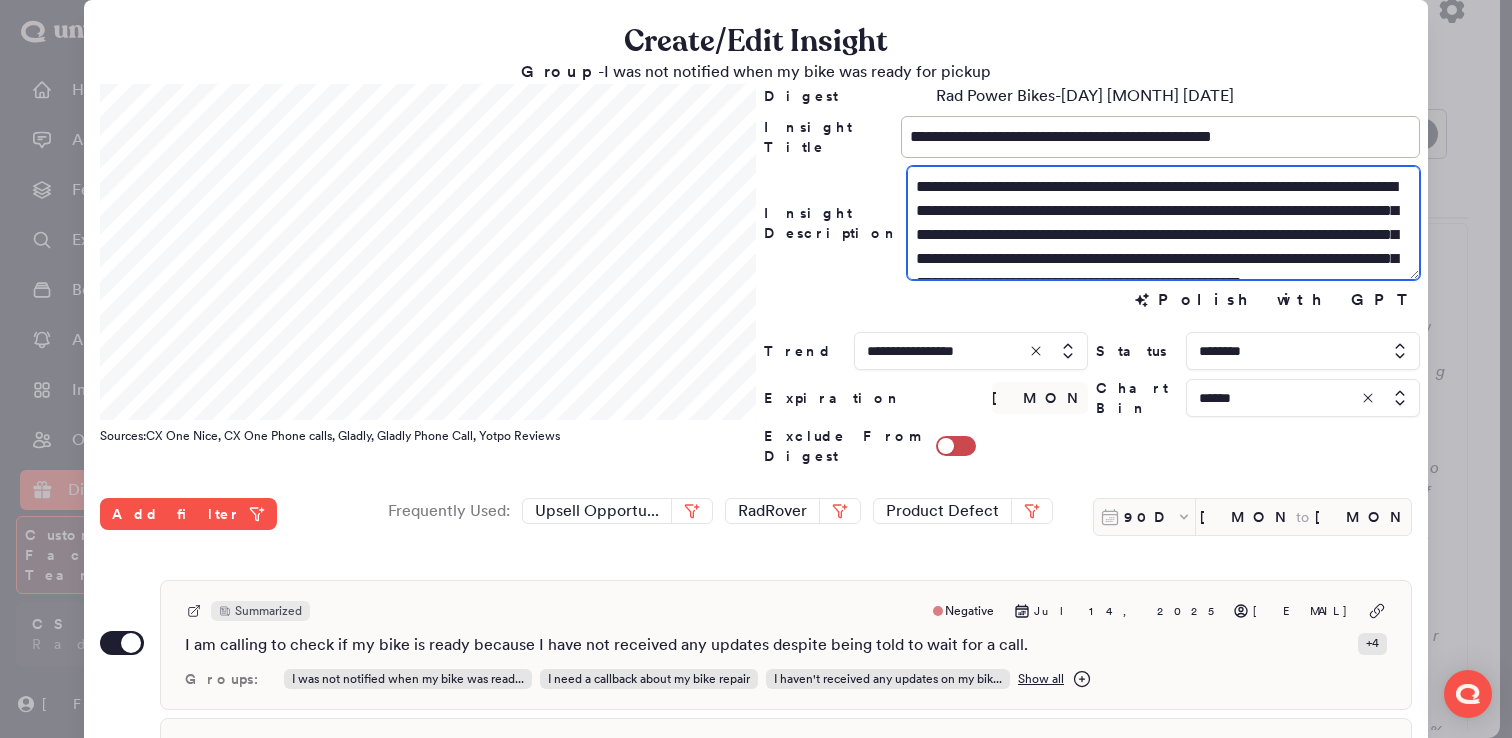 drag, startPoint x: 1281, startPoint y: 191, endPoint x: 973, endPoint y: 214, distance: 308.85757 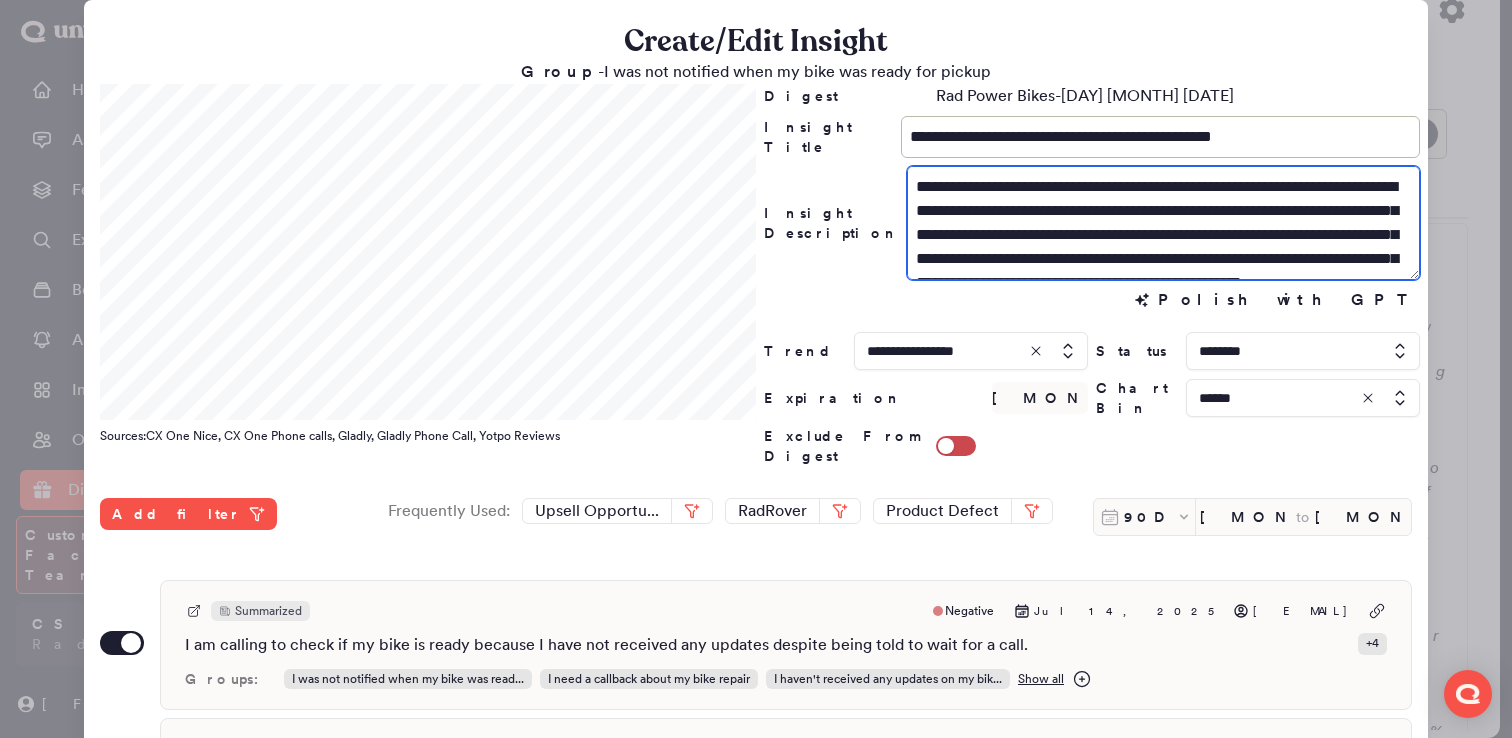 click on "**********" at bounding box center [1163, 223] 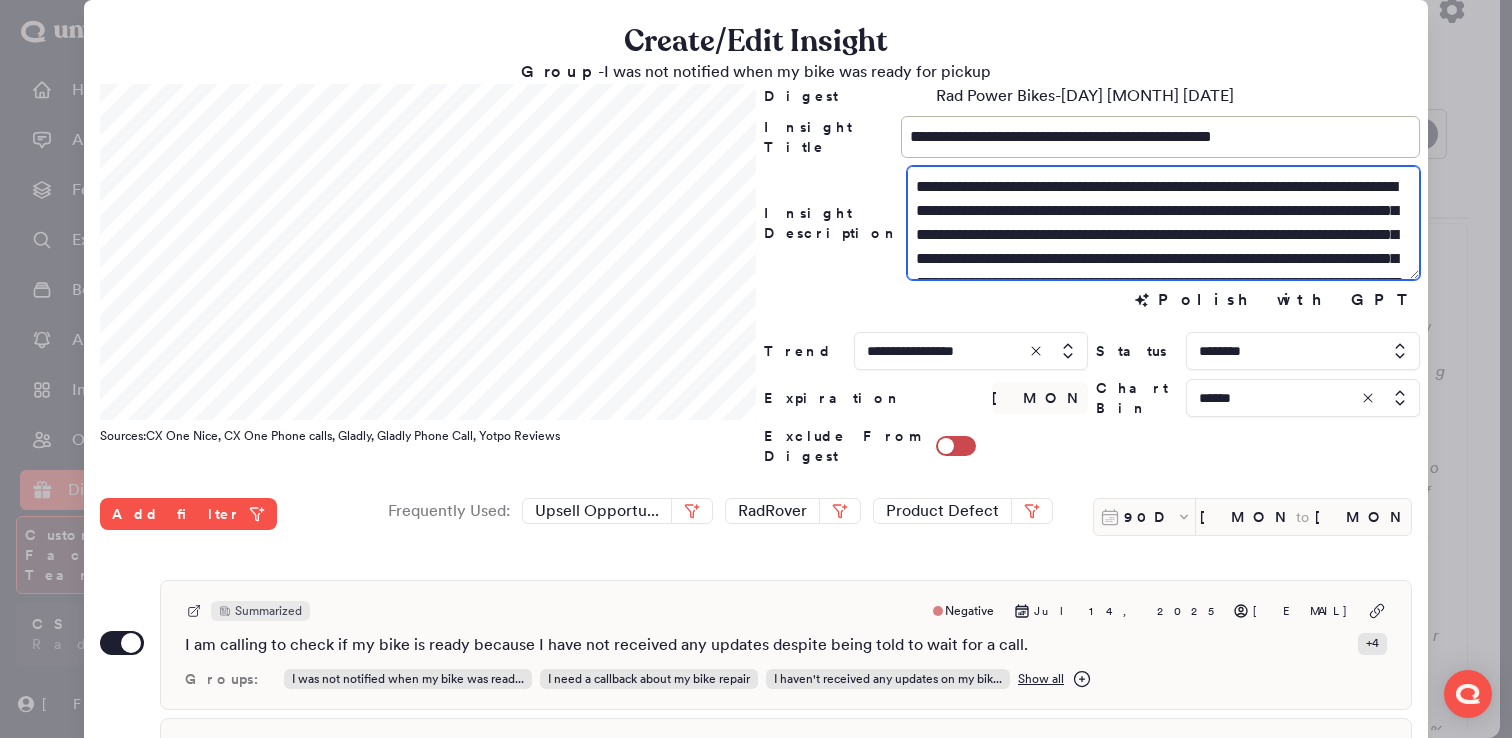 drag, startPoint x: 1395, startPoint y: 239, endPoint x: 909, endPoint y: 171, distance: 490.73413 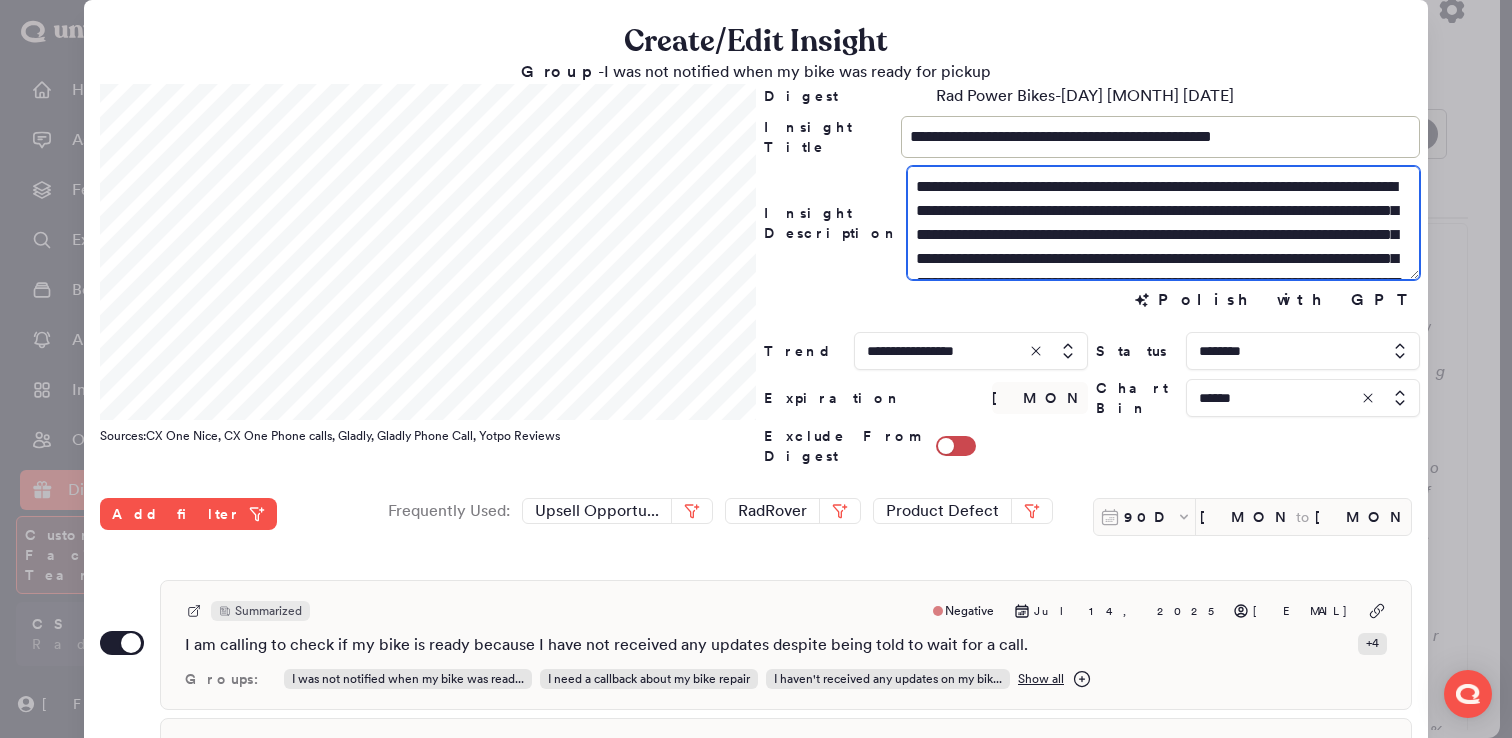 click on "**********" at bounding box center [1163, 223] 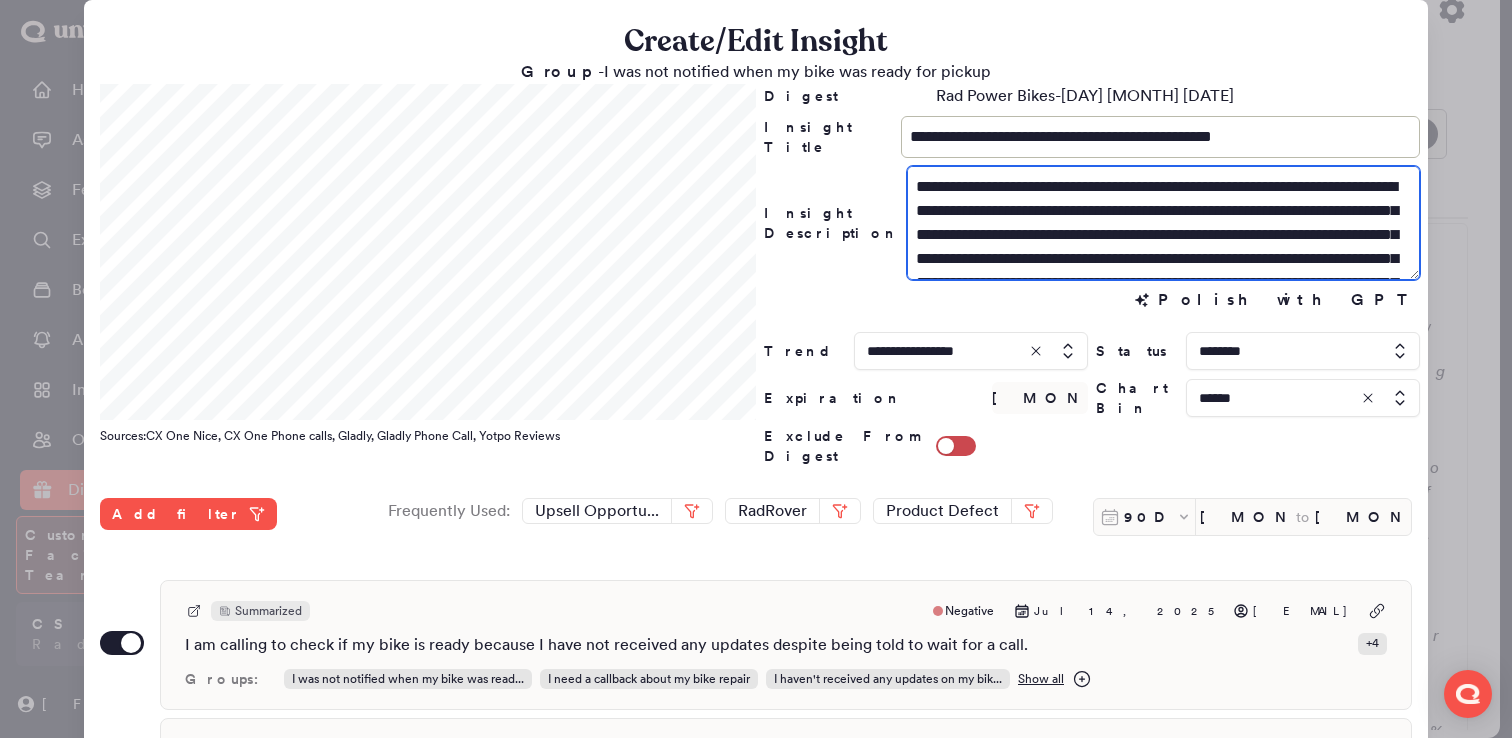 click on "**********" at bounding box center [1163, 223] 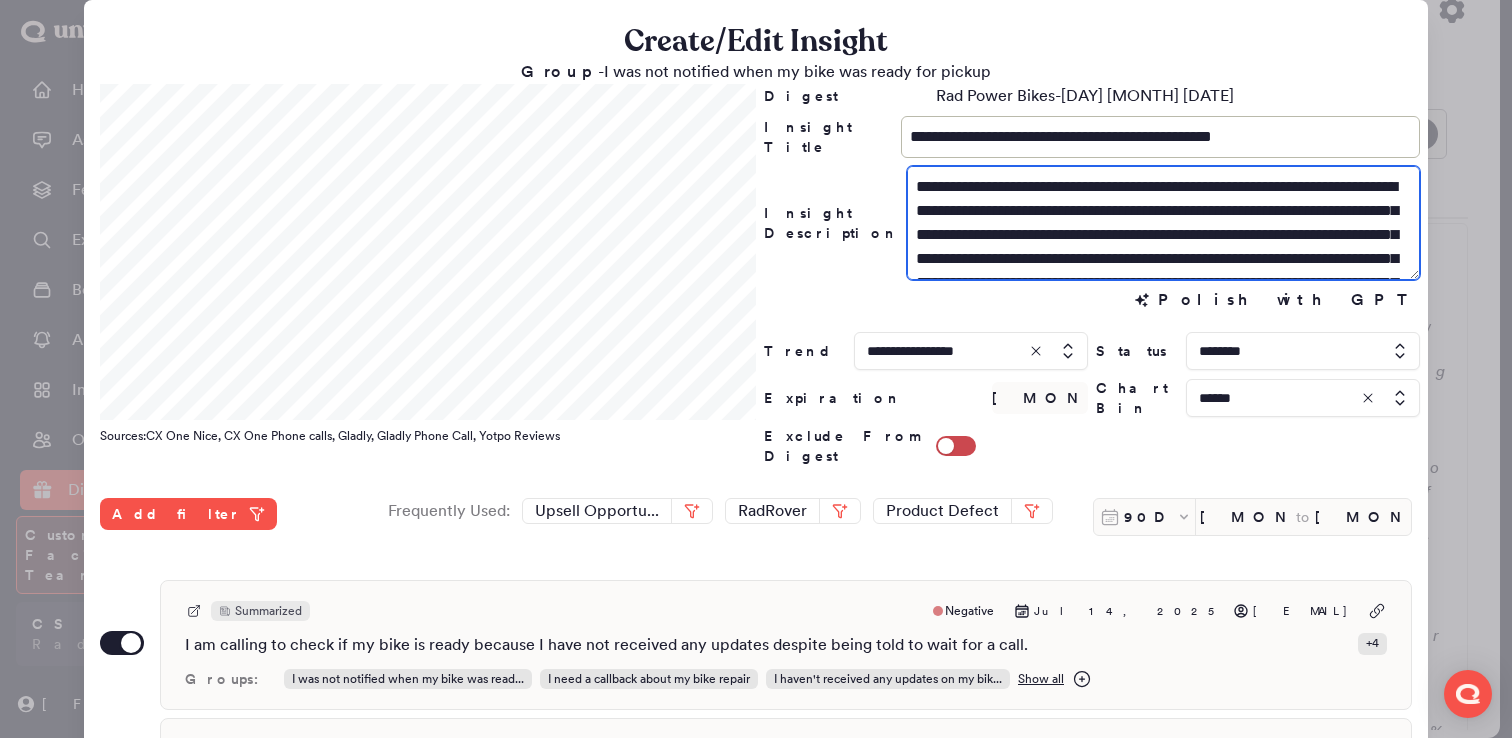 click on "**********" at bounding box center (1163, 223) 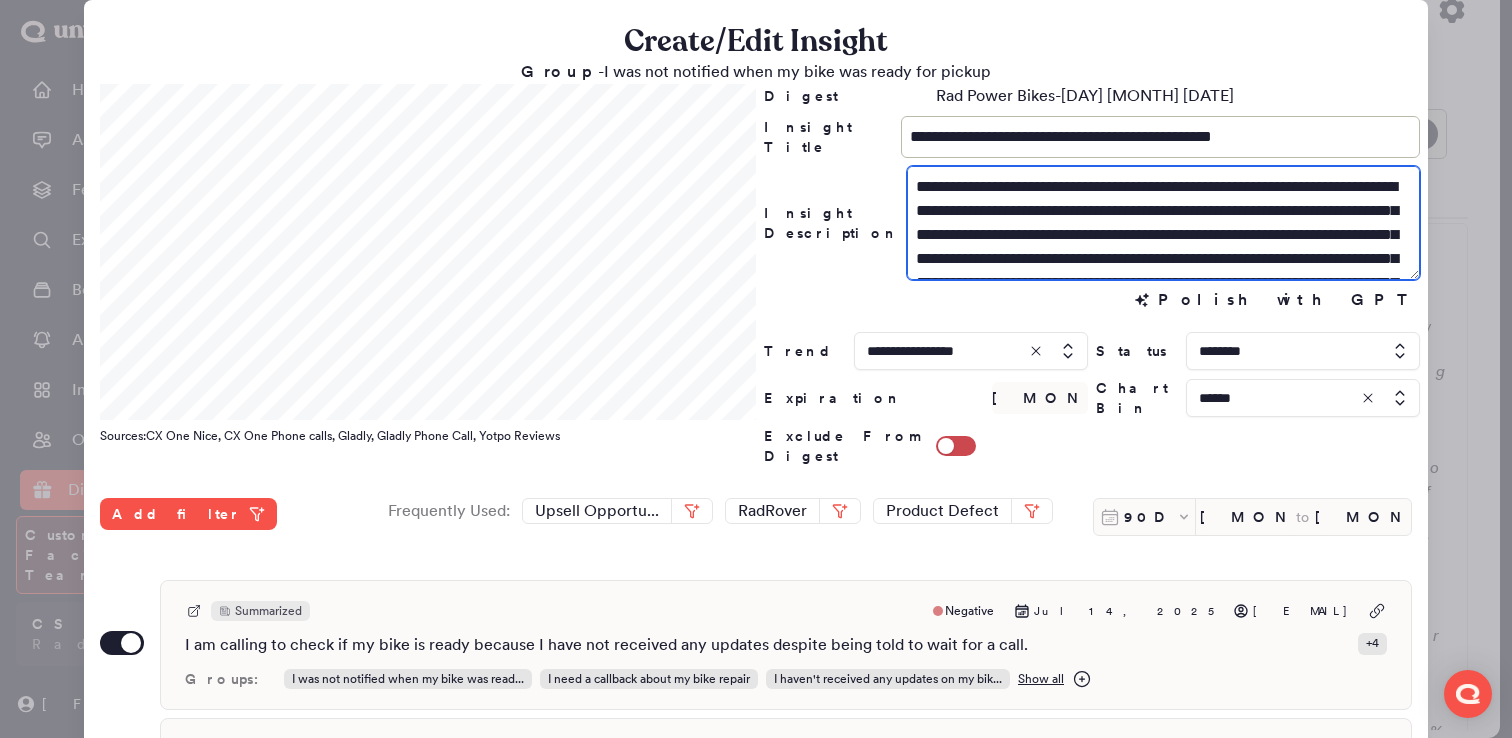 click on "**********" at bounding box center [1163, 223] 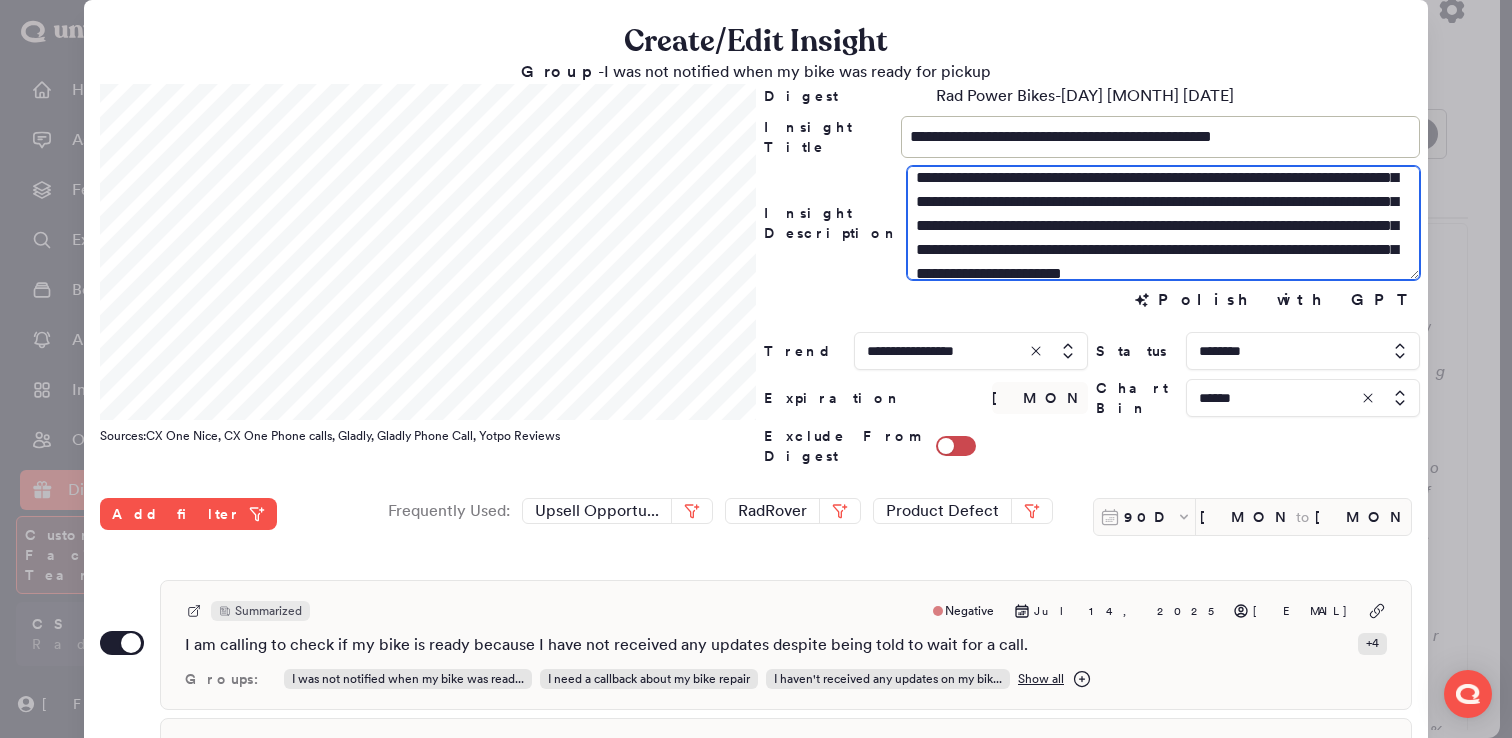 scroll, scrollTop: 72, scrollLeft: 0, axis: vertical 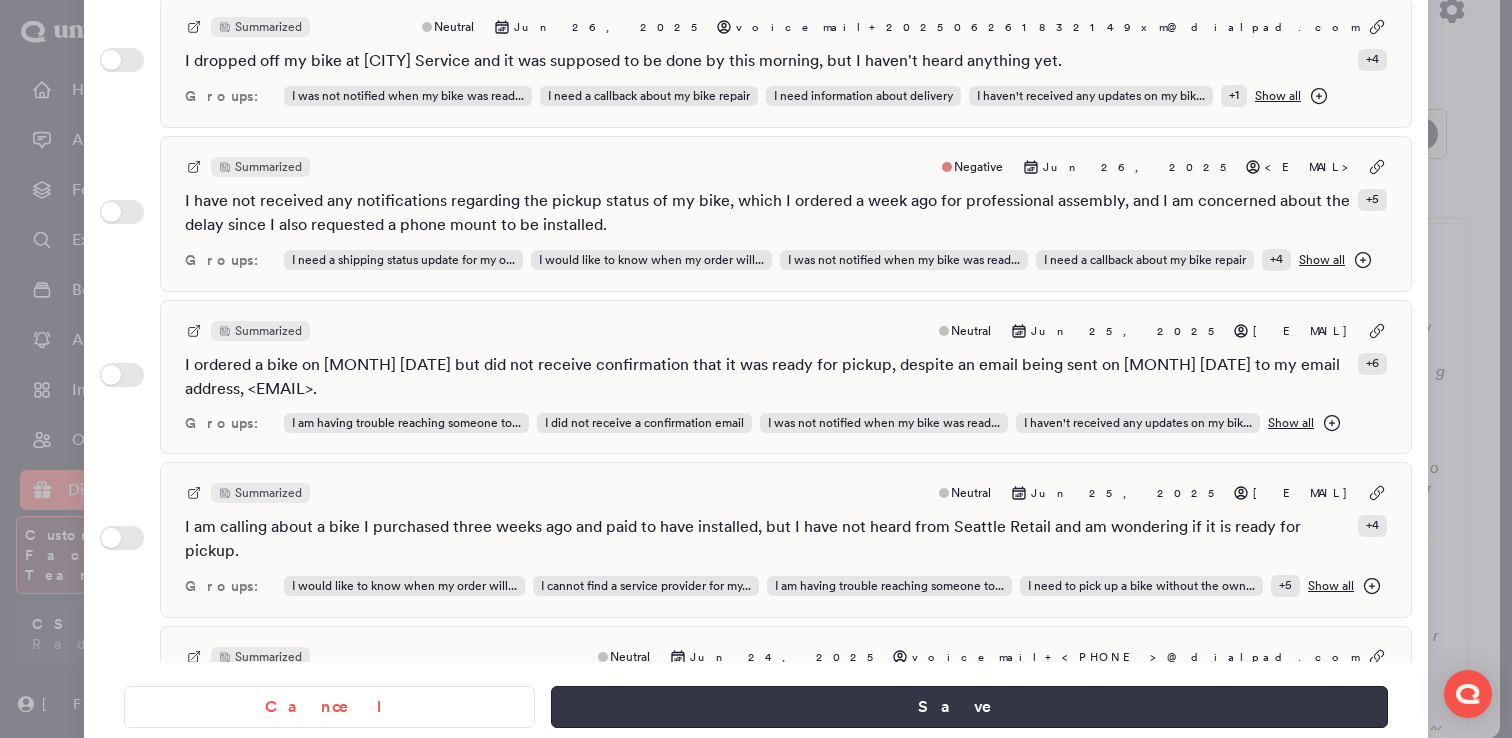 type on "**********" 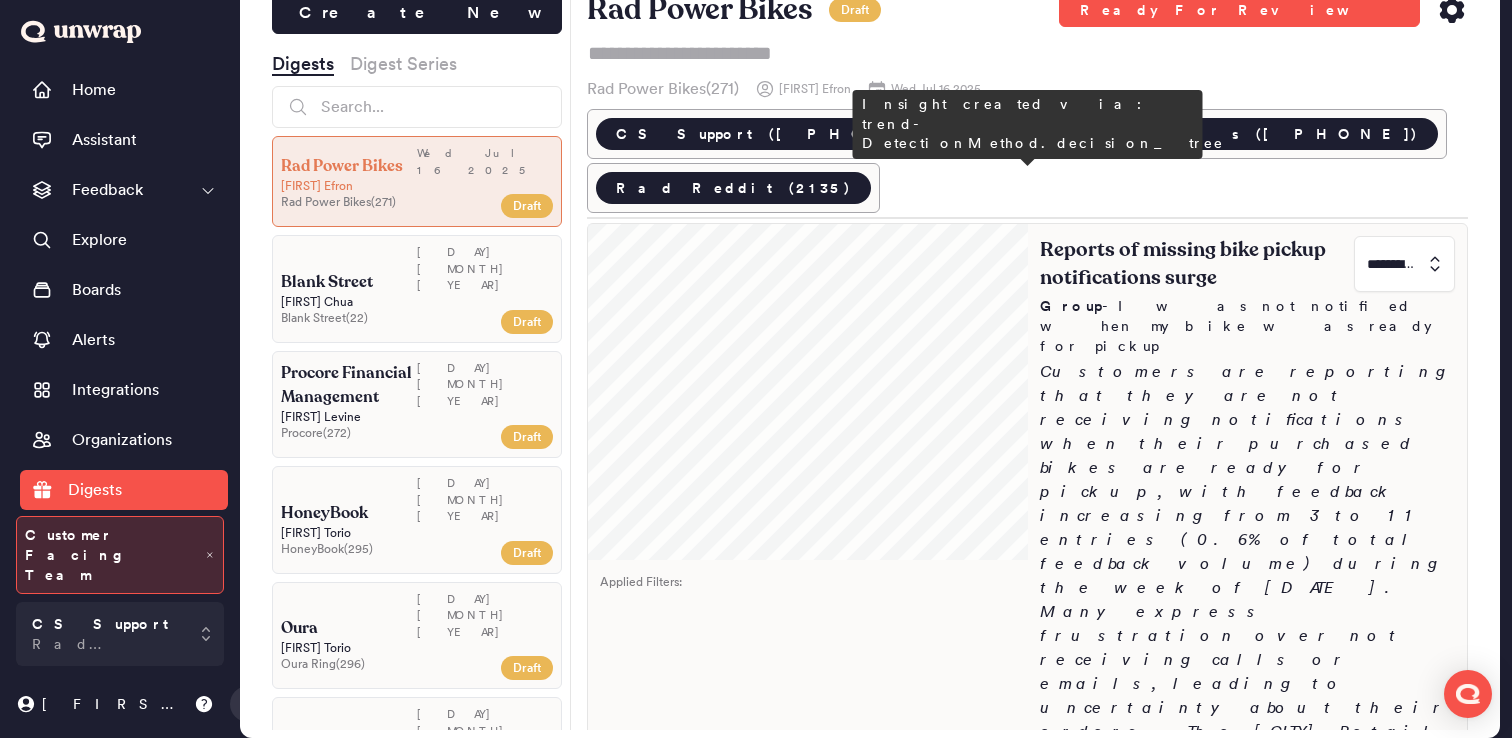 click 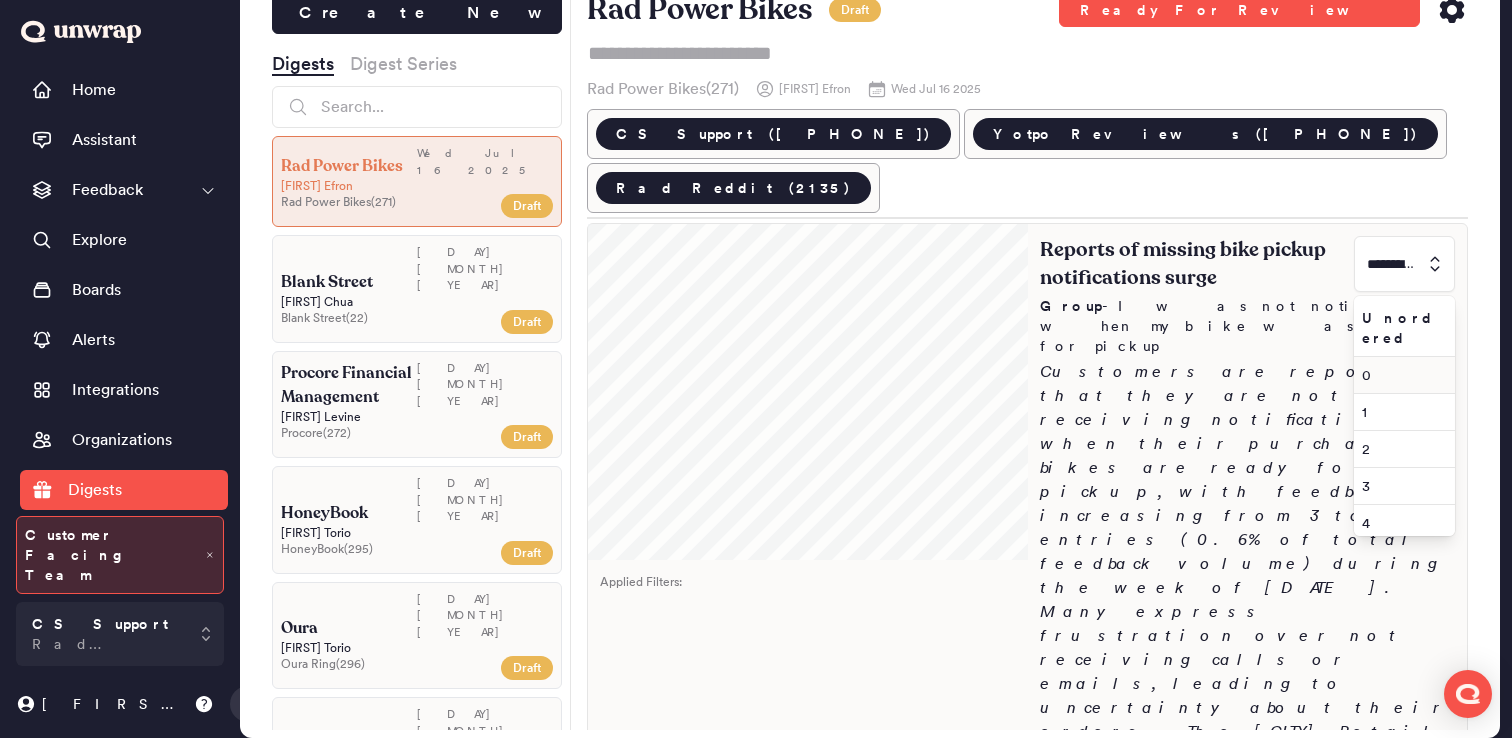 click on "0" at bounding box center (1400, 375) 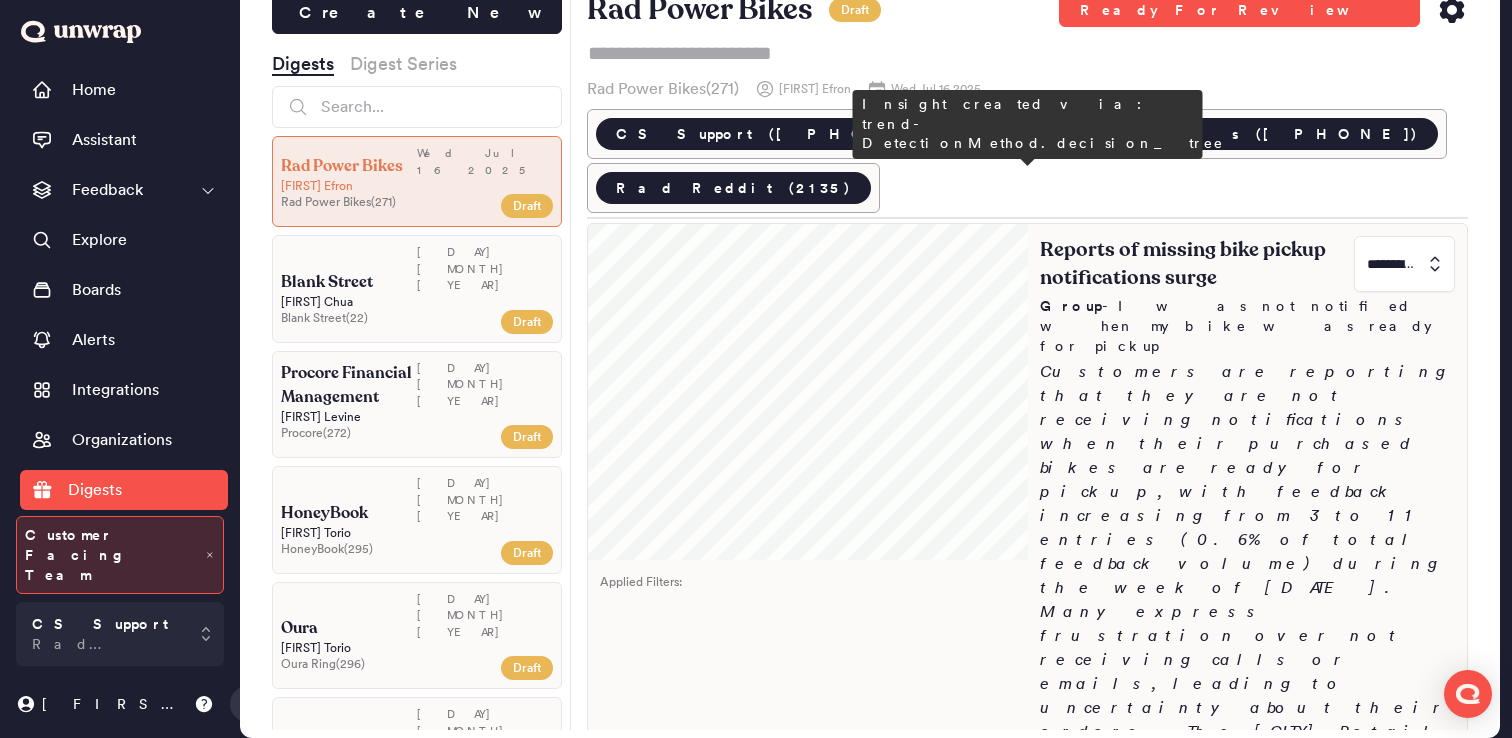 type on "*" 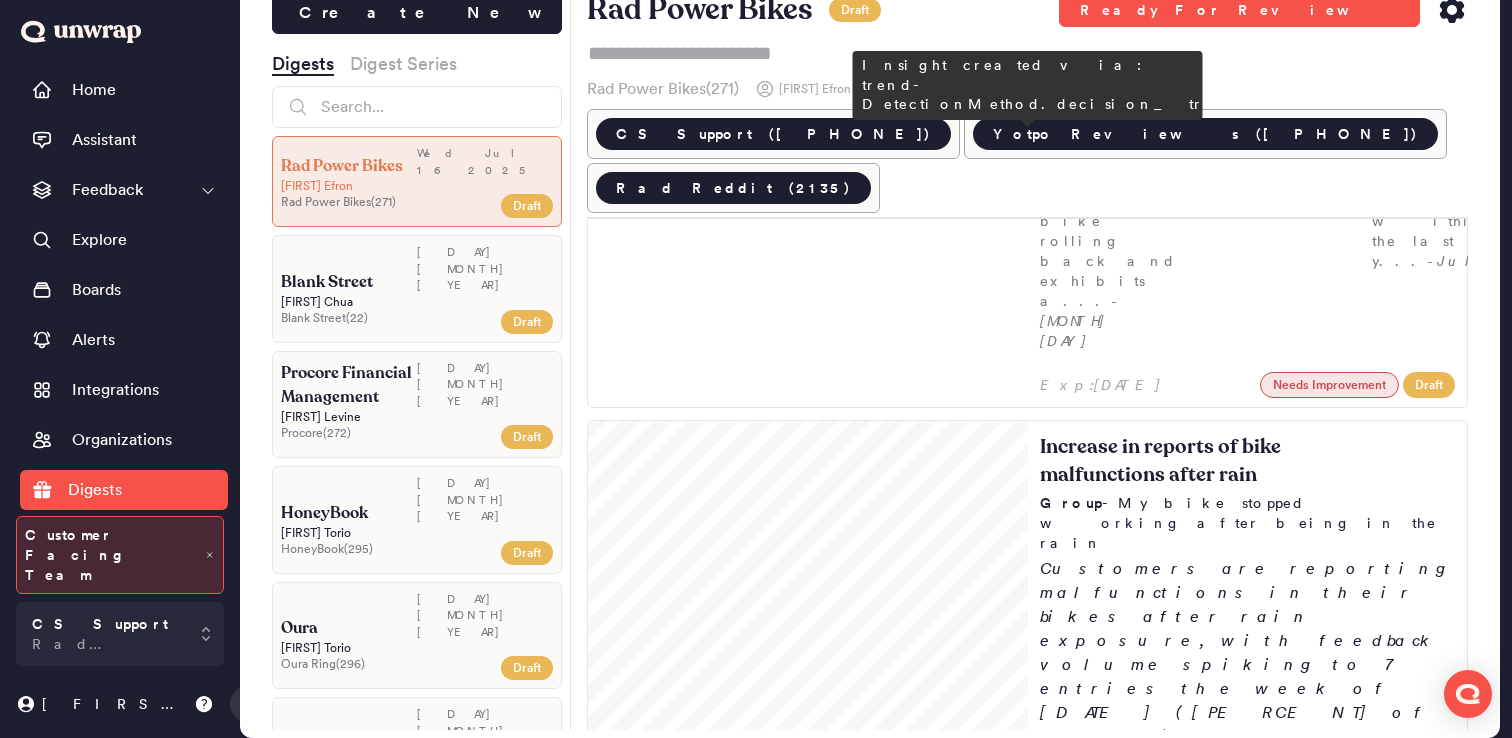 scroll, scrollTop: 19285, scrollLeft: 0, axis: vertical 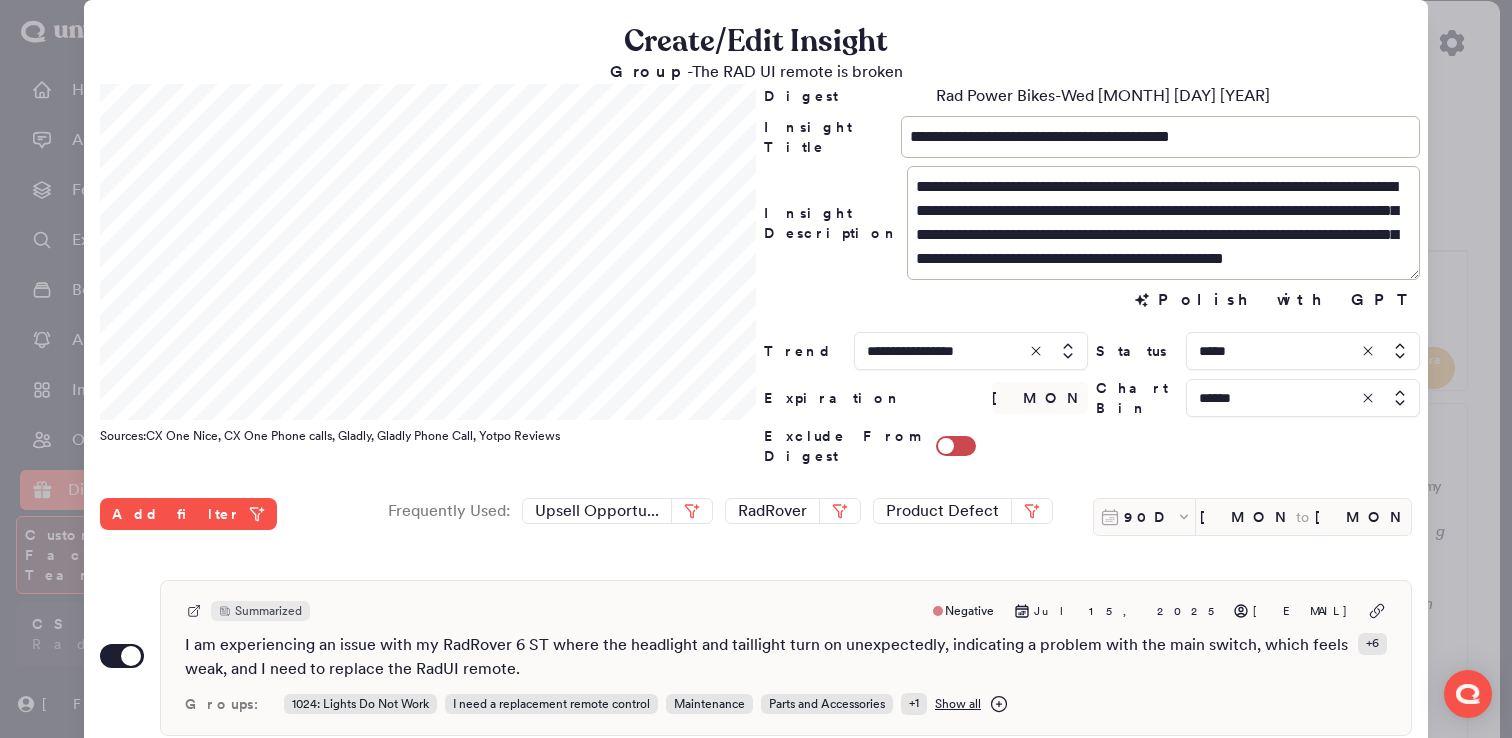 click at bounding box center (756, 369) 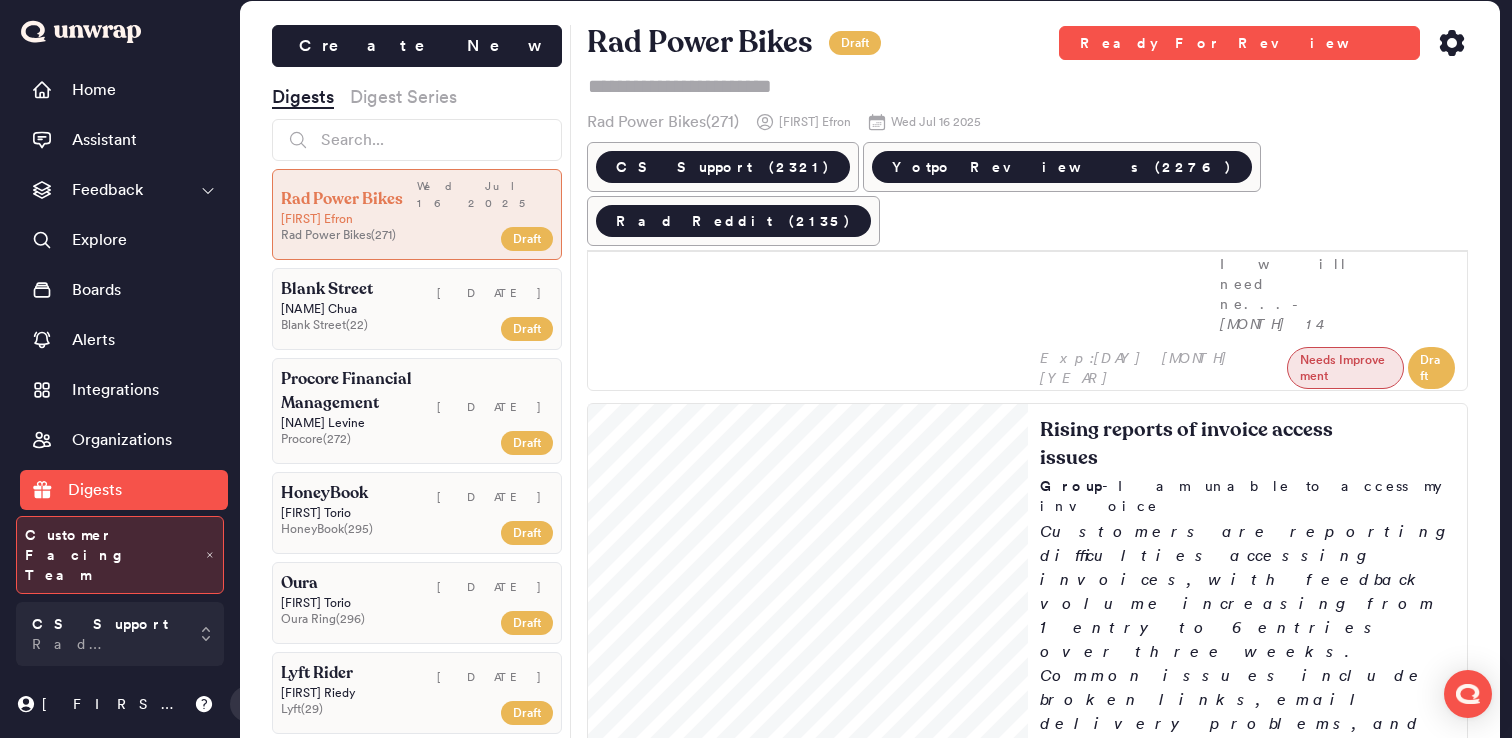 scroll, scrollTop: 56, scrollLeft: 0, axis: vertical 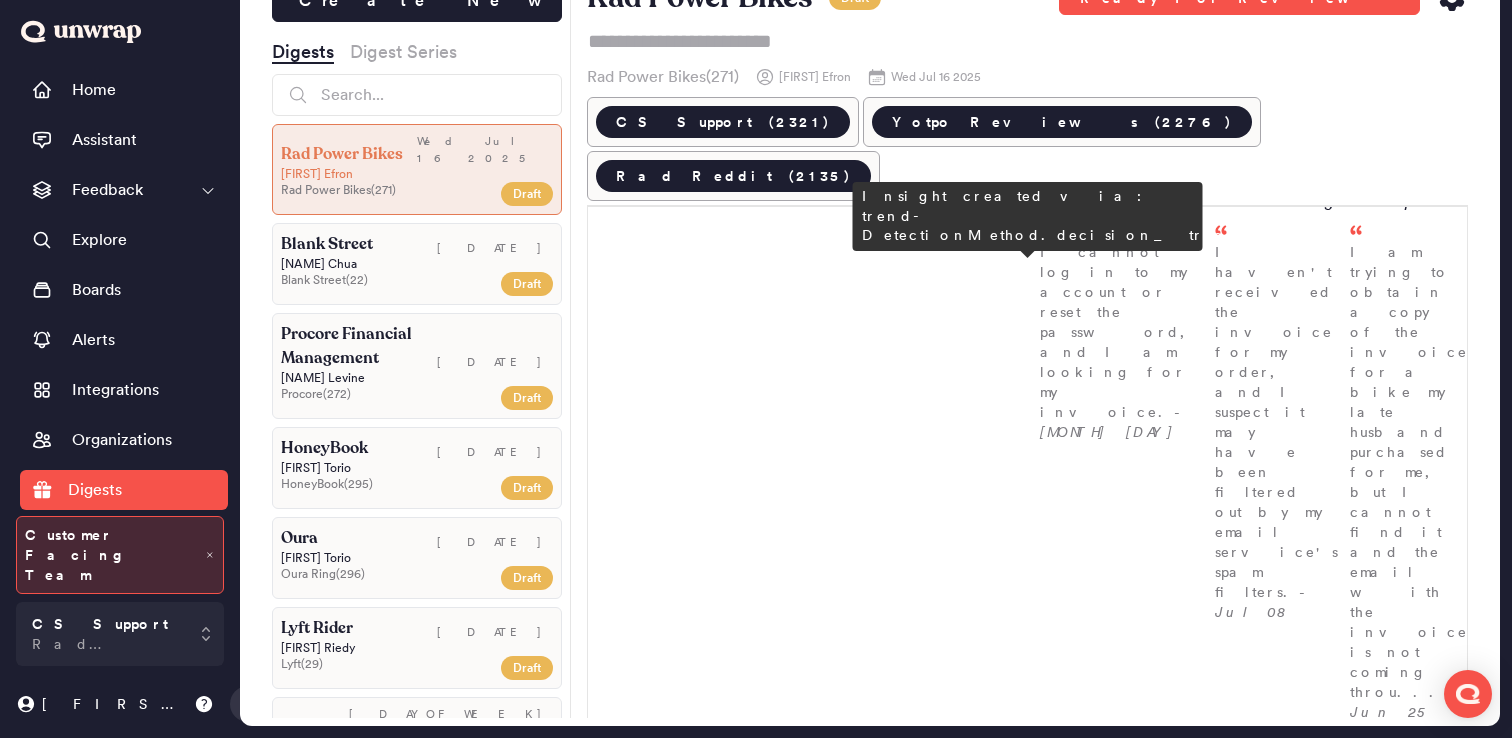 click on "Surge in requests for battery replacements" at bounding box center (1195, 4704) 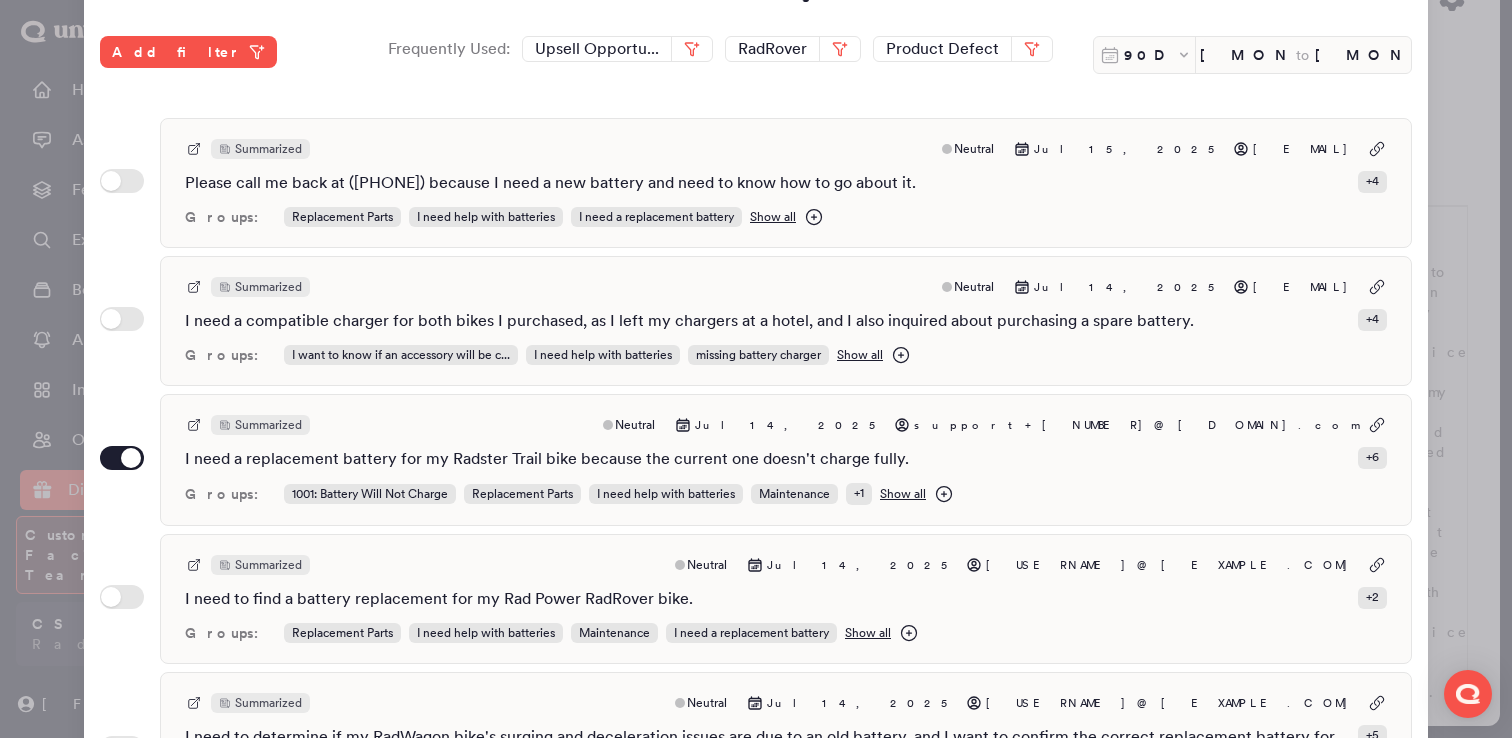scroll, scrollTop: 463, scrollLeft: 0, axis: vertical 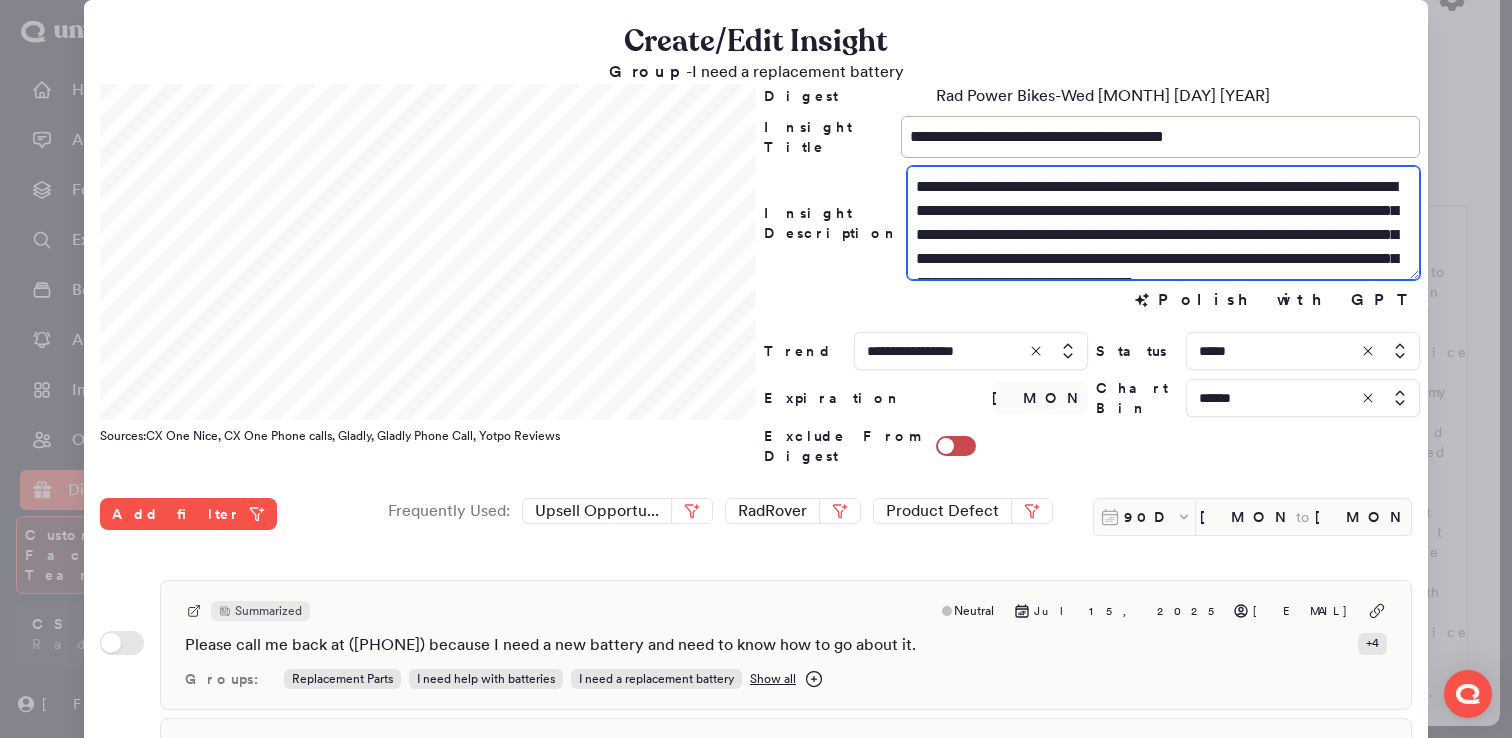 click on "**********" at bounding box center [1163, 223] 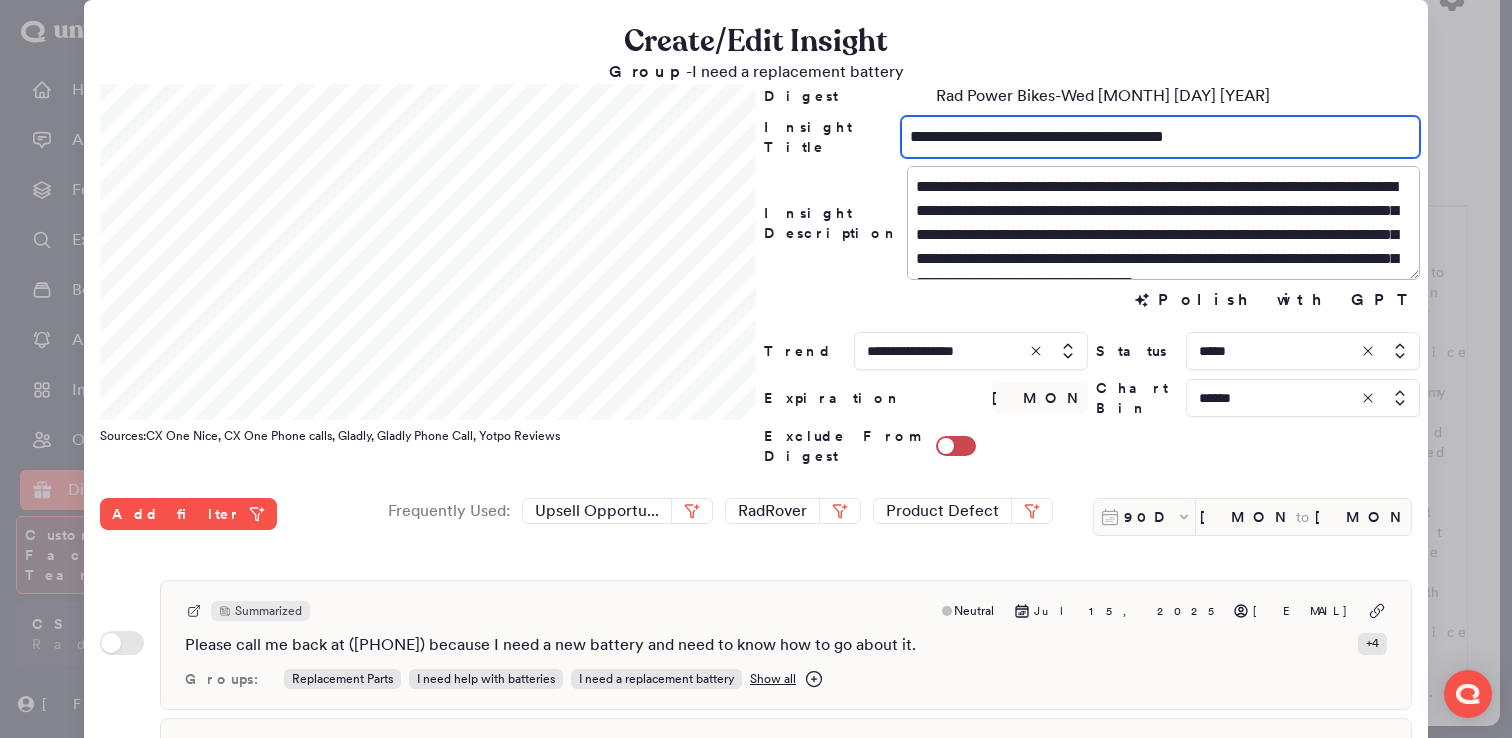 drag, startPoint x: 976, startPoint y: 134, endPoint x: 877, endPoint y: 144, distance: 99.50377 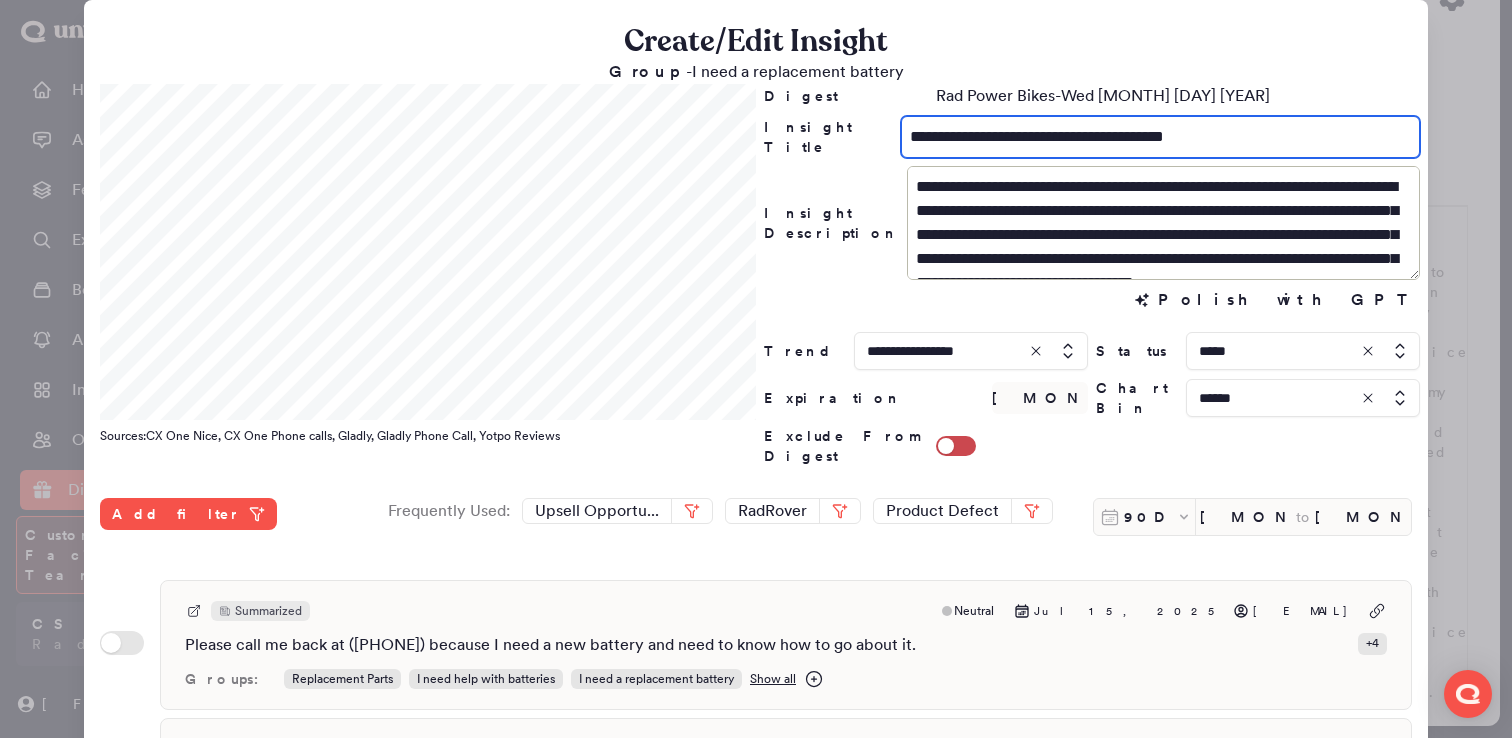 click on "**********" at bounding box center [1092, 137] 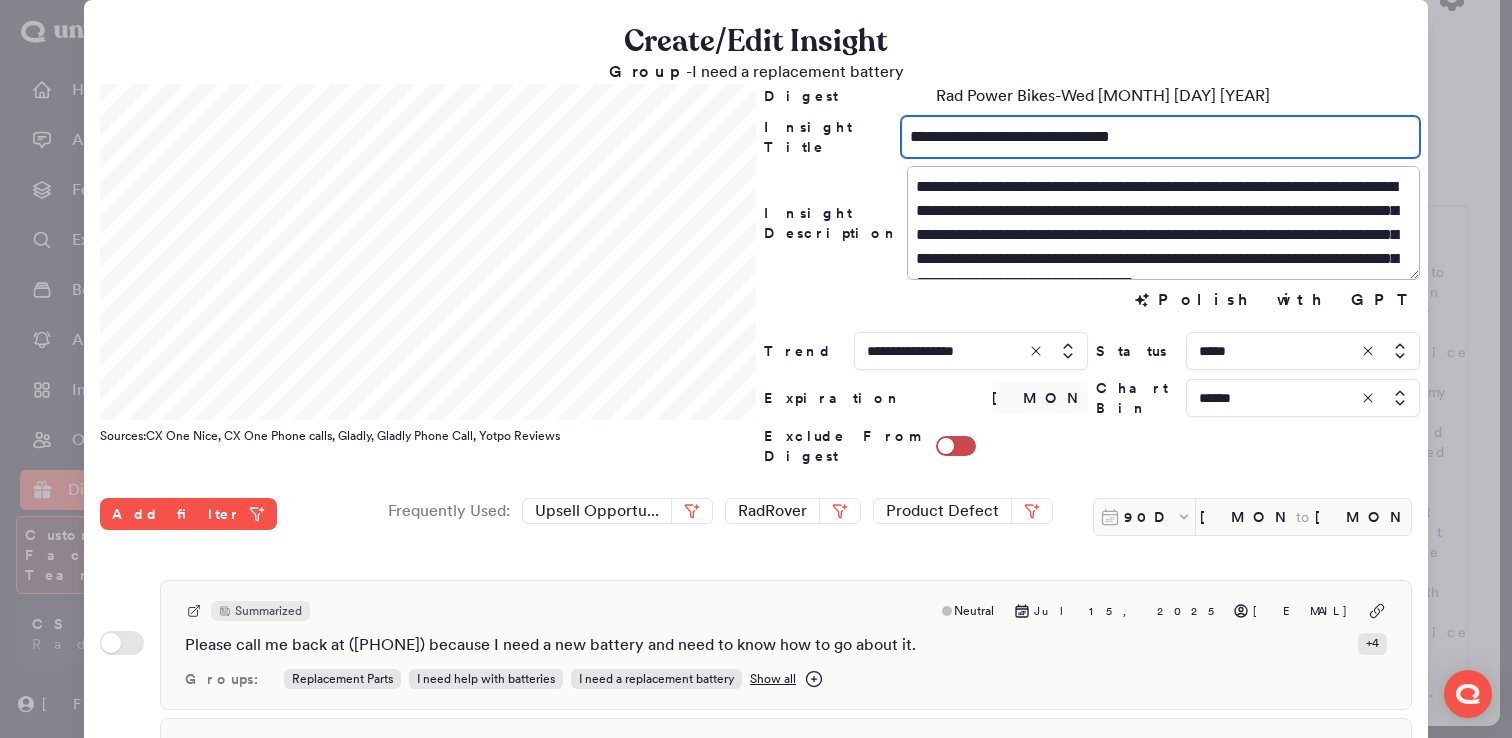 click on "**********" at bounding box center [1160, 137] 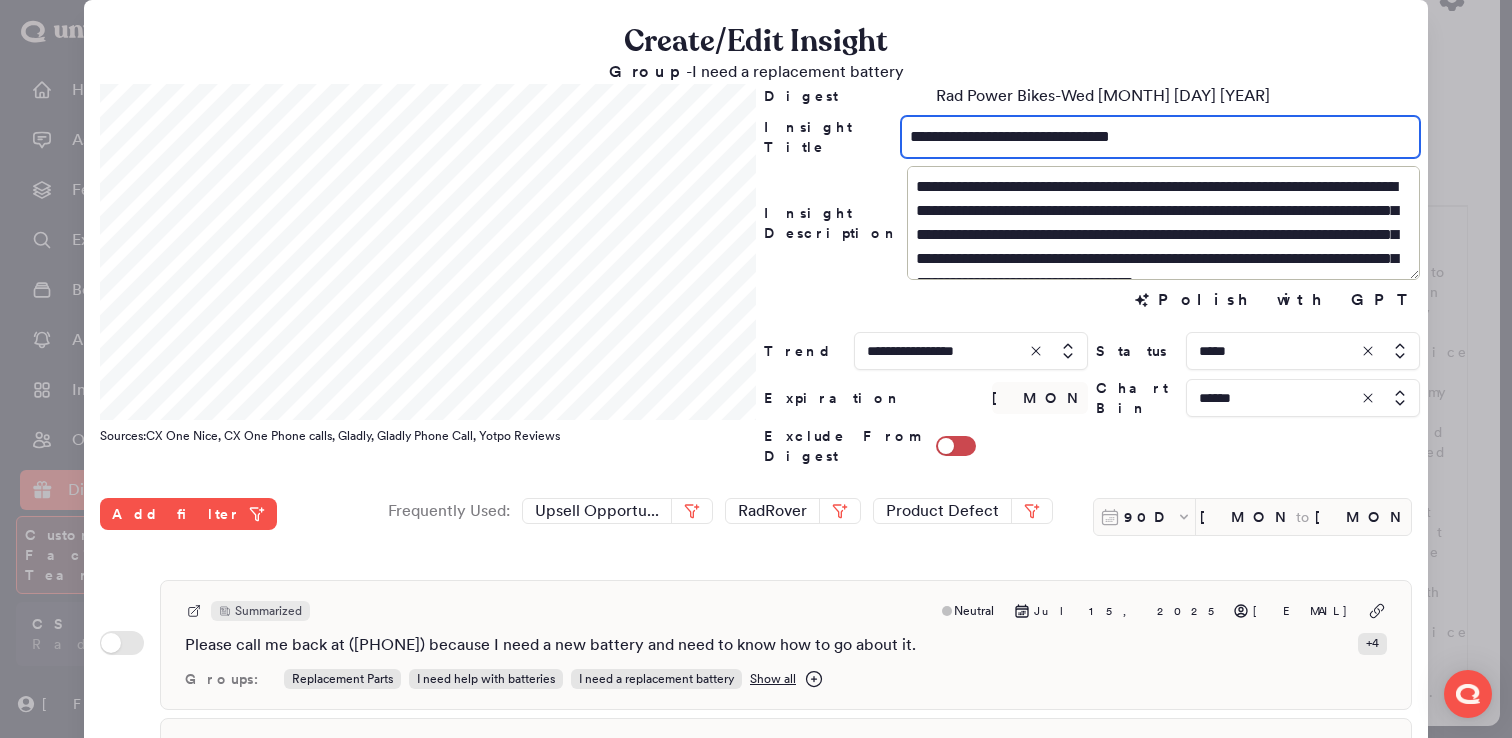 drag, startPoint x: 1160, startPoint y: 130, endPoint x: 927, endPoint y: 112, distance: 233.69424 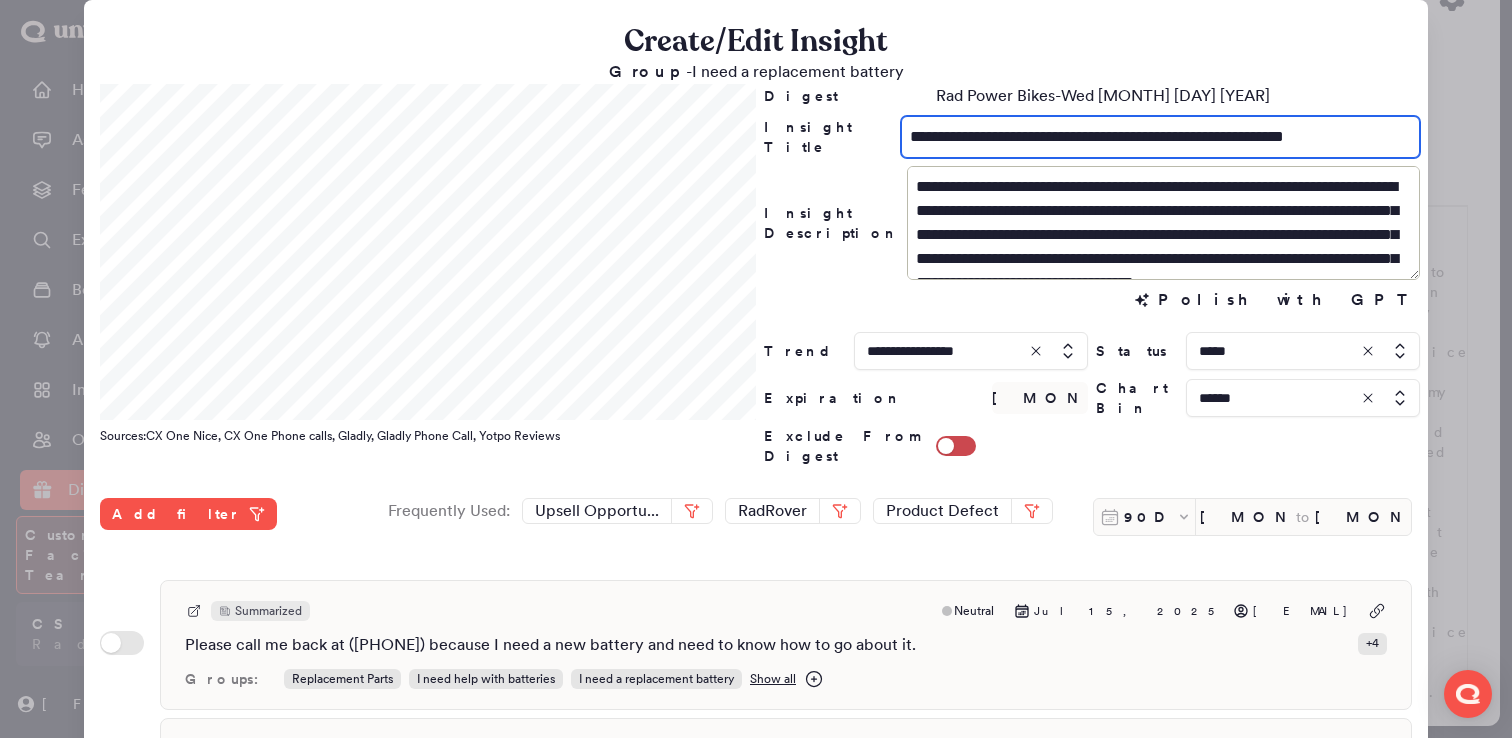 drag, startPoint x: 1212, startPoint y: 137, endPoint x: 1126, endPoint y: 140, distance: 86.05231 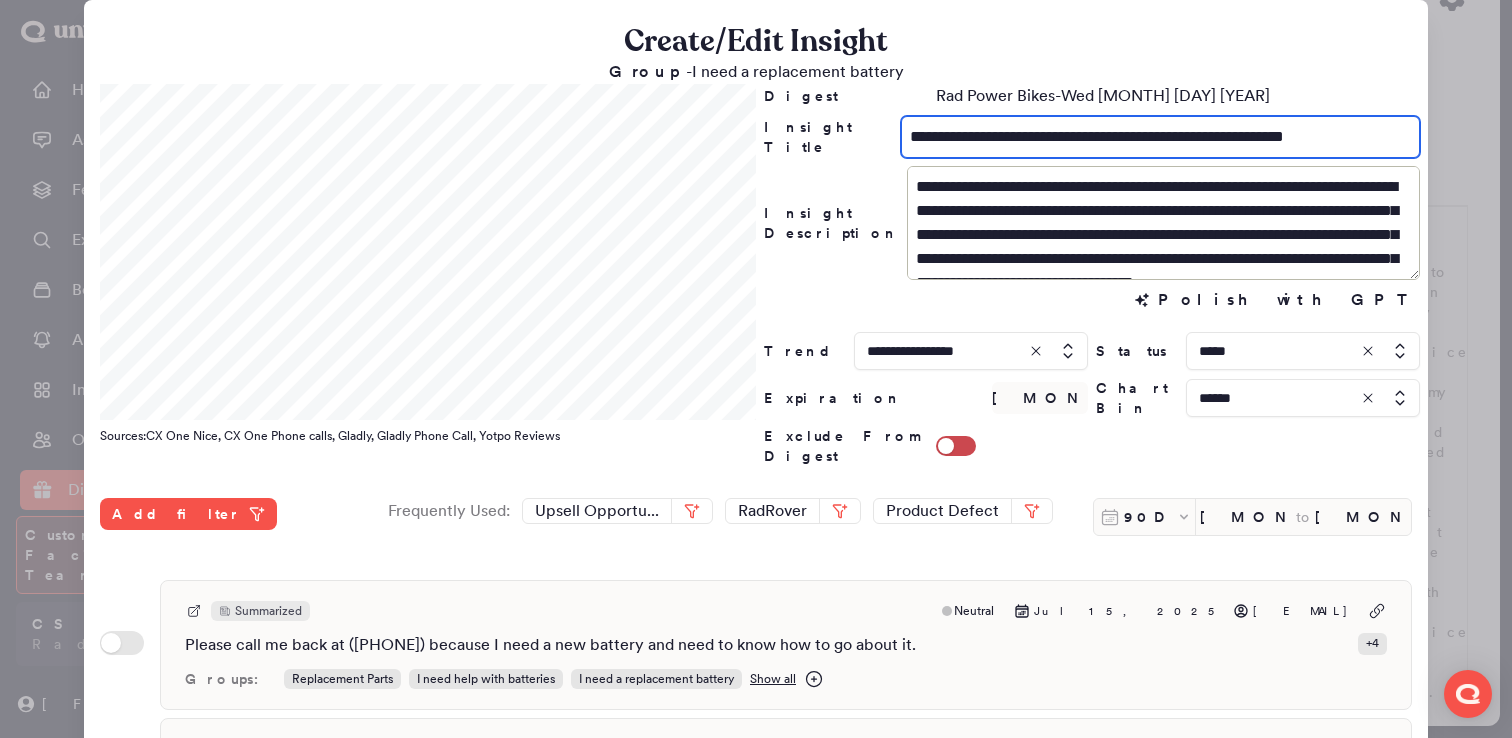 click on "**********" at bounding box center [1160, 137] 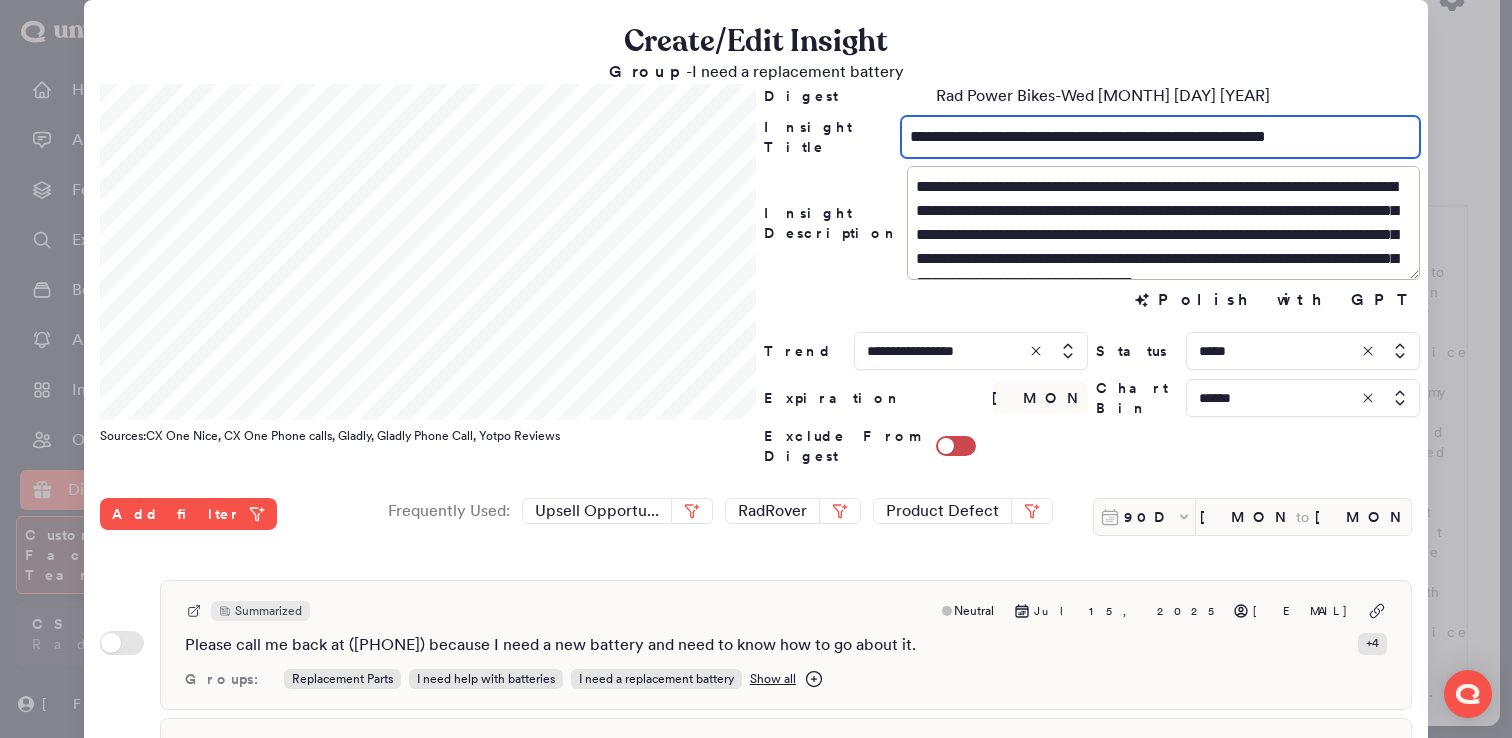 type on "**********" 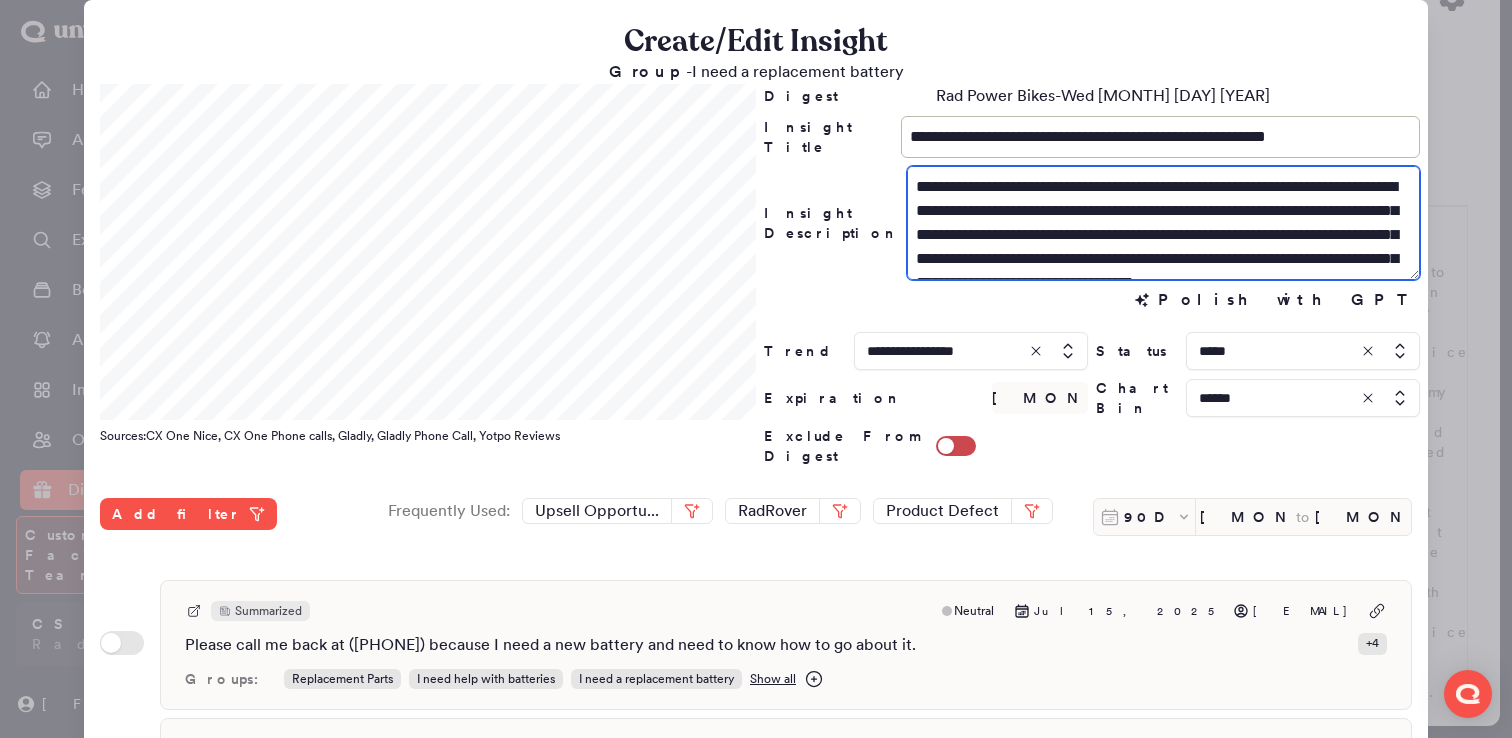click on "**********" at bounding box center [1163, 223] 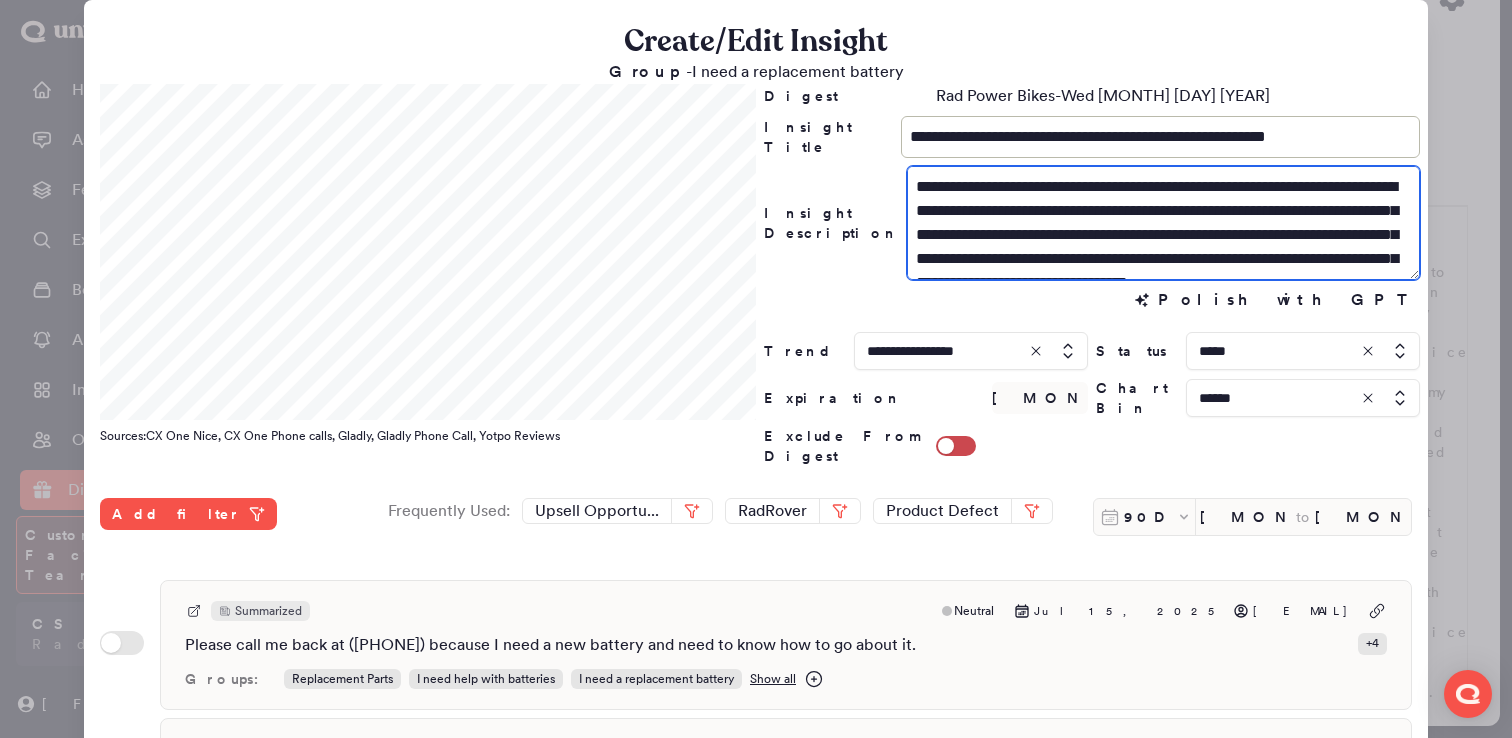 click on "**********" at bounding box center (1163, 223) 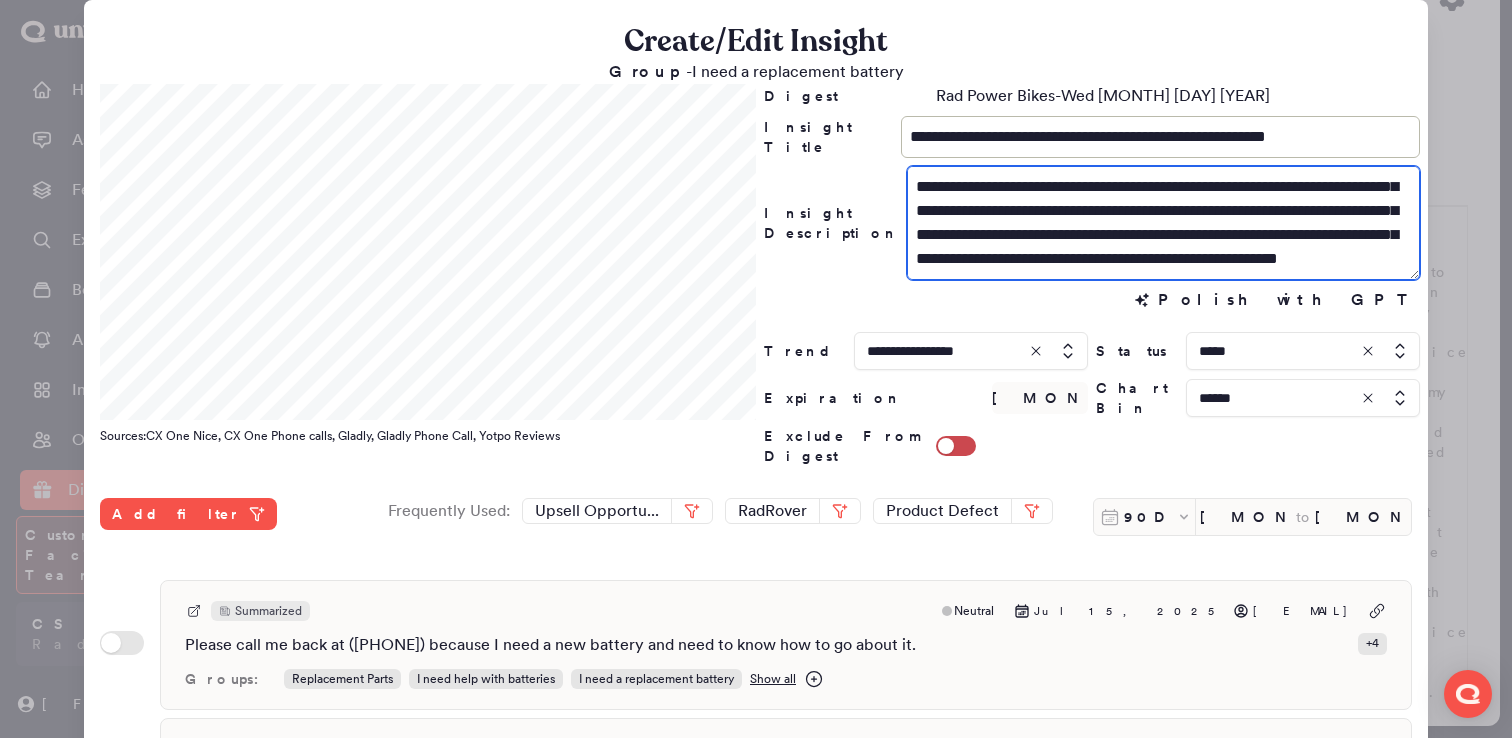 scroll, scrollTop: 45, scrollLeft: 0, axis: vertical 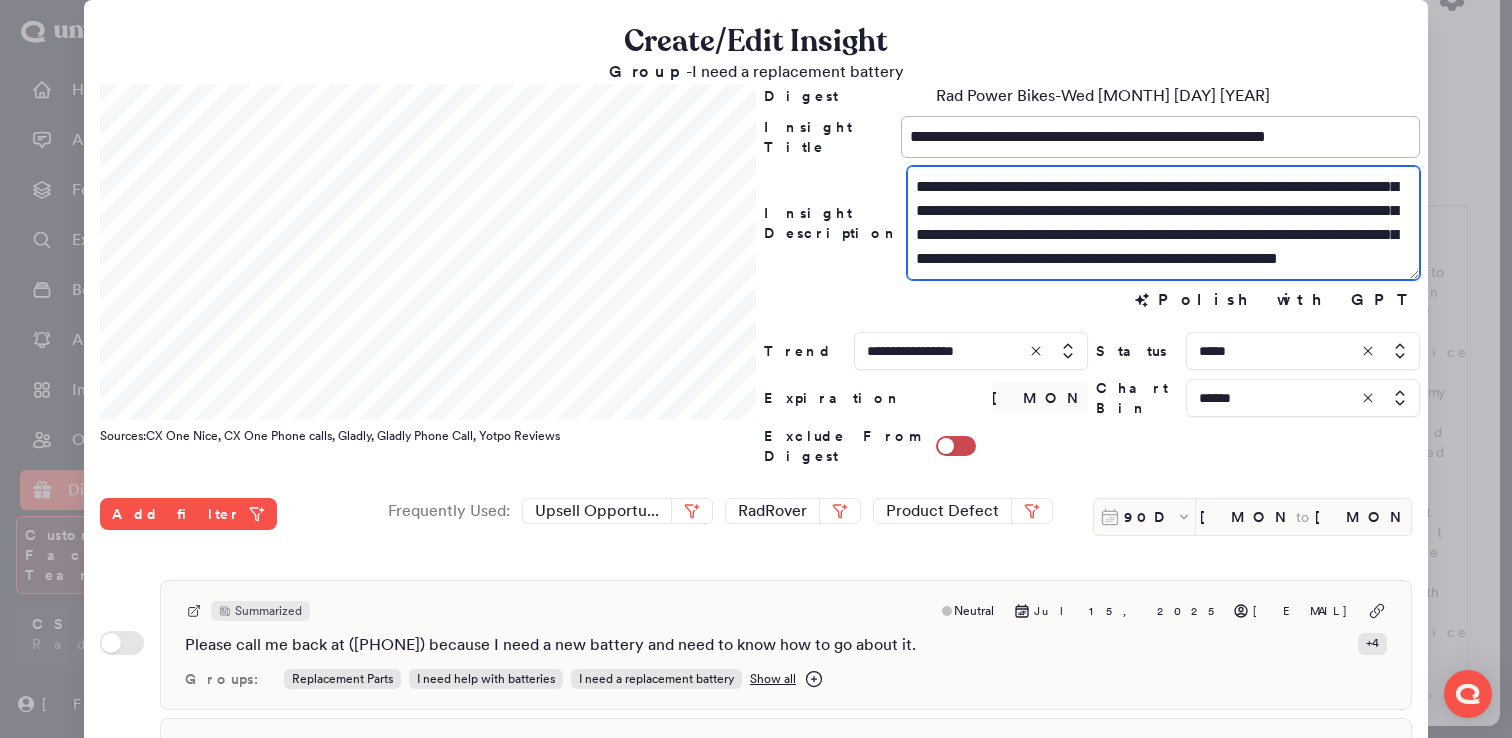 type on "**********" 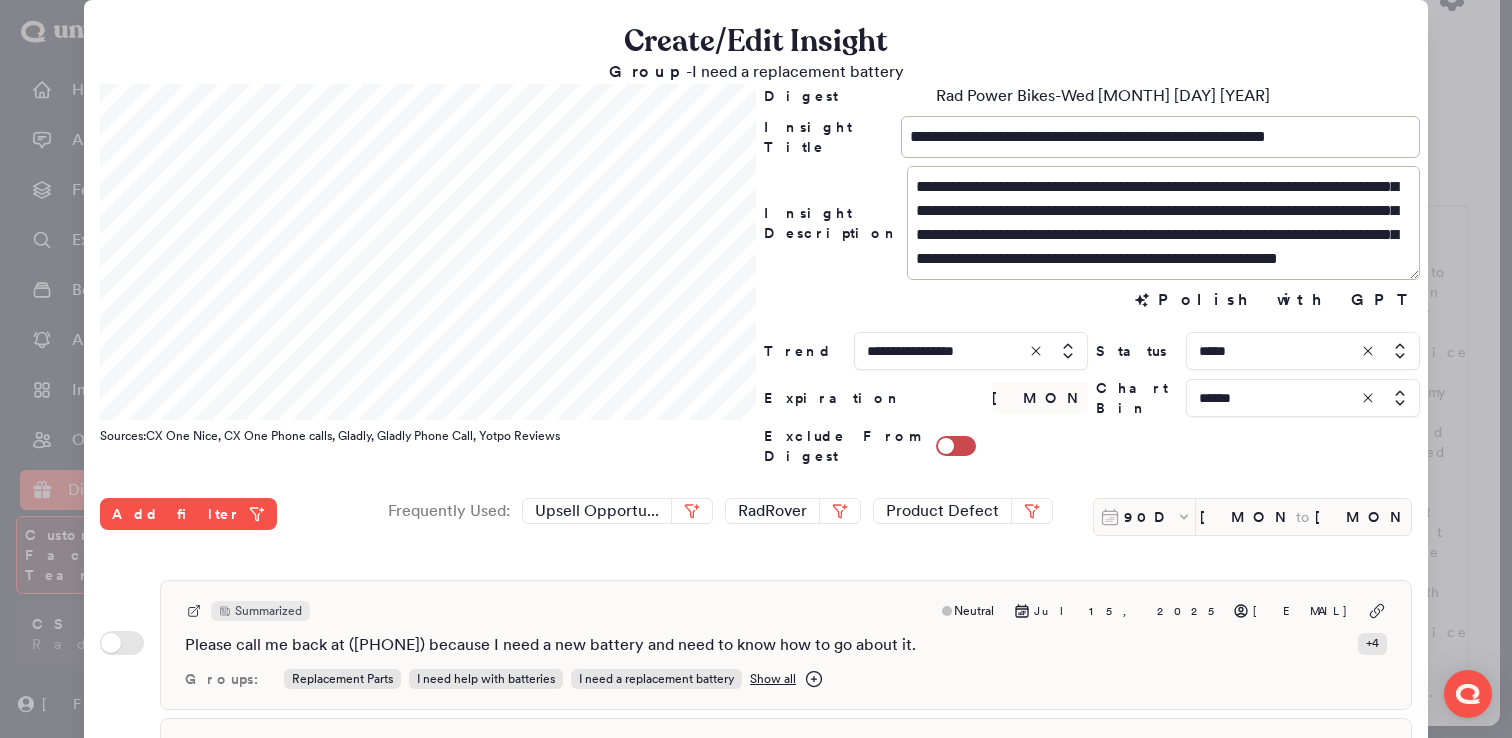 click at bounding box center [1303, 351] 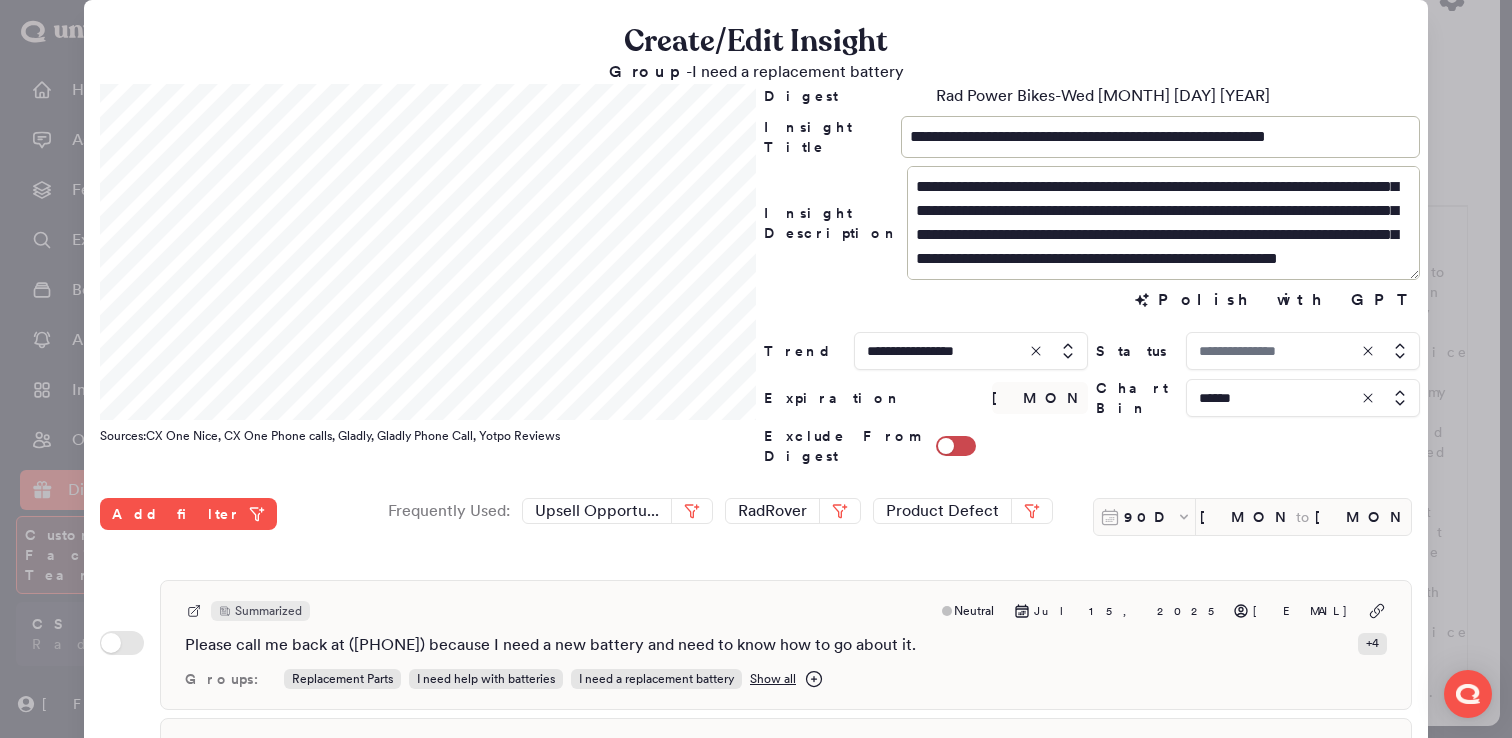 type on "*****" 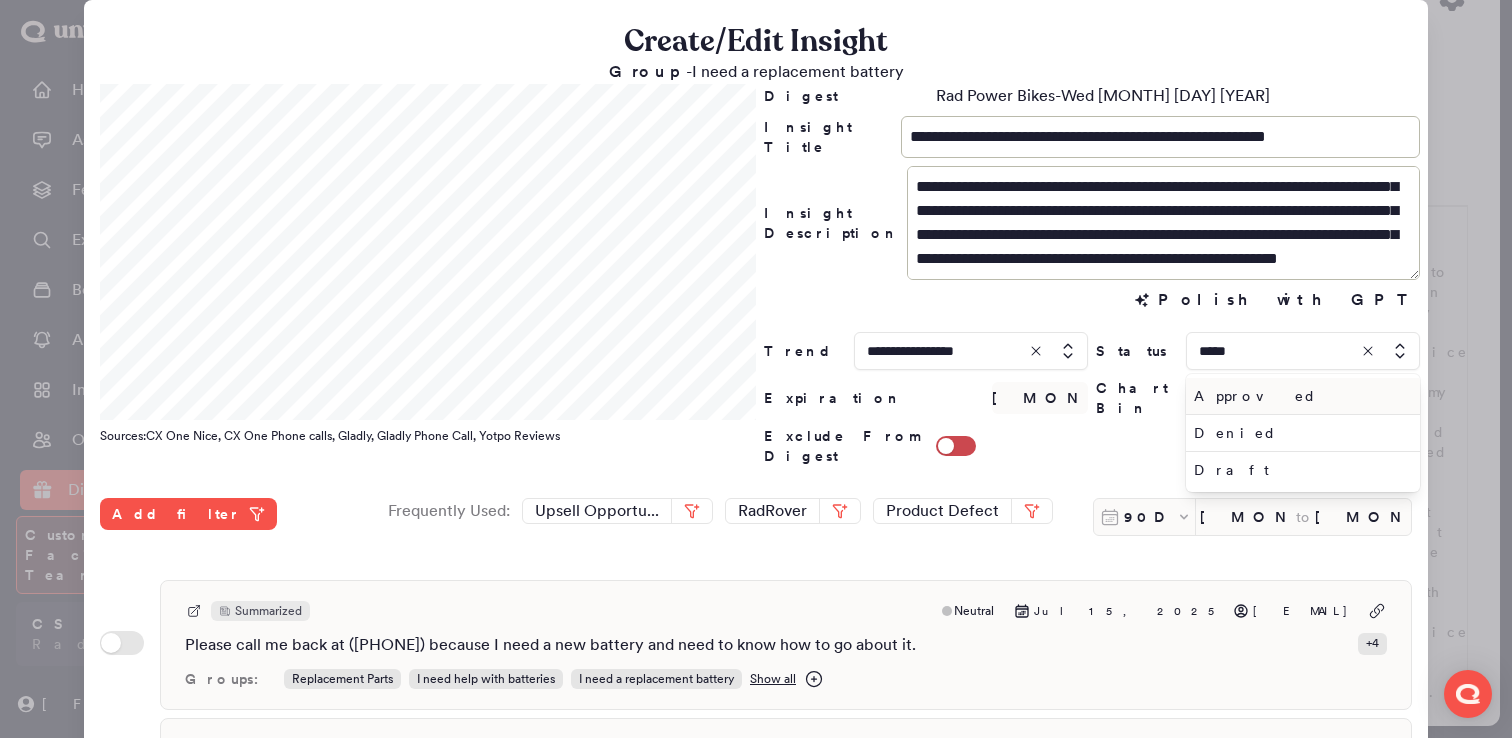 click on "Approved" at bounding box center (1299, 396) 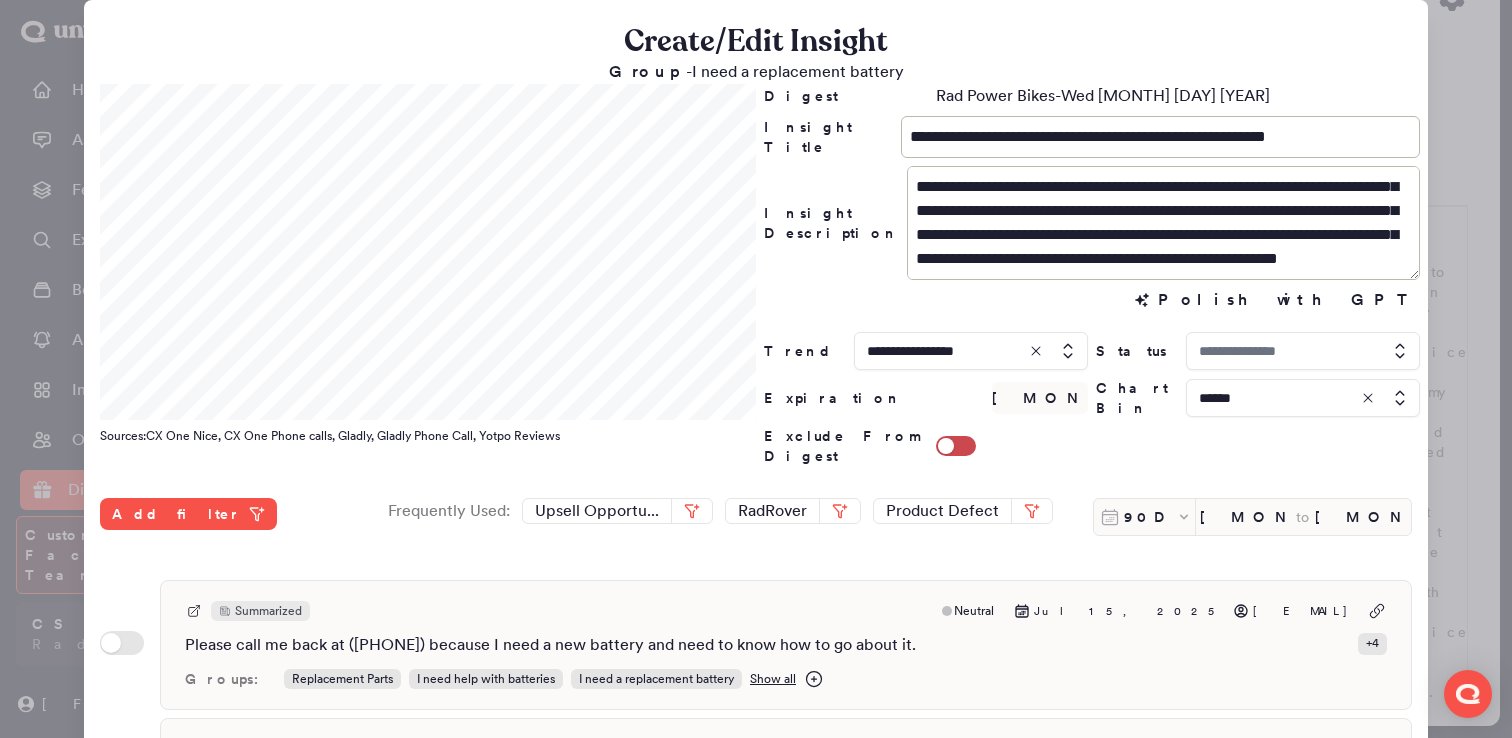 type on "********" 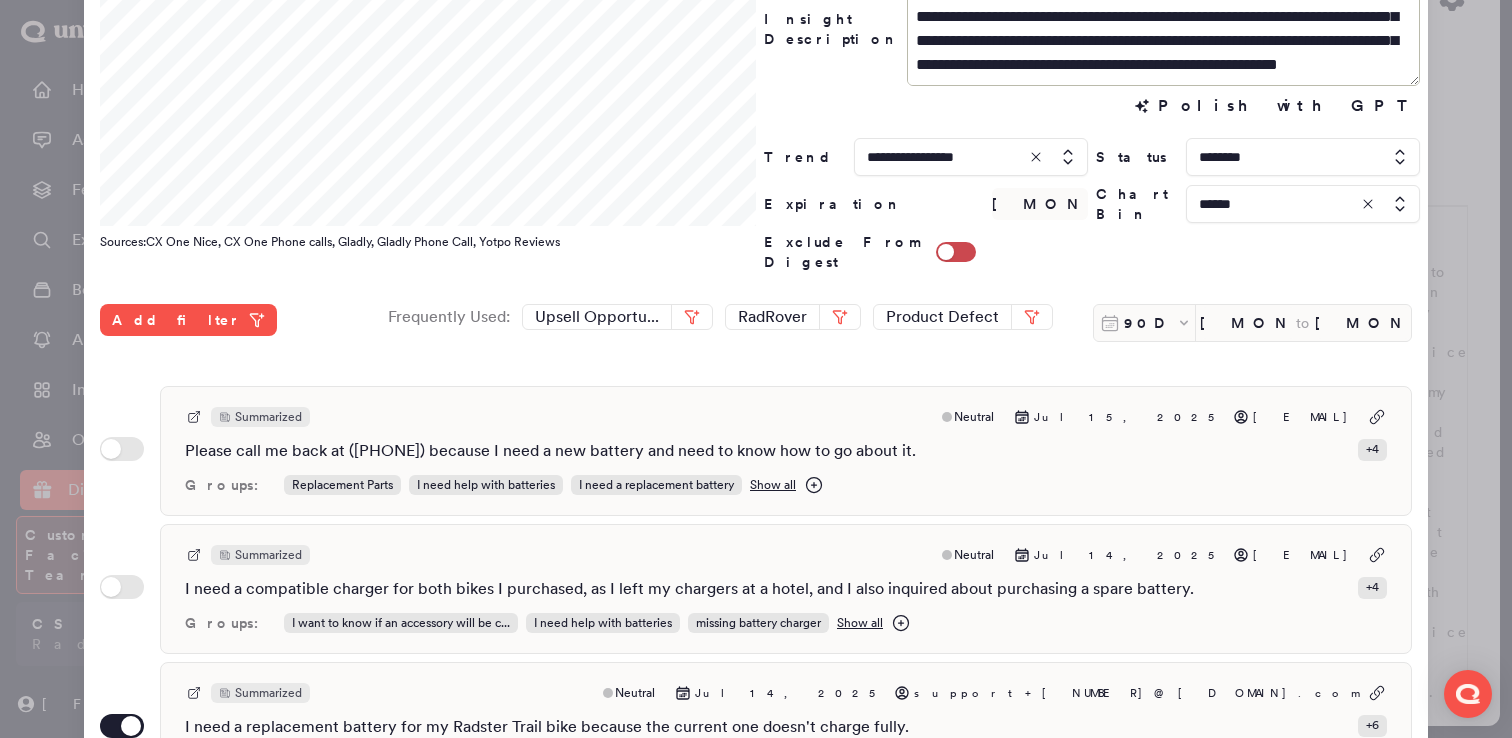 scroll, scrollTop: 590, scrollLeft: 0, axis: vertical 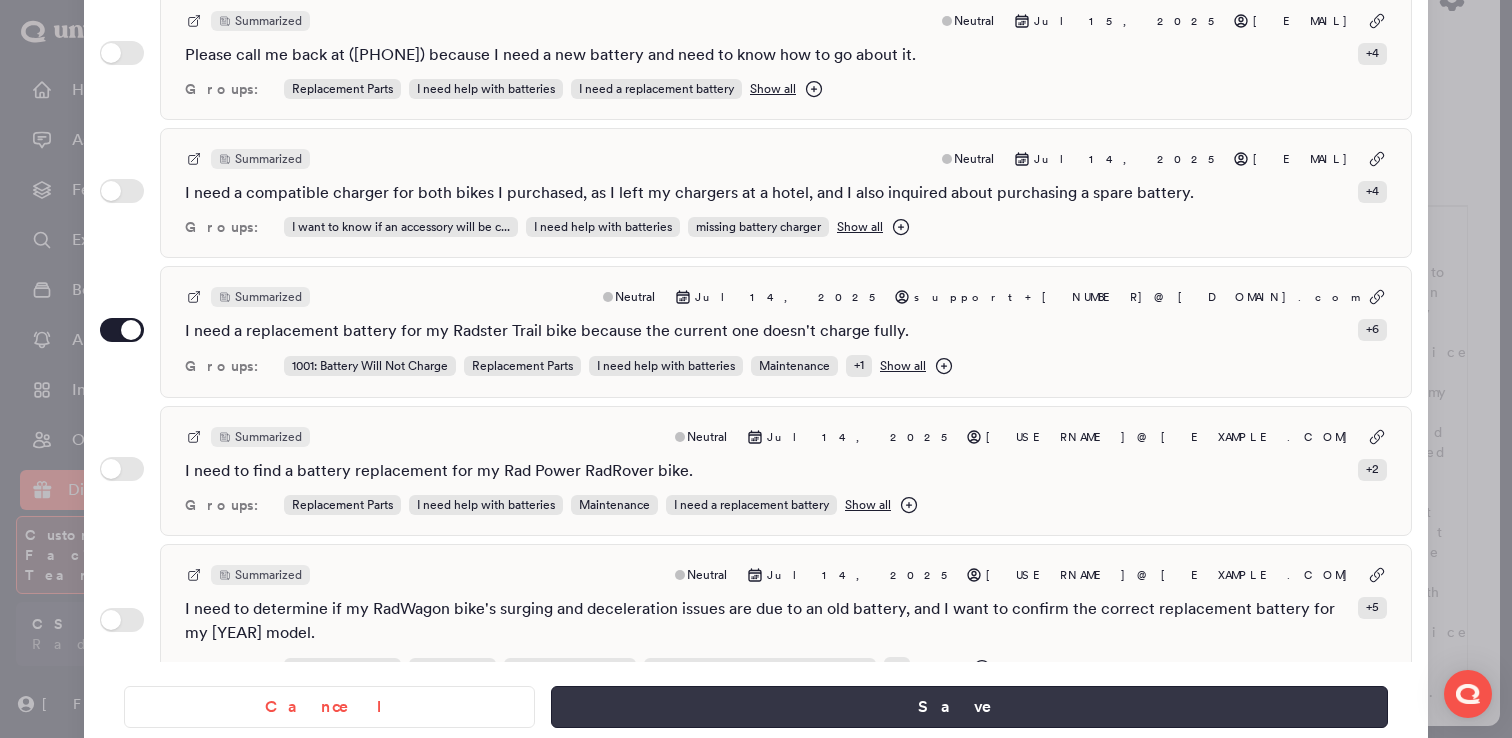 click on "Save" at bounding box center (969, 707) 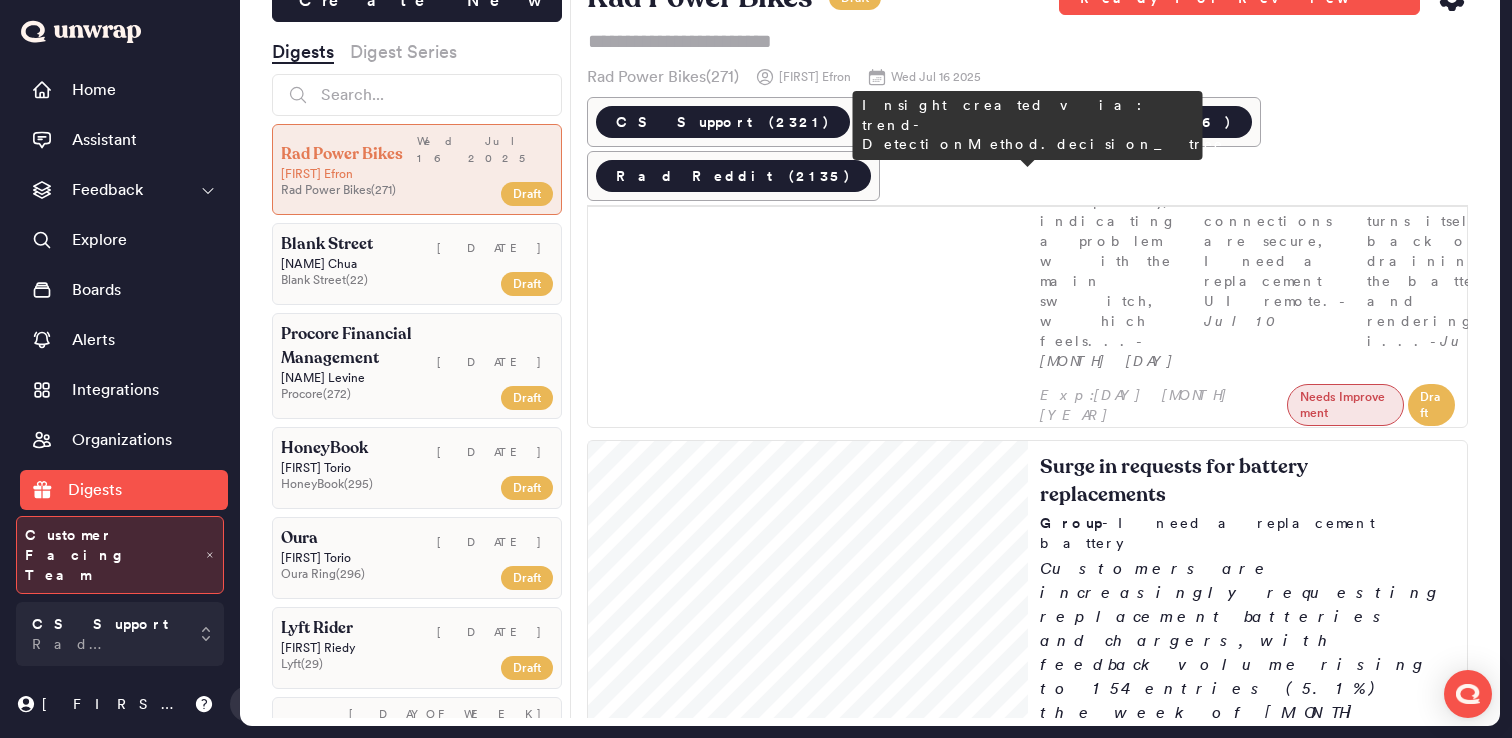 scroll, scrollTop: 11095, scrollLeft: 0, axis: vertical 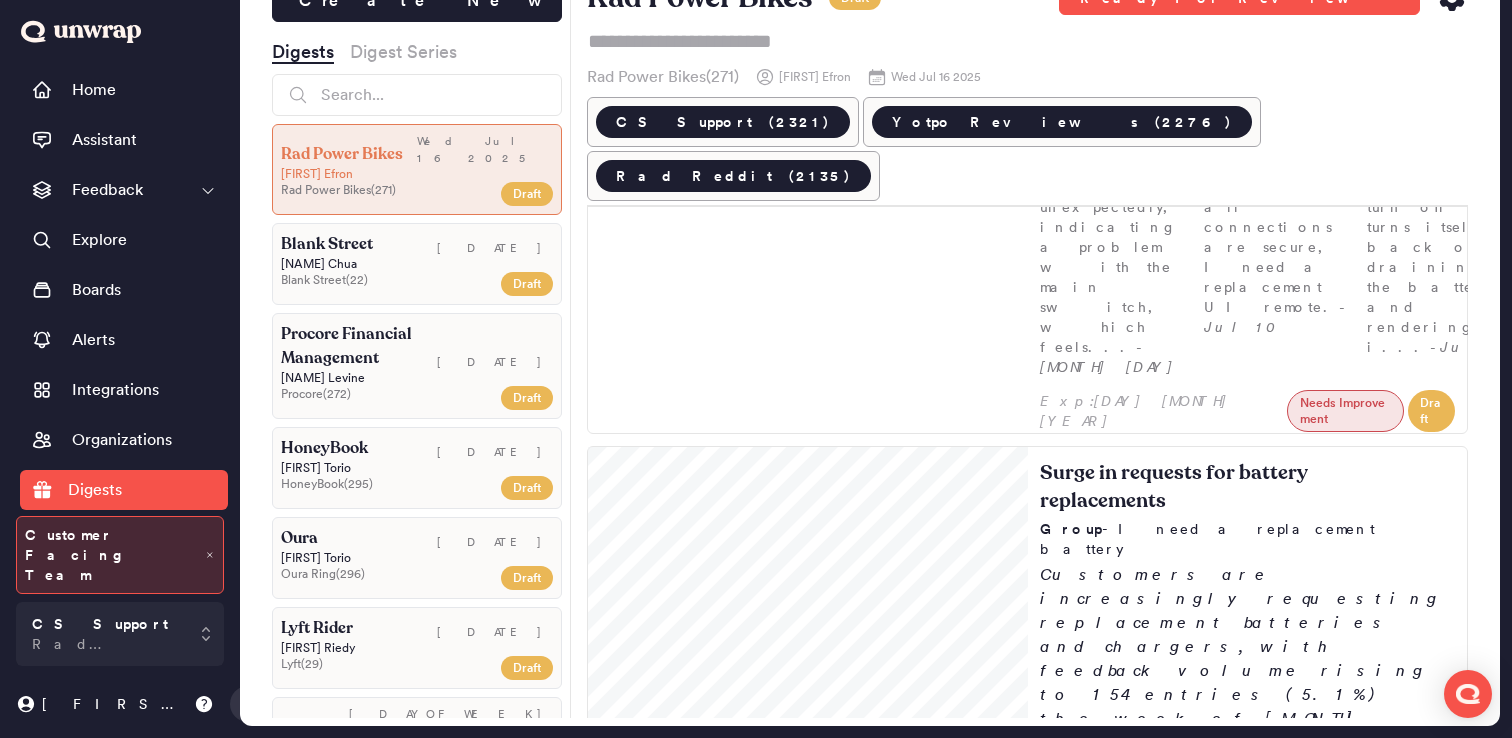 click on "Applied Filters:" at bounding box center [808, 11029] 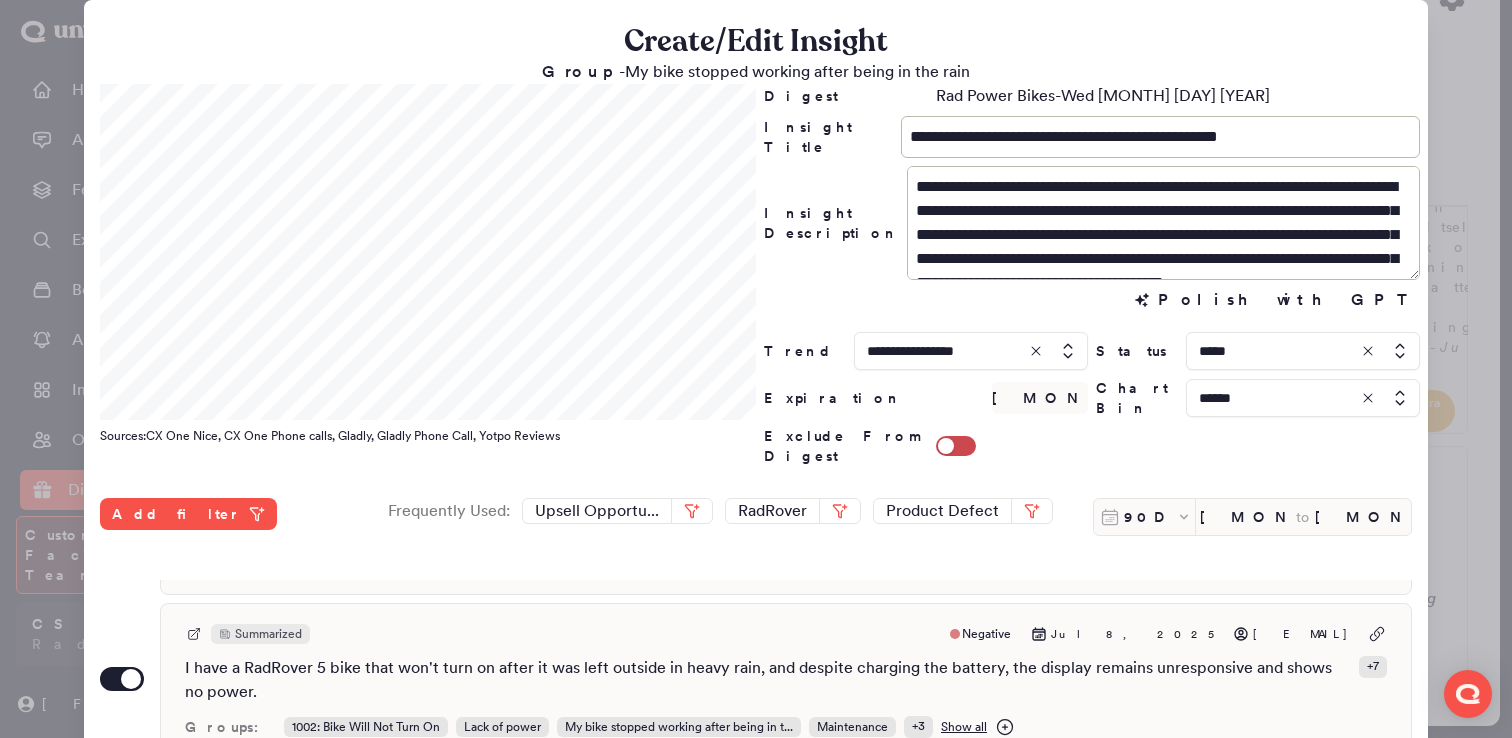 scroll, scrollTop: 546, scrollLeft: 0, axis: vertical 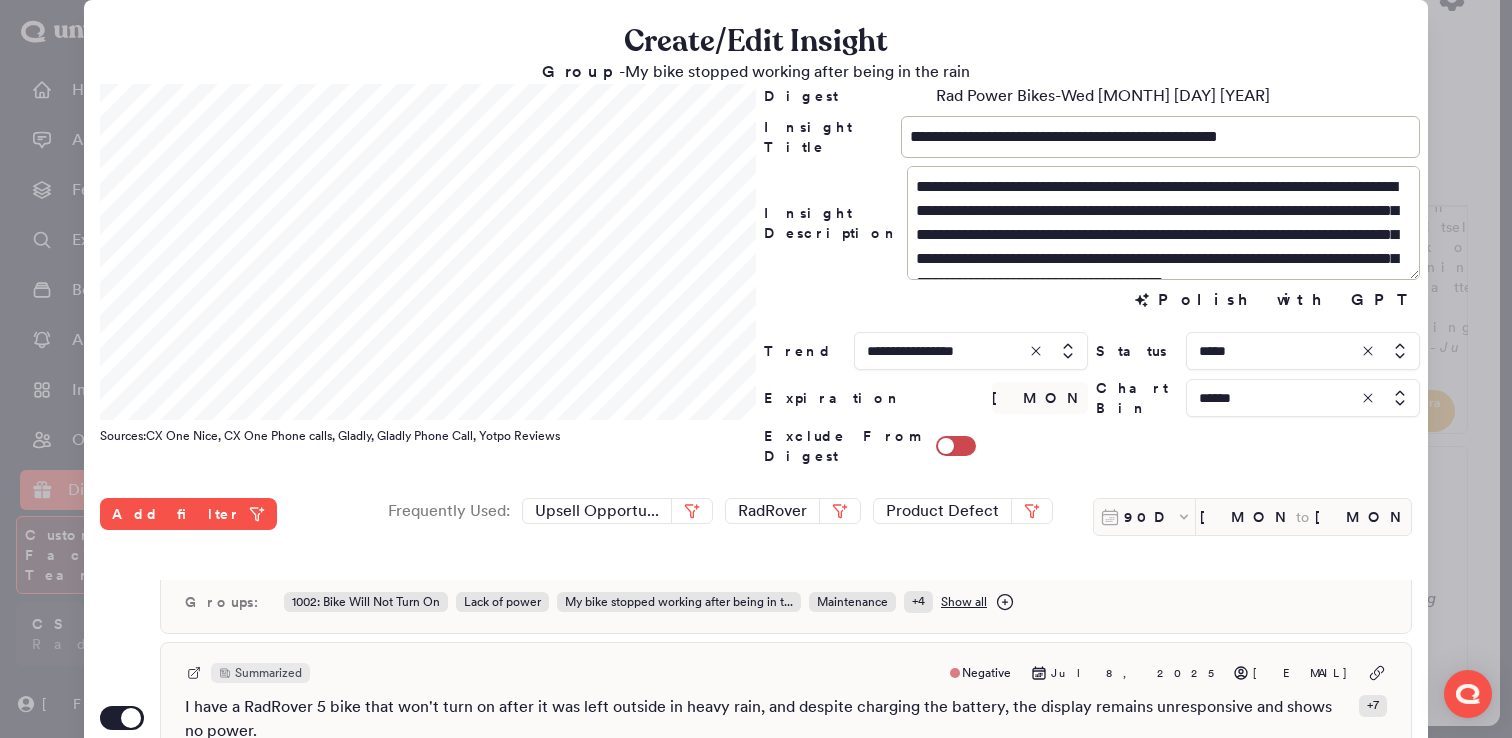 click at bounding box center (756, 369) 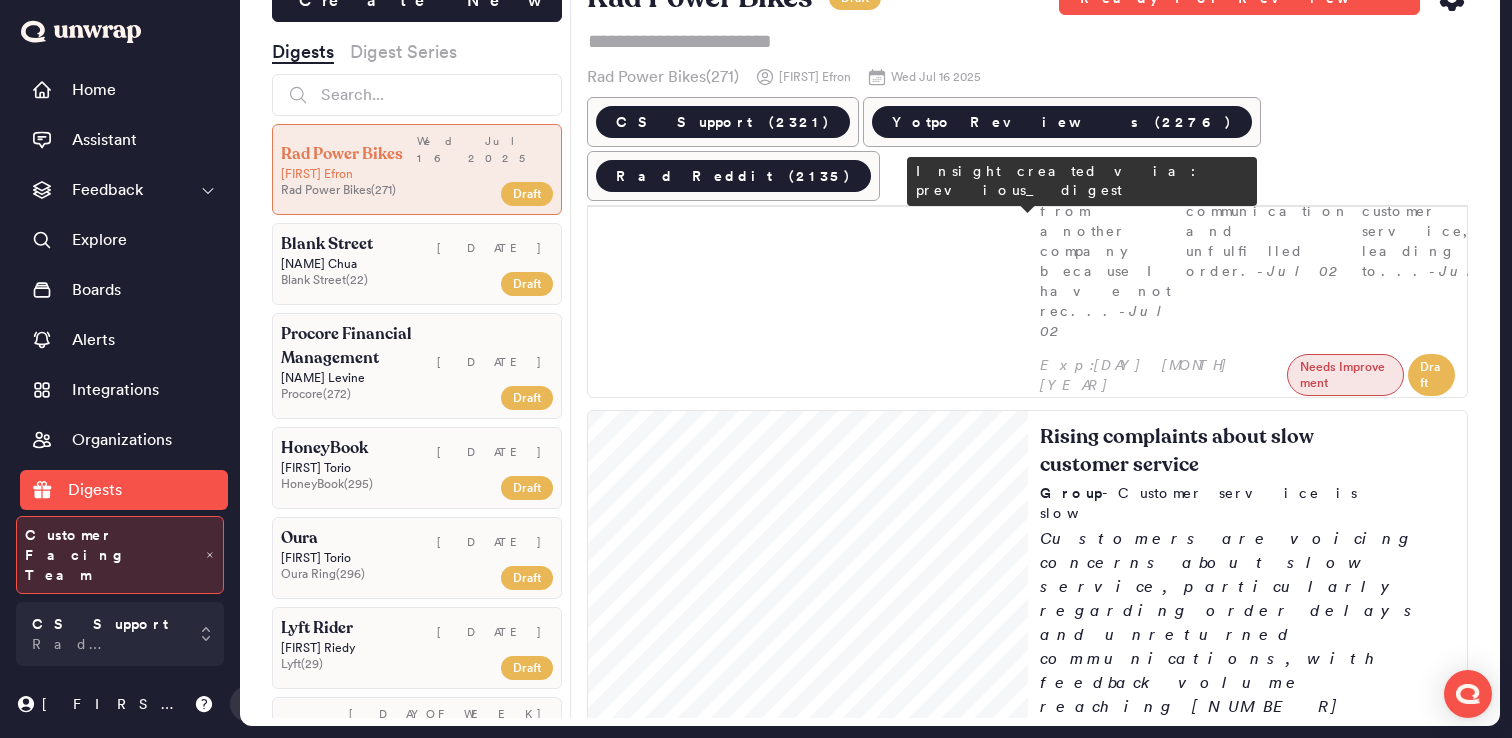 scroll, scrollTop: 13159, scrollLeft: 0, axis: vertical 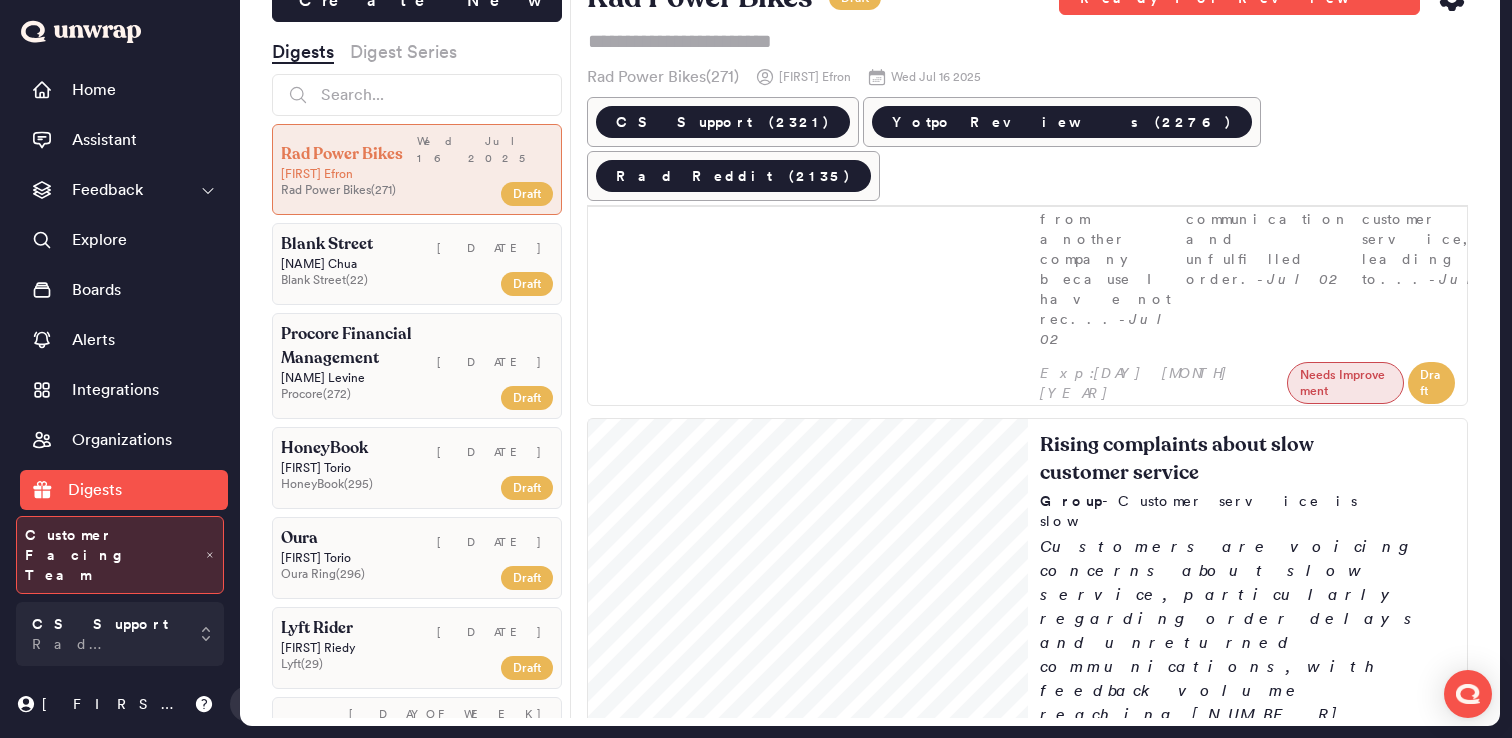 click on "Customers are reporting challenges related to delayed battery charger shipments, accounting for 1.3% of total feedback volume (27 mentions) the week of July 2nd. Common concerns include inventory shortages, compatibility issues, and insufficient communication regarding replacement chargers for various models." at bounding box center (1248, 12731) 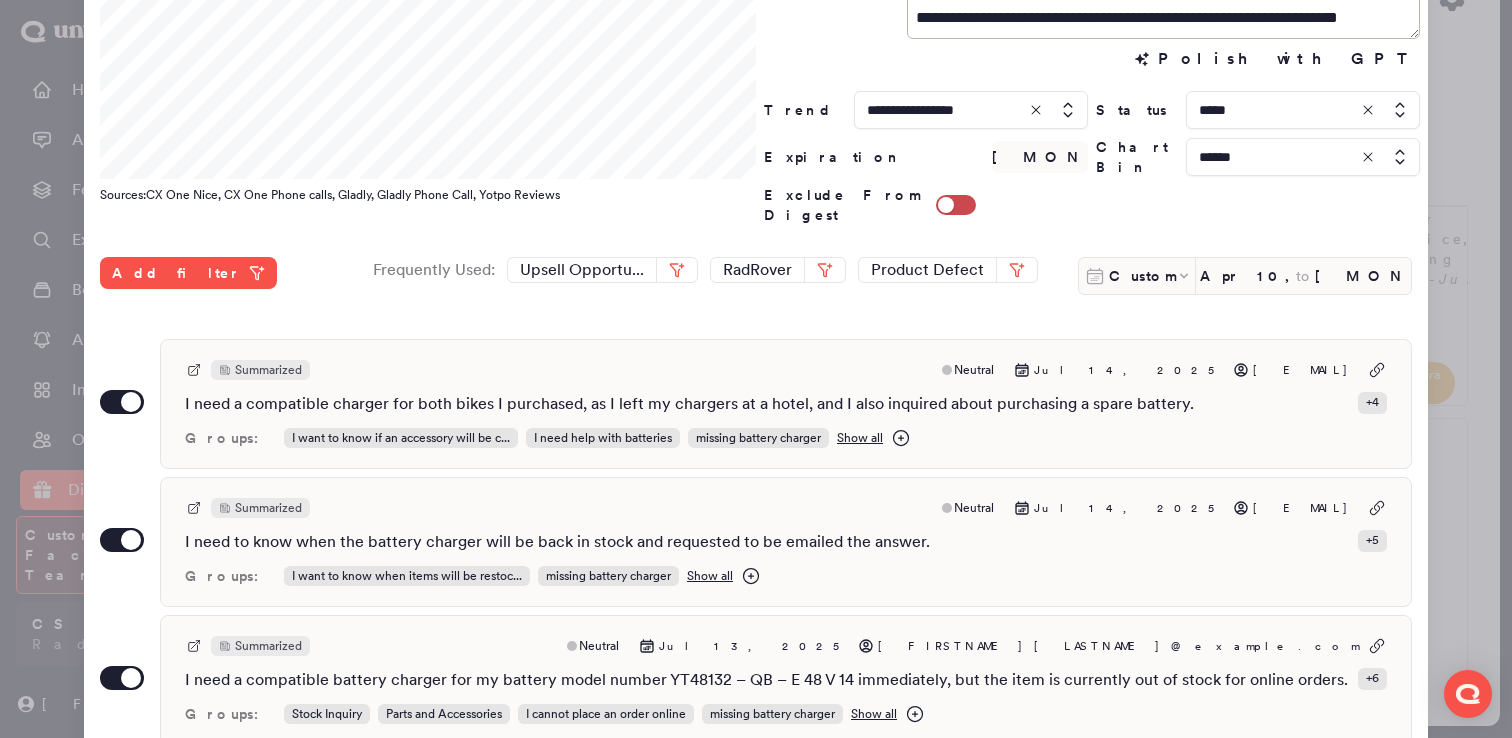 scroll, scrollTop: 243, scrollLeft: 0, axis: vertical 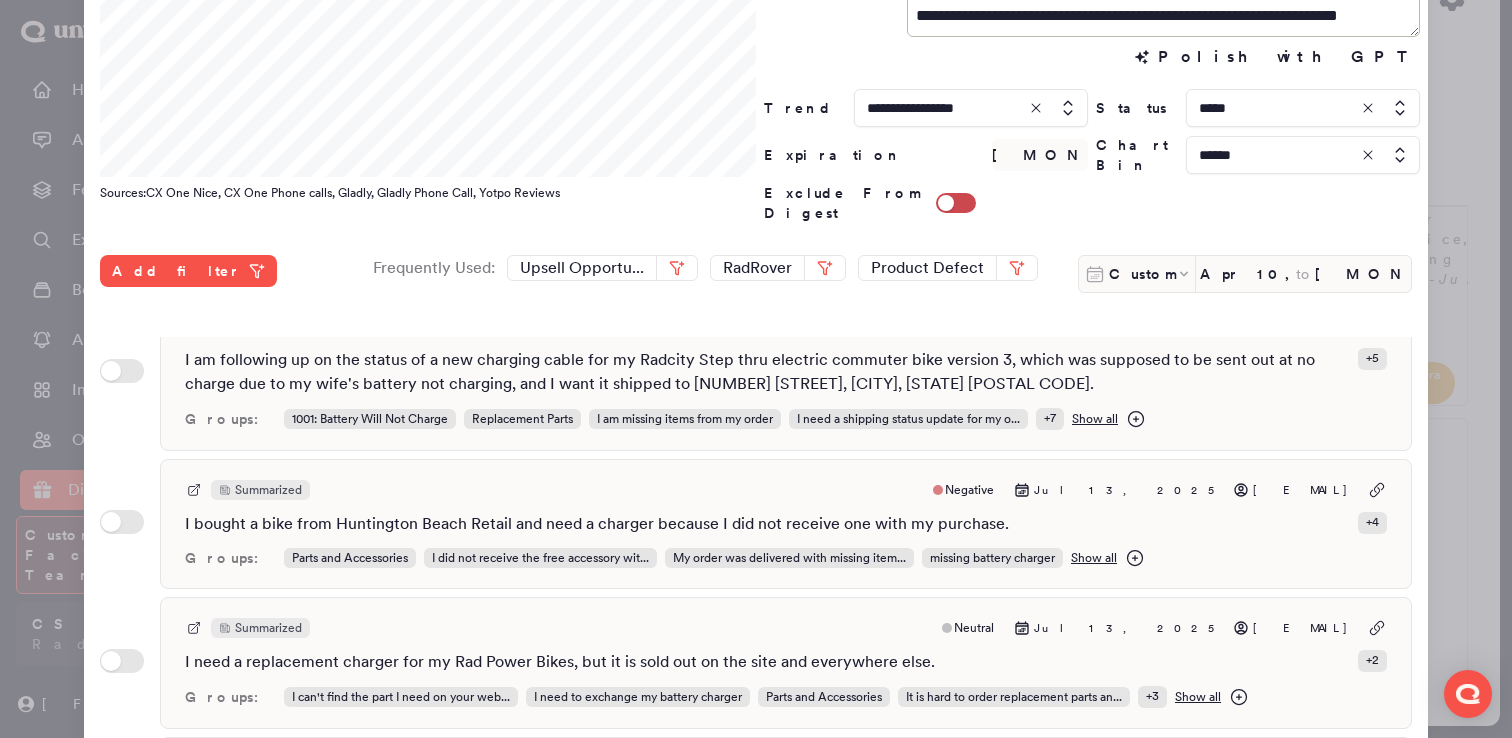 click on "I am following up on the status of a new charging cable for my Radcity Step thru electric commuter bike version 3, which was supposed to be sent out at no charge due to my wife's battery not charging, and I want it shipped to 3840 Flagler Ave, Loveland, CO 80538." at bounding box center [767, 372] 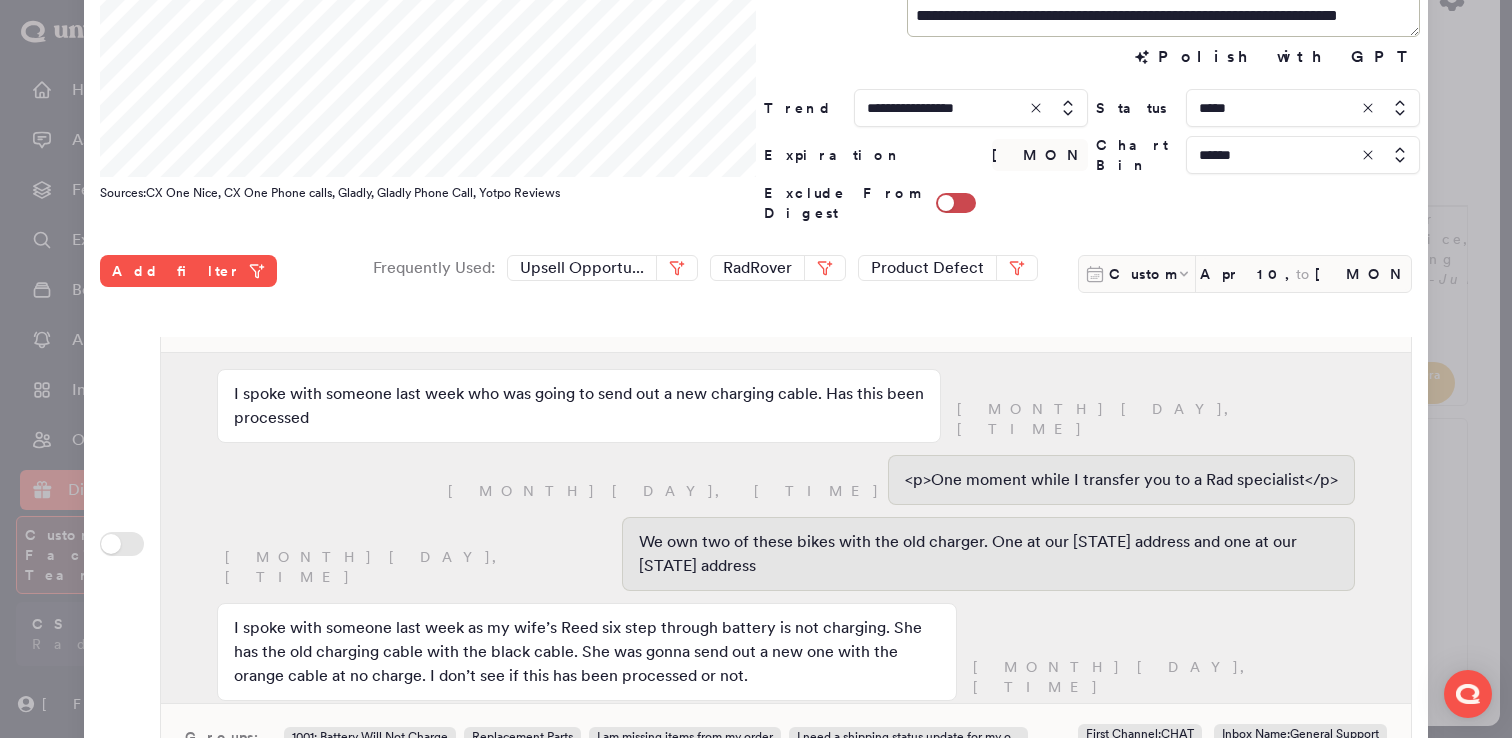 scroll, scrollTop: 629, scrollLeft: 0, axis: vertical 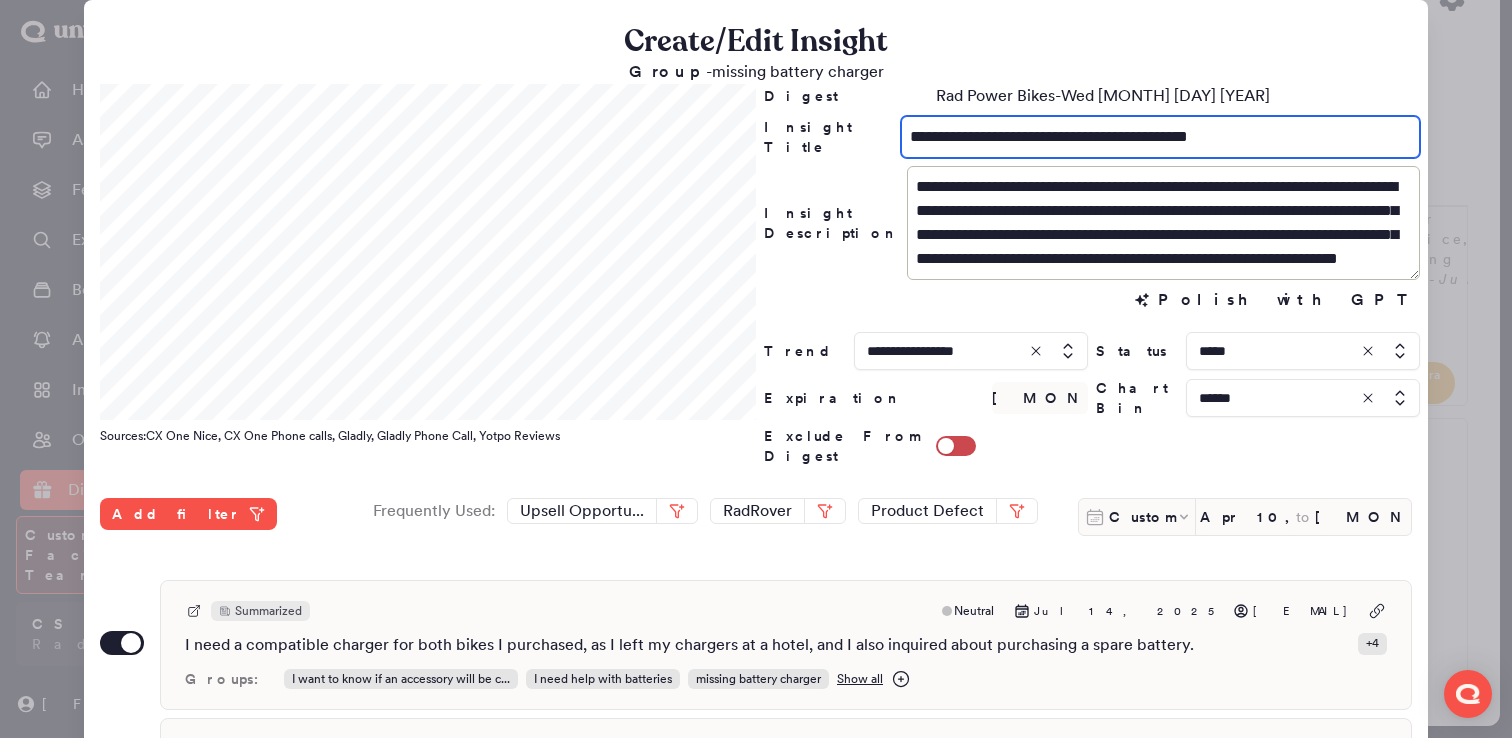 drag, startPoint x: 993, startPoint y: 134, endPoint x: 950, endPoint y: 135, distance: 43.011627 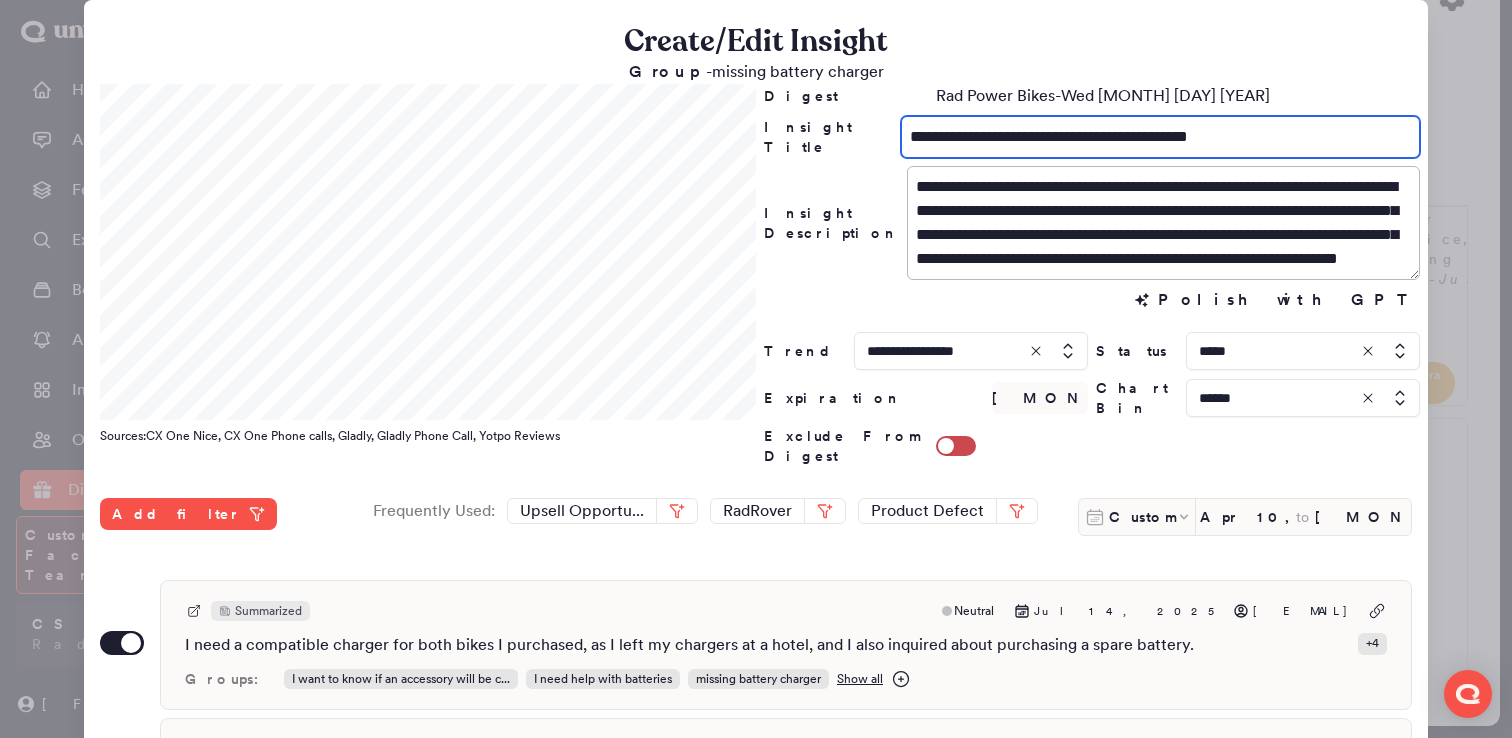click on "**********" at bounding box center (1160, 137) 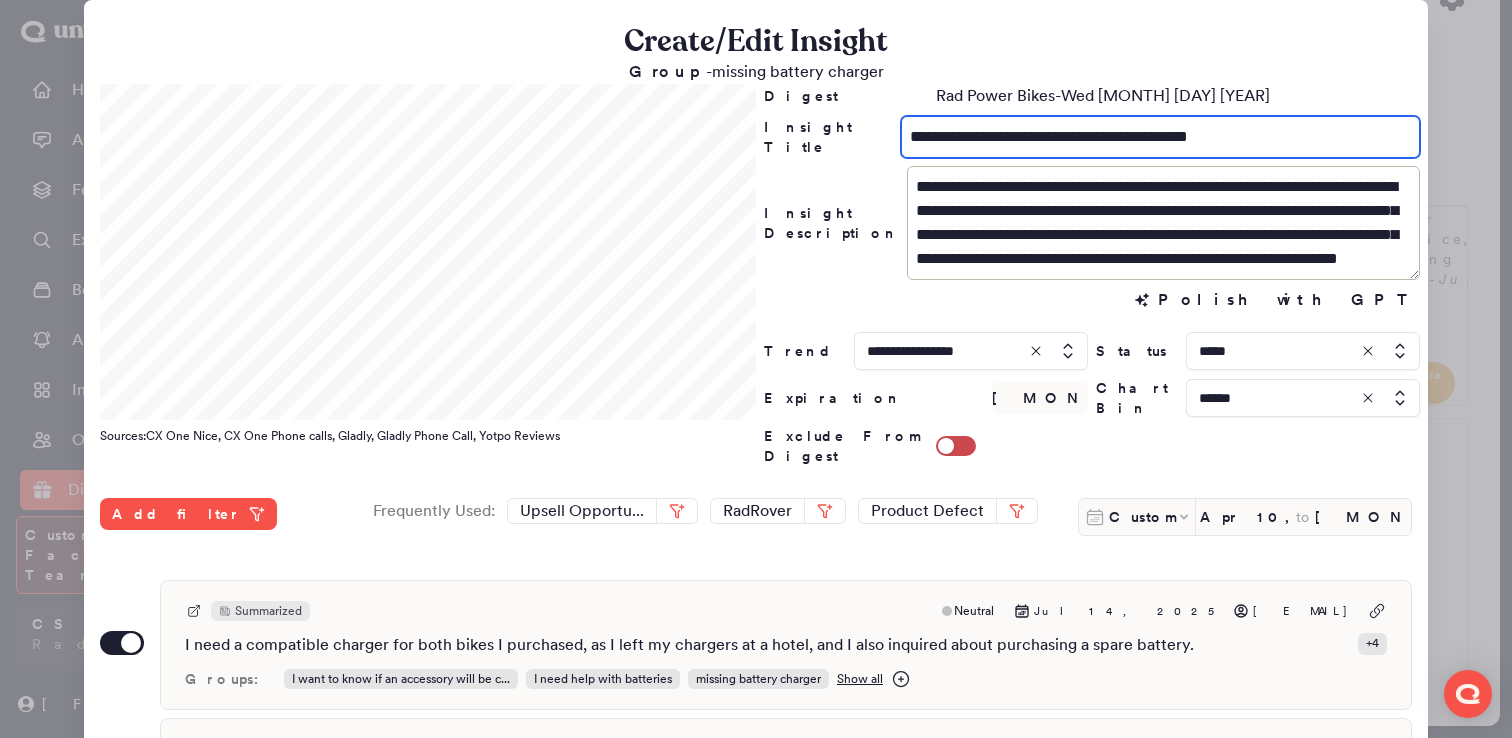 click on "**********" at bounding box center [1160, 137] 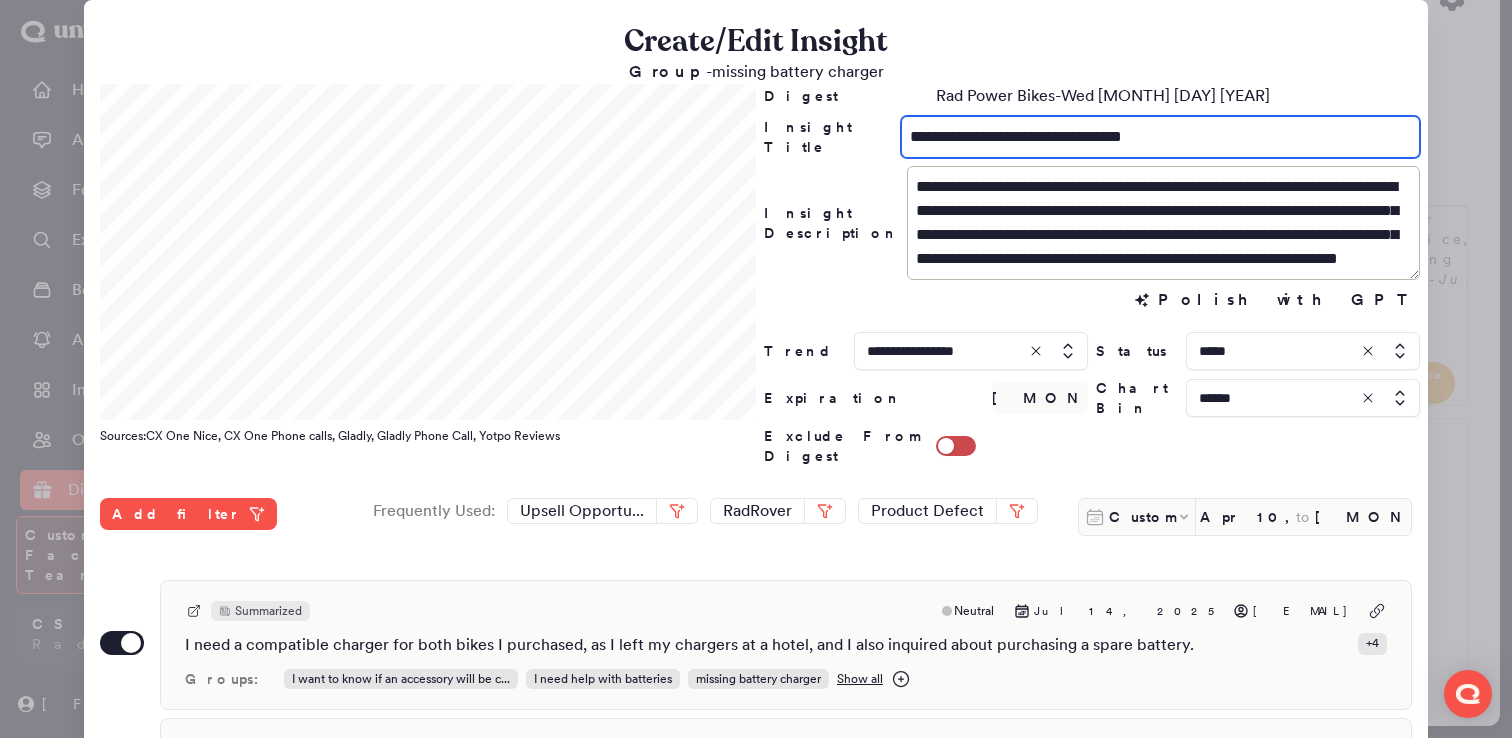 click on "**********" at bounding box center [1160, 137] 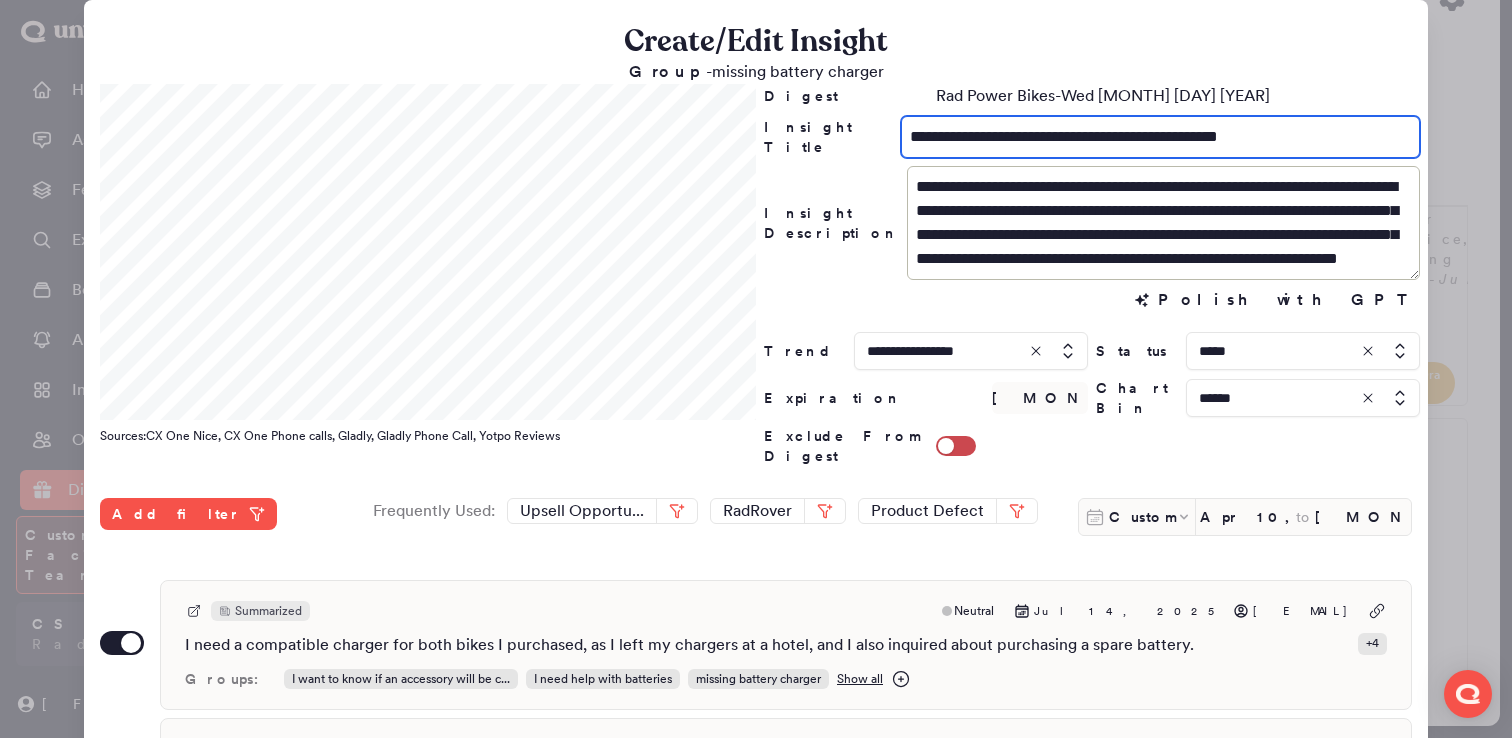 click on "**********" at bounding box center [1160, 137] 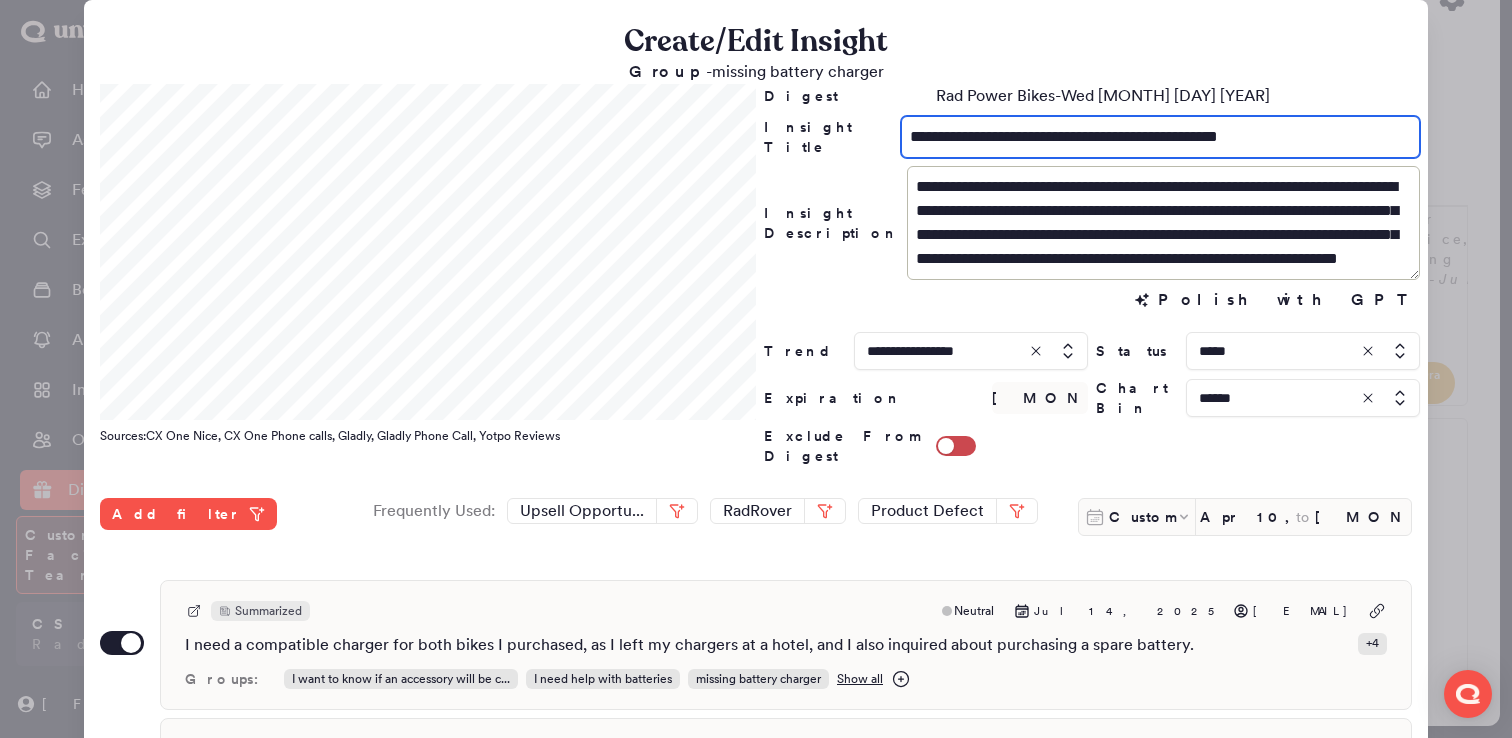 click on "**********" at bounding box center [1160, 137] 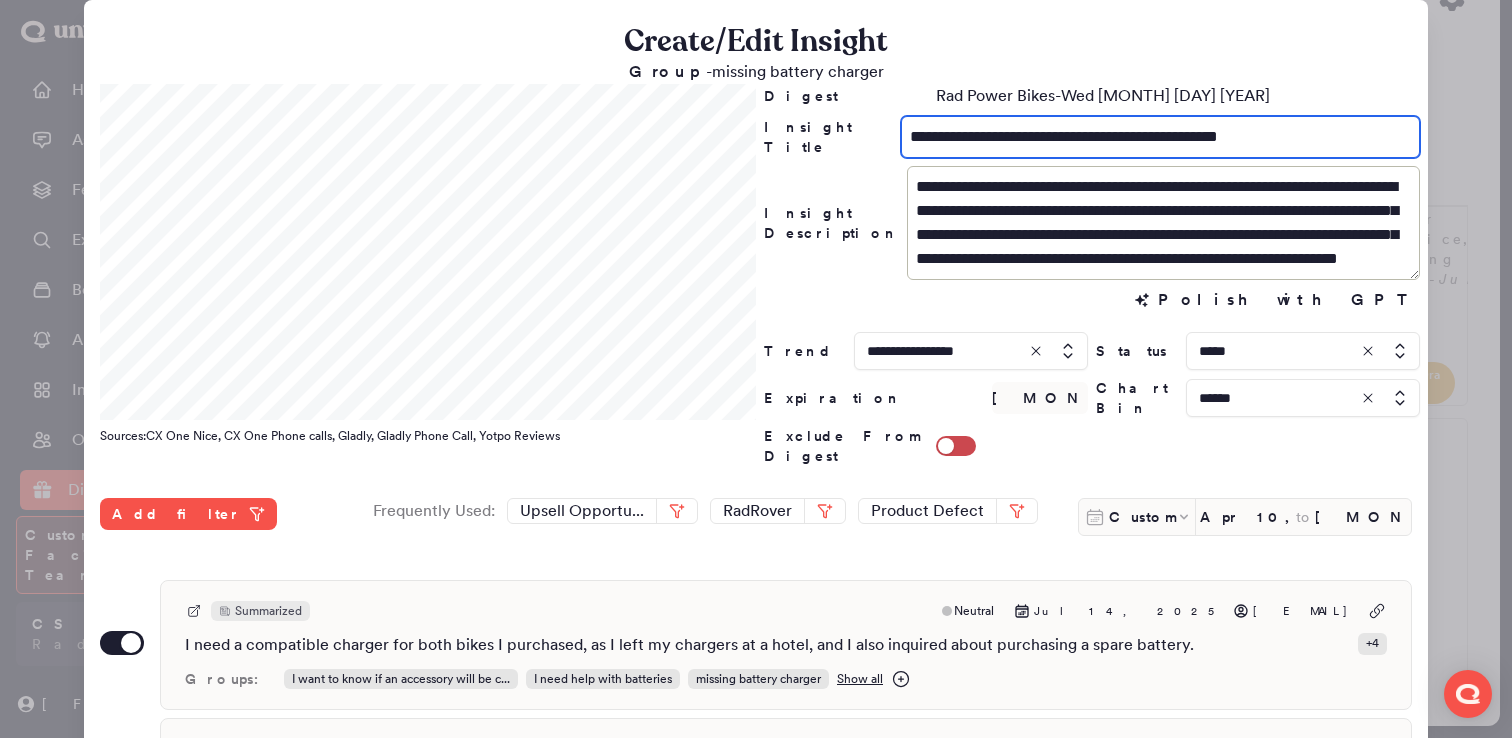 click on "**********" at bounding box center [1160, 137] 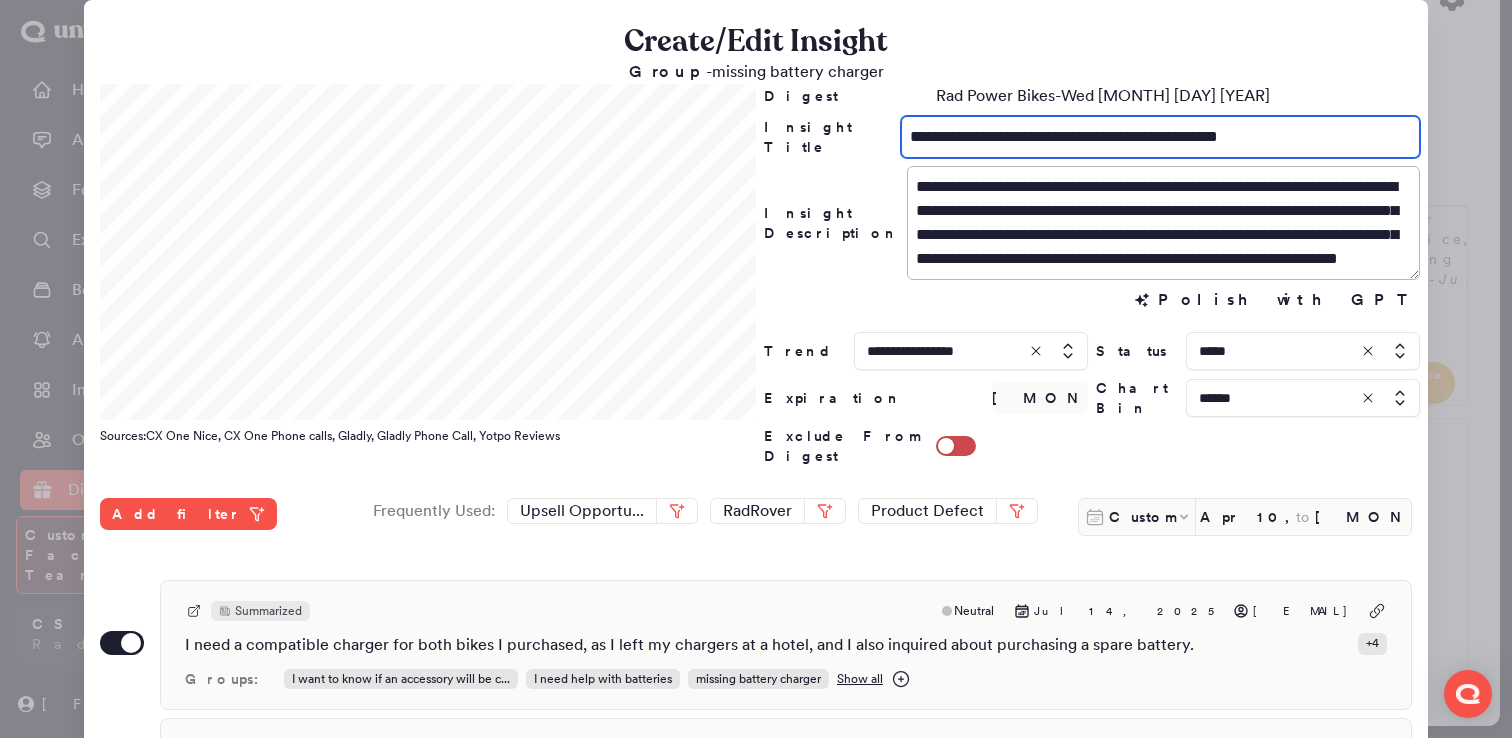 click on "**********" at bounding box center [1160, 137] 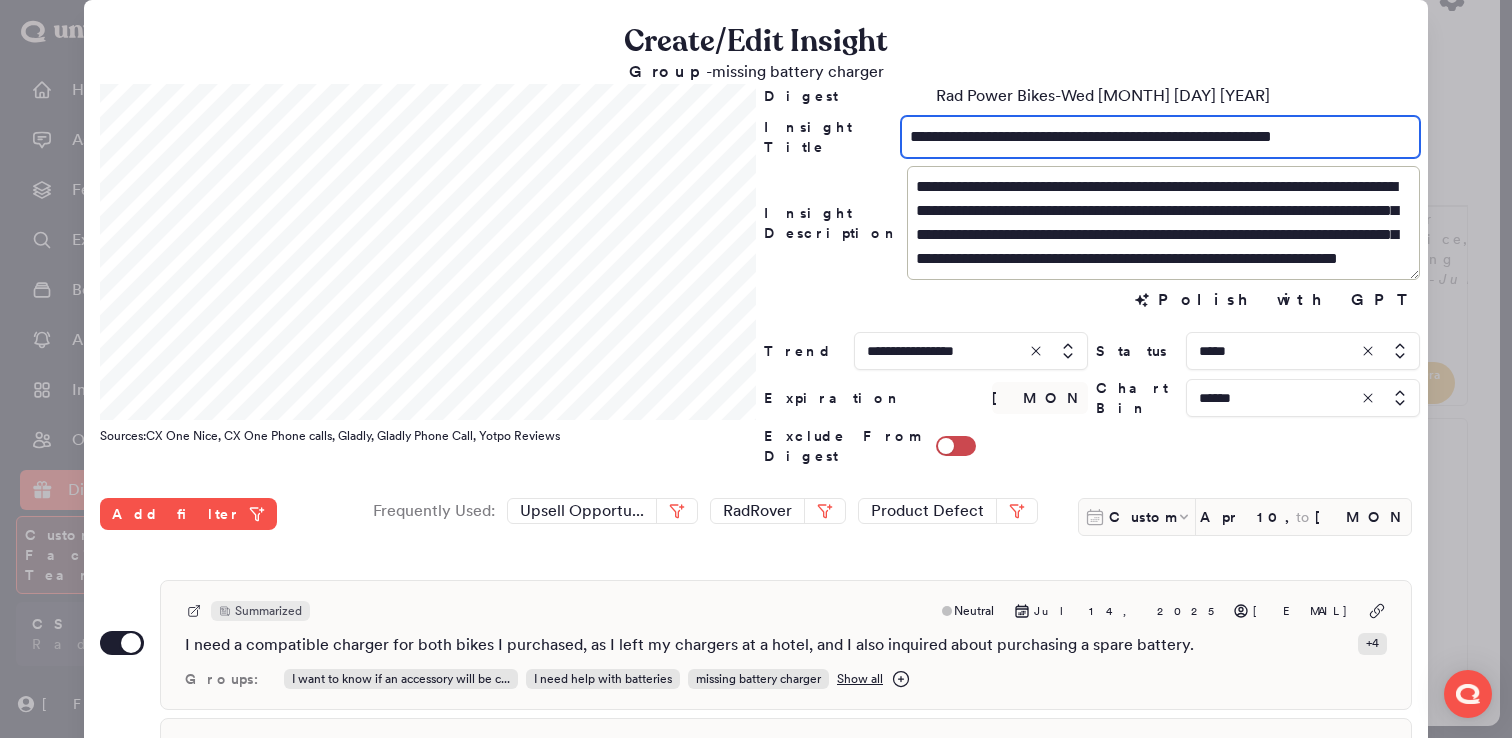 click on "**********" at bounding box center (1160, 137) 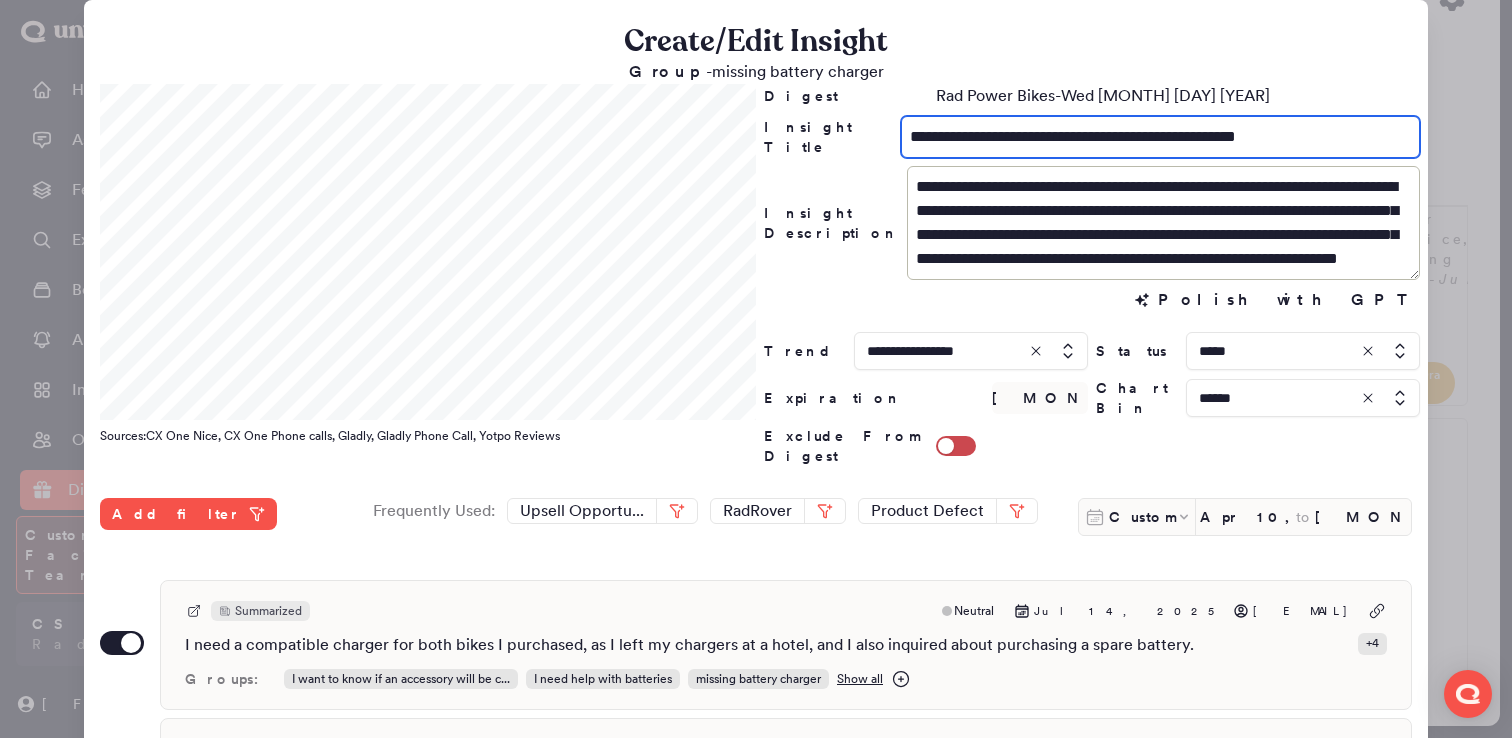 type on "**********" 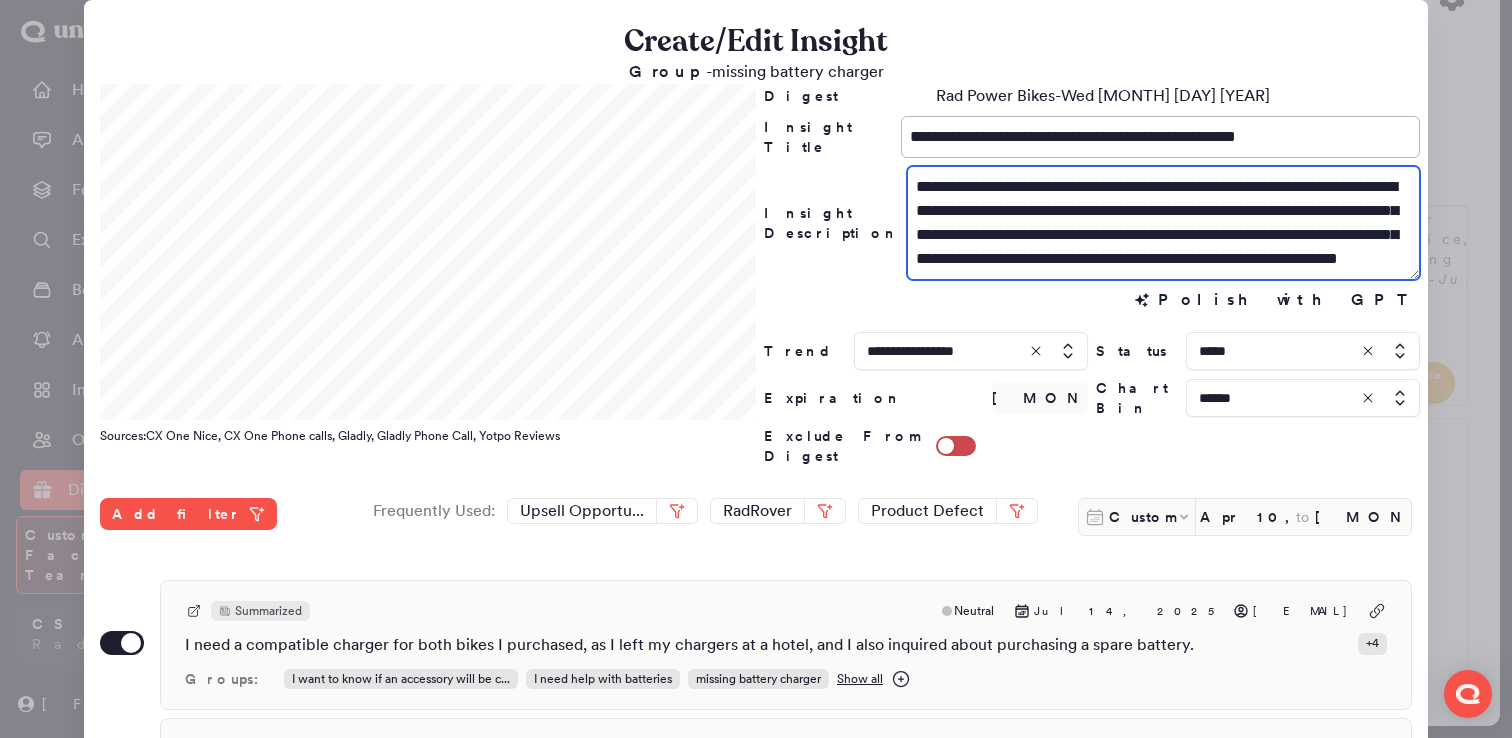 click on "**********" at bounding box center [1163, 223] 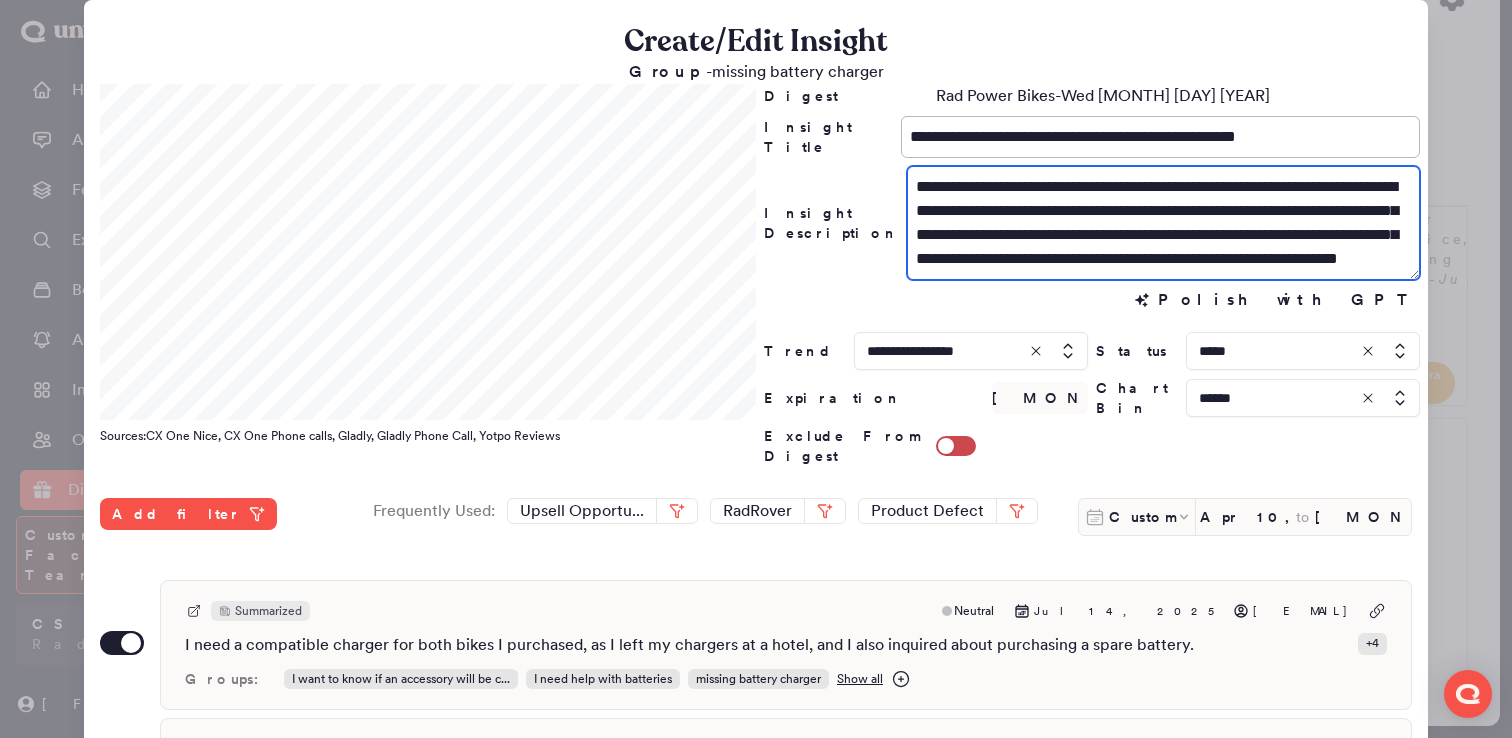 click on "**********" at bounding box center [1163, 223] 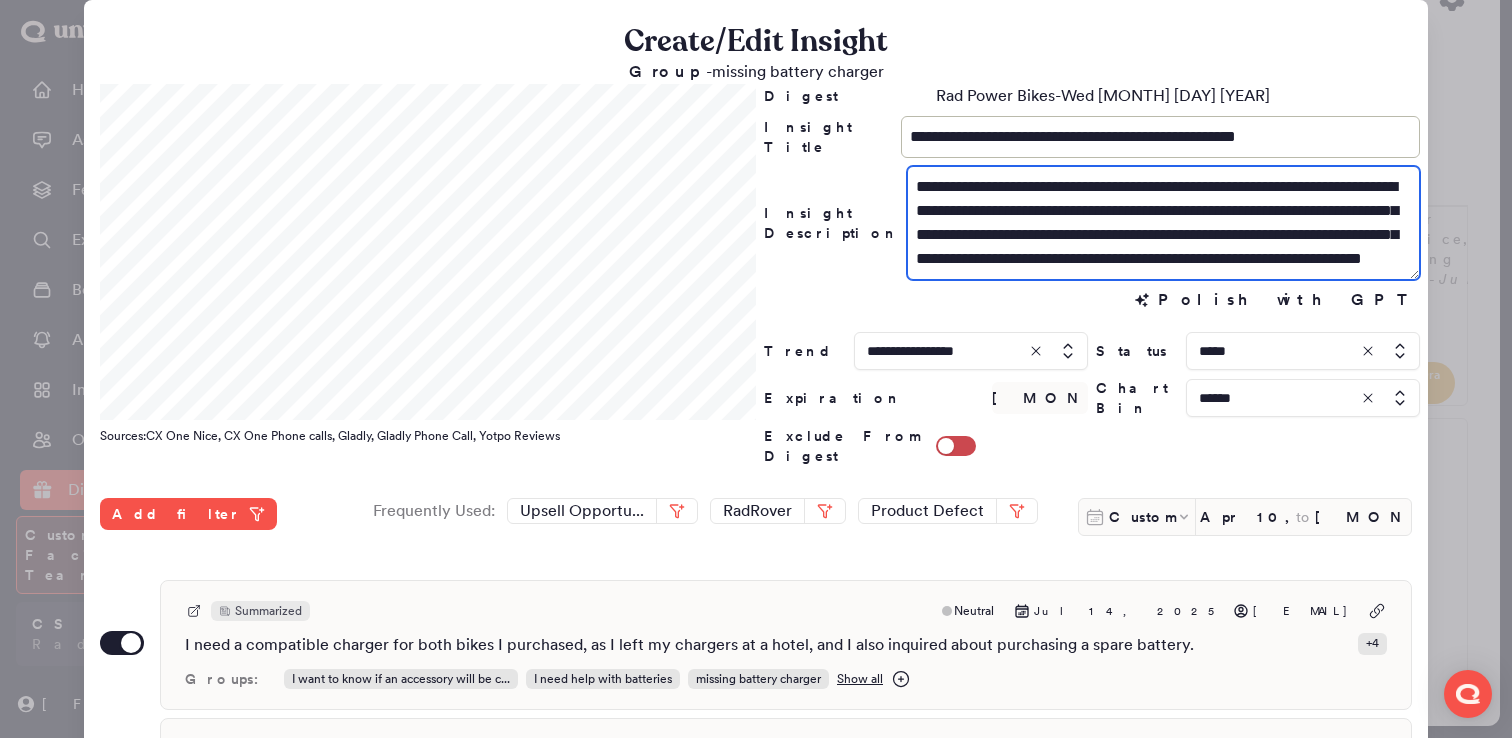 click on "**********" at bounding box center [1163, 223] 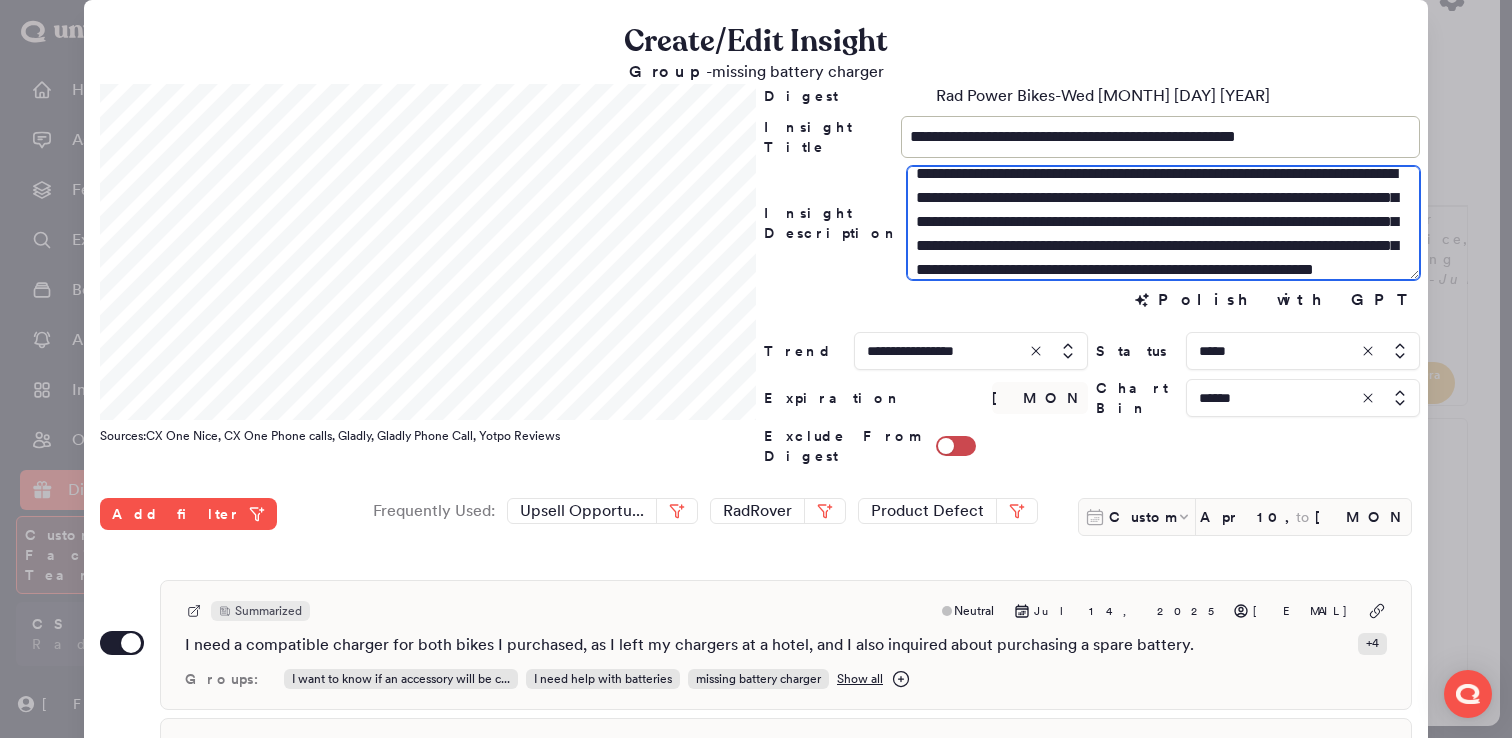 scroll, scrollTop: 48, scrollLeft: 0, axis: vertical 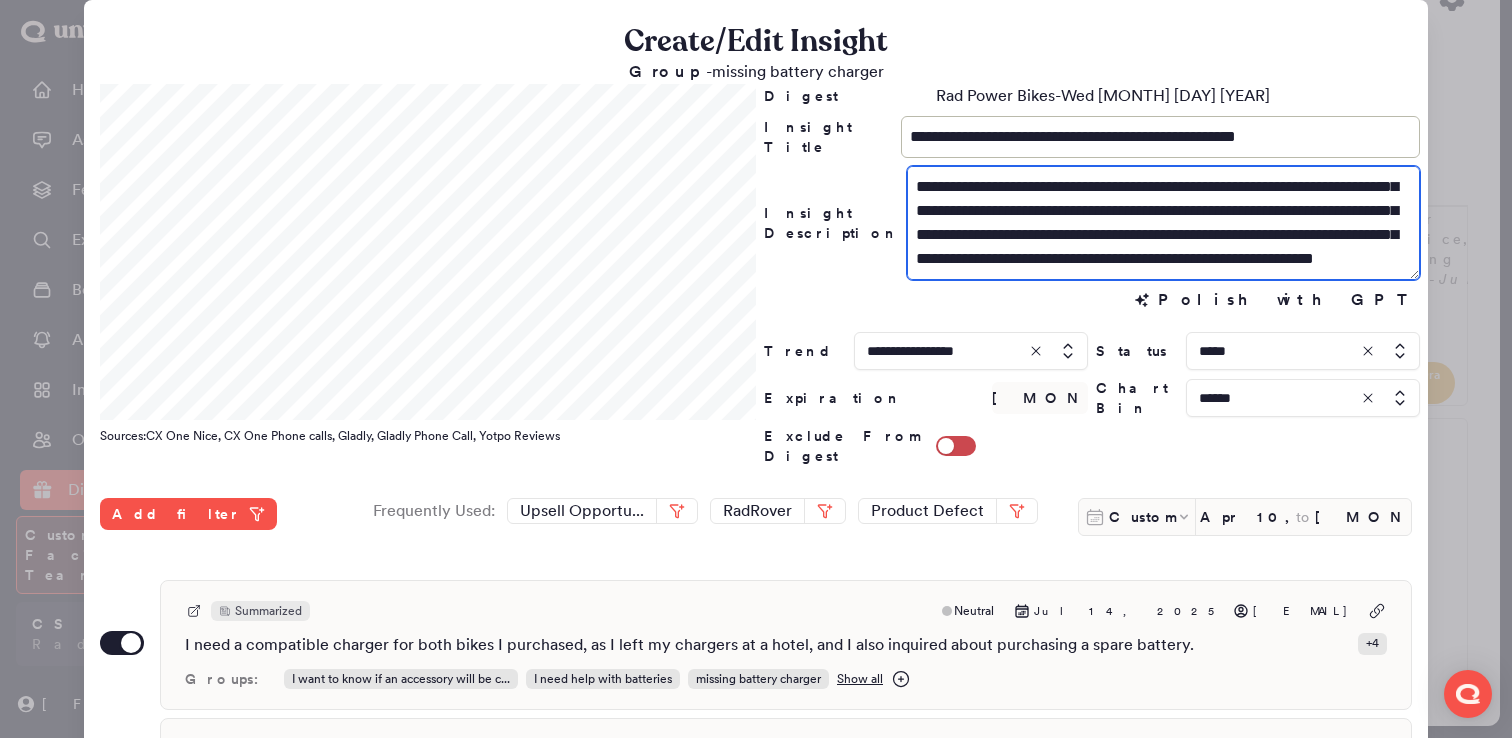 type on "**********" 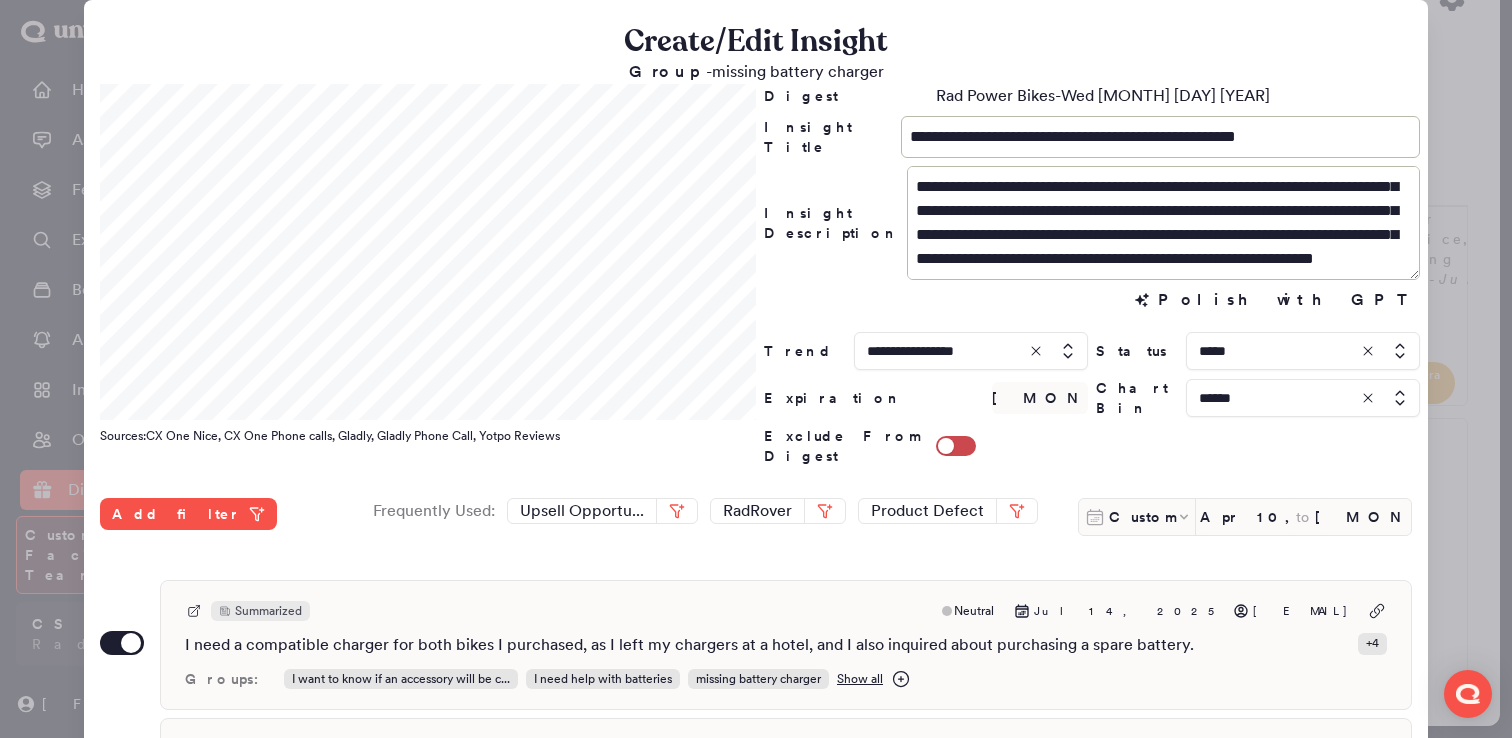 click at bounding box center (1303, 351) 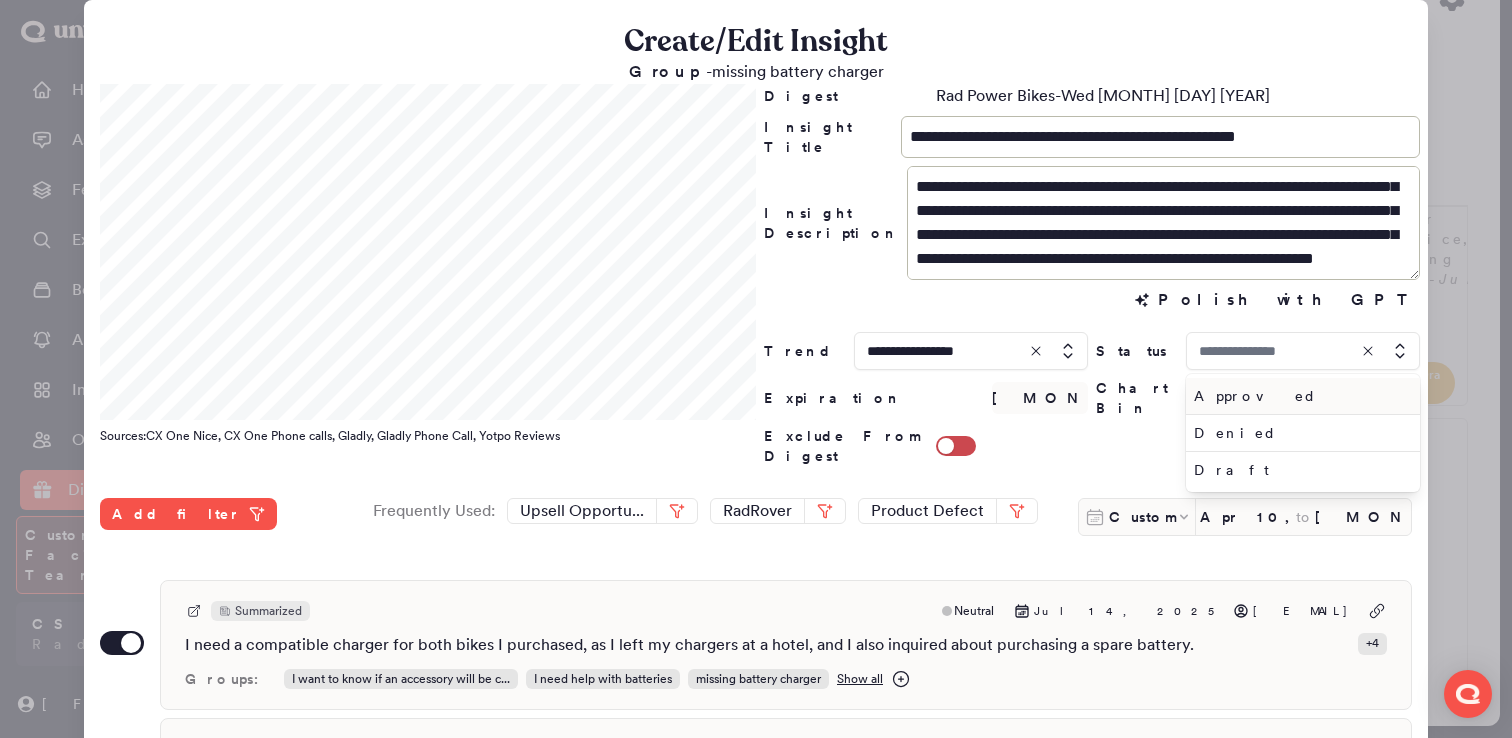 type on "*****" 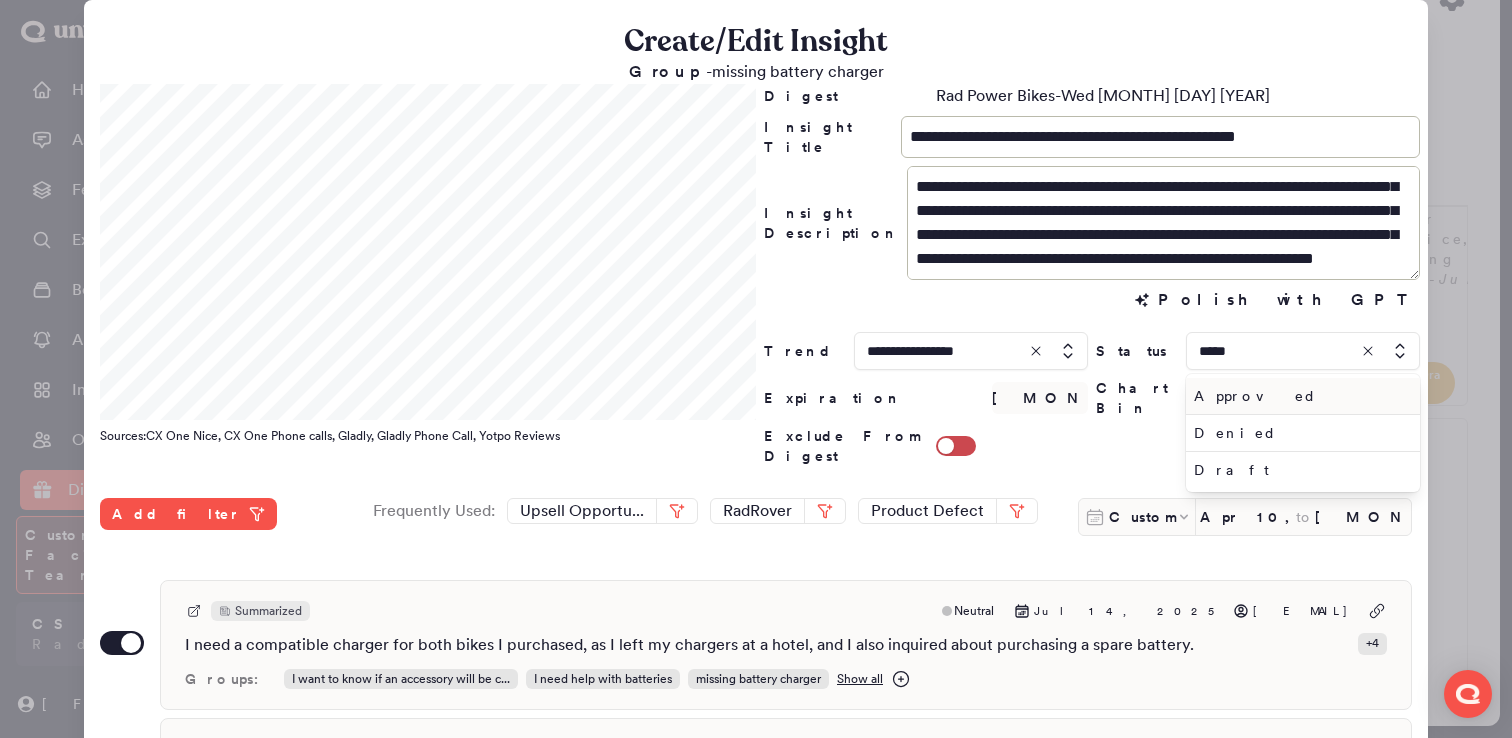 click on "Approved" at bounding box center [1299, 396] 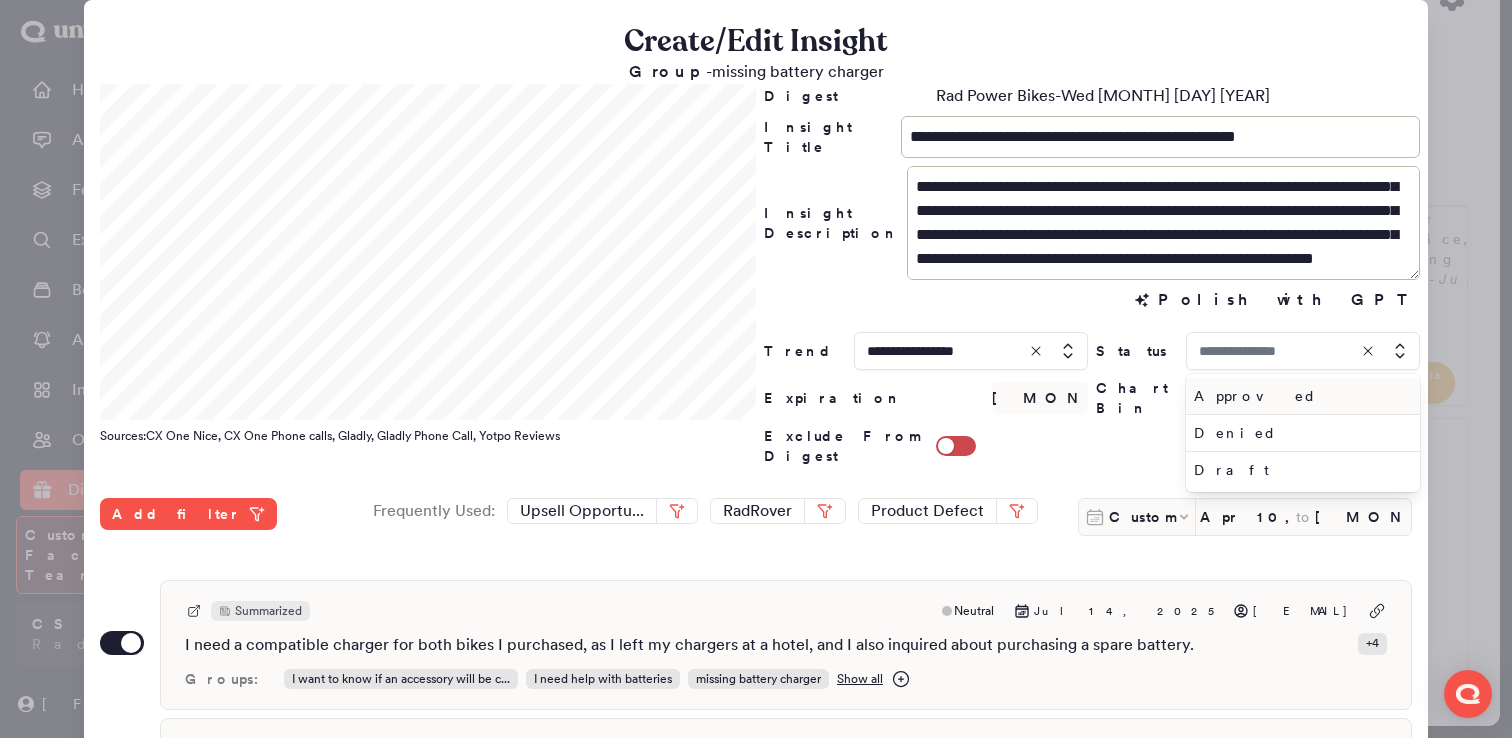 type on "********" 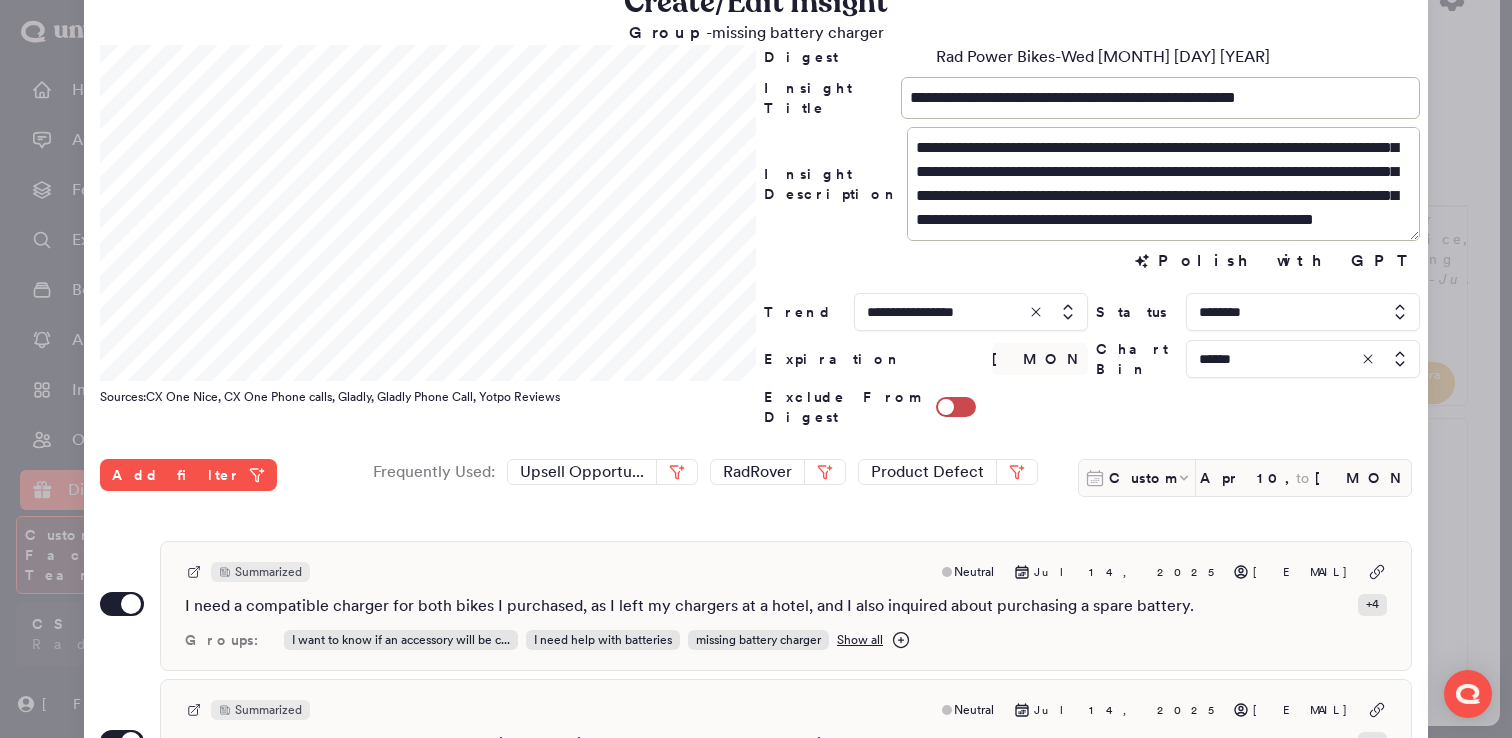 scroll, scrollTop: 55, scrollLeft: 0, axis: vertical 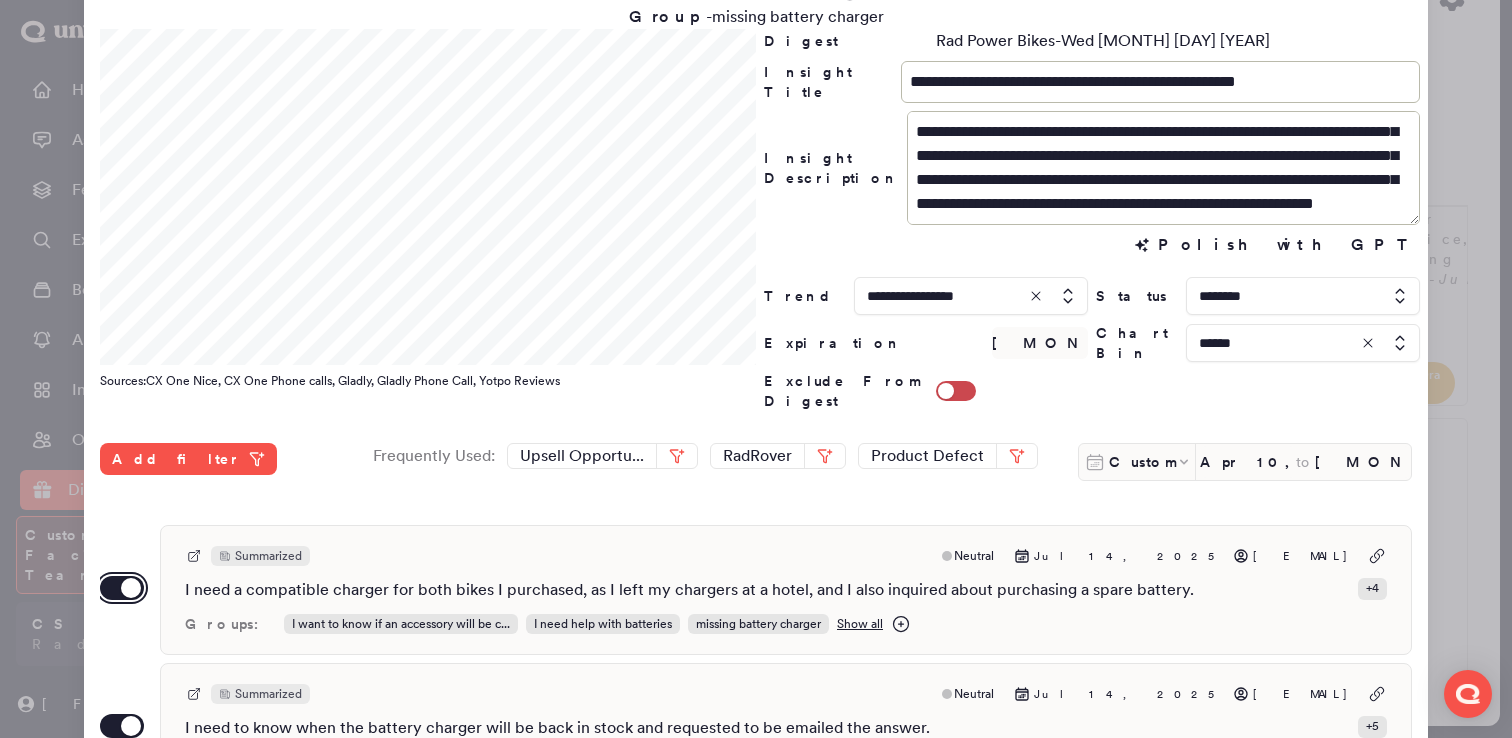click on "Use setting" at bounding box center (122, 588) 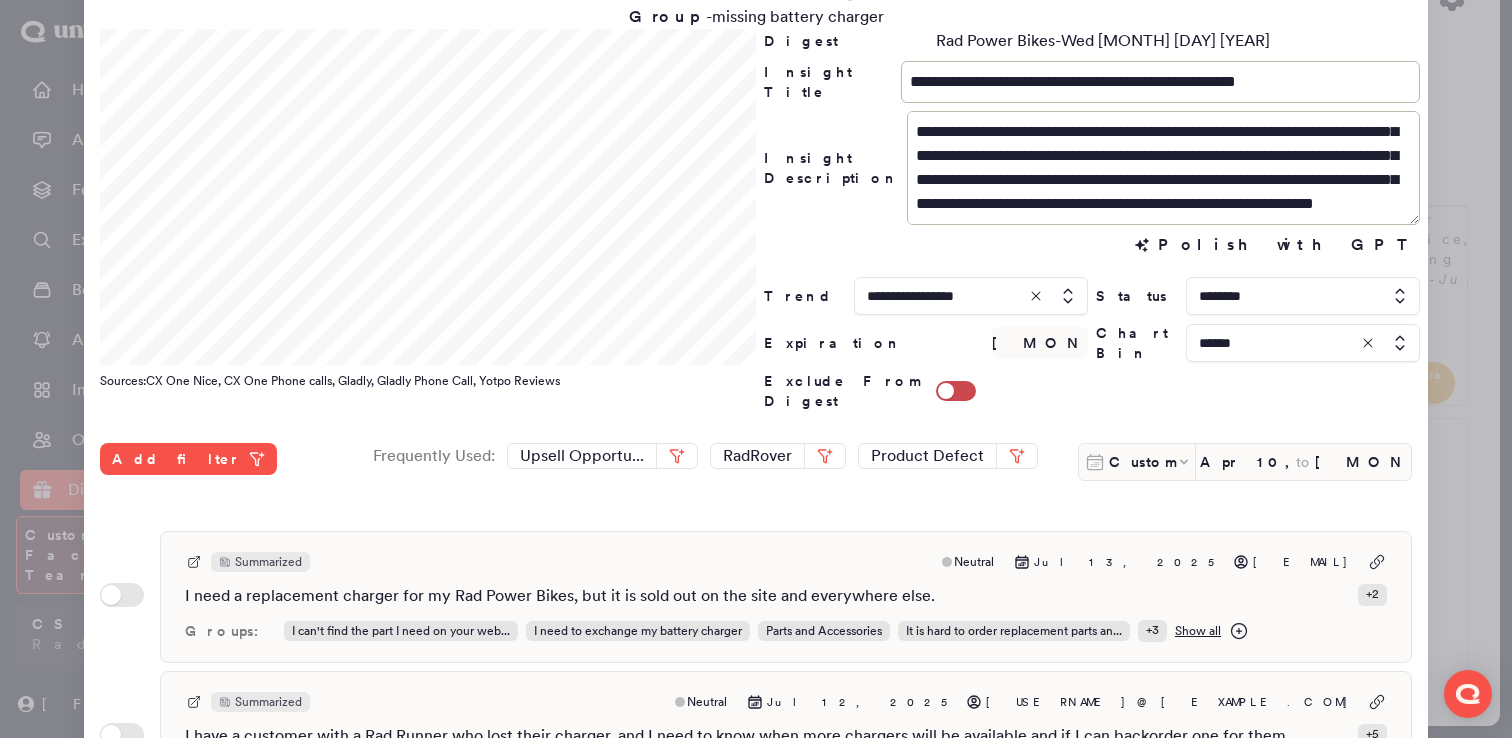 scroll, scrollTop: 1050, scrollLeft: 0, axis: vertical 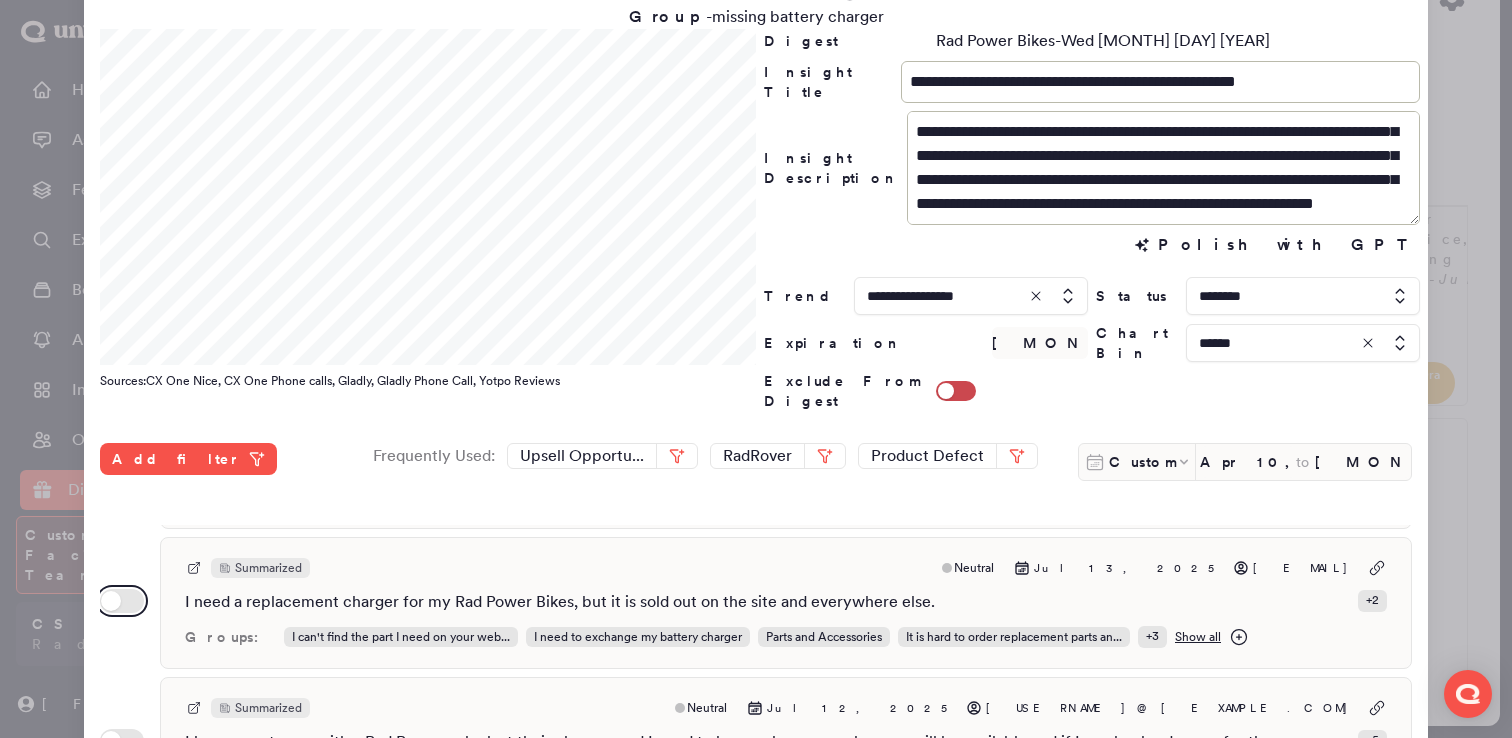 click on "Use setting" at bounding box center (122, 601) 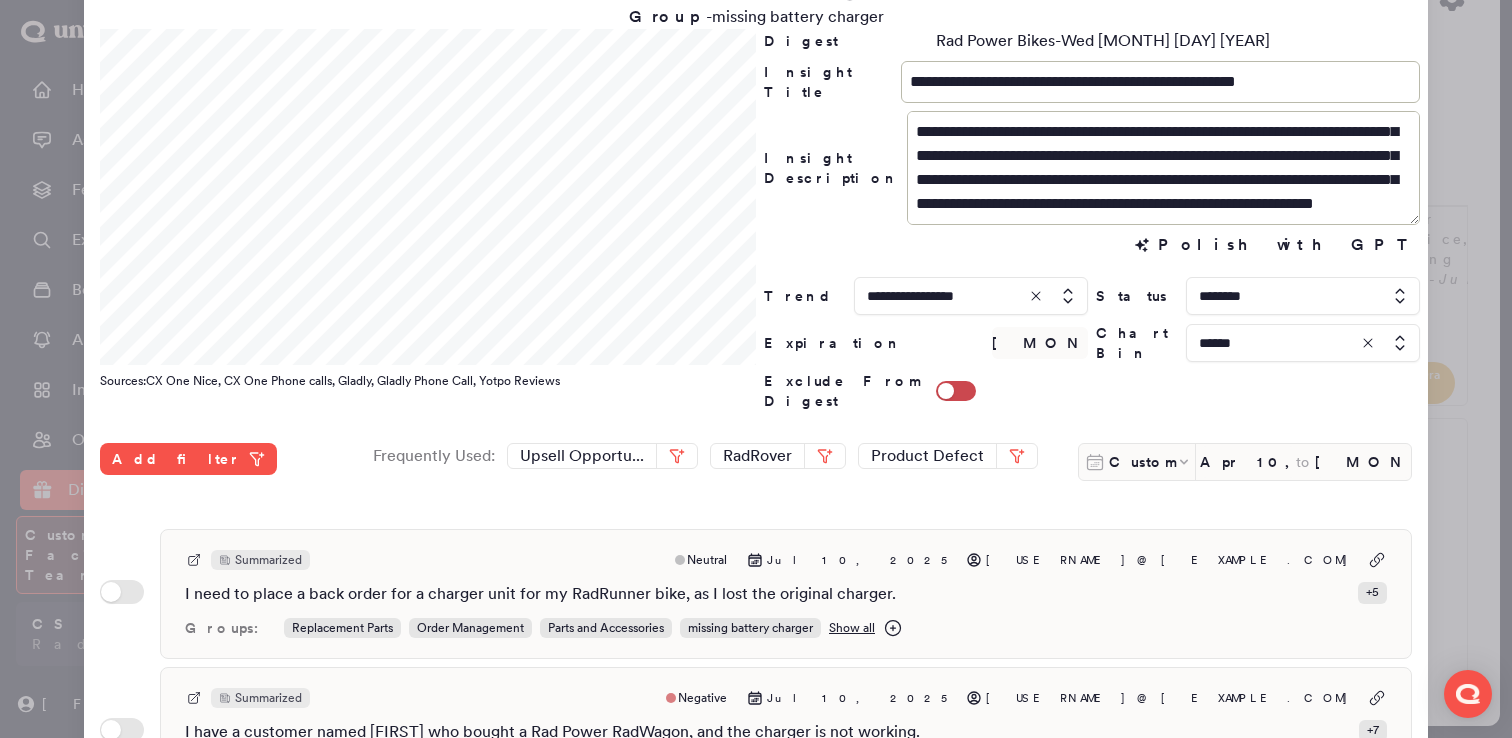 scroll, scrollTop: 2590, scrollLeft: 0, axis: vertical 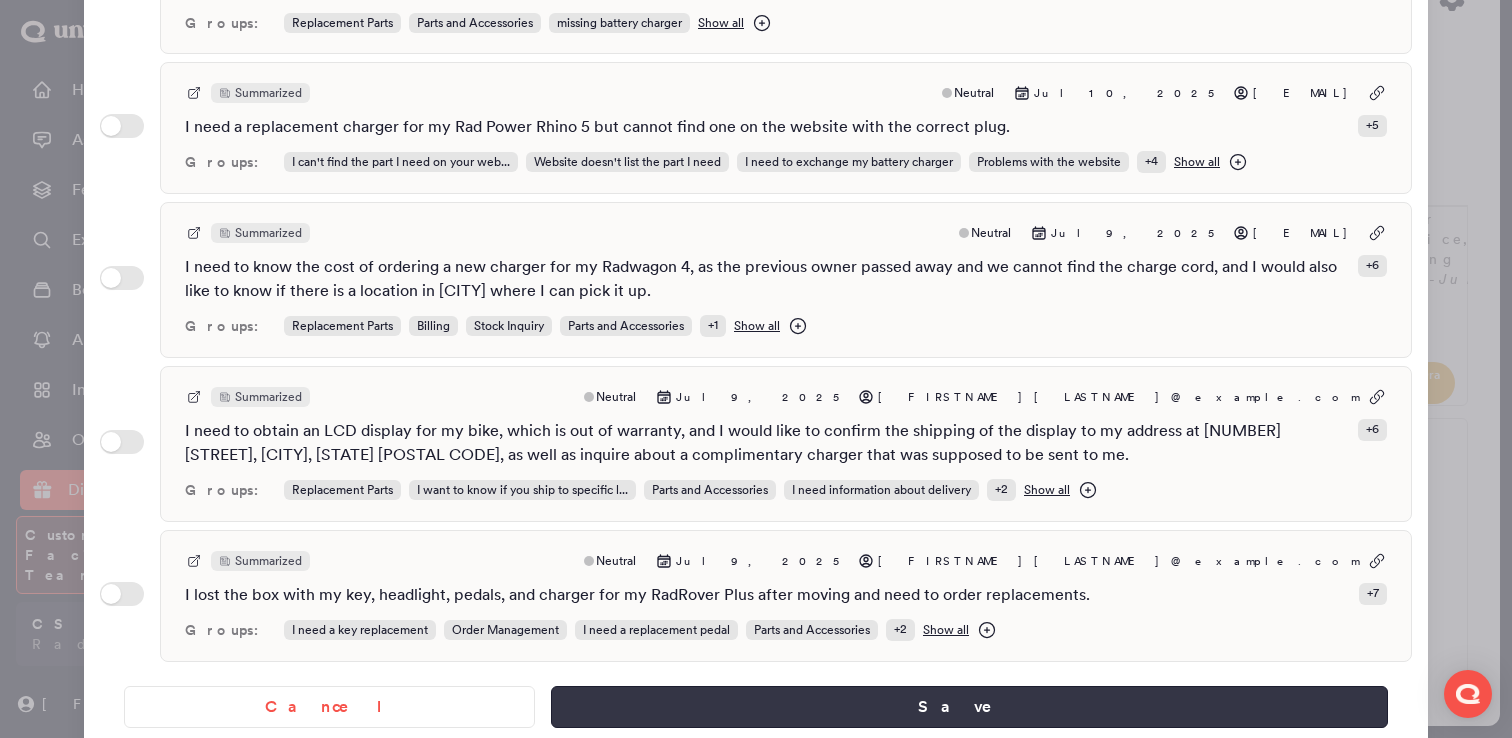 click on "Save" at bounding box center (969, 707) 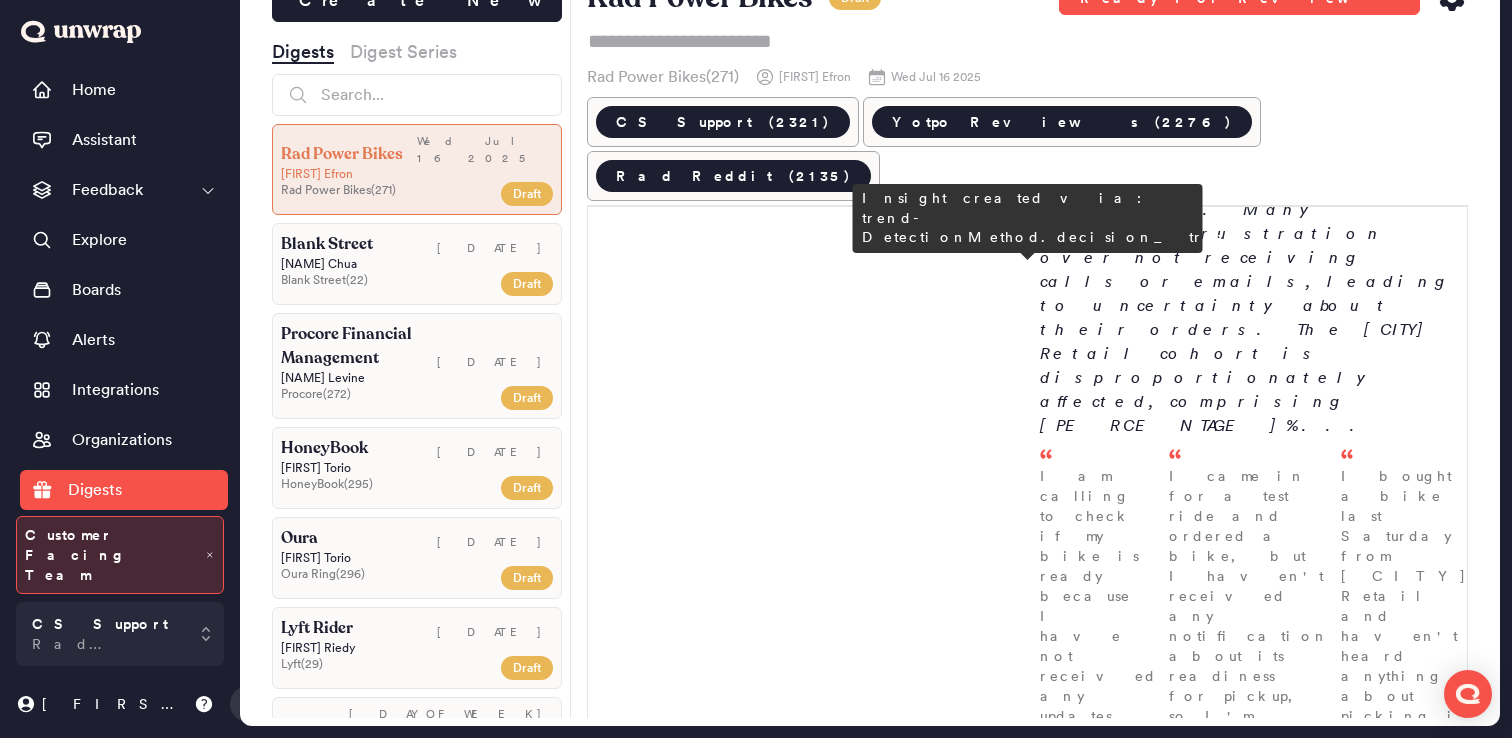 scroll, scrollTop: 440, scrollLeft: 0, axis: vertical 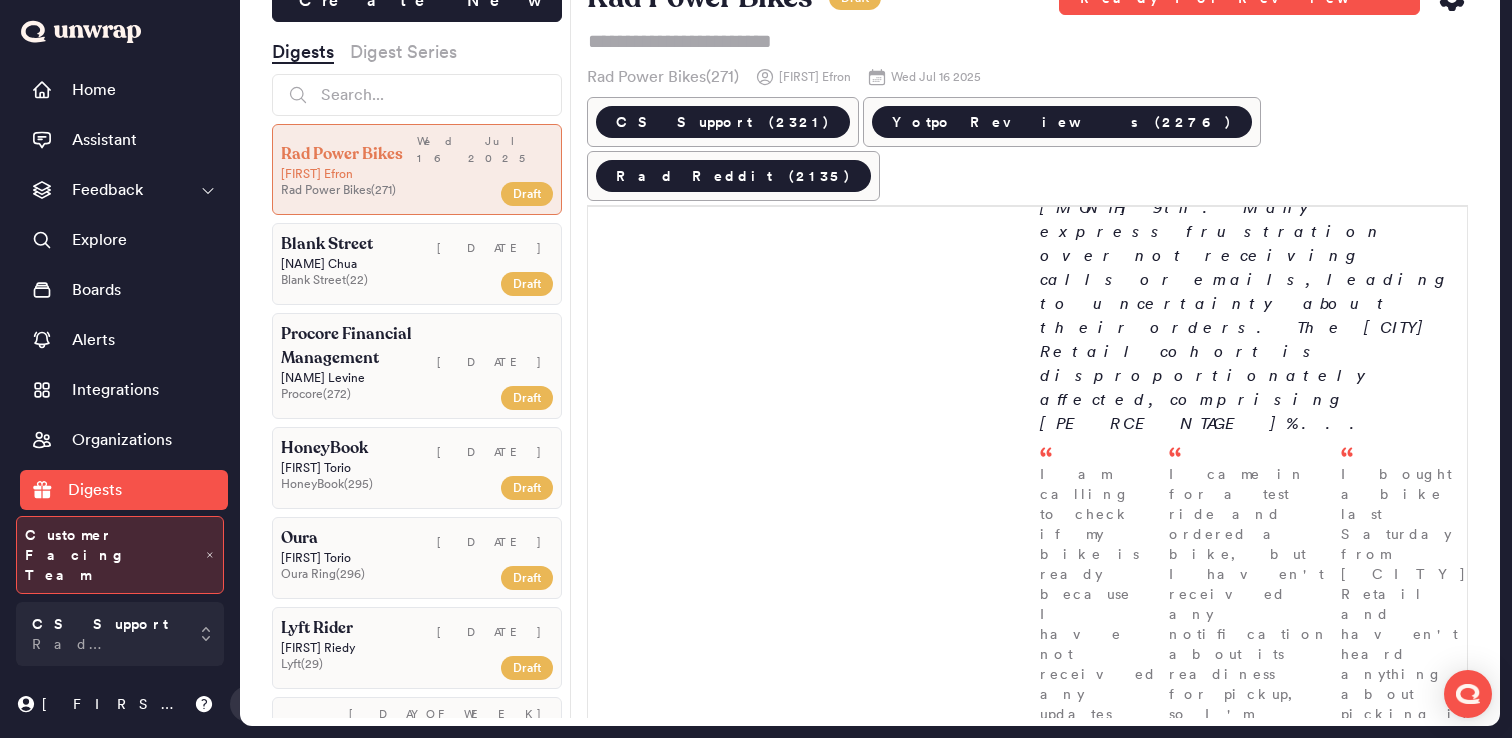 click 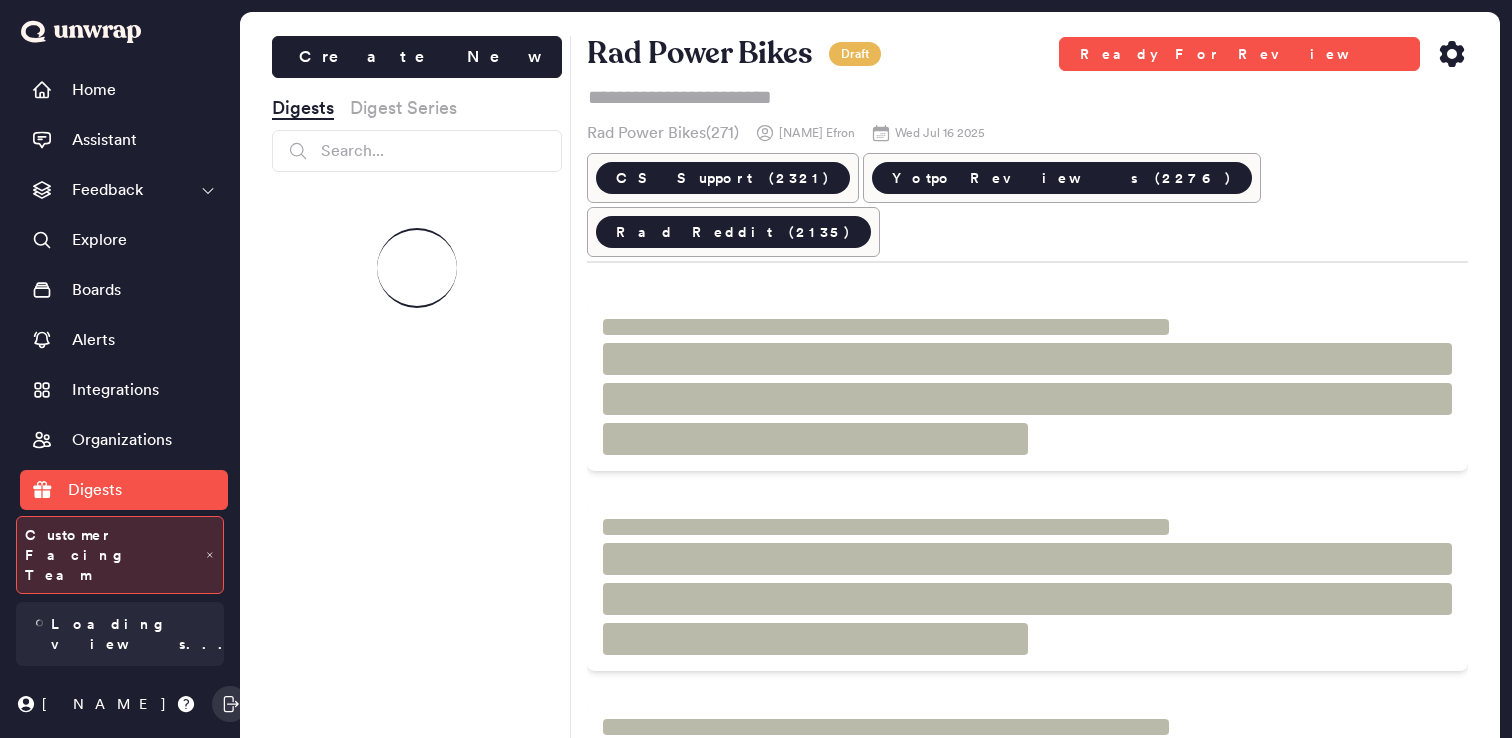 scroll, scrollTop: 44, scrollLeft: 0, axis: vertical 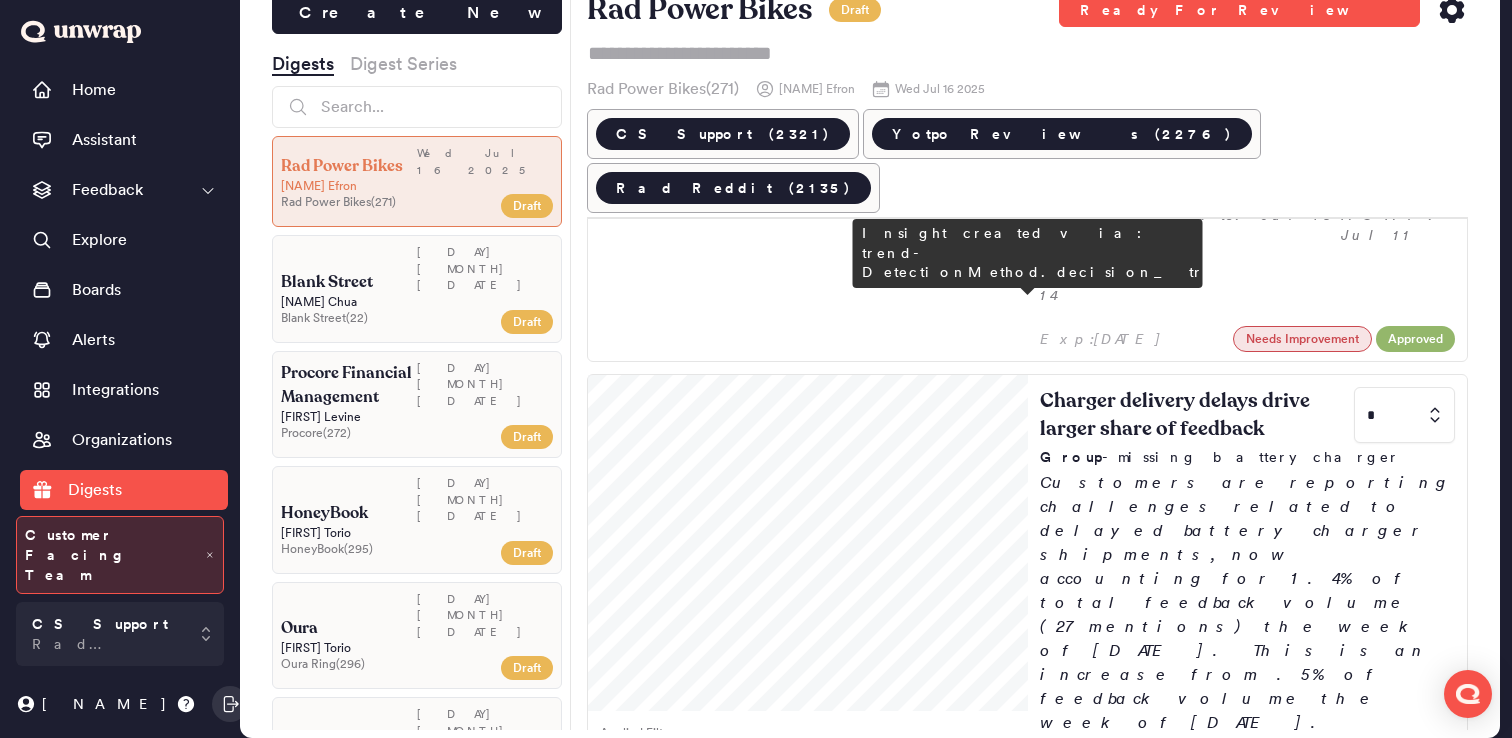 click 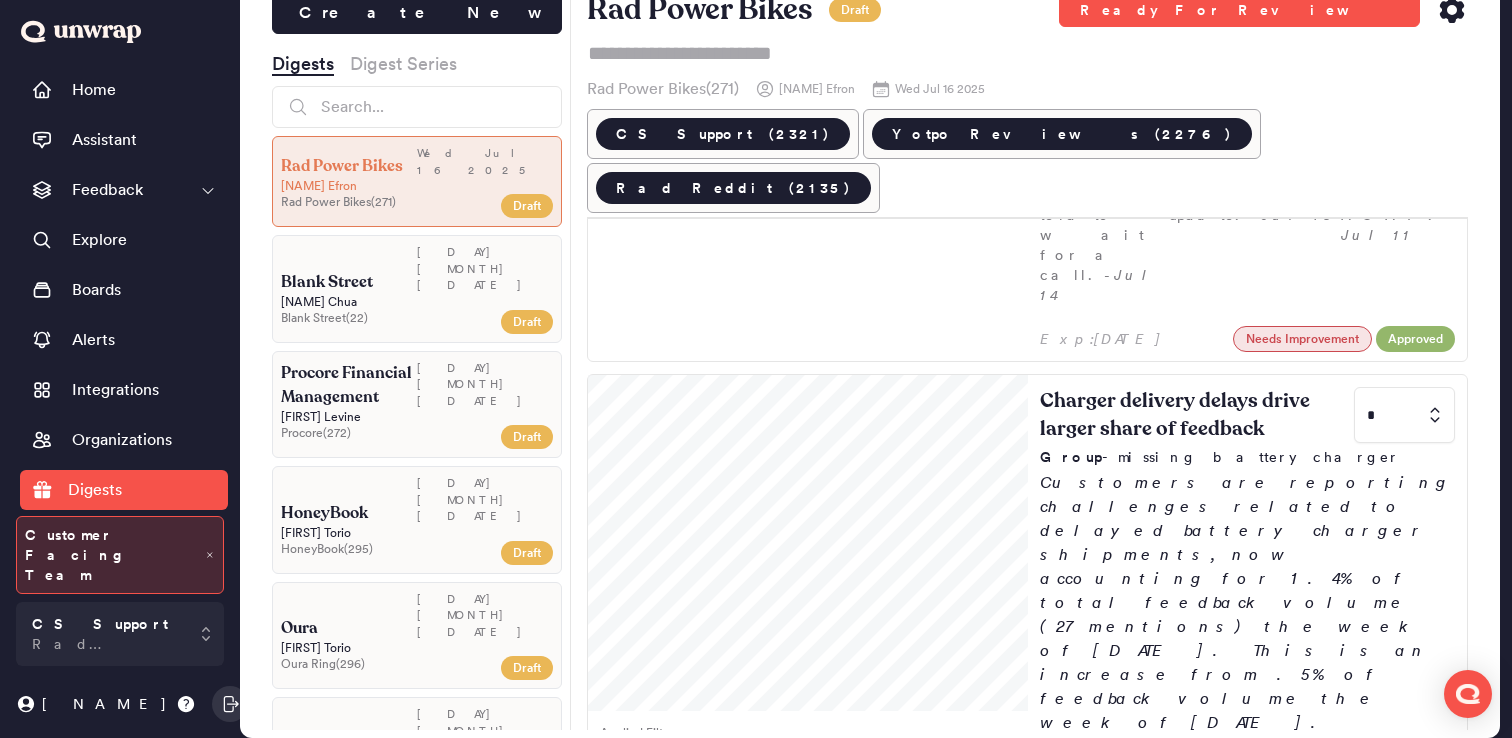 click on "2" at bounding box center [1404, 1546] 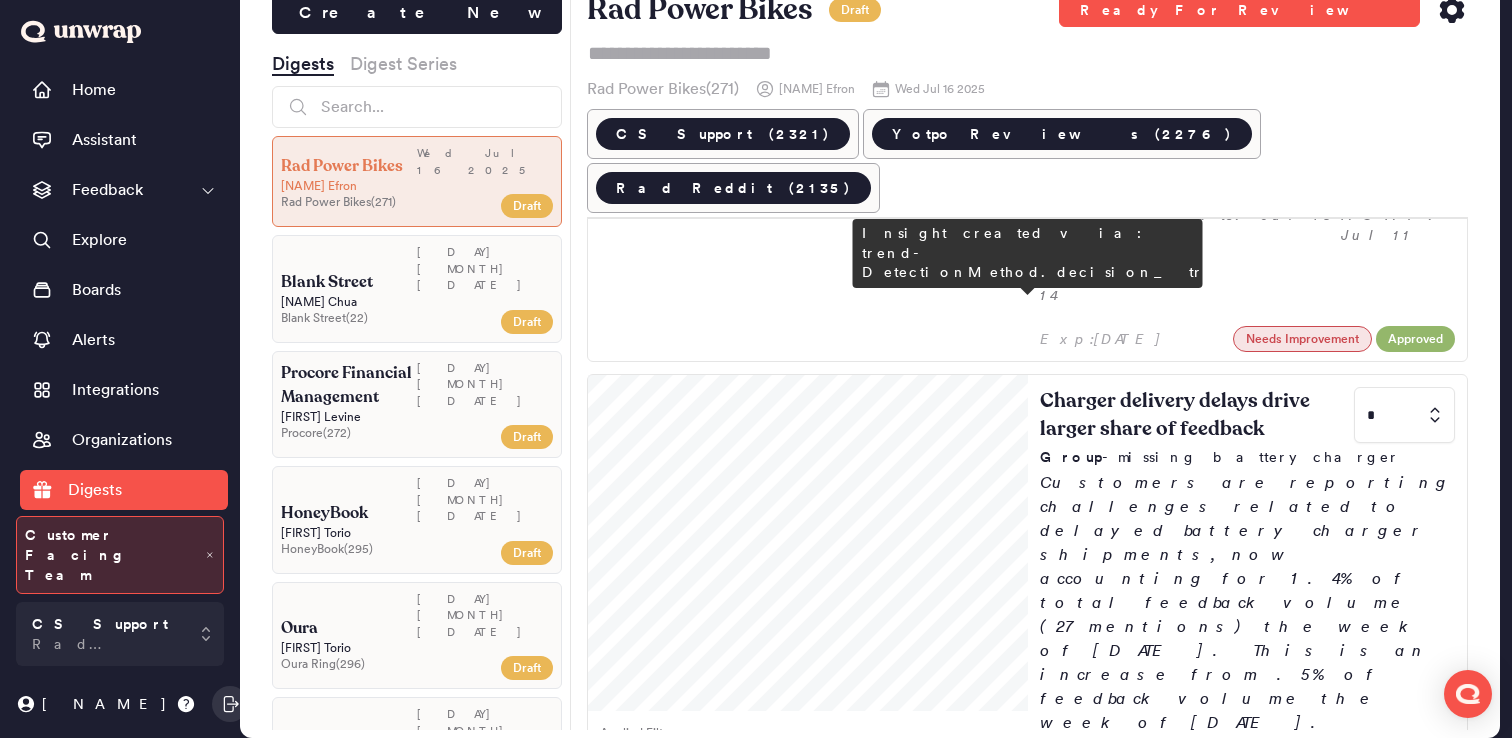 type on "*" 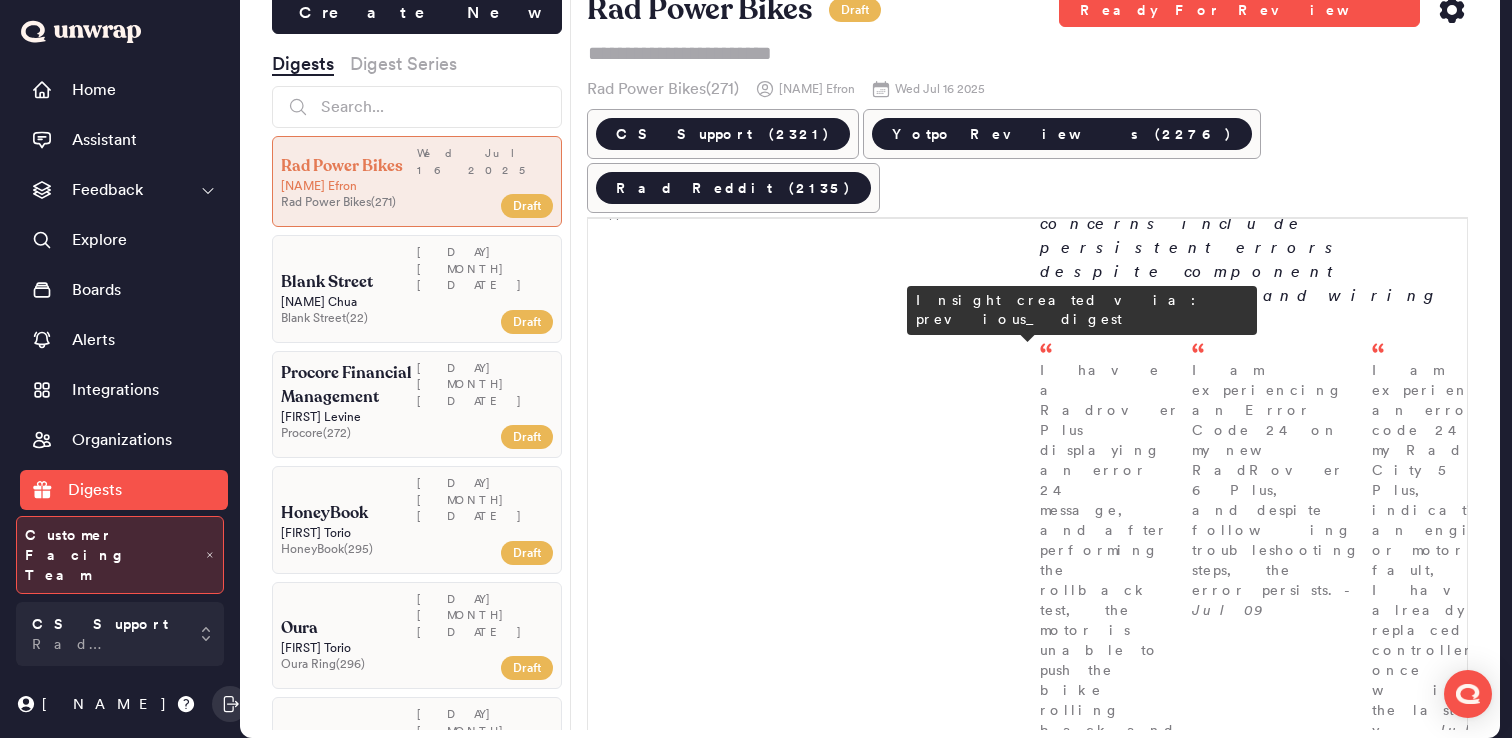 scroll, scrollTop: 19483, scrollLeft: 0, axis: vertical 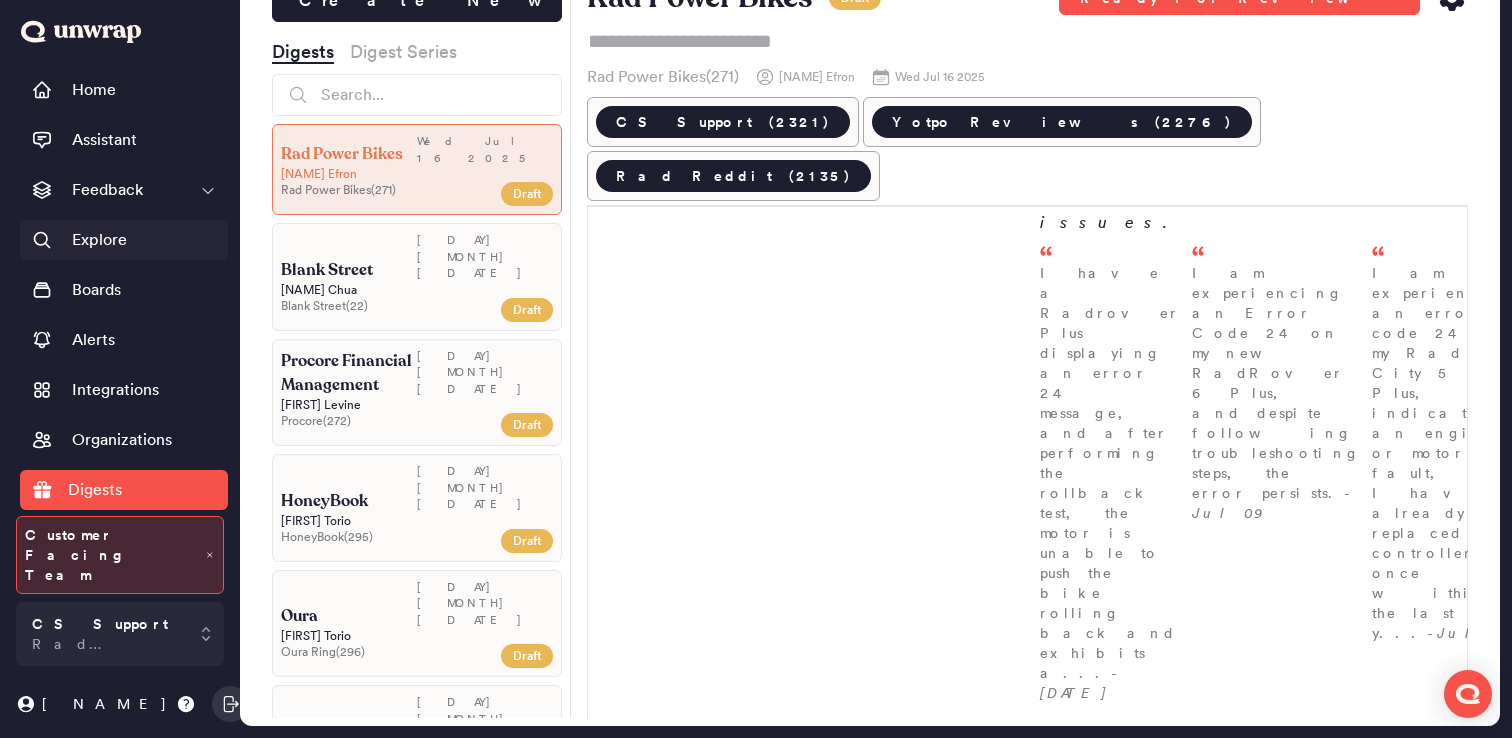click on "Explore" at bounding box center (124, 240) 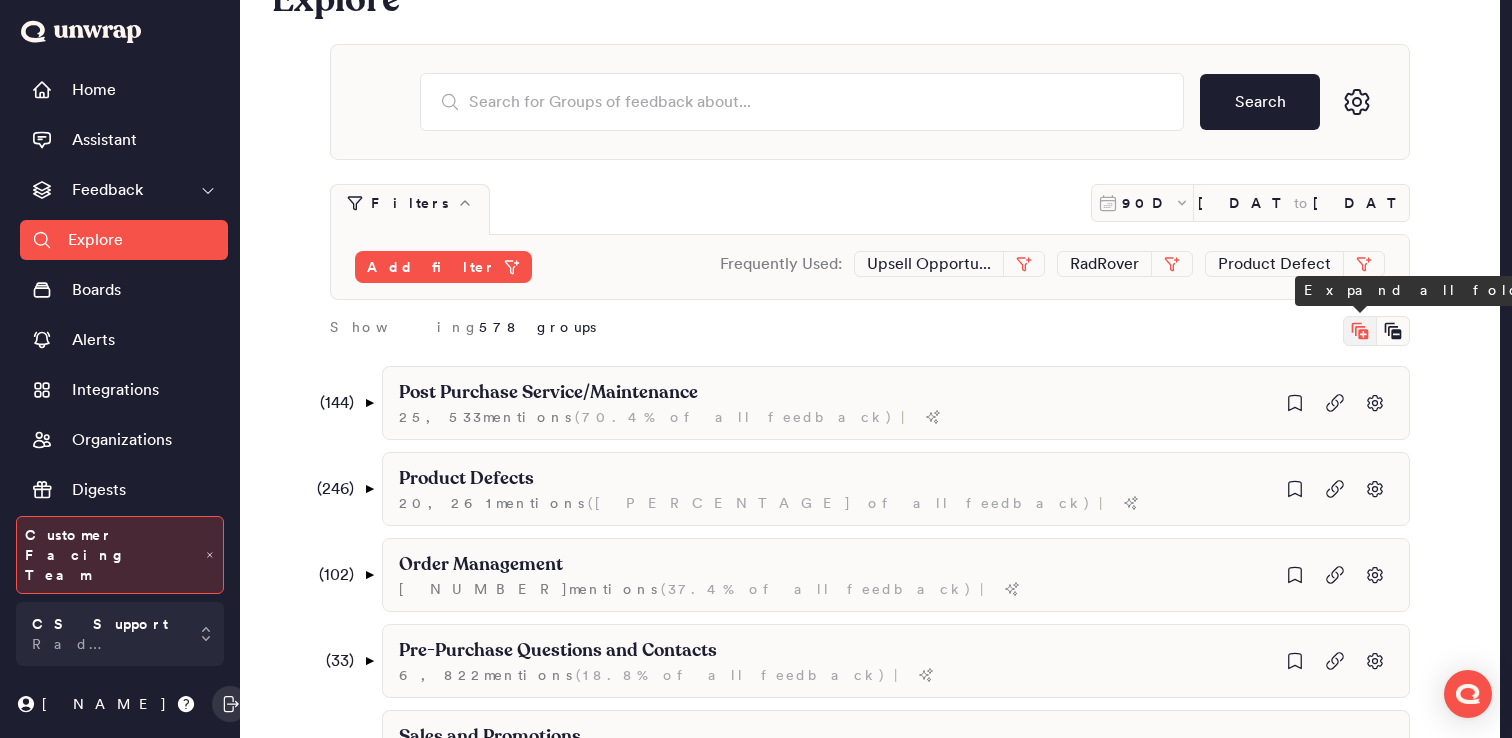 click 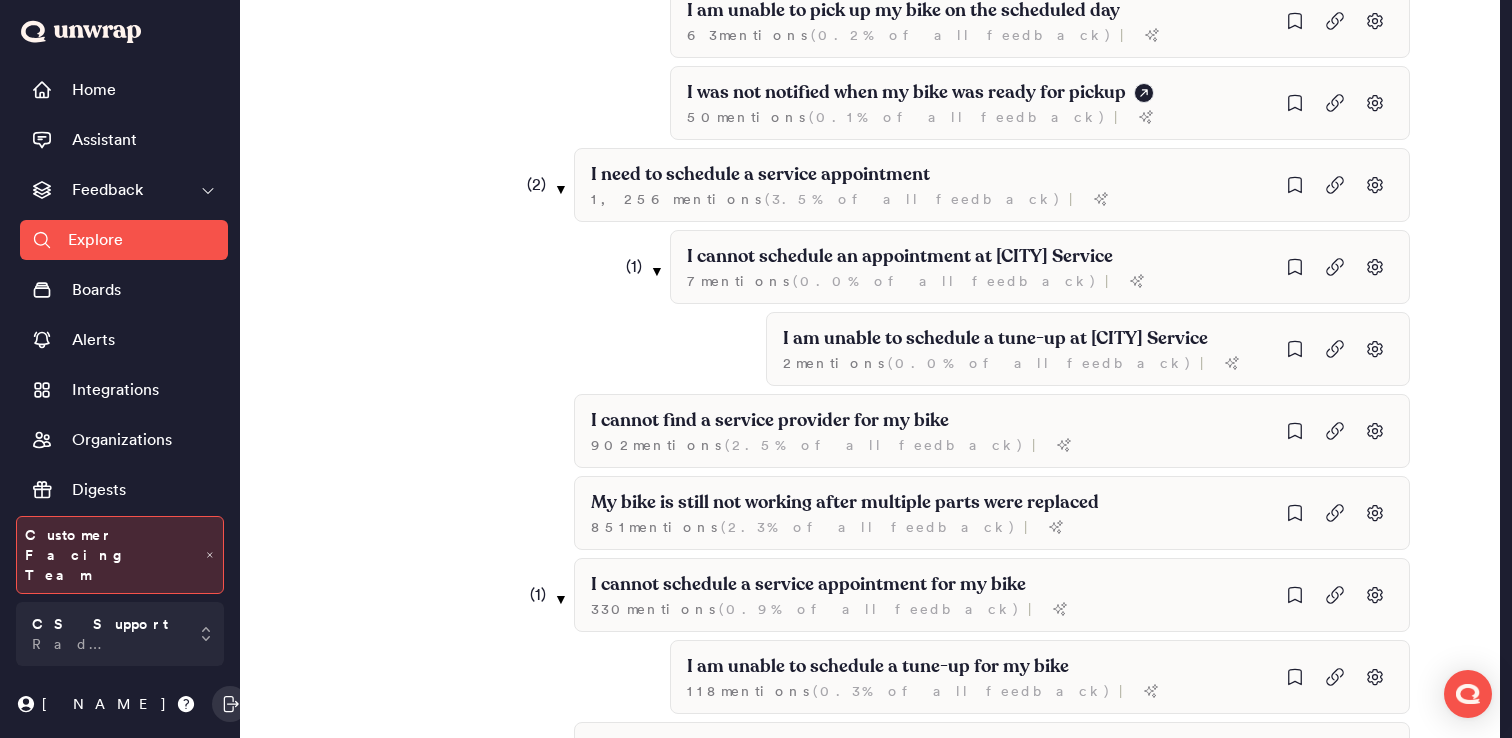 scroll, scrollTop: 6123, scrollLeft: 0, axis: vertical 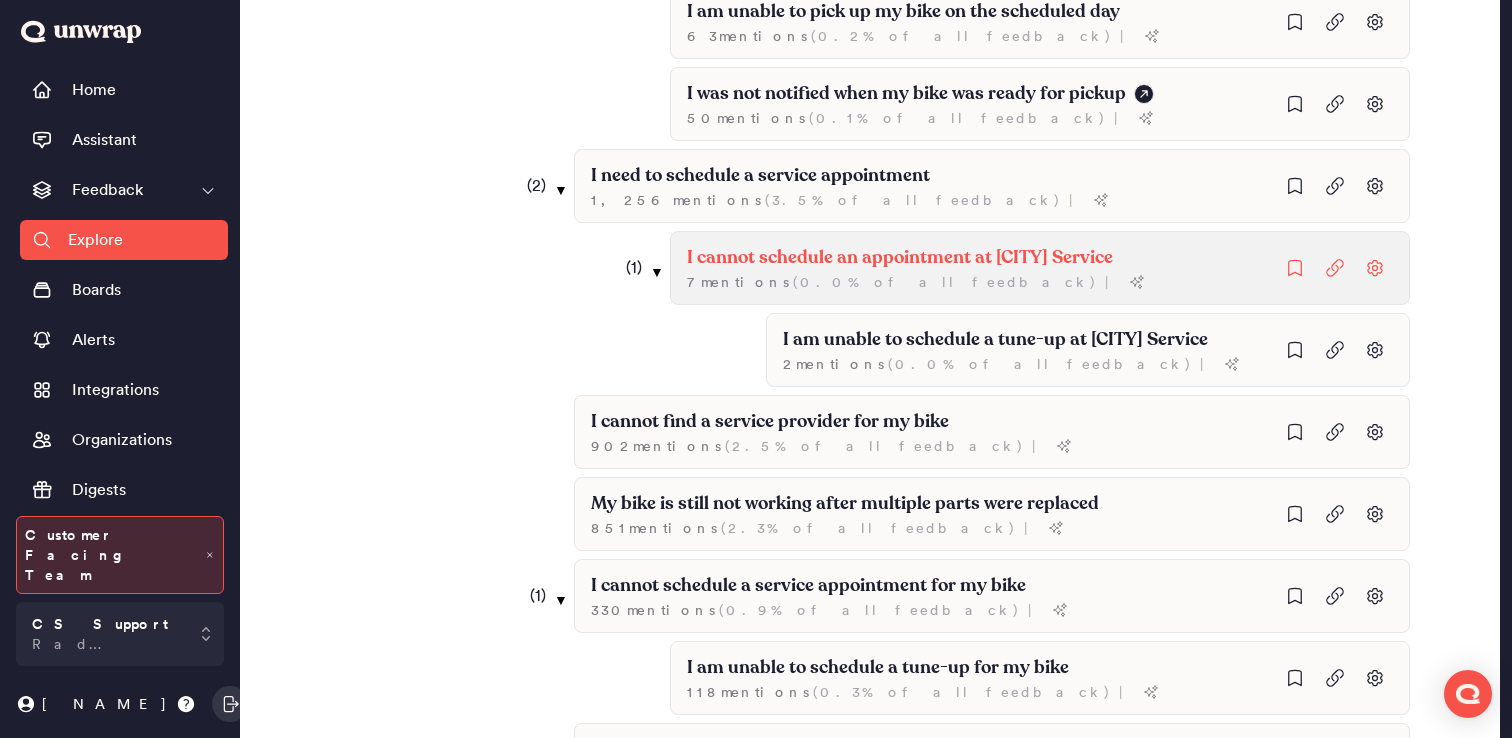 click on "I cannot schedule an appointment at Seattle Service 7  mention s   ( 0.0% of all feedback ) |" at bounding box center [1040, -5418] 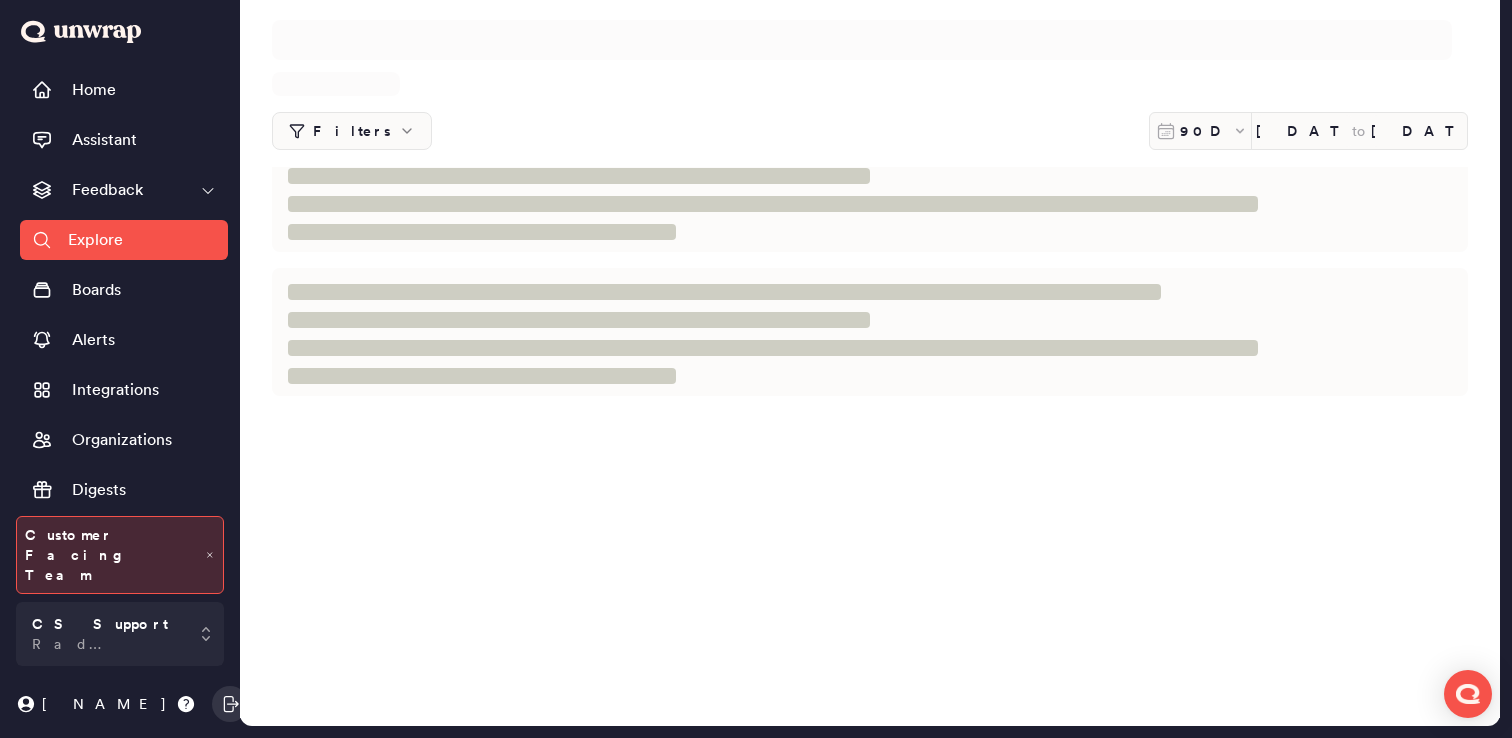 scroll, scrollTop: 0, scrollLeft: 0, axis: both 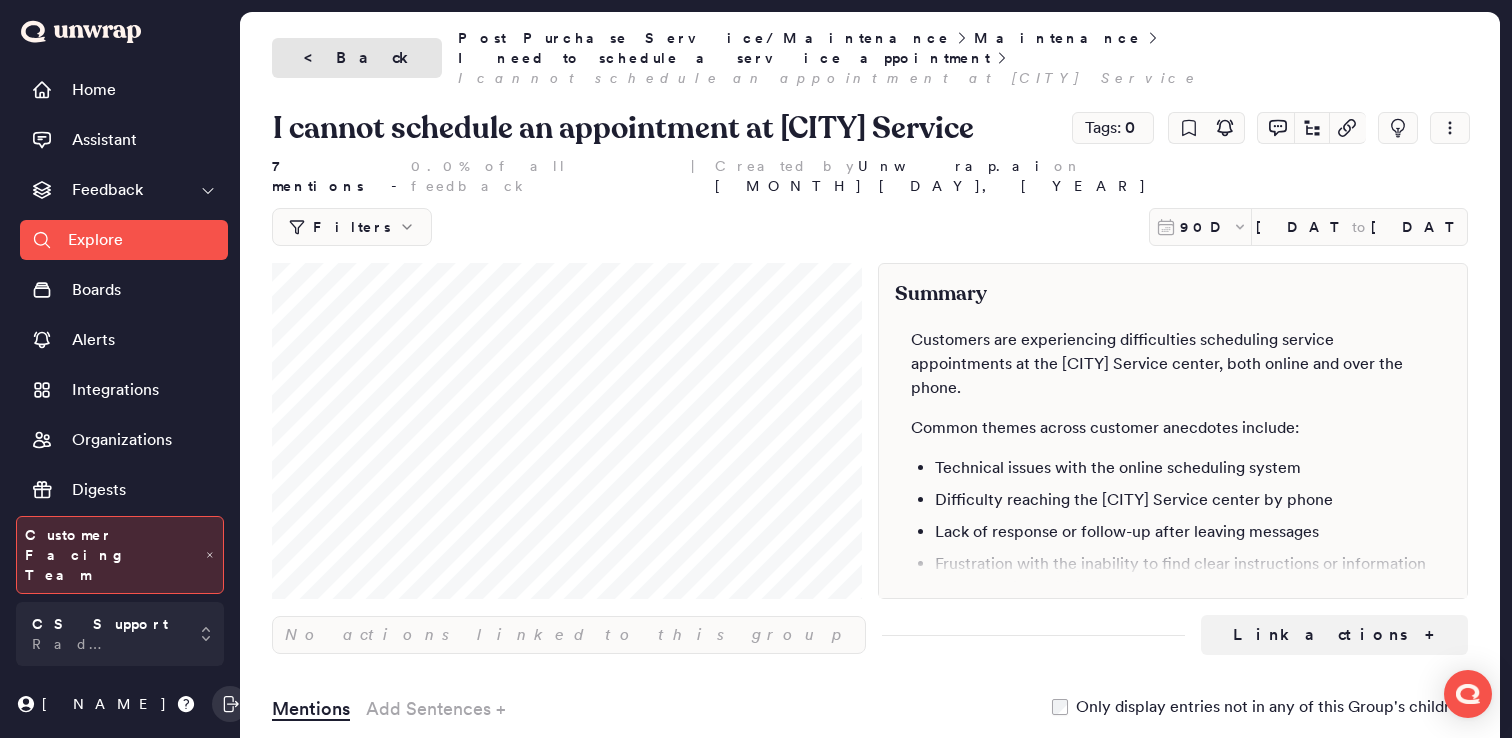 click on "< Back" at bounding box center [357, 58] 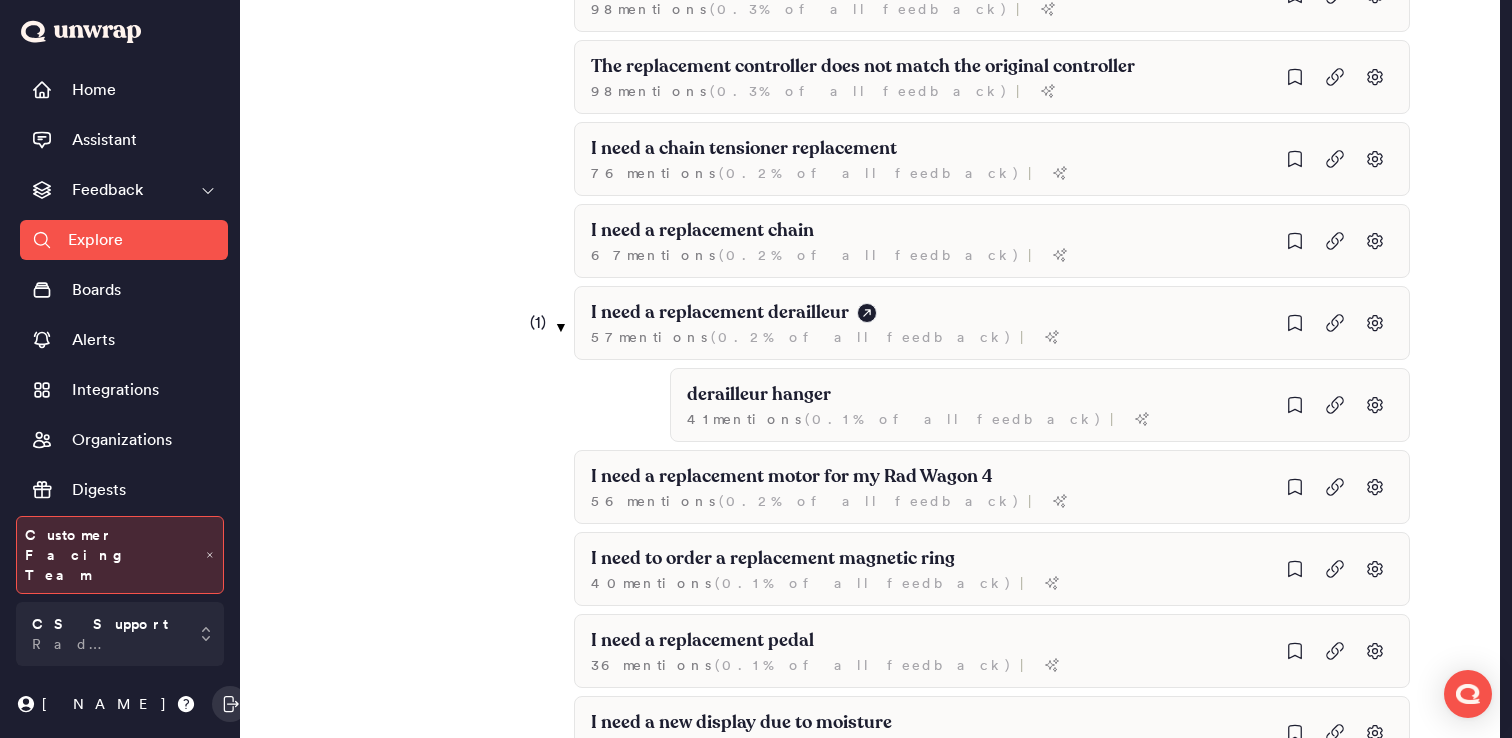 scroll, scrollTop: 8939, scrollLeft: 0, axis: vertical 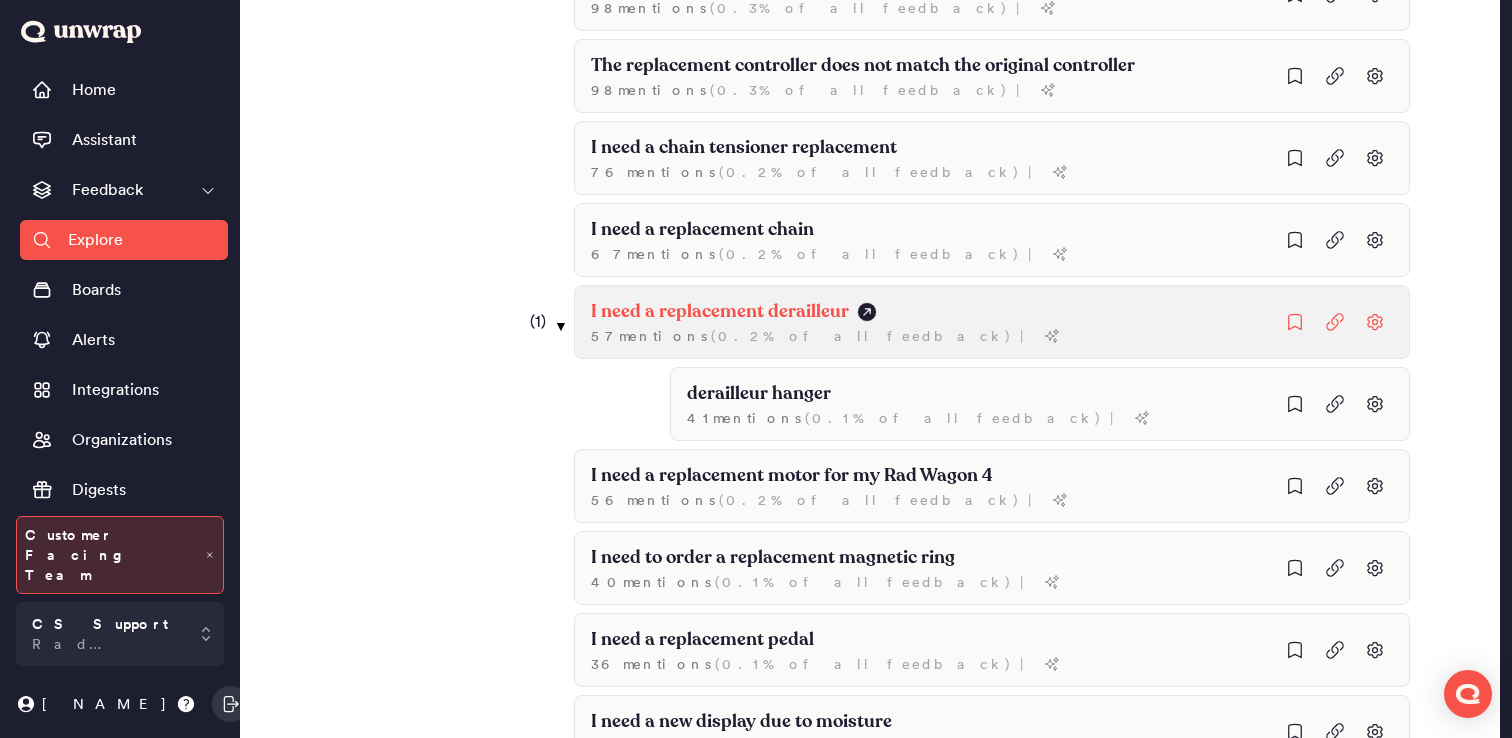 click on "I need a replacement derailleur 57  mention s   ( 0.2% of all feedback ) |" at bounding box center (992, -8316) 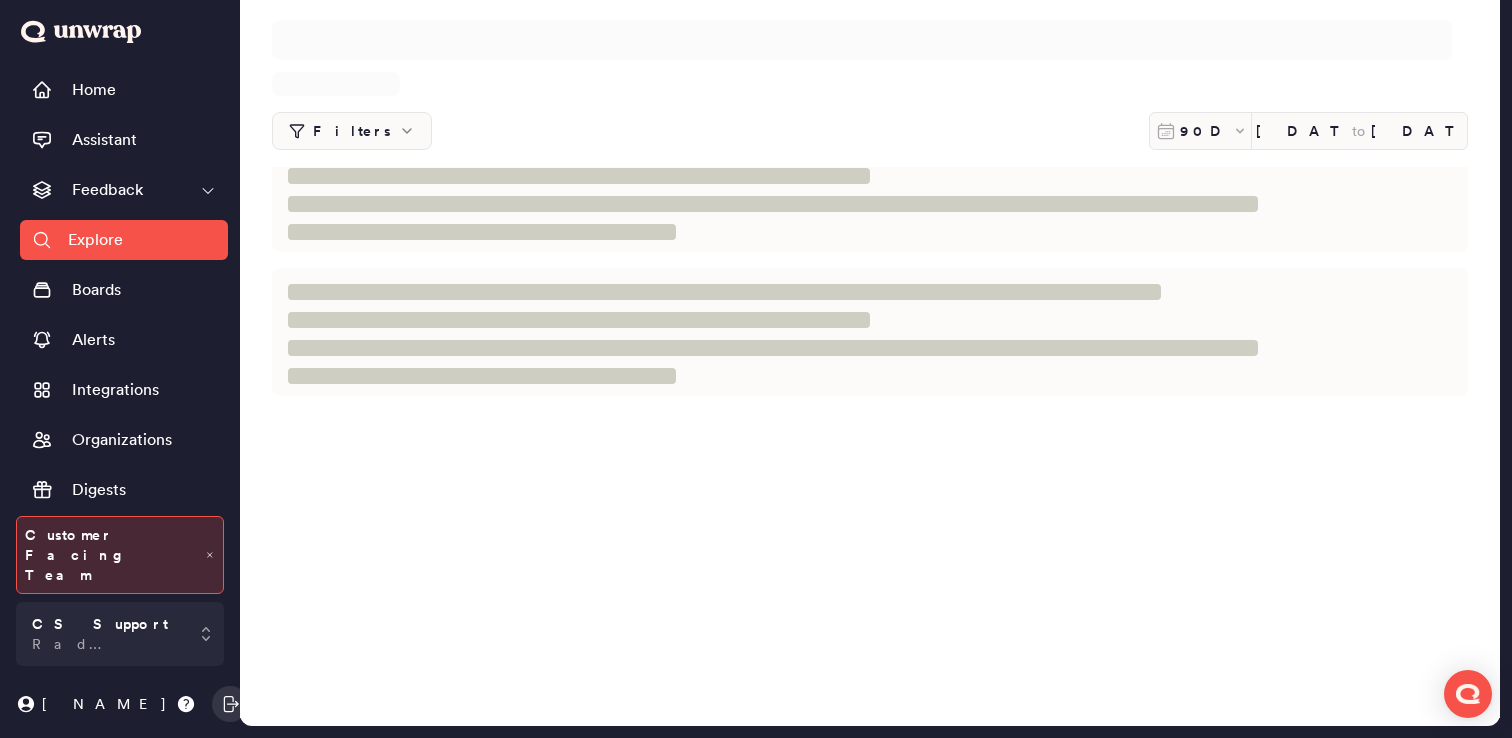 scroll, scrollTop: 0, scrollLeft: 0, axis: both 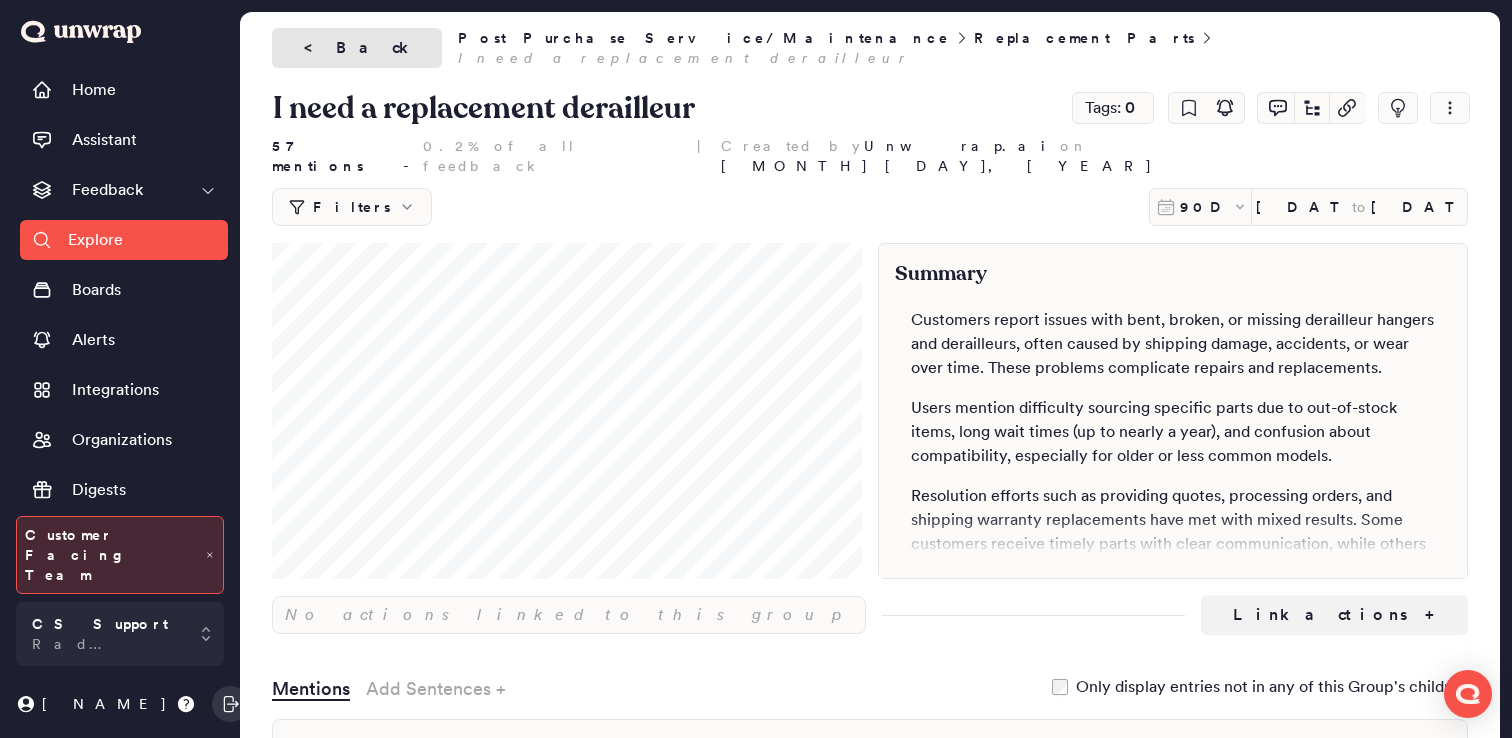 click on "< Back" at bounding box center (357, 48) 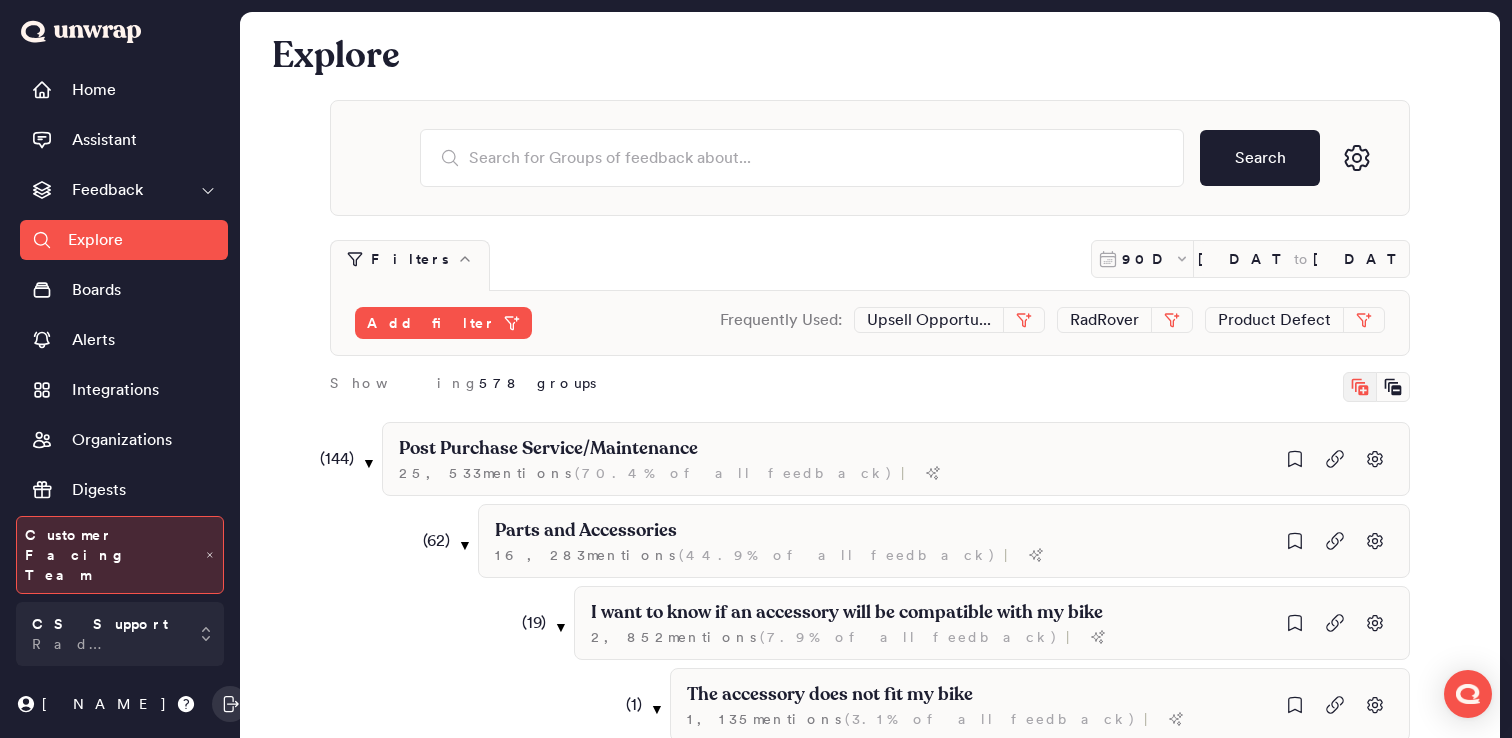 scroll, scrollTop: 8939, scrollLeft: 0, axis: vertical 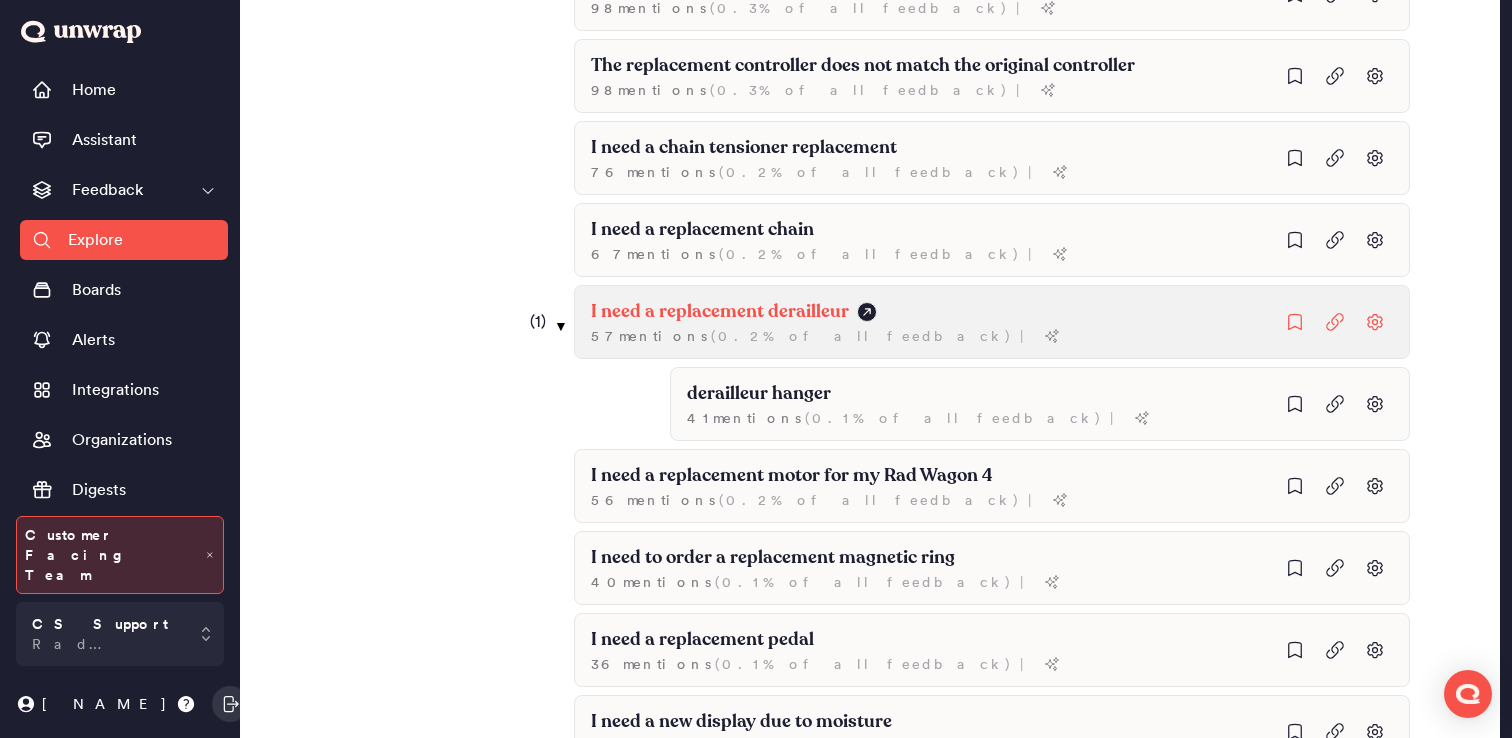 click on "I need a replacement derailleur 57  mention s   ( 0.2% of all feedback ) |" at bounding box center (992, -8316) 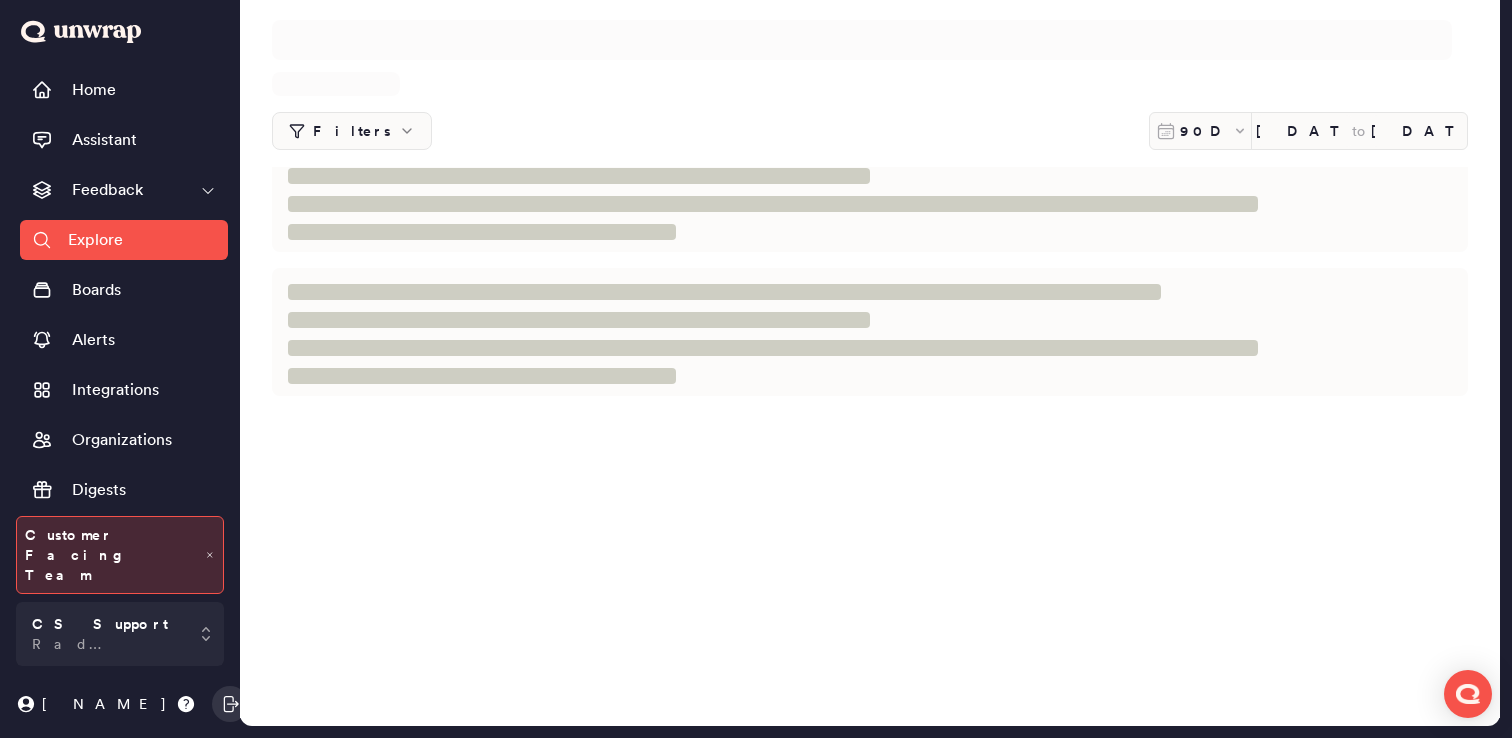 scroll, scrollTop: 0, scrollLeft: 0, axis: both 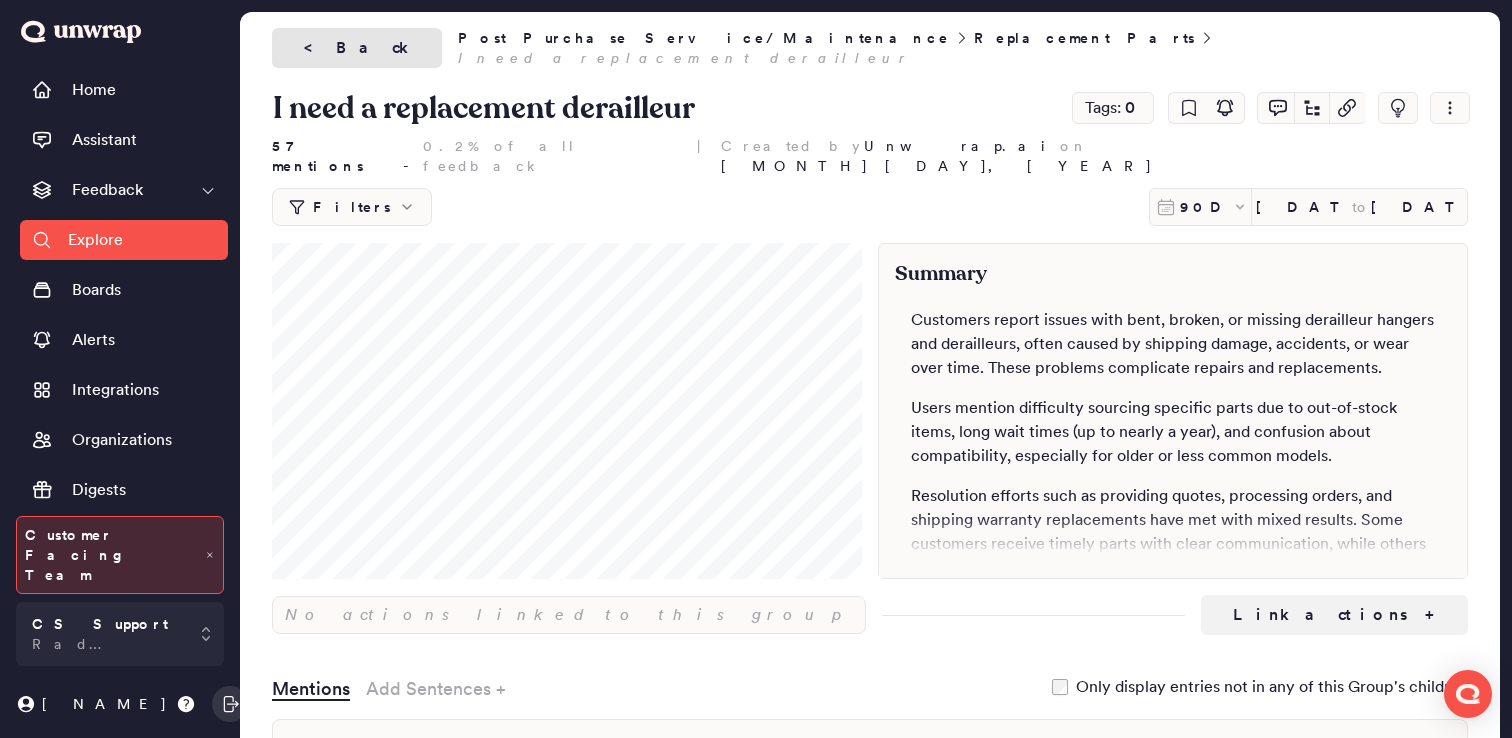 click on "< Back" at bounding box center (357, 48) 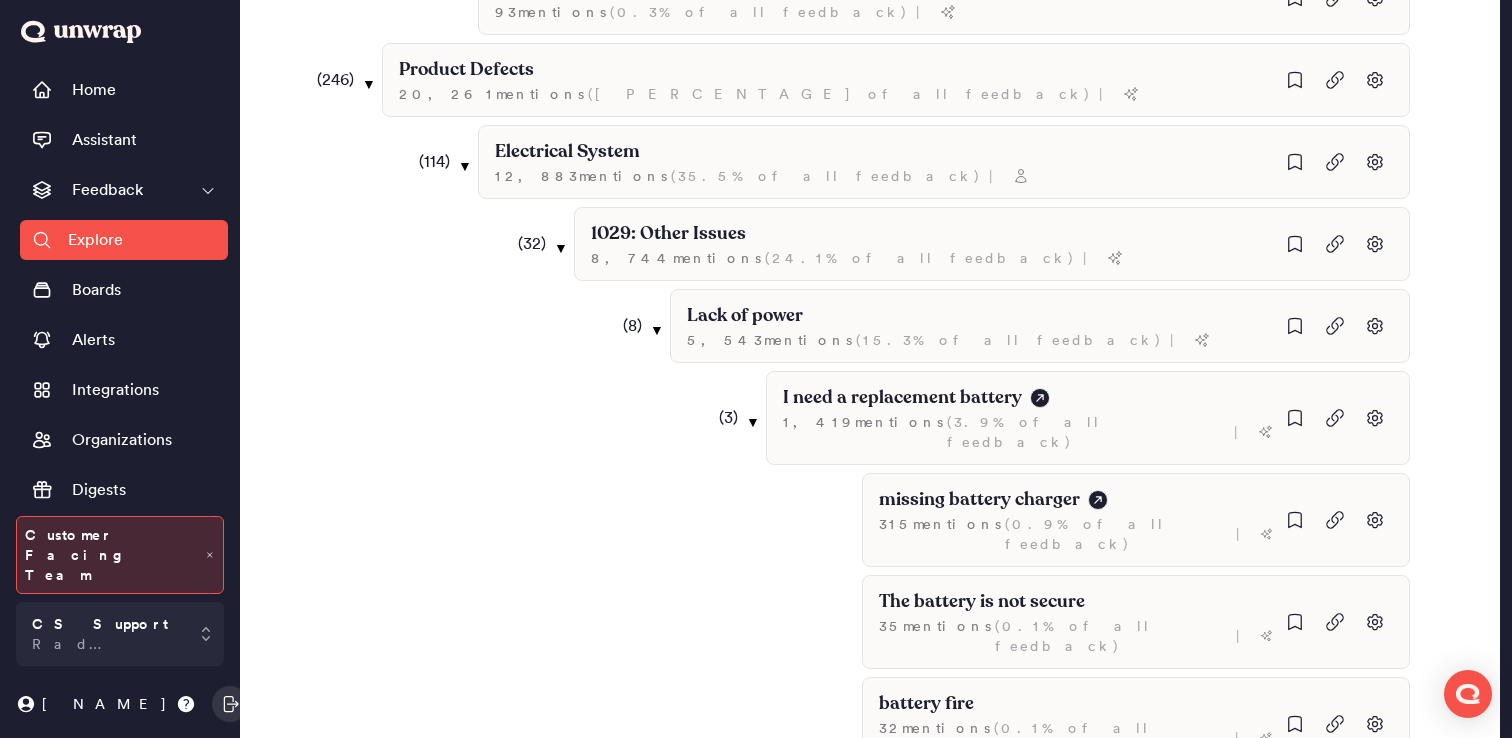 scroll, scrollTop: 12367, scrollLeft: 0, axis: vertical 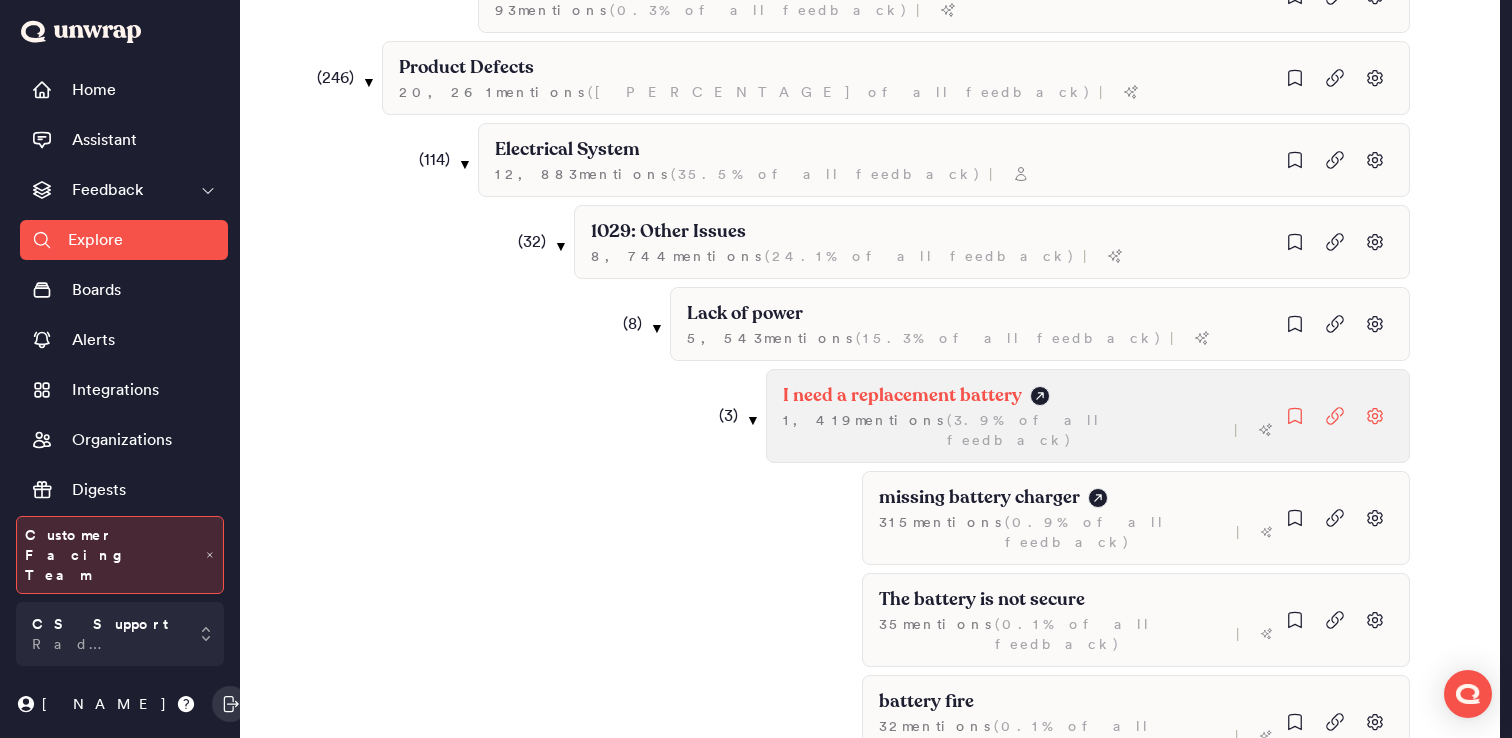 click on "I need a replacement battery 1,419  mention s   ( 3.9% of all feedback ) |" at bounding box center (1088, 416) 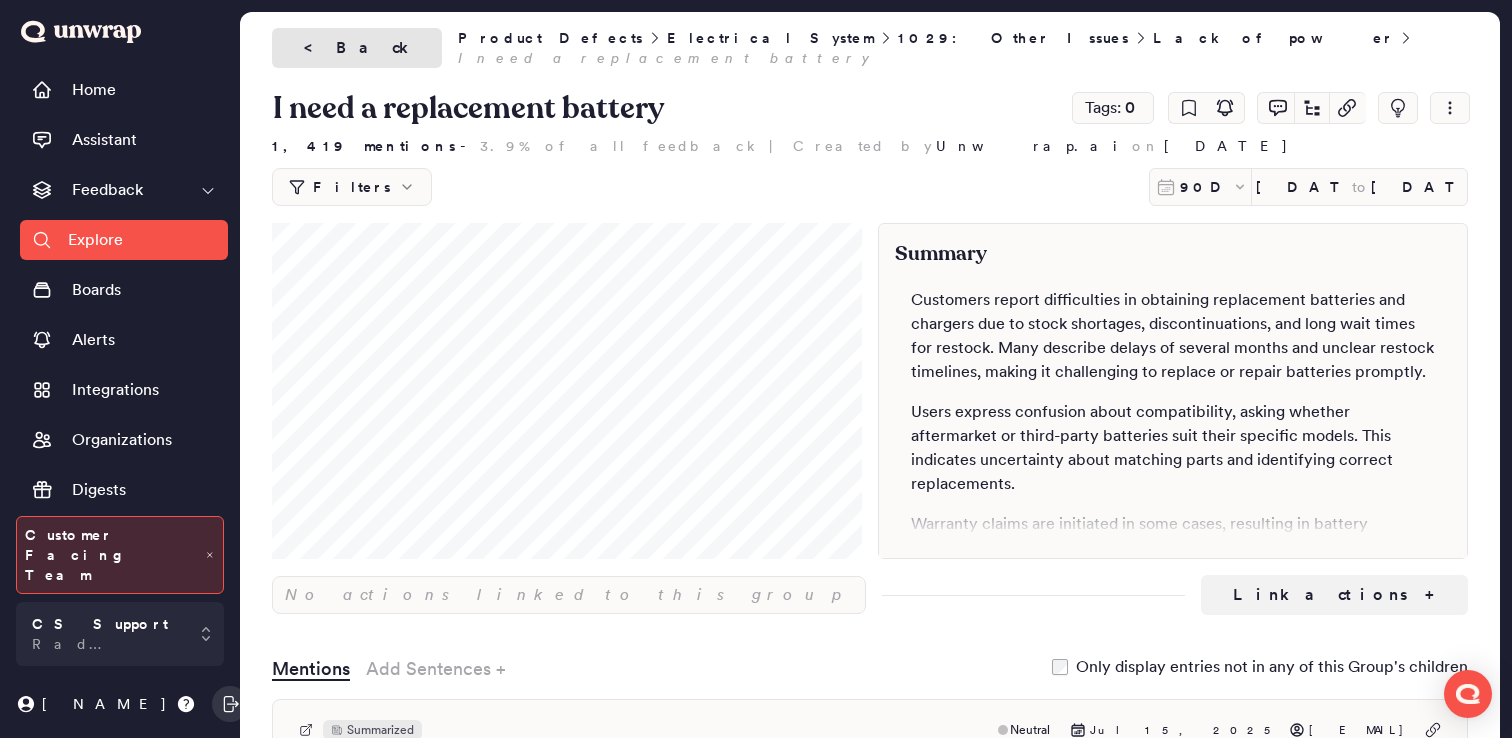 click on "< Back" at bounding box center (357, 48) 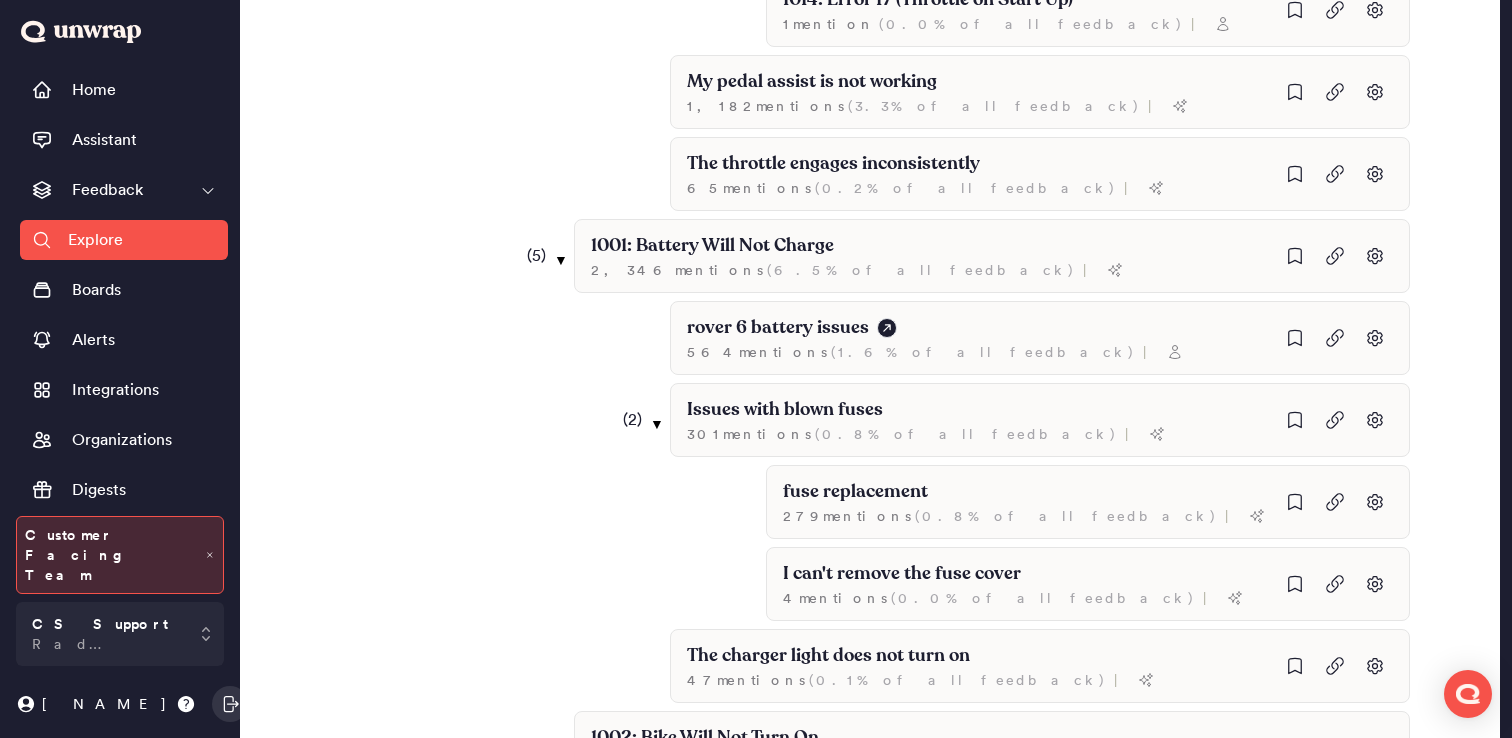 scroll, scrollTop: 15875, scrollLeft: 0, axis: vertical 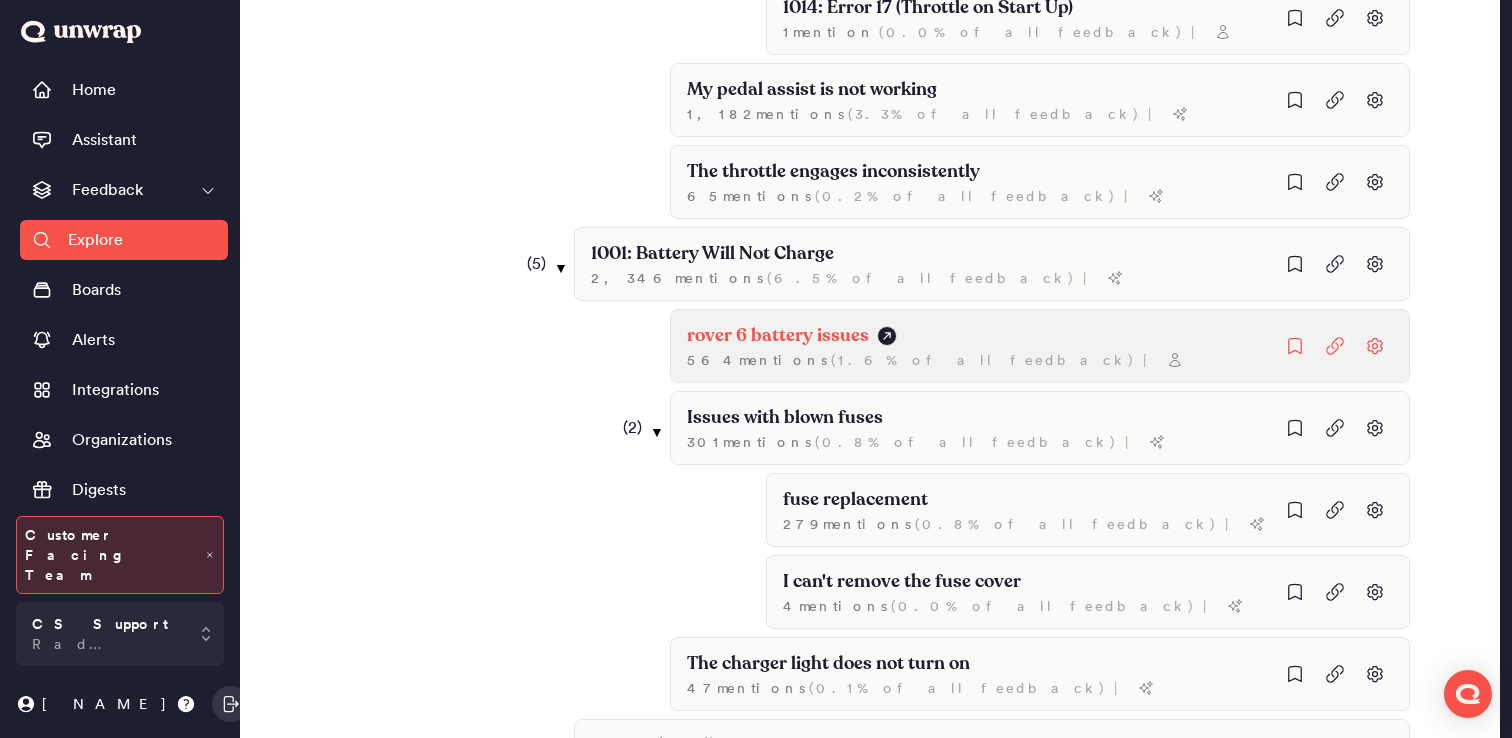 click on "rover 6 battery issues 564  mention s   ( 1.6% of all feedback ) |" at bounding box center (1088, -15088) 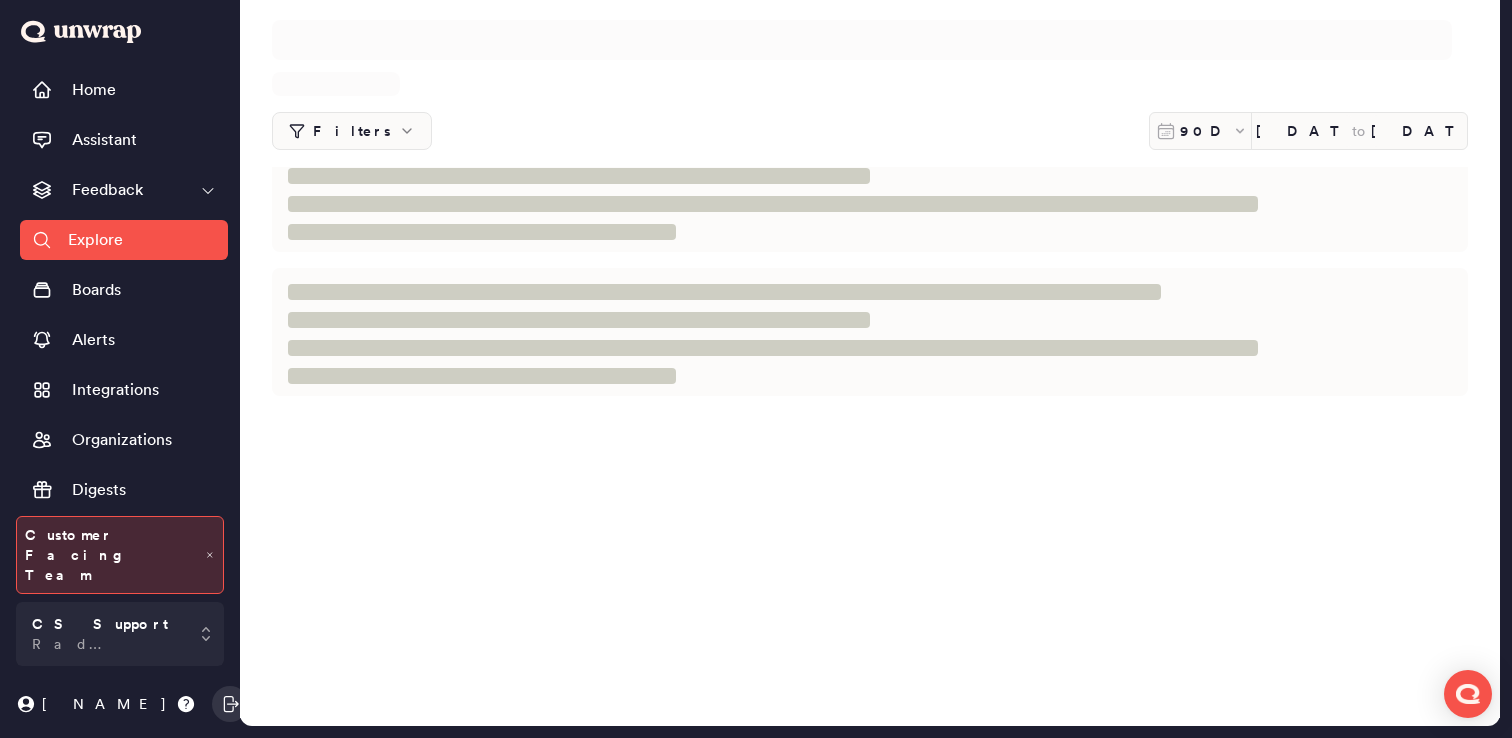 scroll, scrollTop: 0, scrollLeft: 0, axis: both 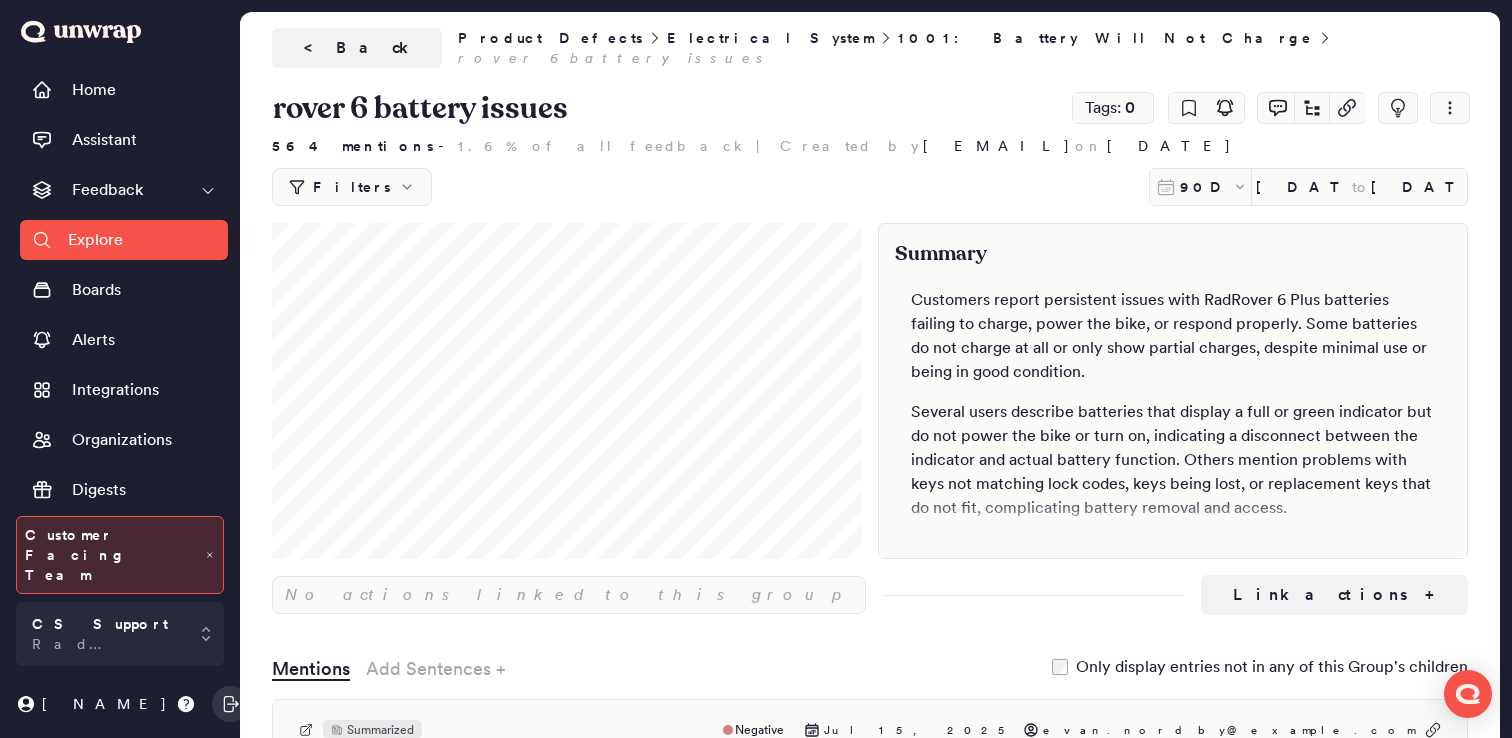 click on "< Back" at bounding box center [357, 48] 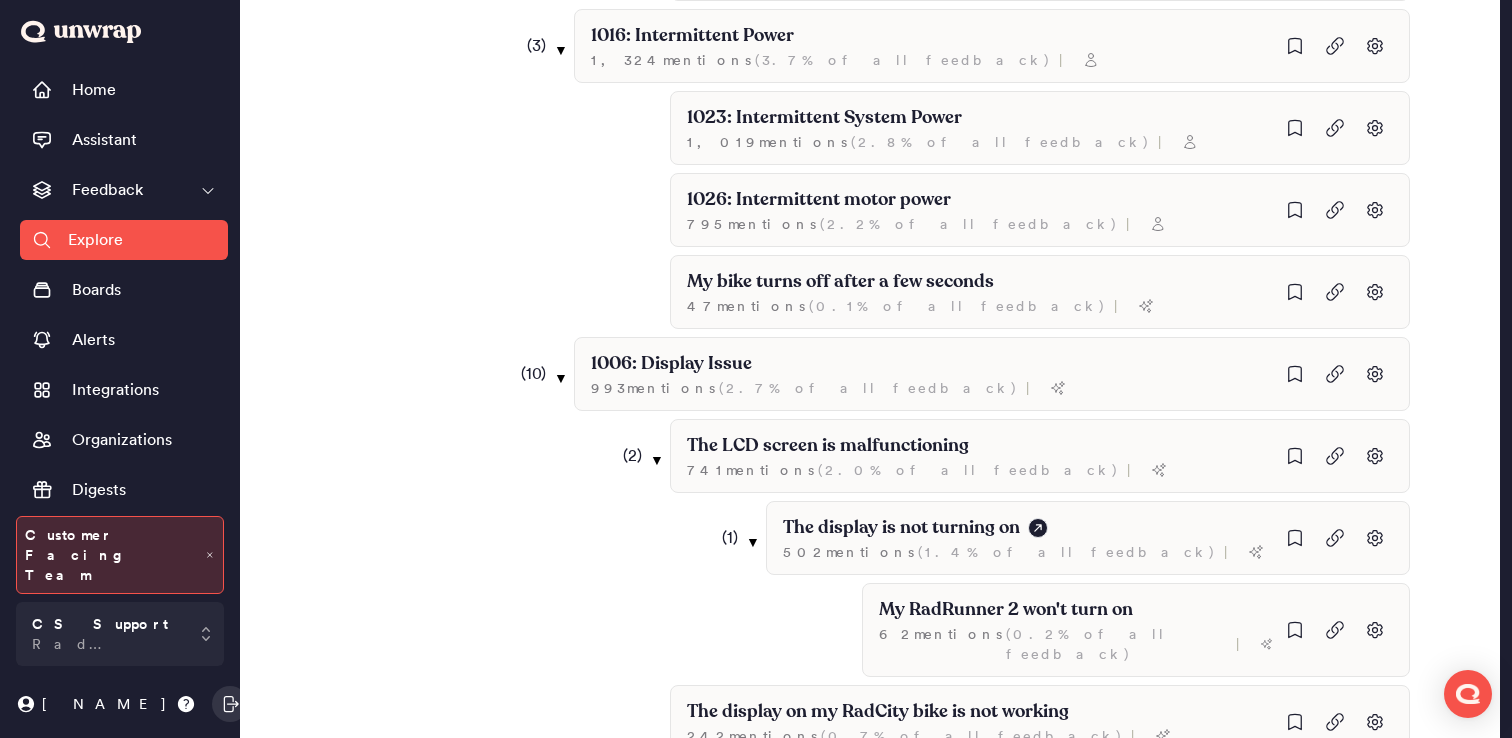 scroll, scrollTop: 17677, scrollLeft: 0, axis: vertical 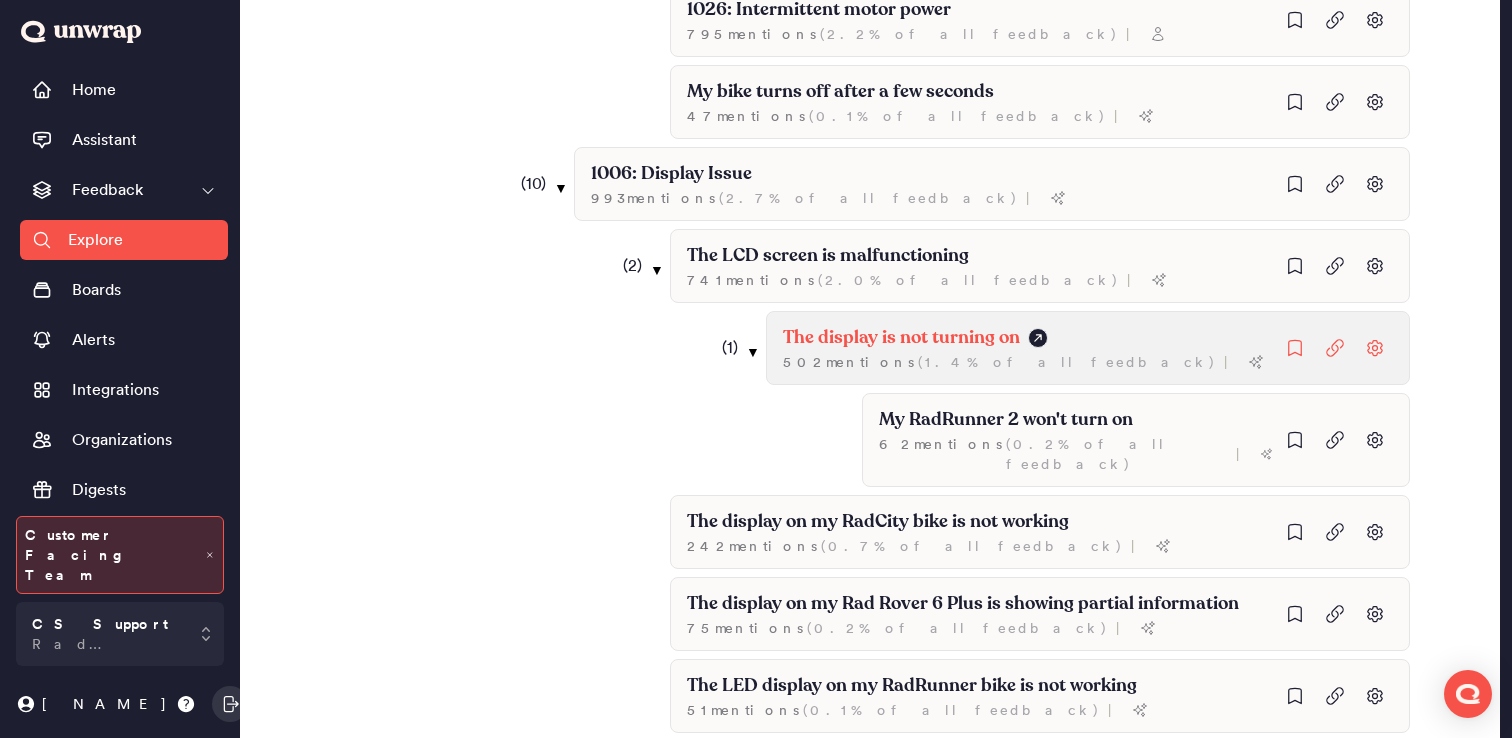 click on "The display is not turning on 502  mention s   ( 1.4% of all feedback ) |" at bounding box center (1088, -4894) 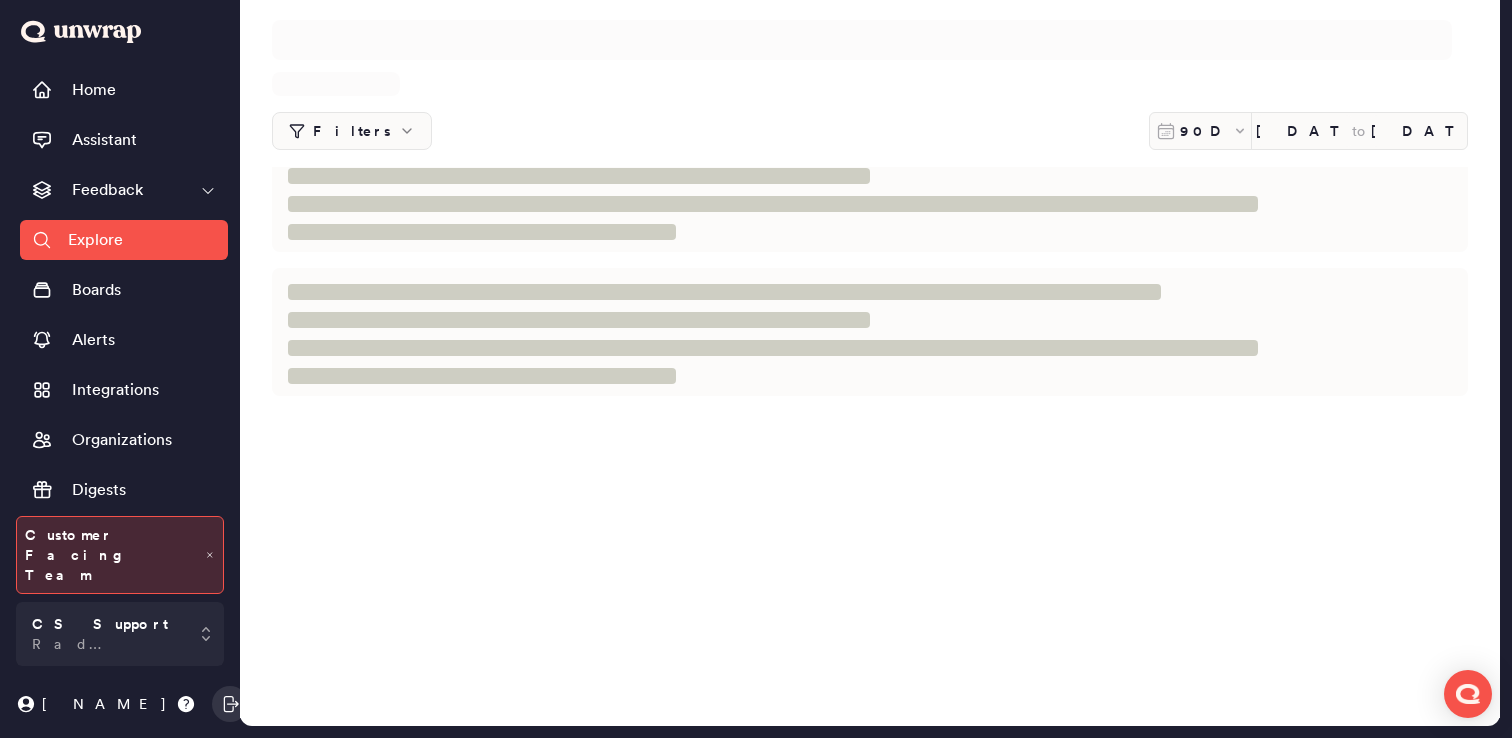 scroll, scrollTop: 0, scrollLeft: 0, axis: both 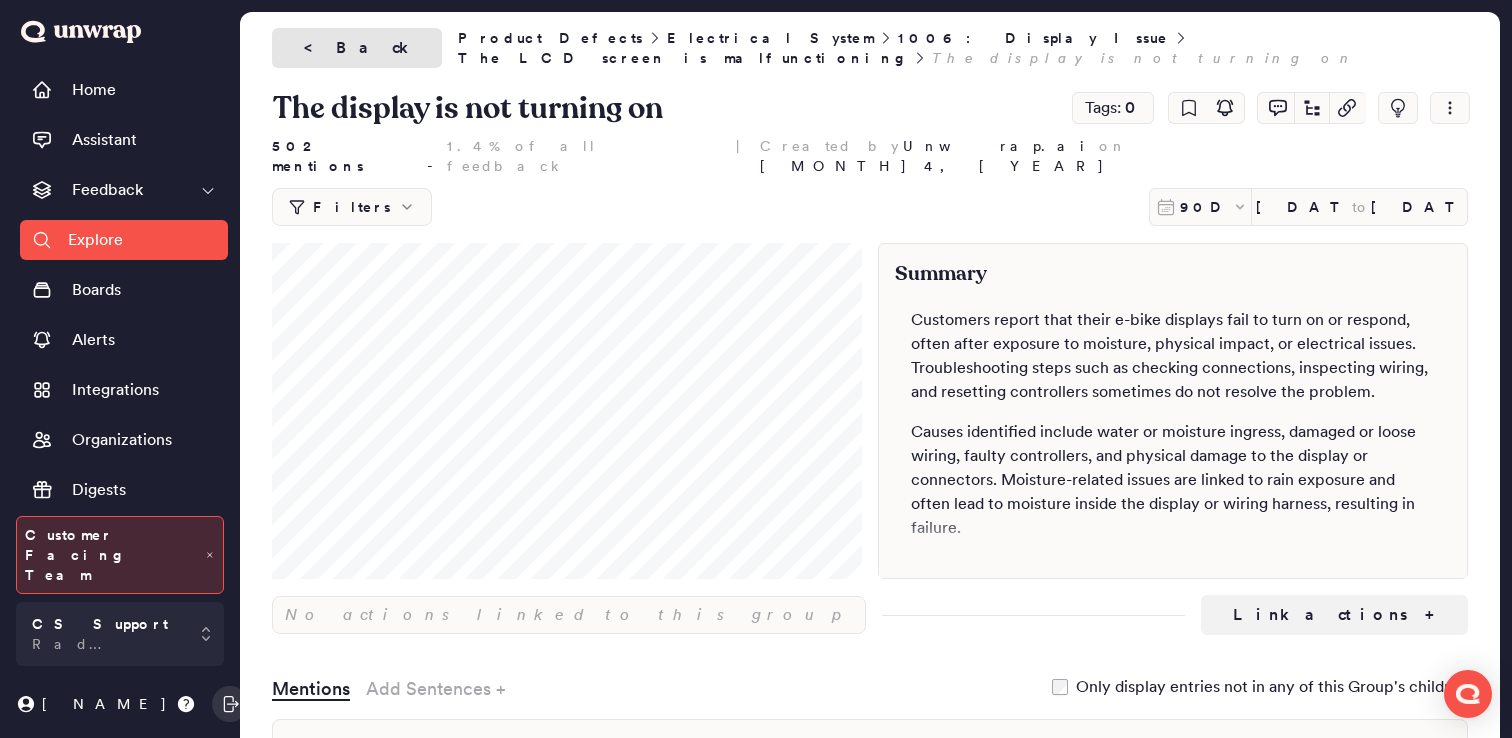 click on "< Back" at bounding box center [357, 48] 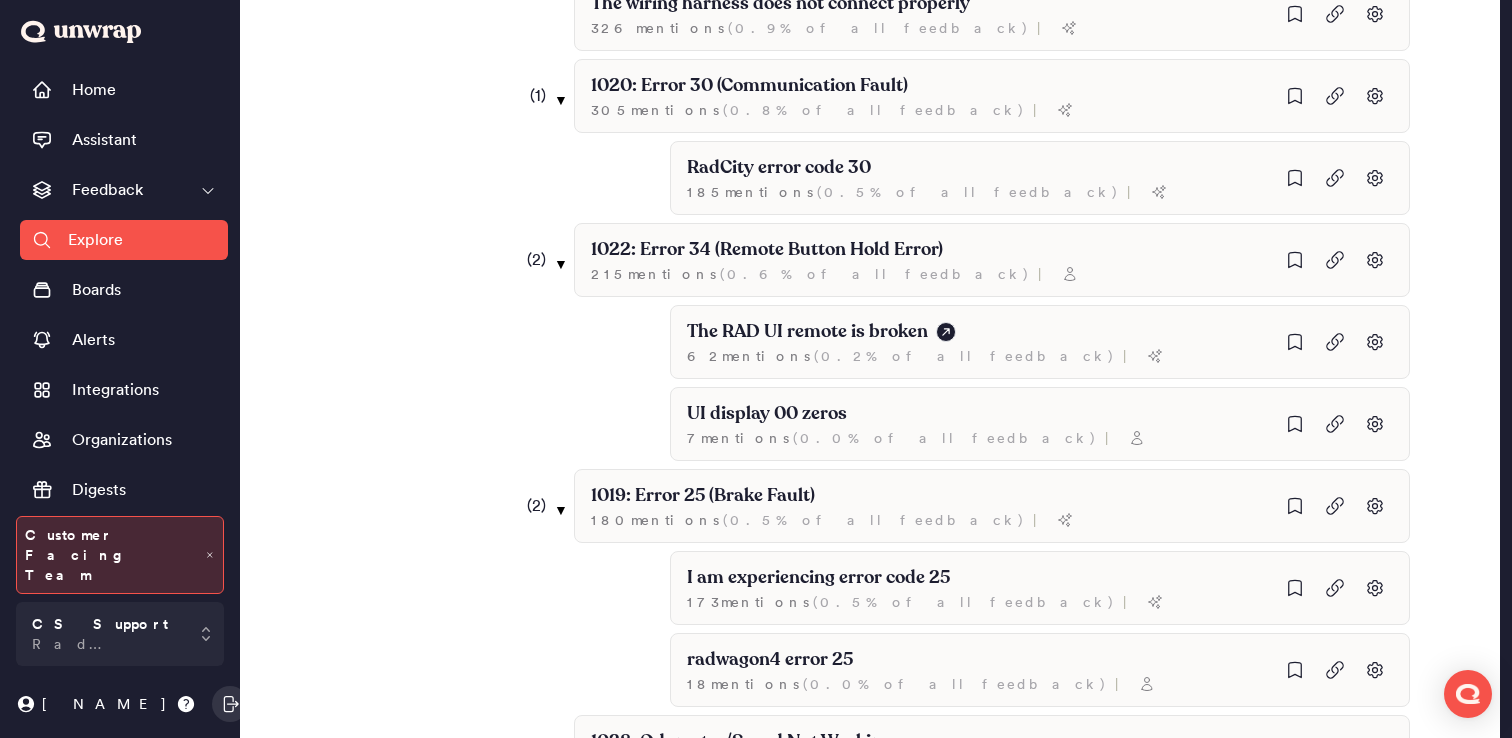 scroll, scrollTop: 19113, scrollLeft: 0, axis: vertical 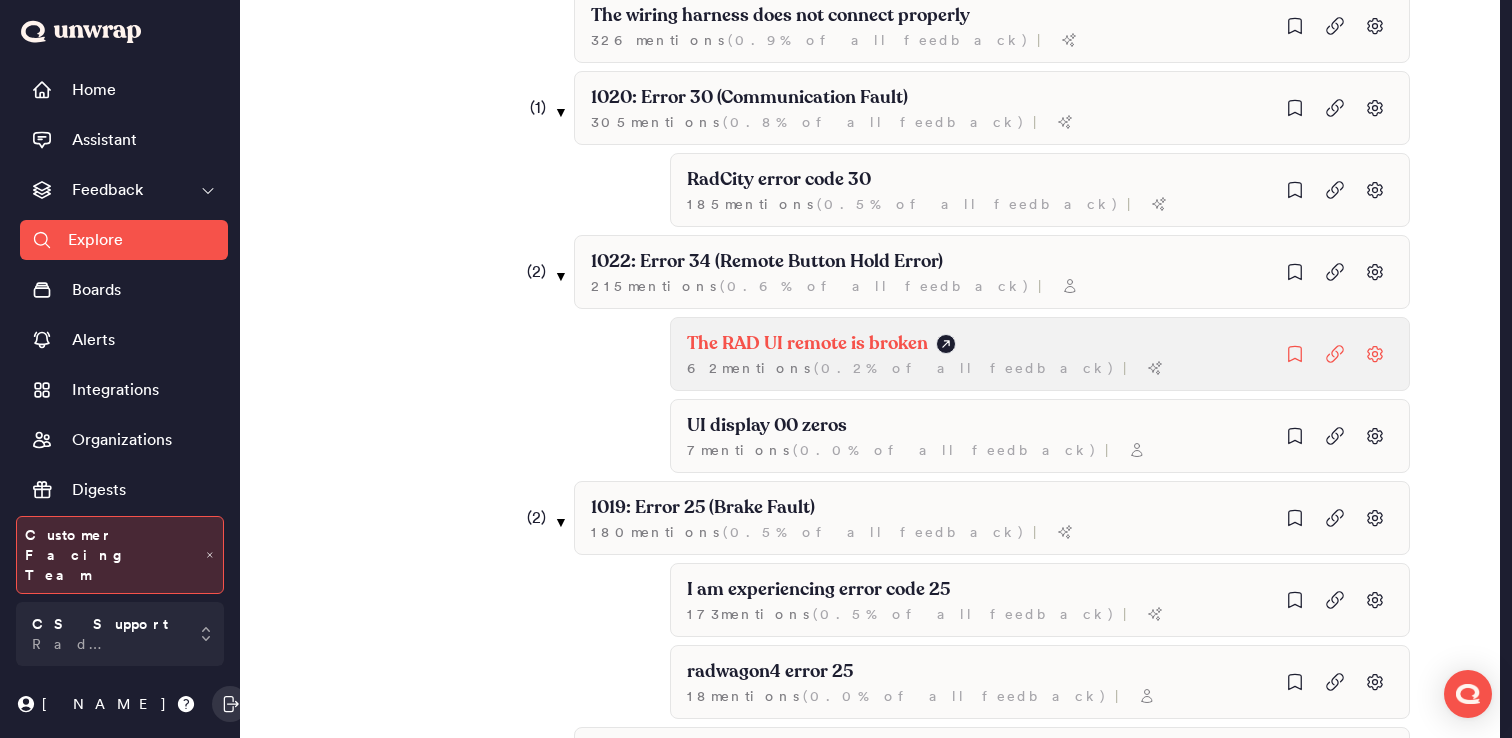 click on "The RAD UI remote is broken 62  mention s   ( 0.2% of all feedback ) |" at bounding box center [1088, -18326] 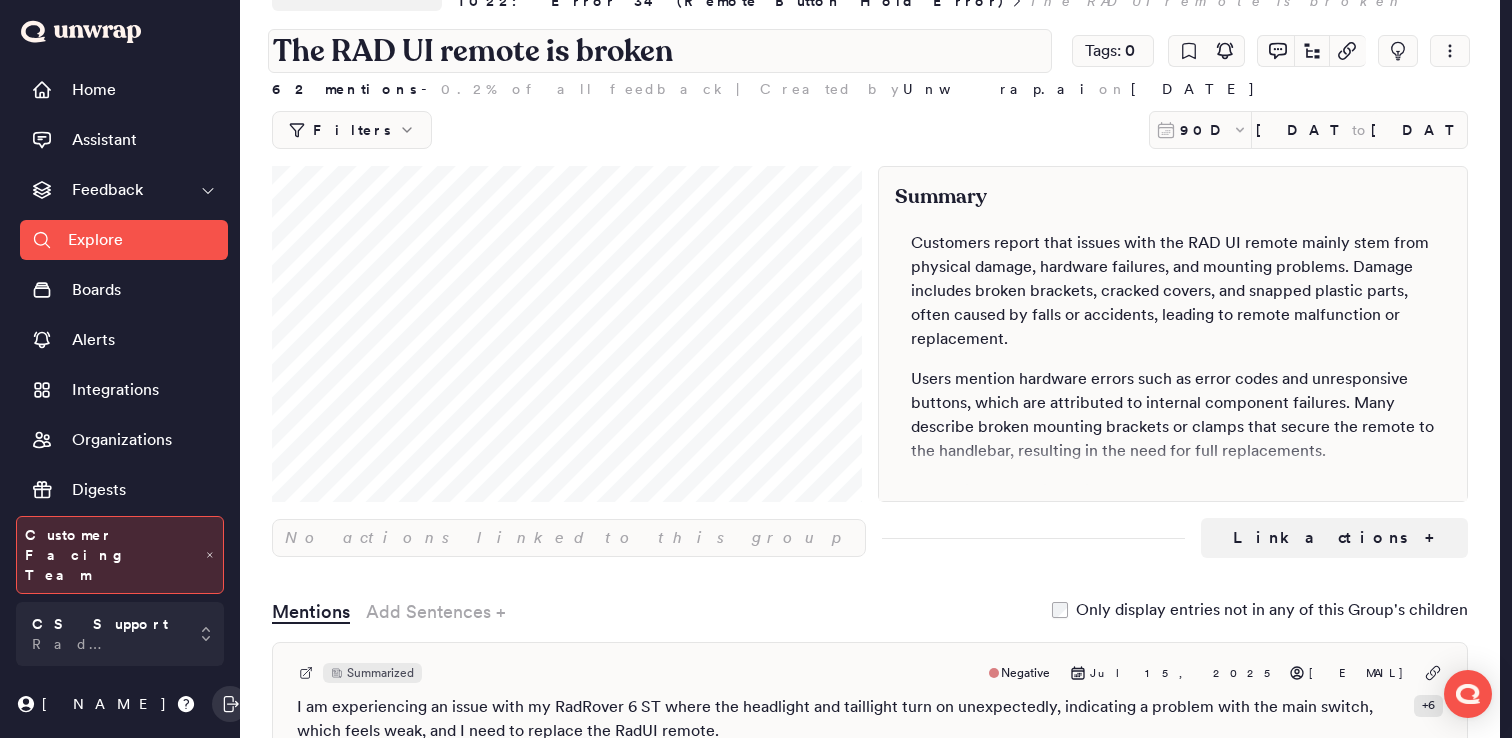 scroll, scrollTop: 0, scrollLeft: 0, axis: both 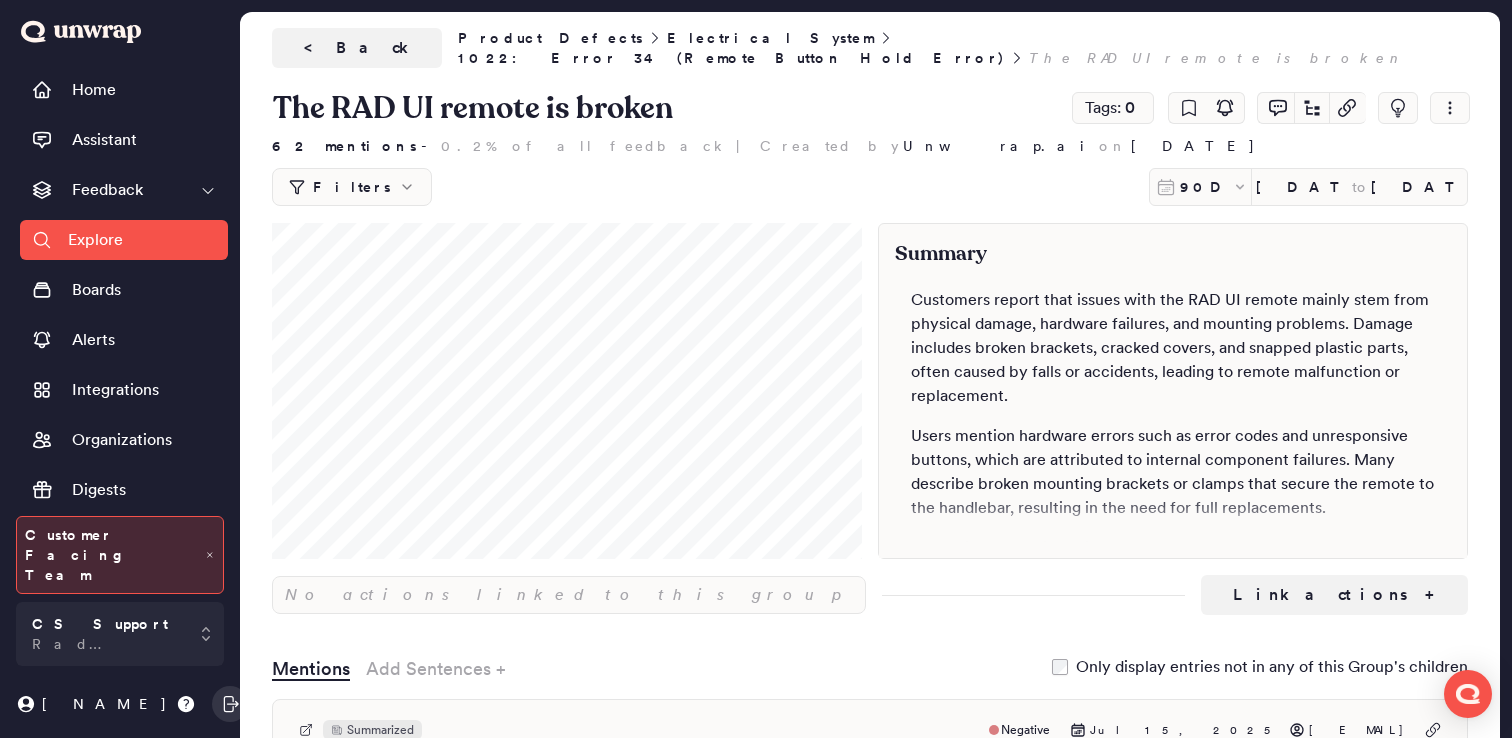 click on "< Back" at bounding box center (357, 48) 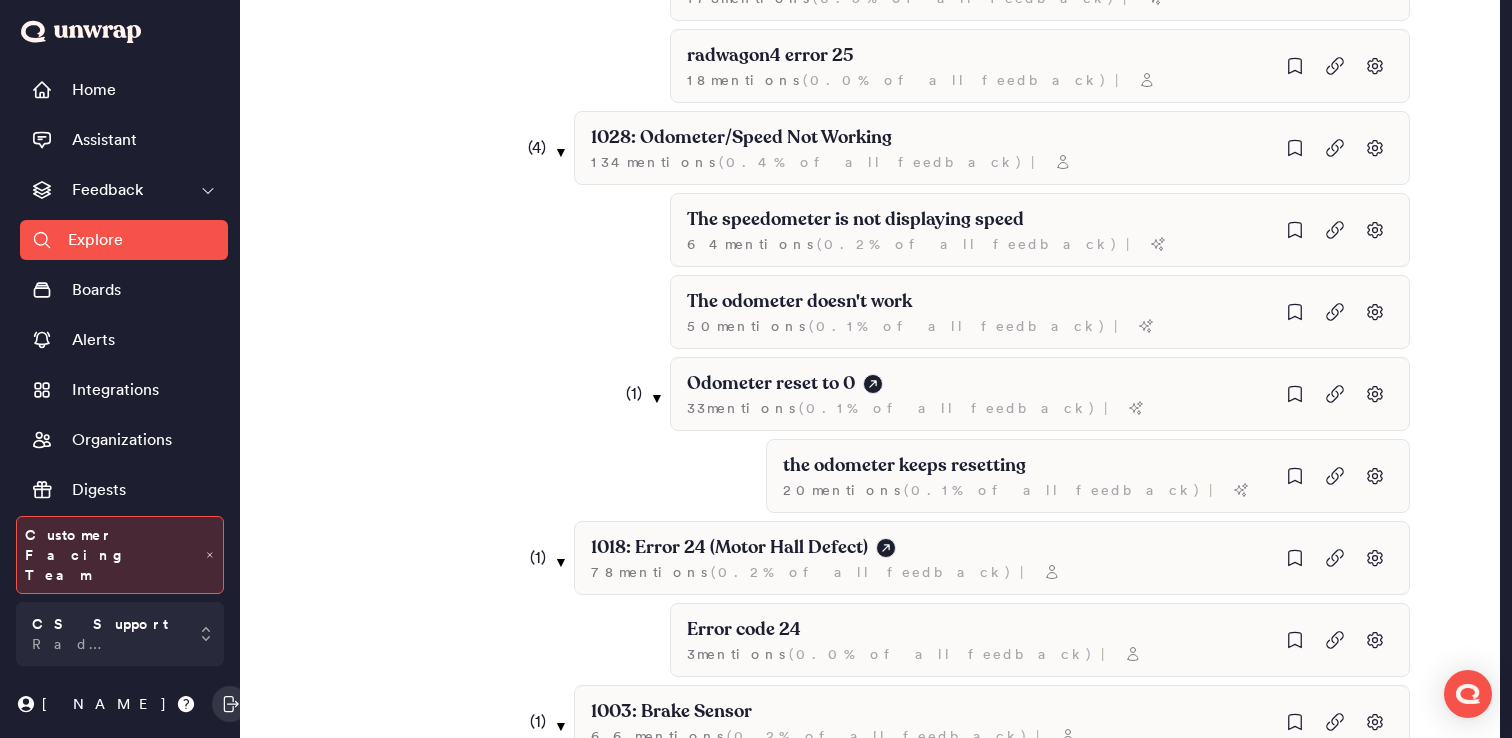 scroll, scrollTop: 19749, scrollLeft: 0, axis: vertical 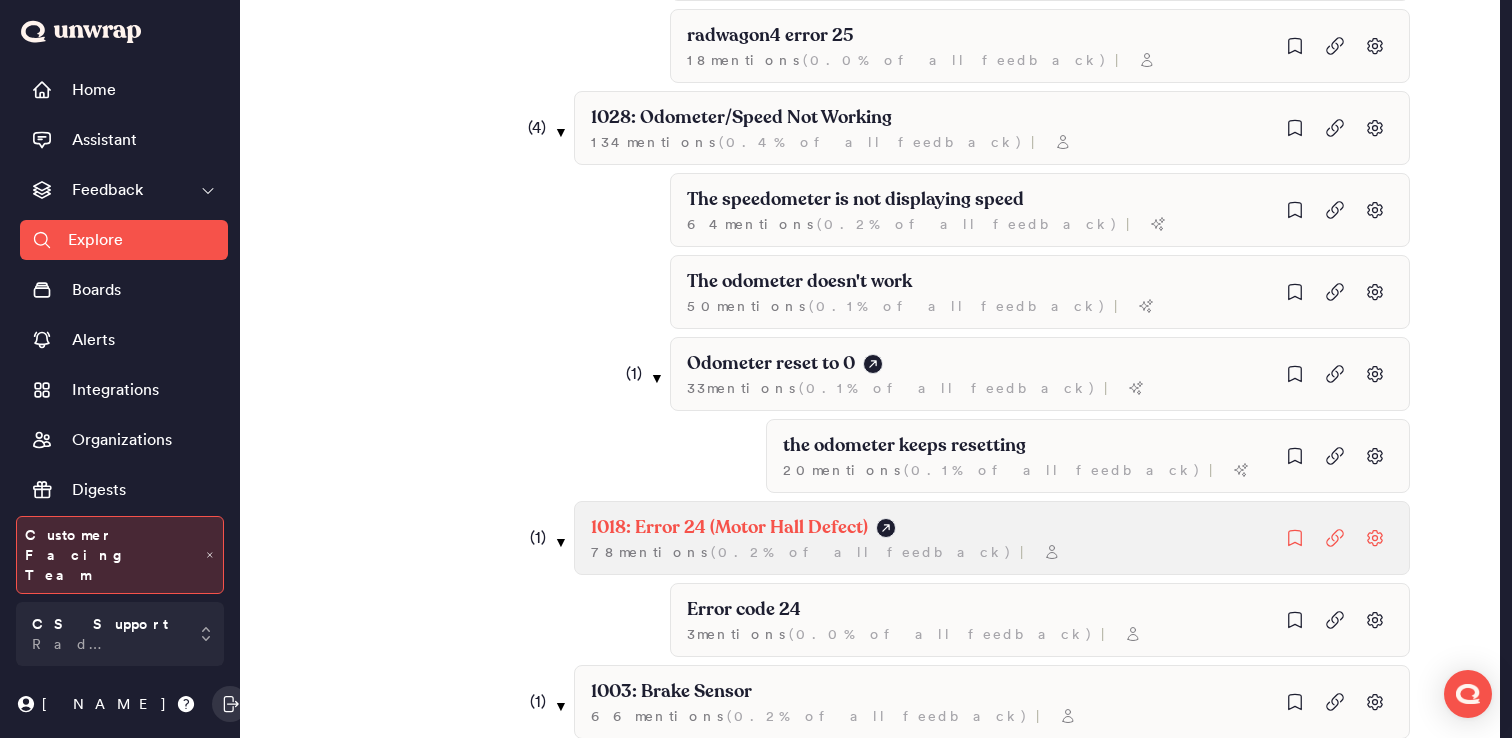 click on "1018: Error 24 (Motor Hall Defect) 78  mention s   ( 0.2% of all feedback ) |" at bounding box center (992, -19126) 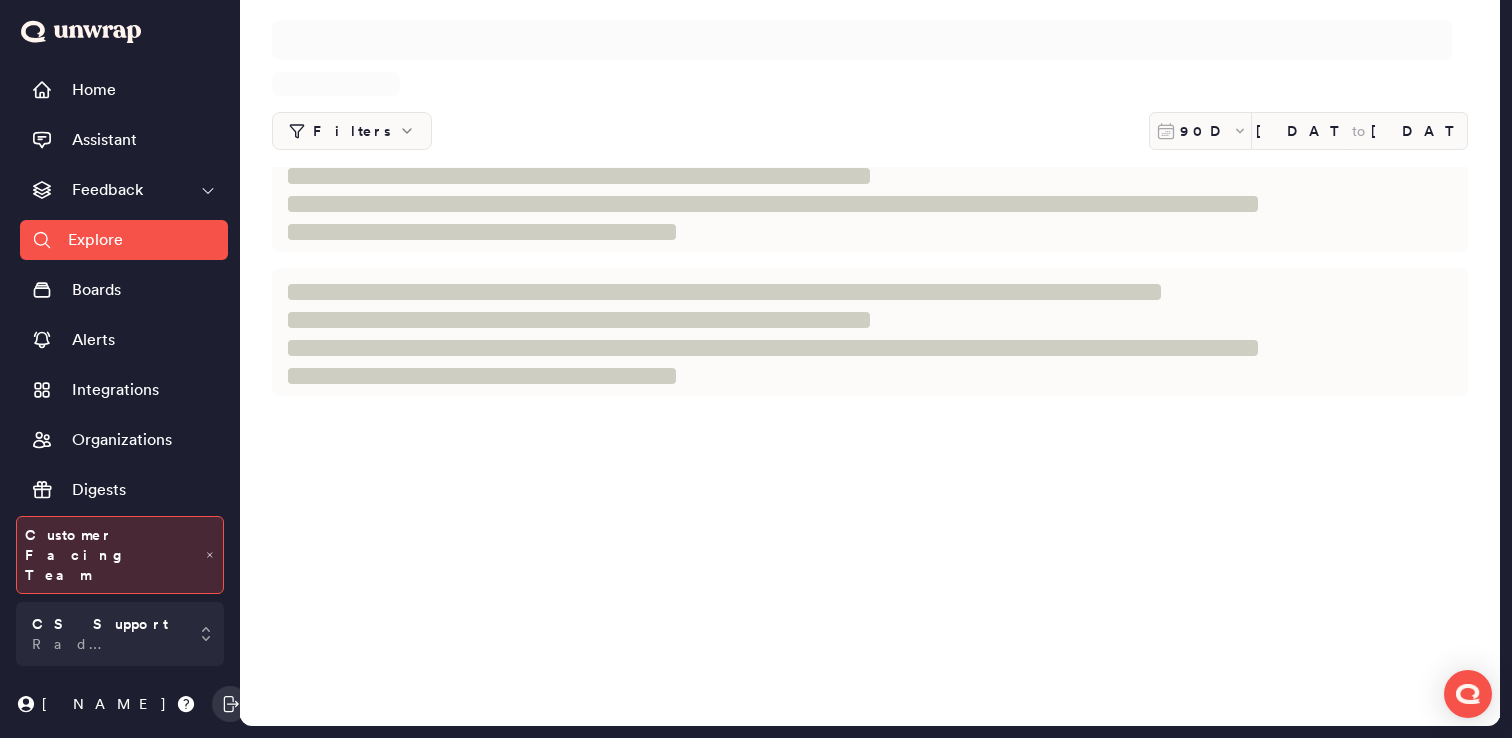 scroll, scrollTop: 0, scrollLeft: 0, axis: both 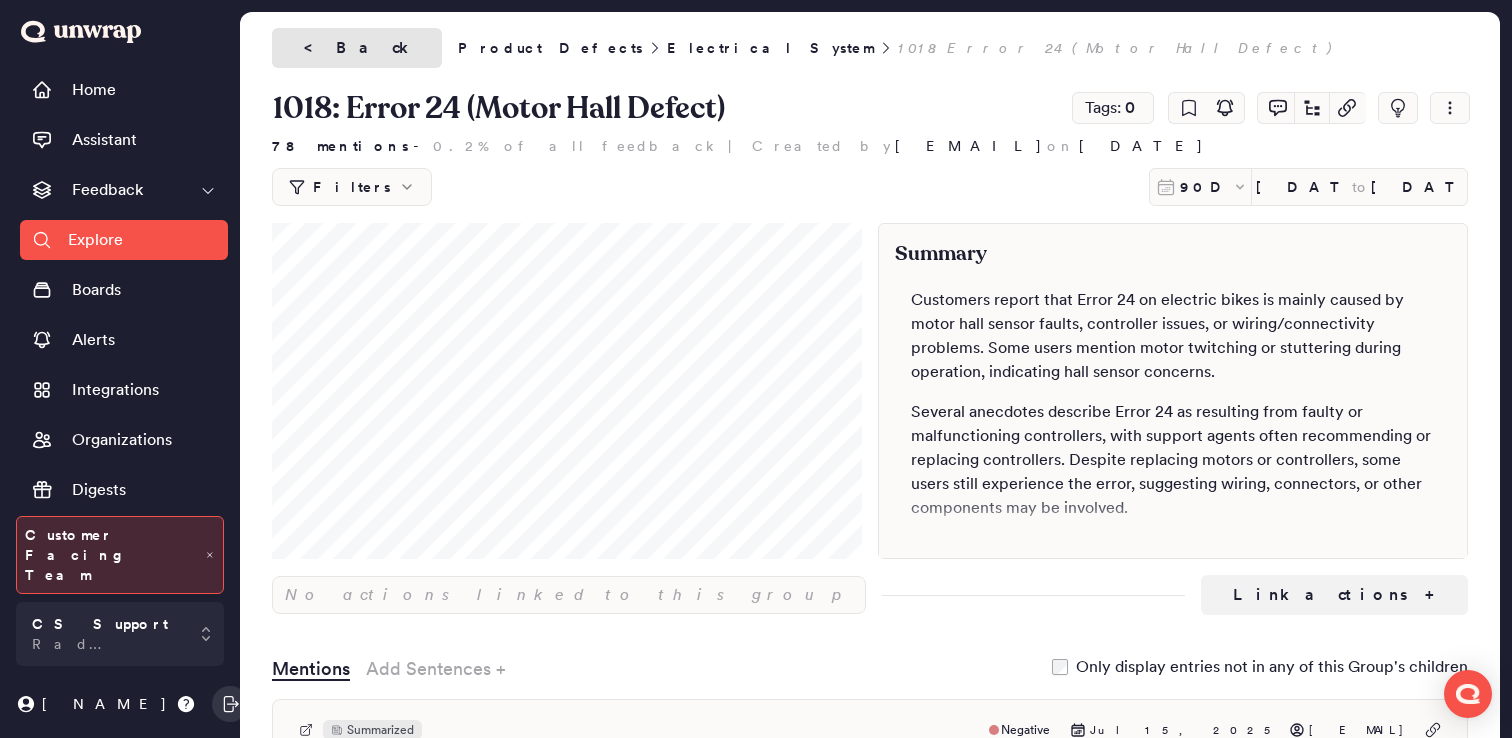 click on "< Back" at bounding box center (357, 48) 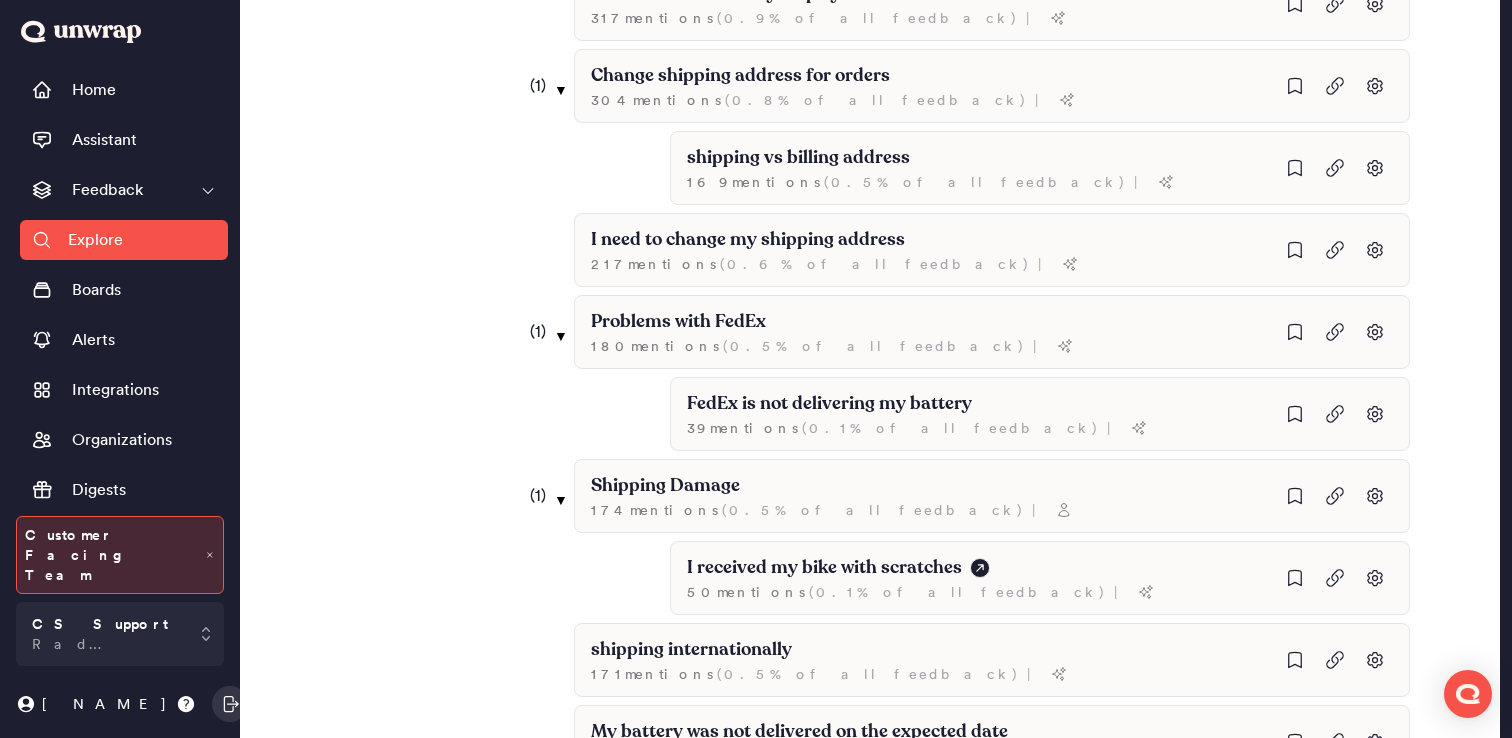 scroll, scrollTop: 34244, scrollLeft: 0, axis: vertical 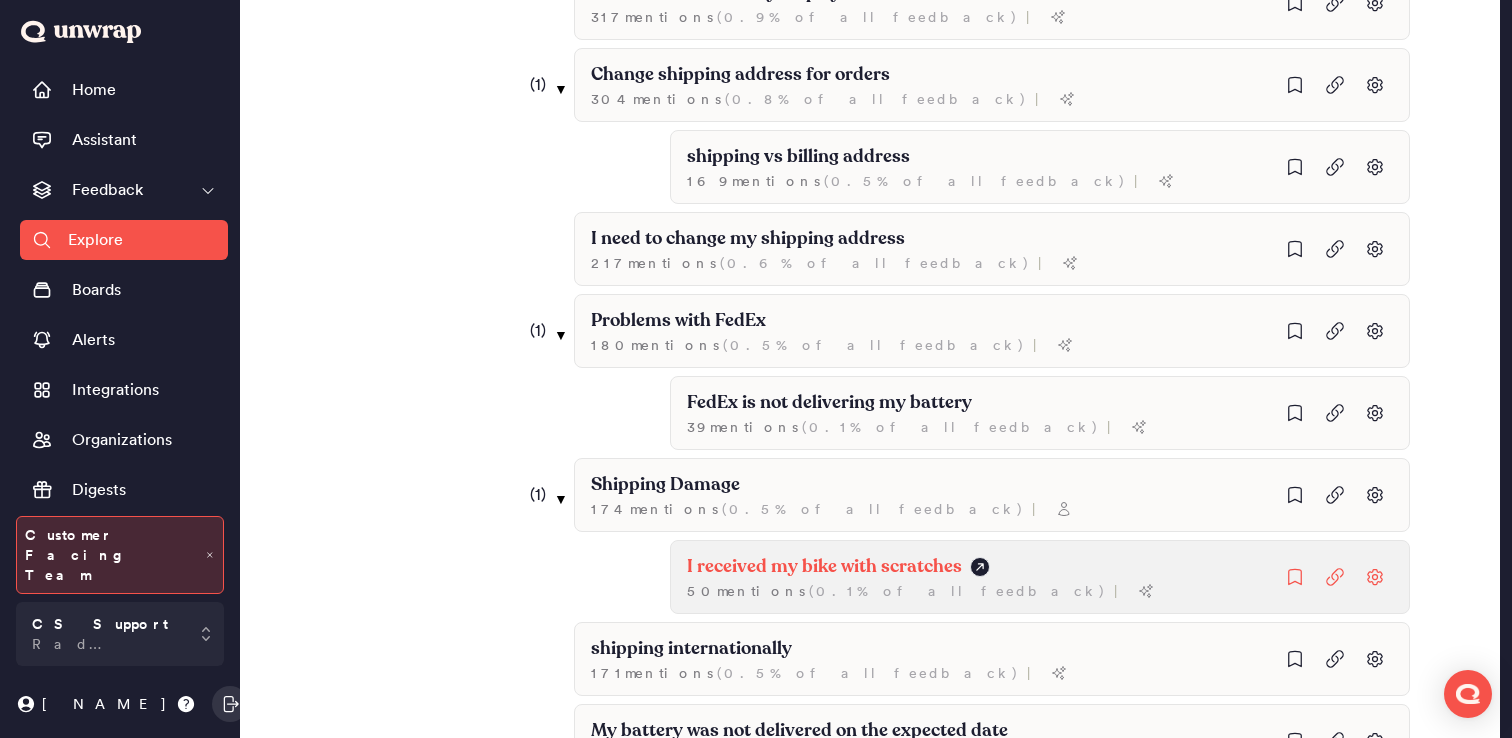 click on "I received my bike with scratches 50  mention s   ( 0.1% of all feedback ) |" at bounding box center [1088, -33457] 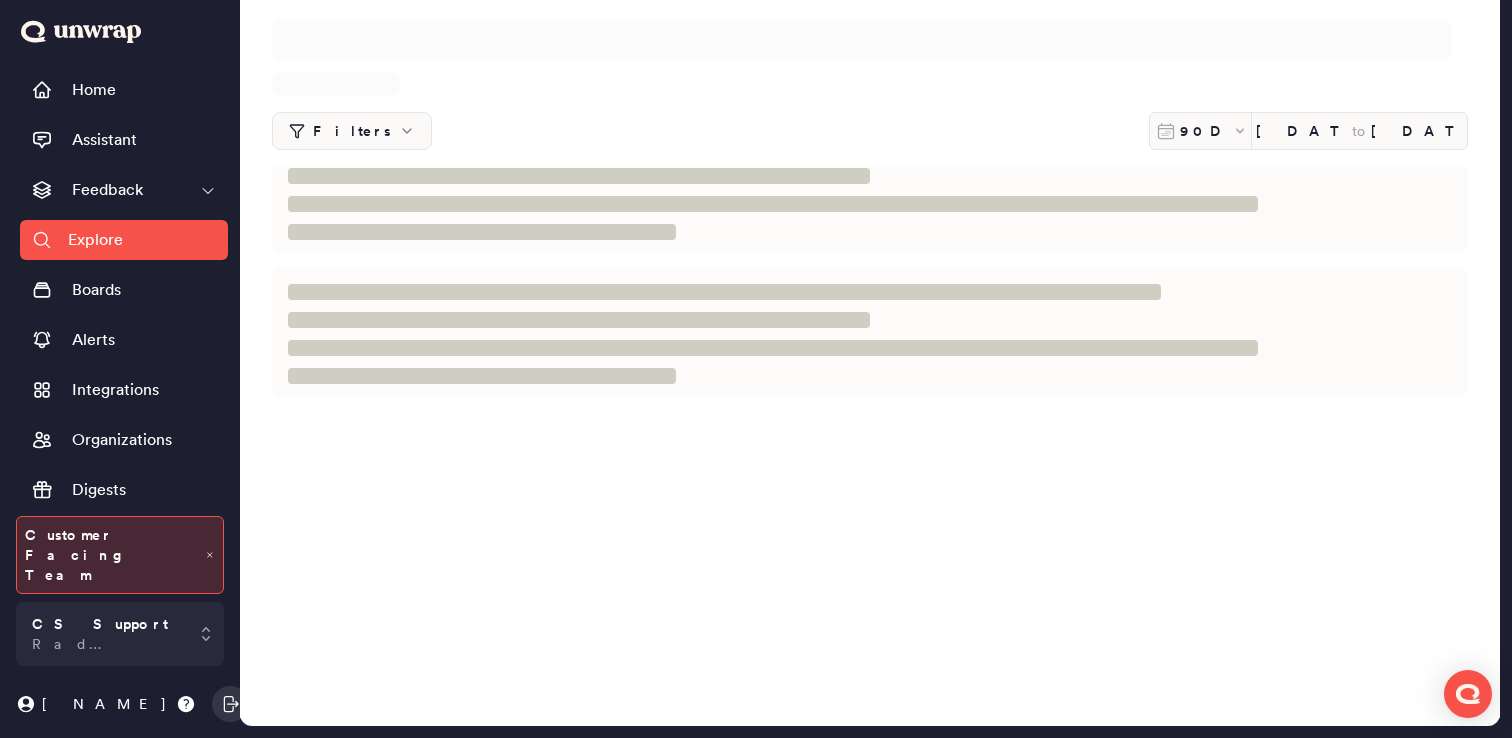scroll, scrollTop: 0, scrollLeft: 0, axis: both 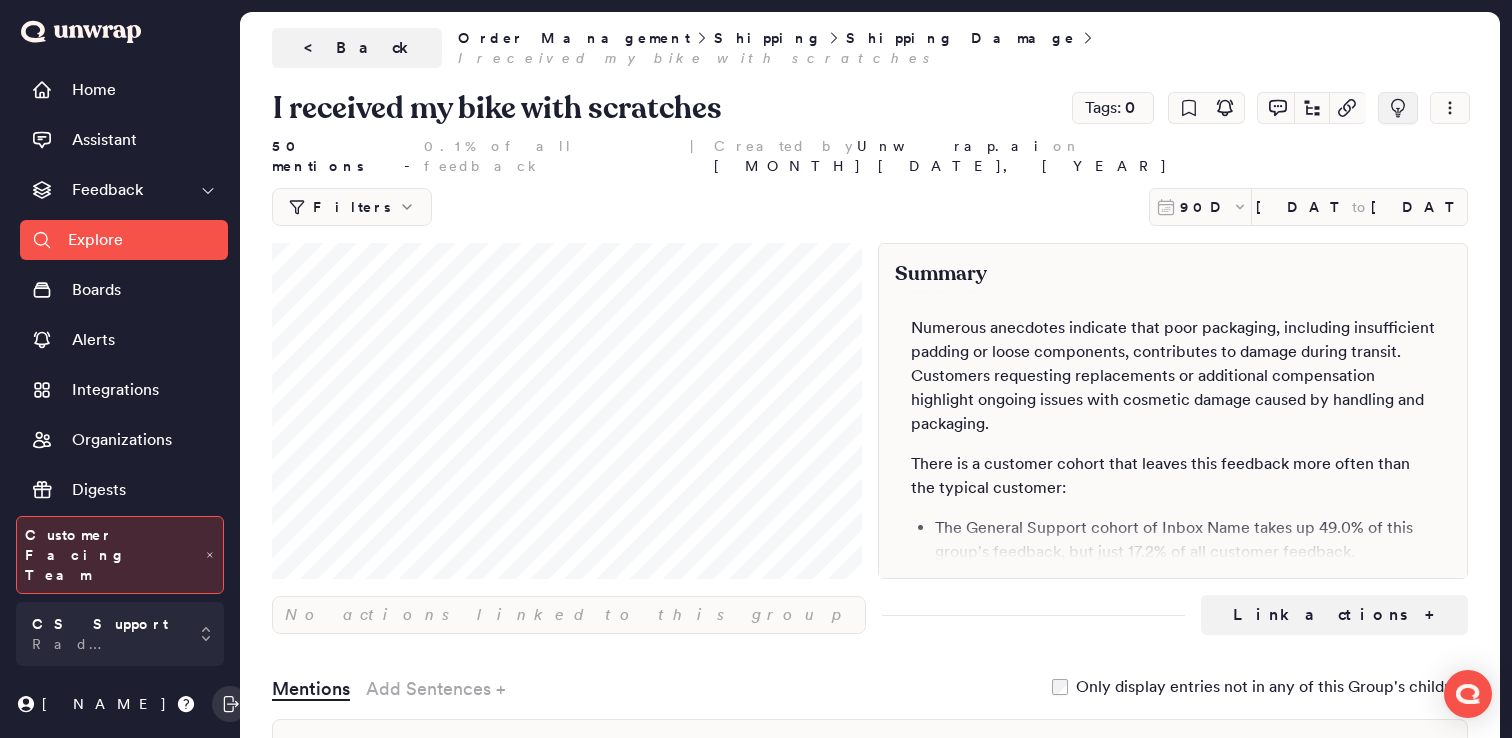 click 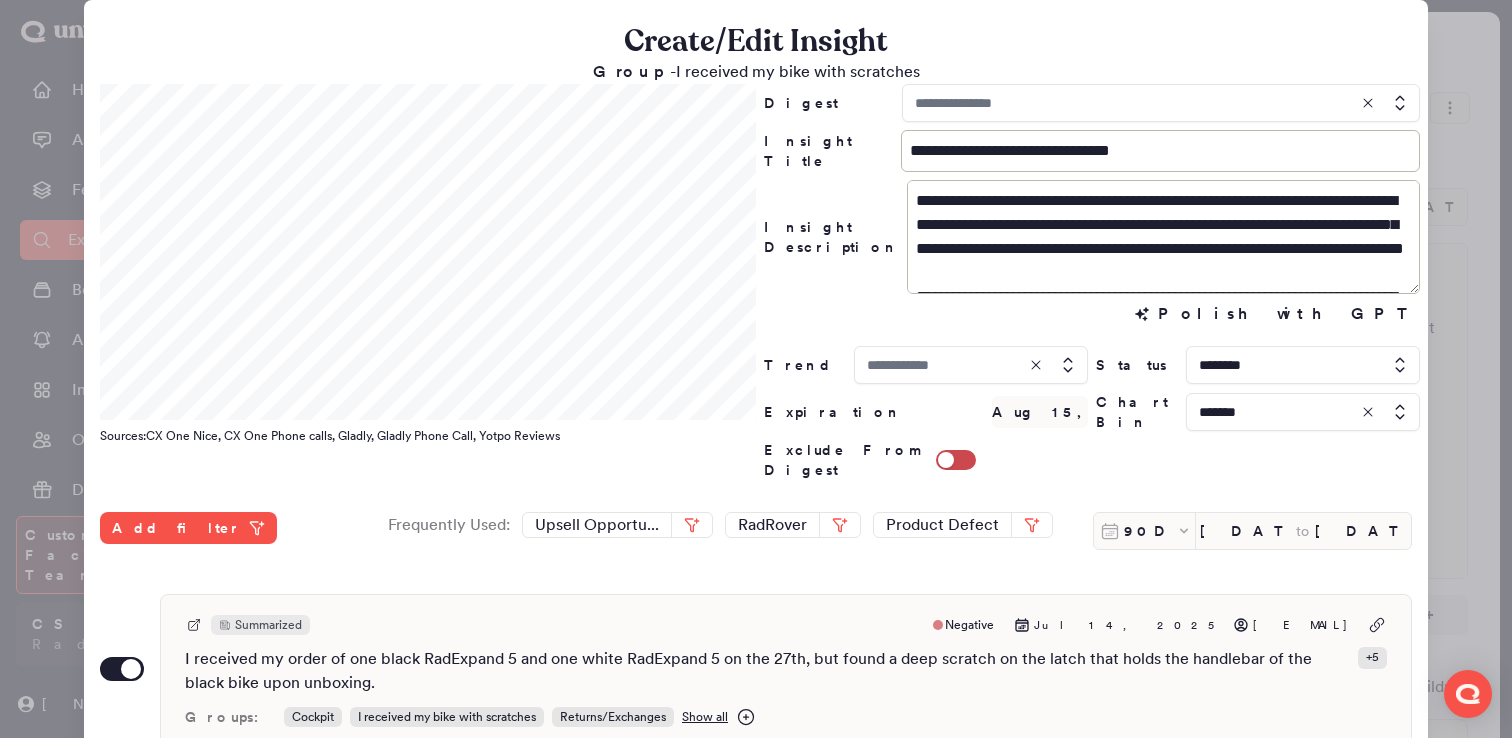 click at bounding box center [1161, 103] 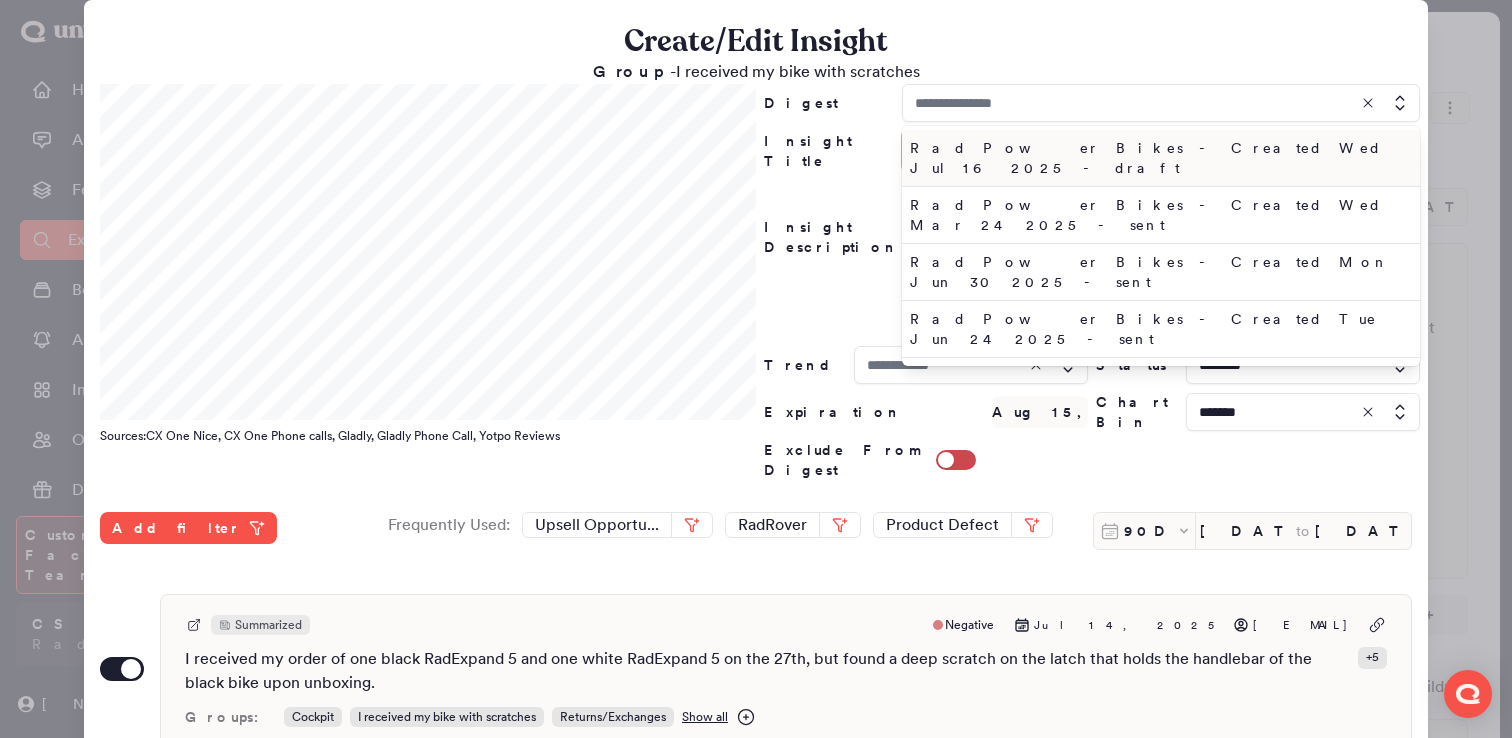 click on "Rad Power Bikes - Created Wed Jul 16 2025 - draft" at bounding box center [1157, 158] 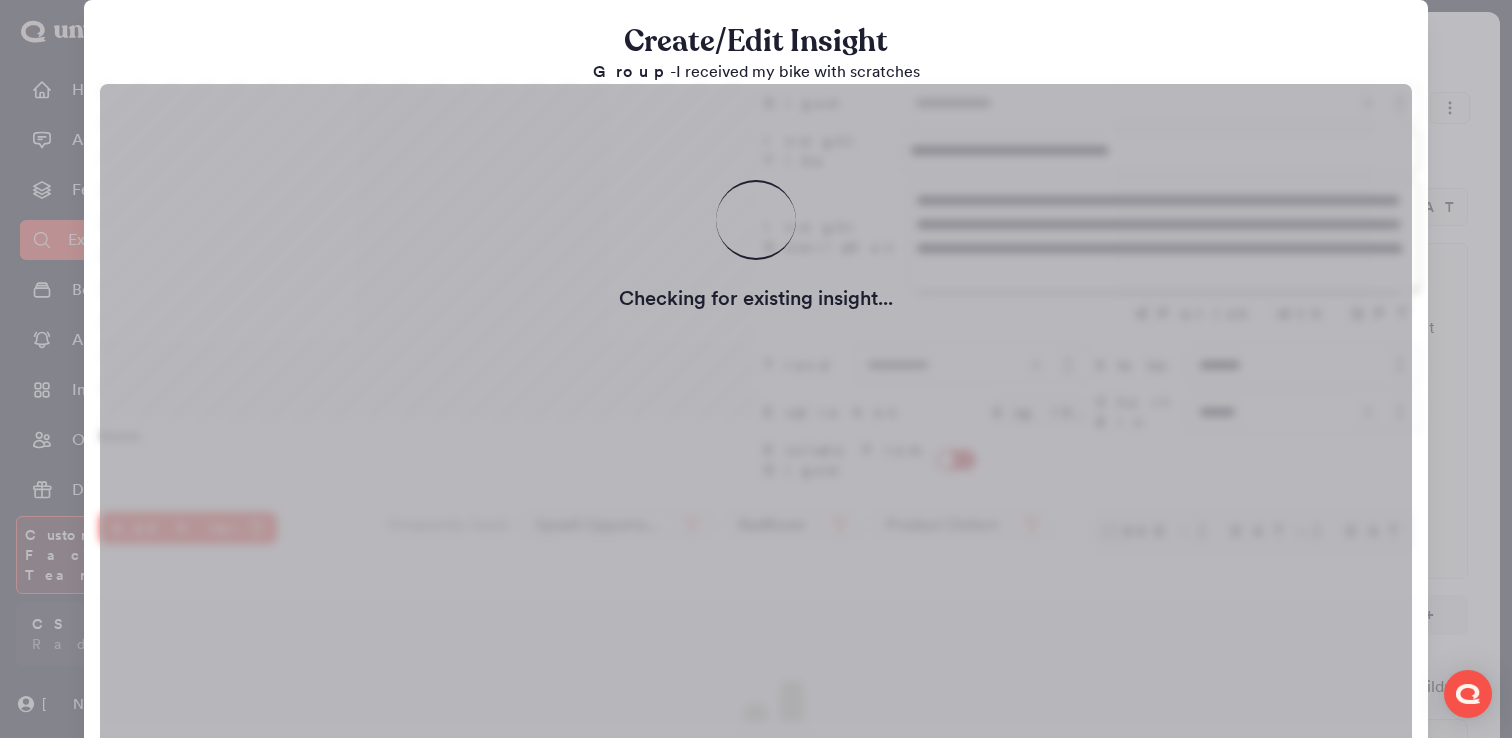 type on "**********" 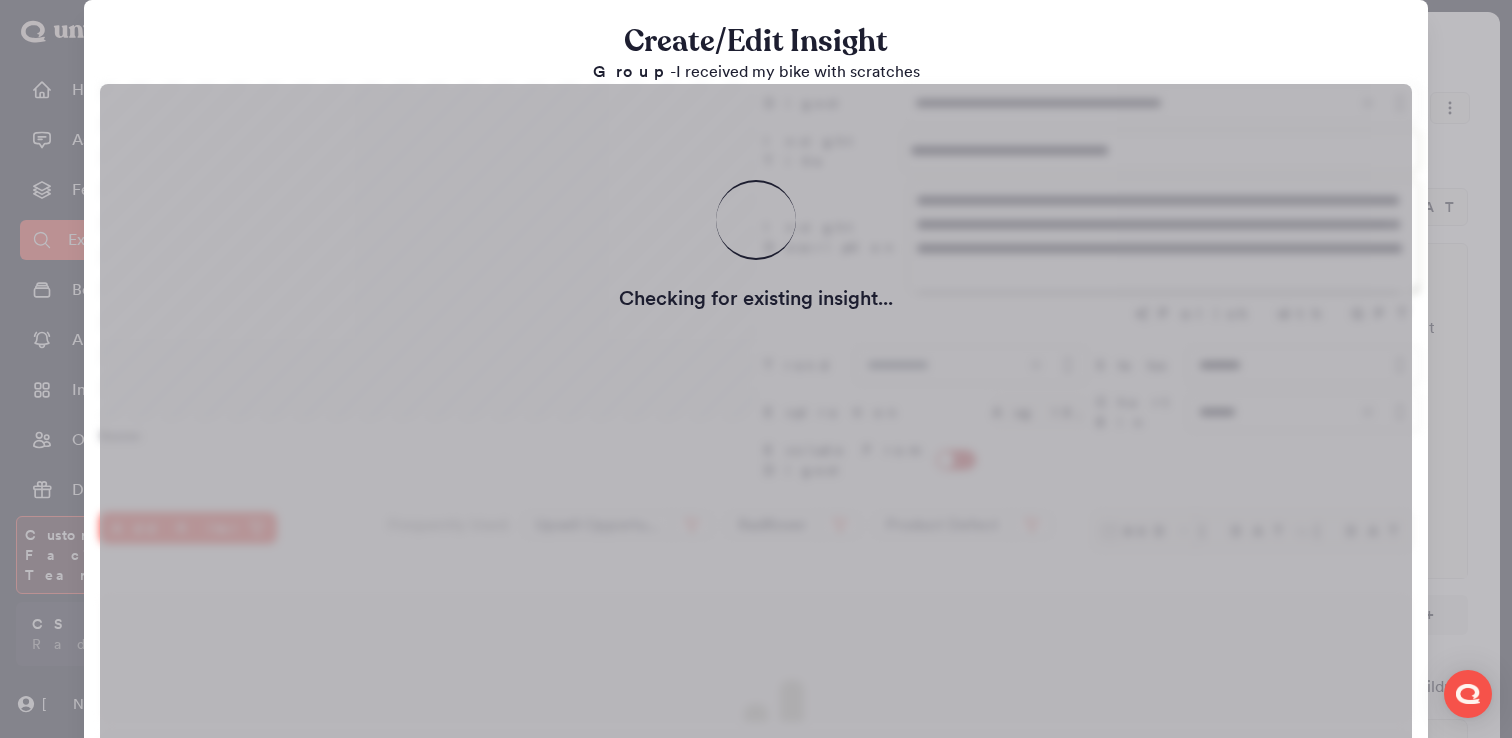 type on "**********" 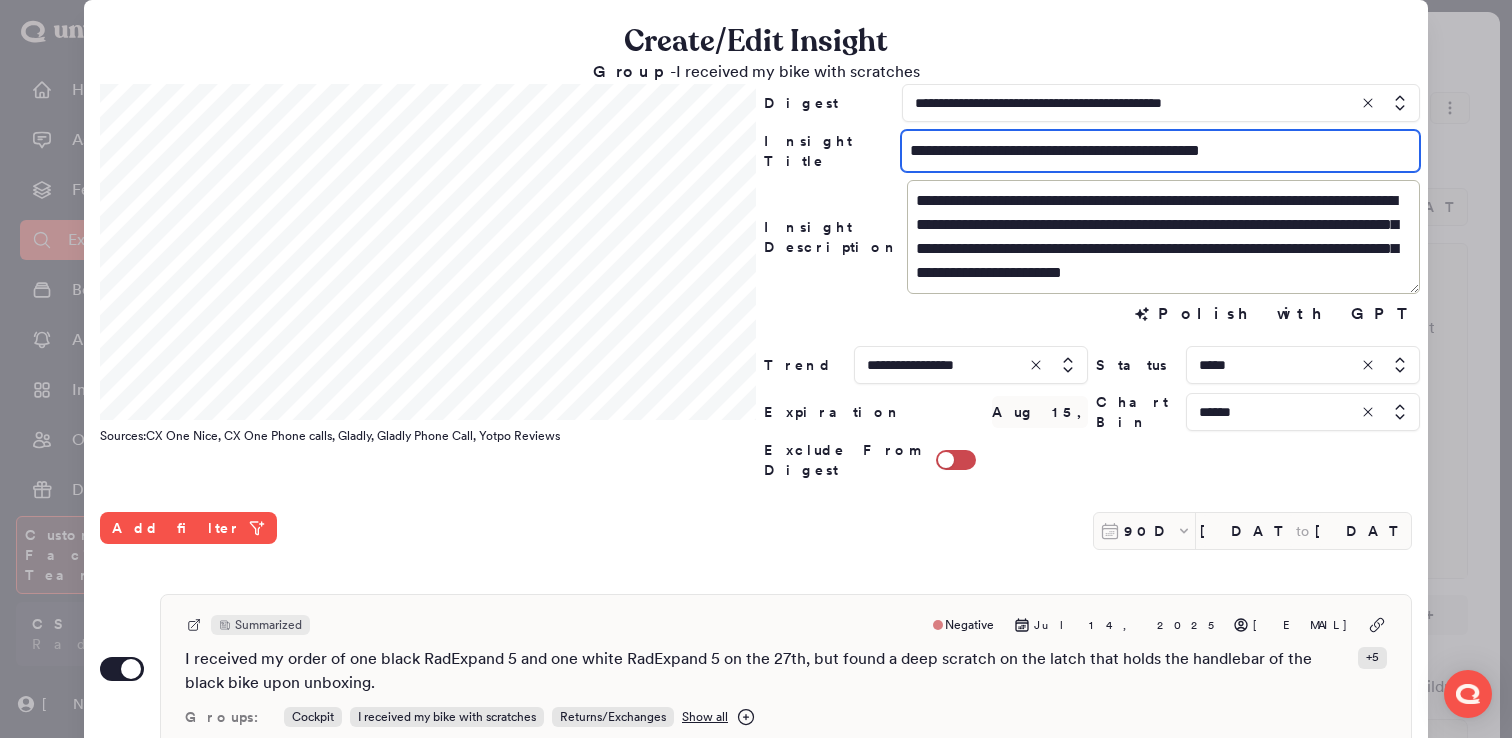 drag, startPoint x: 997, startPoint y: 151, endPoint x: 889, endPoint y: 141, distance: 108.461975 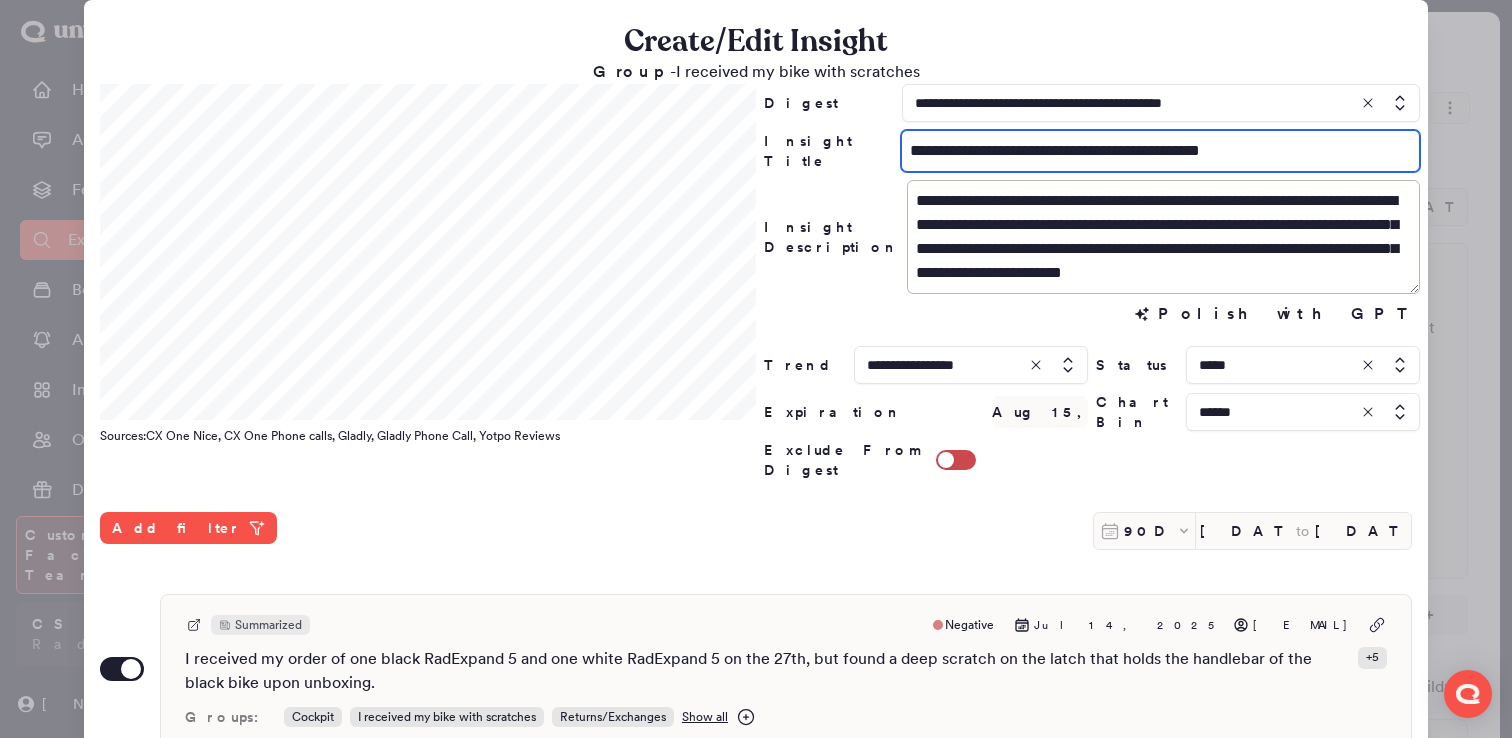 click on "**********" at bounding box center (1092, 151) 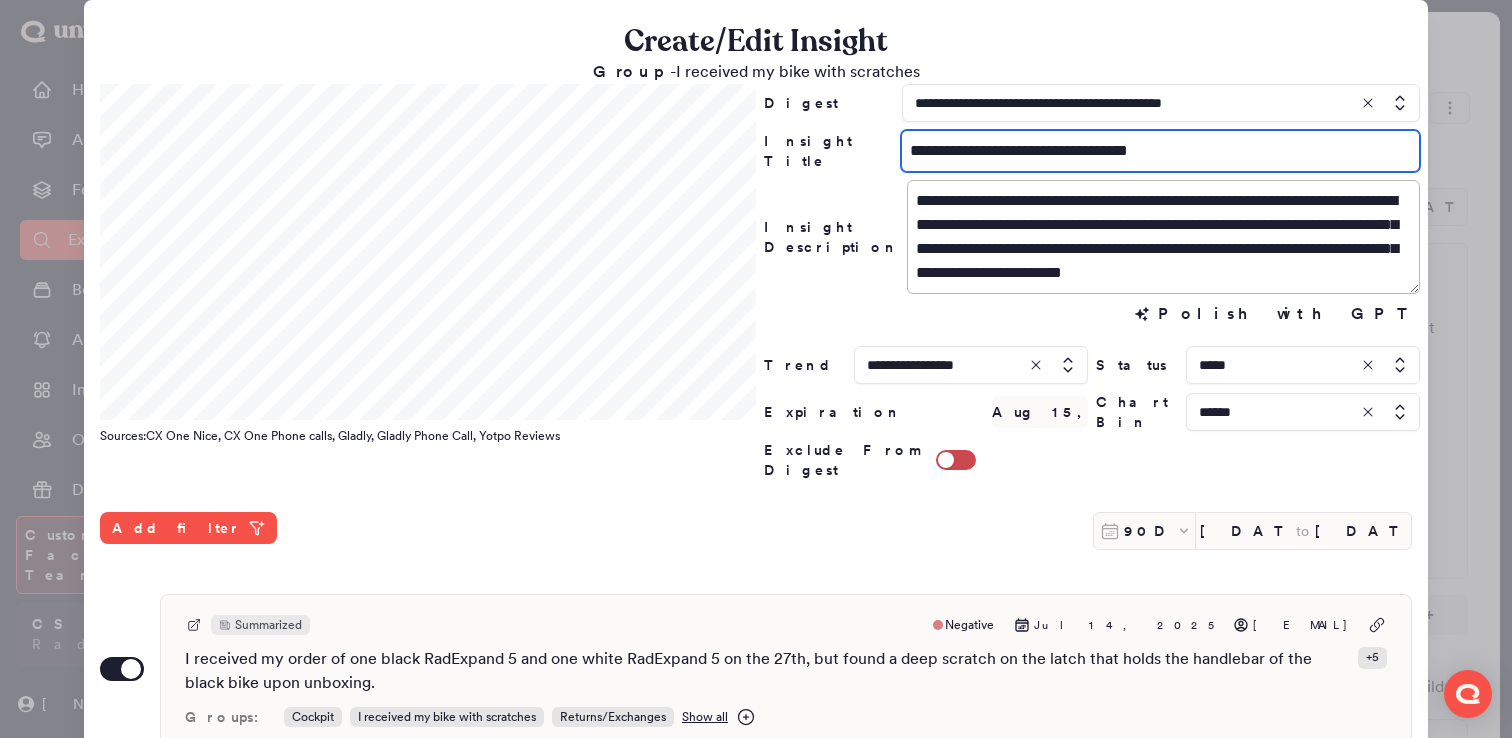 click on "**********" at bounding box center (1160, 151) 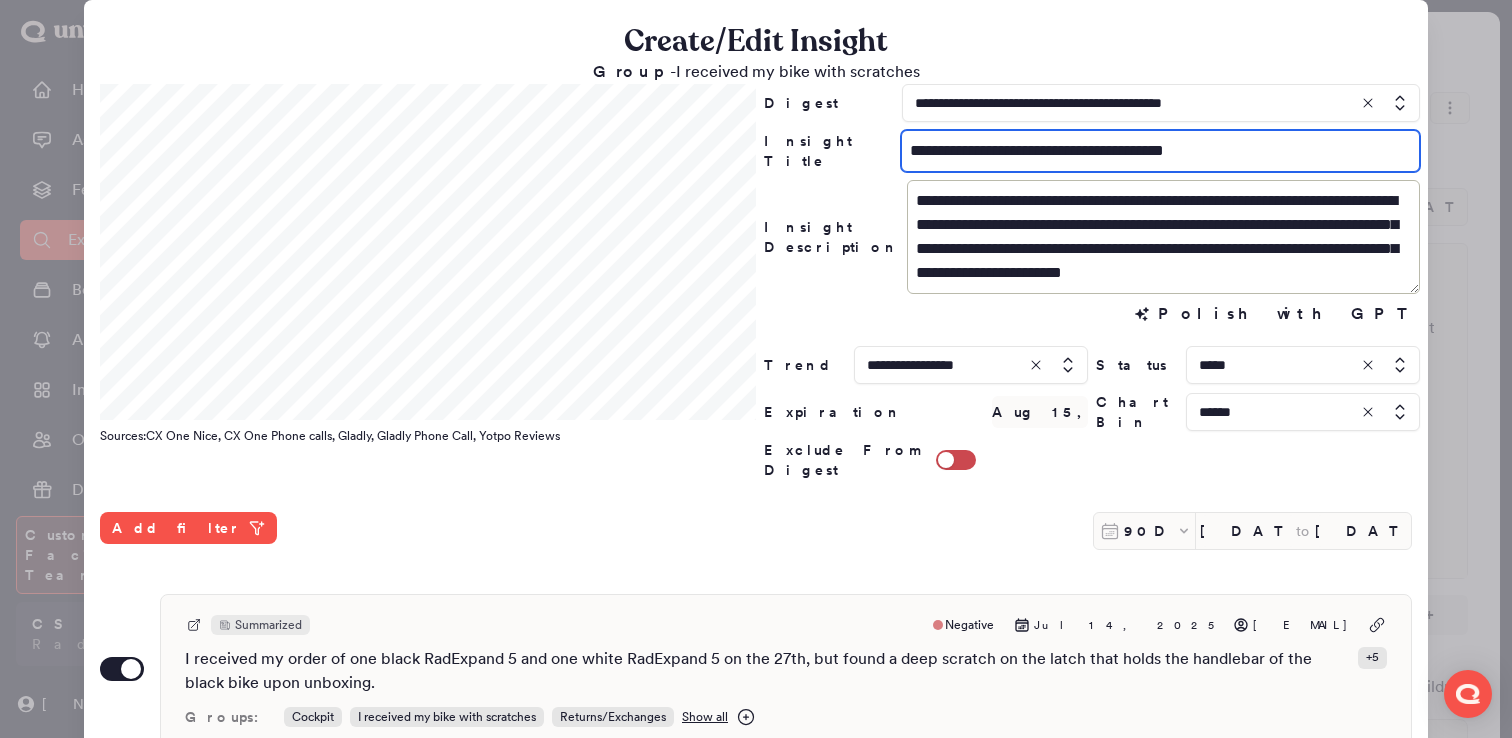 paste on "**********" 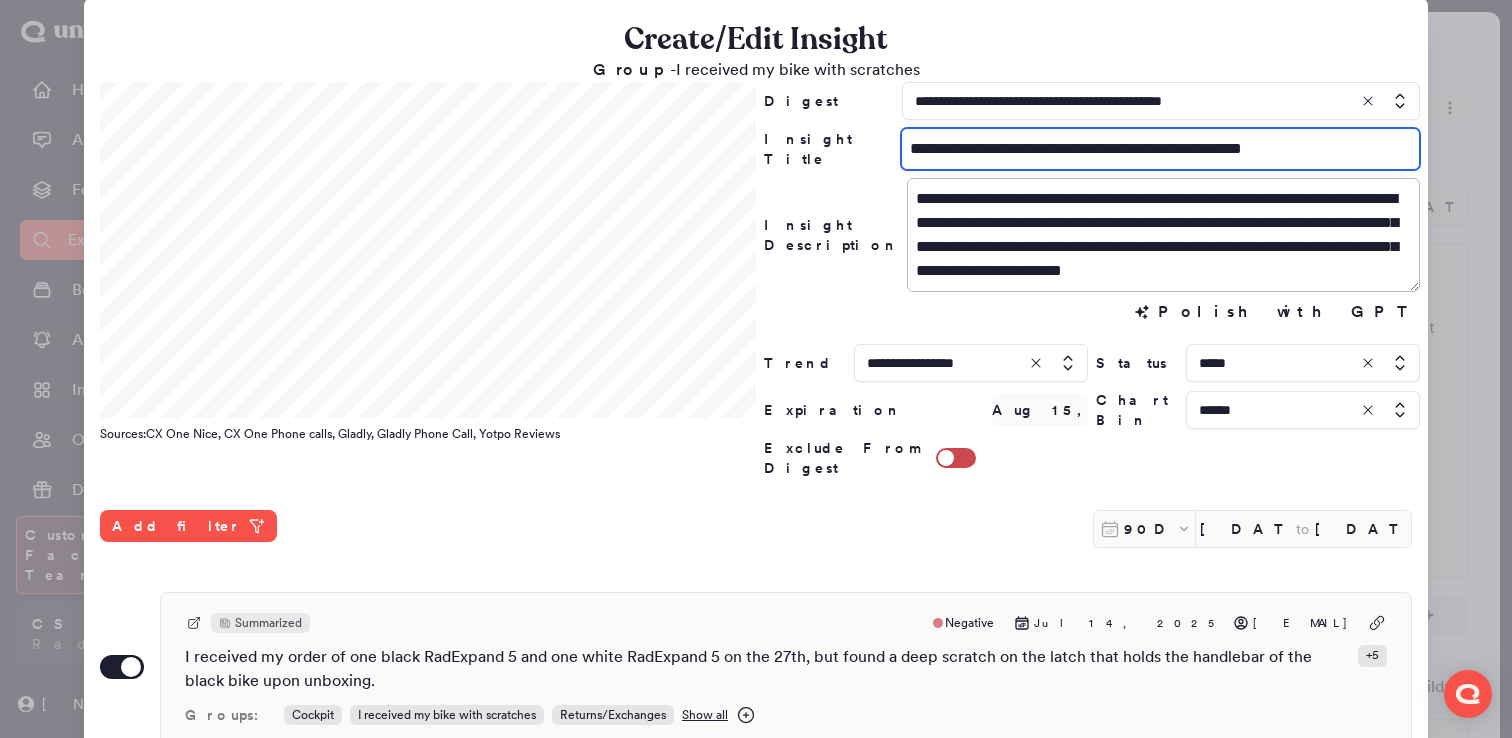 scroll, scrollTop: 0, scrollLeft: 0, axis: both 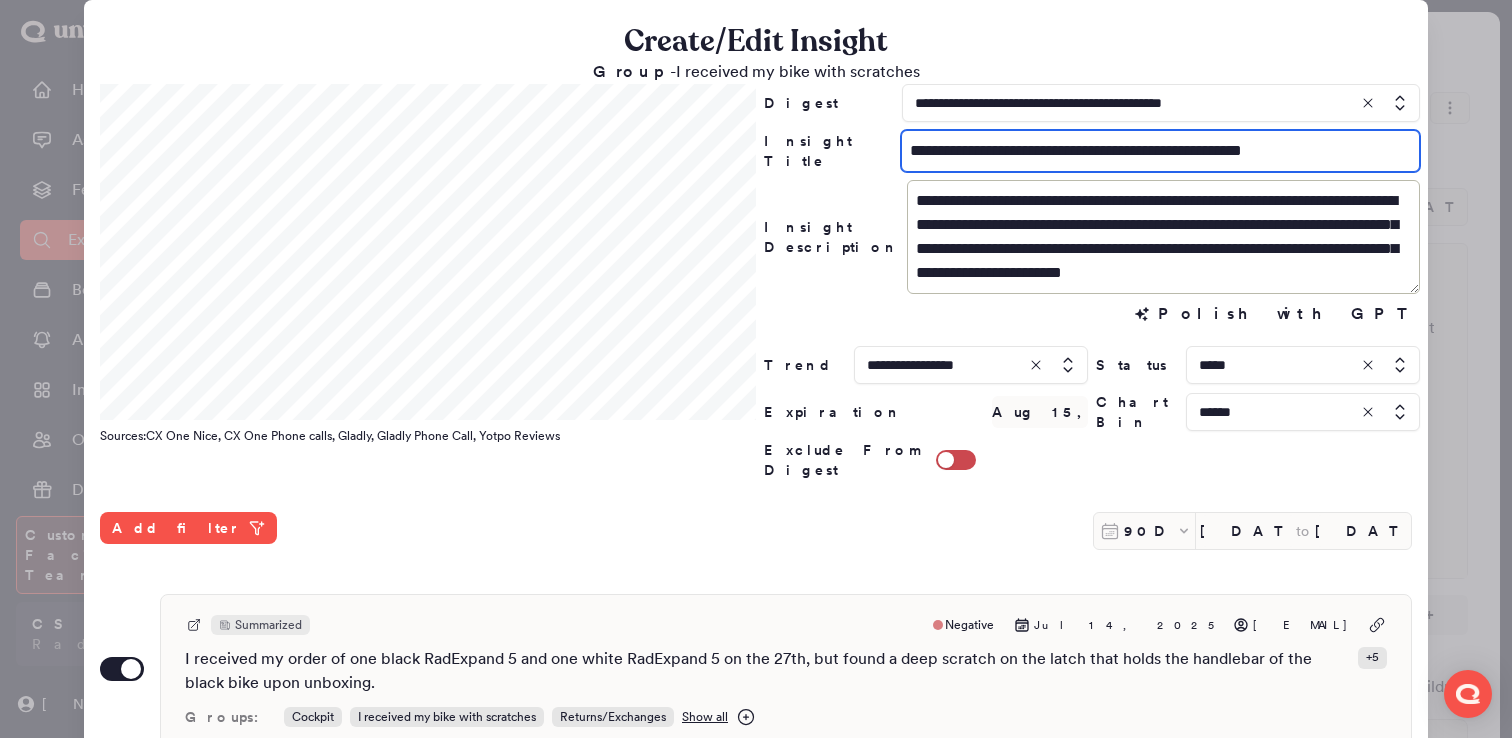 type on "**********" 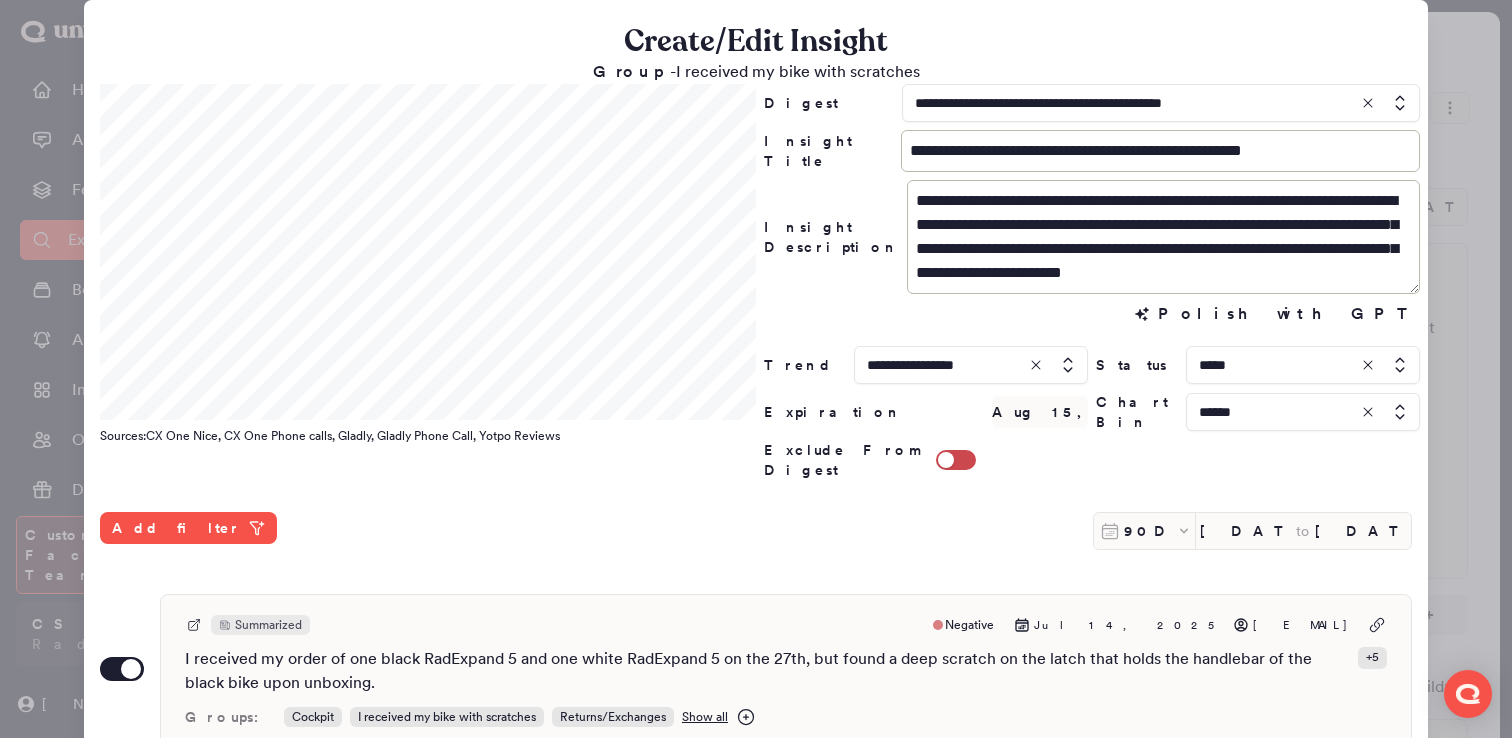 click at bounding box center (1303, 412) 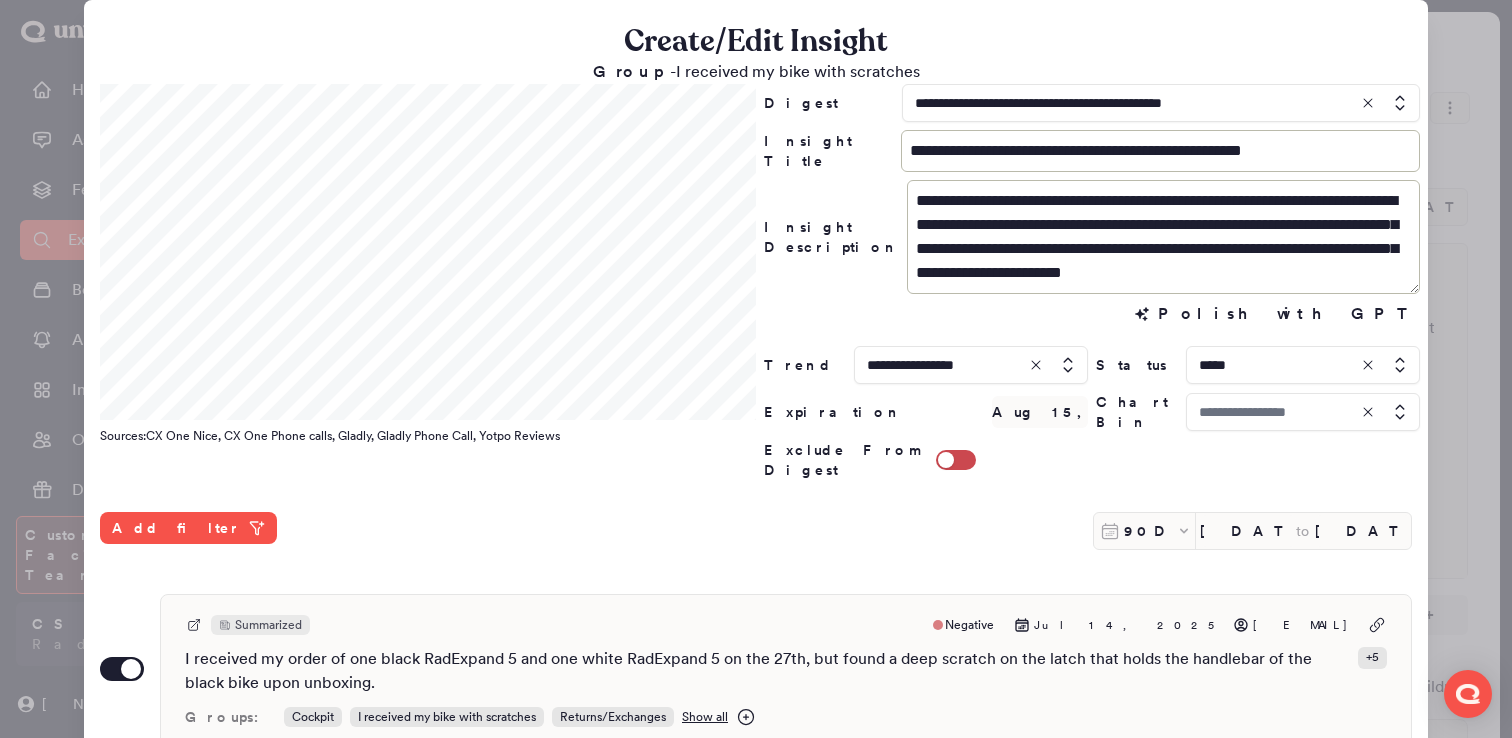 type on "******" 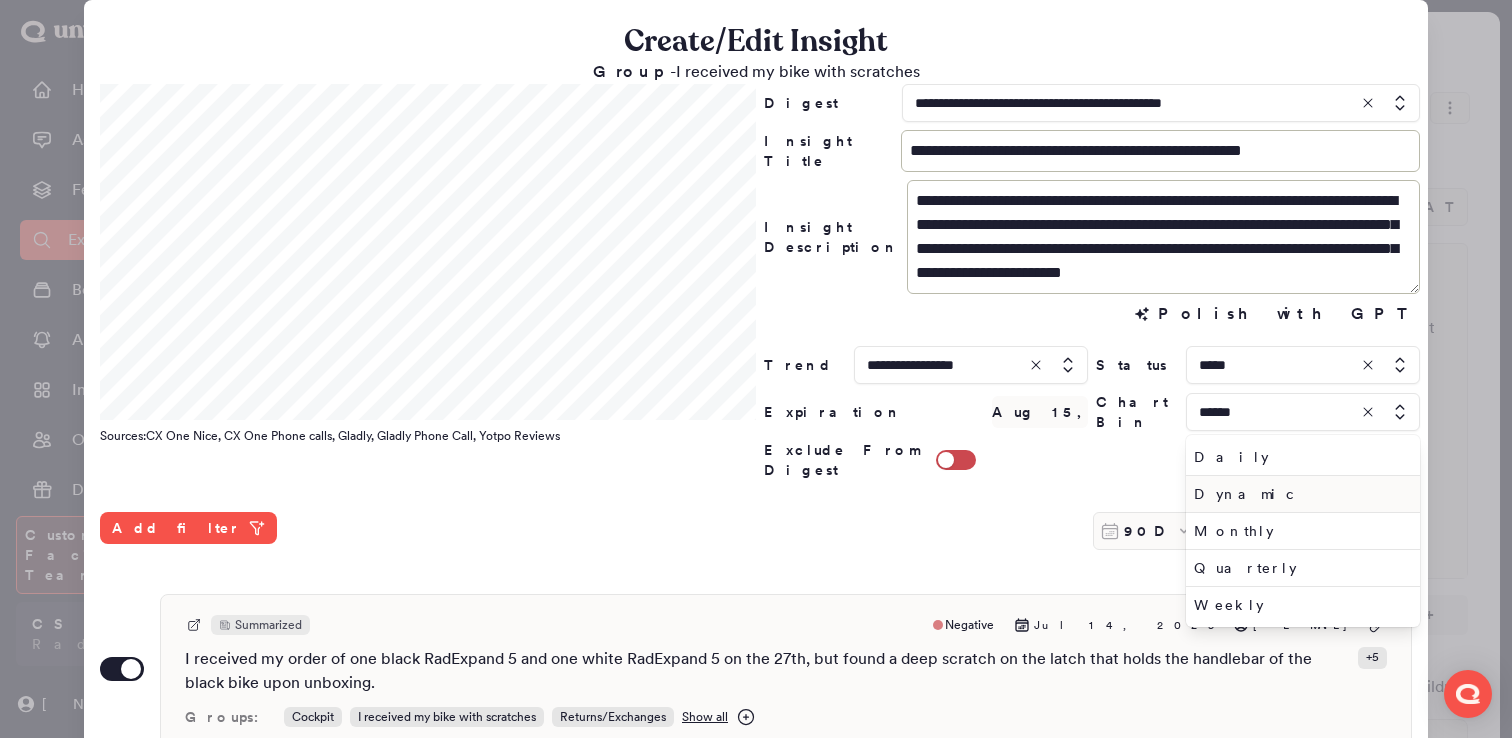 click on "Dynamic" at bounding box center (1299, 494) 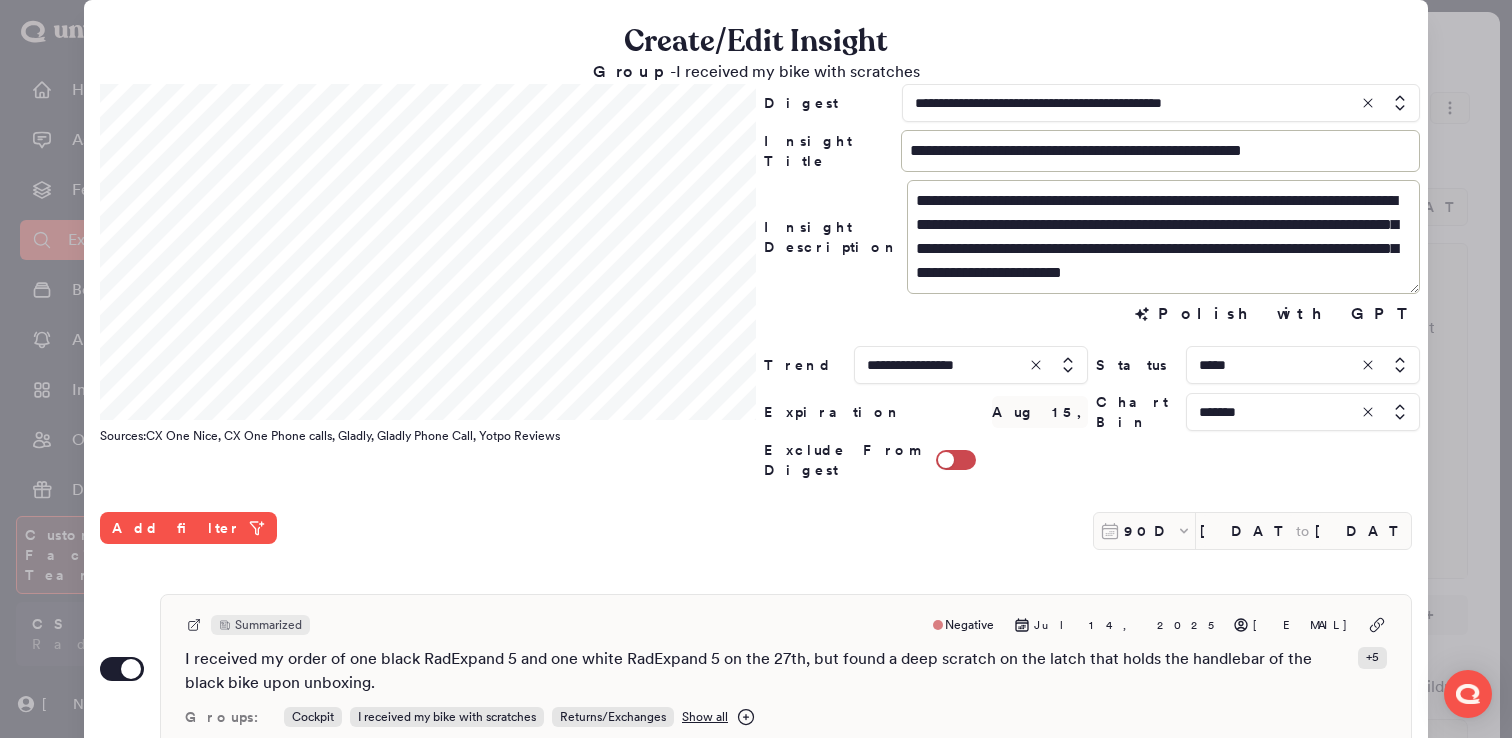 click at bounding box center (1303, 412) 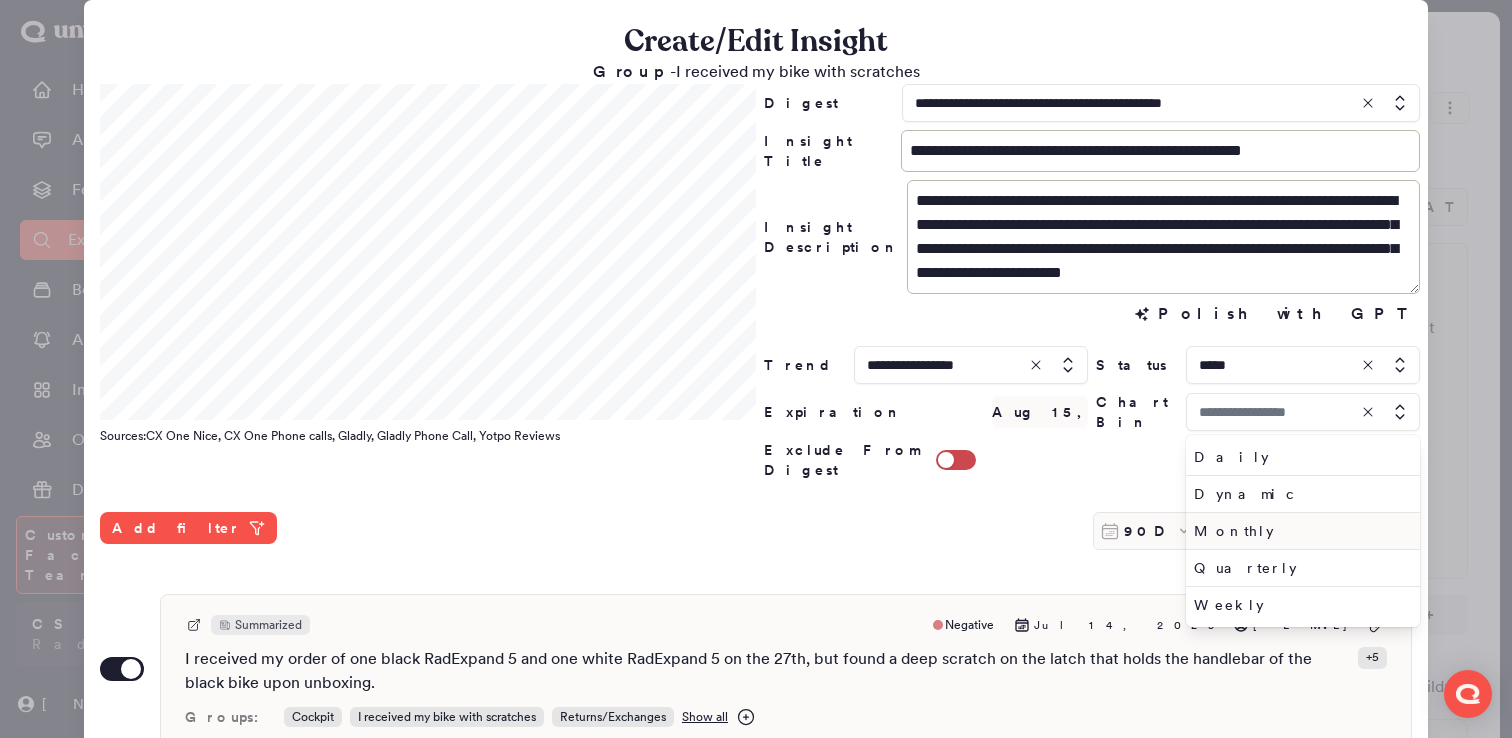type on "*******" 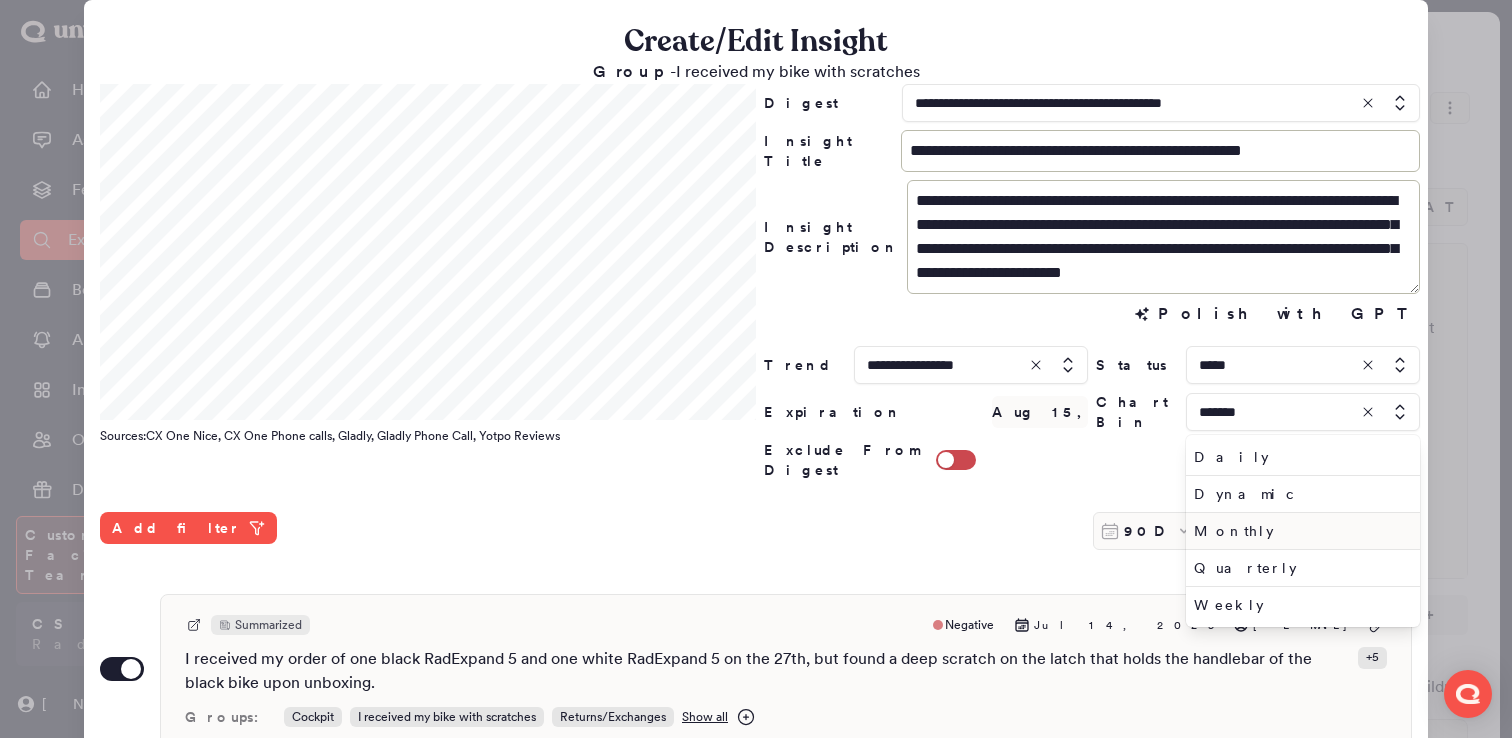click on "Monthly" at bounding box center (1299, 531) 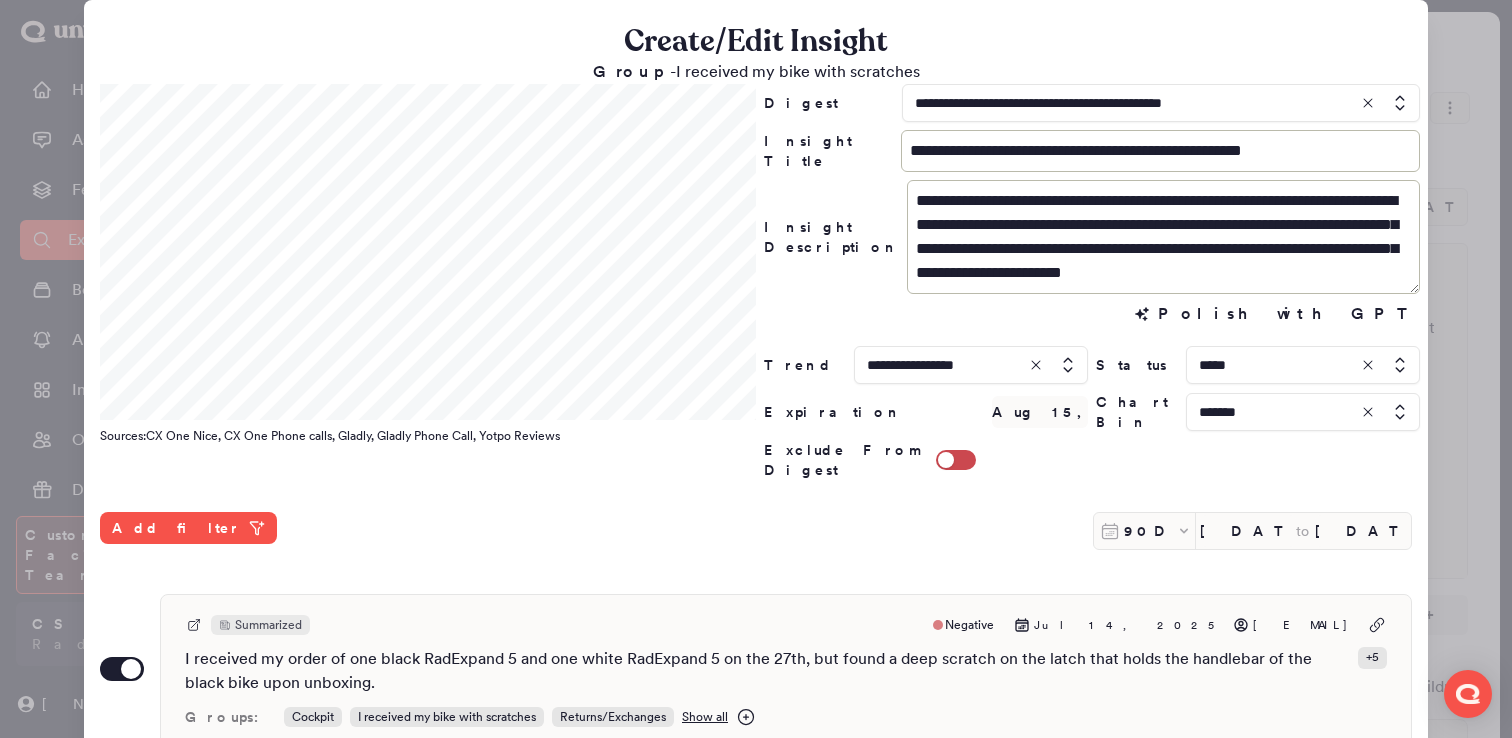 click at bounding box center (1303, 412) 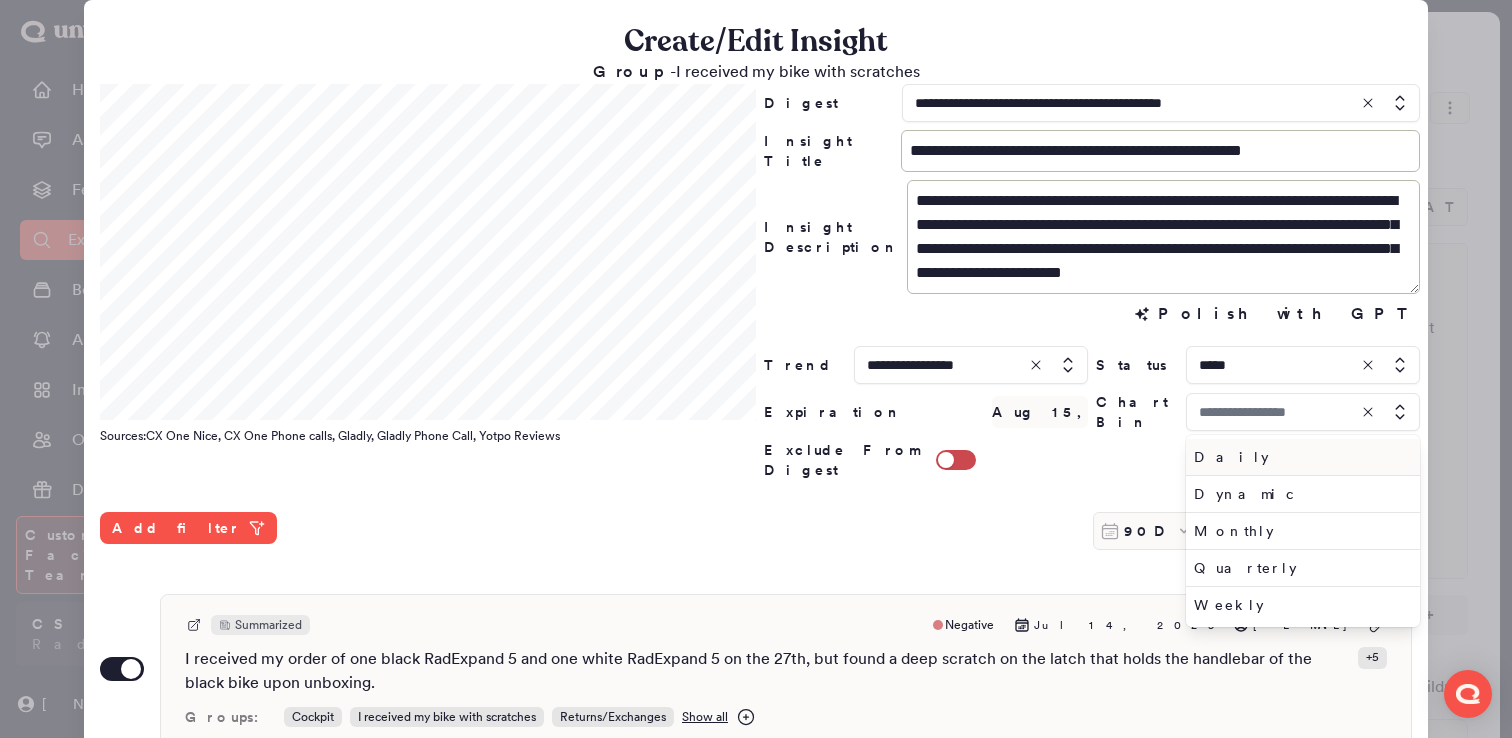 type on "*******" 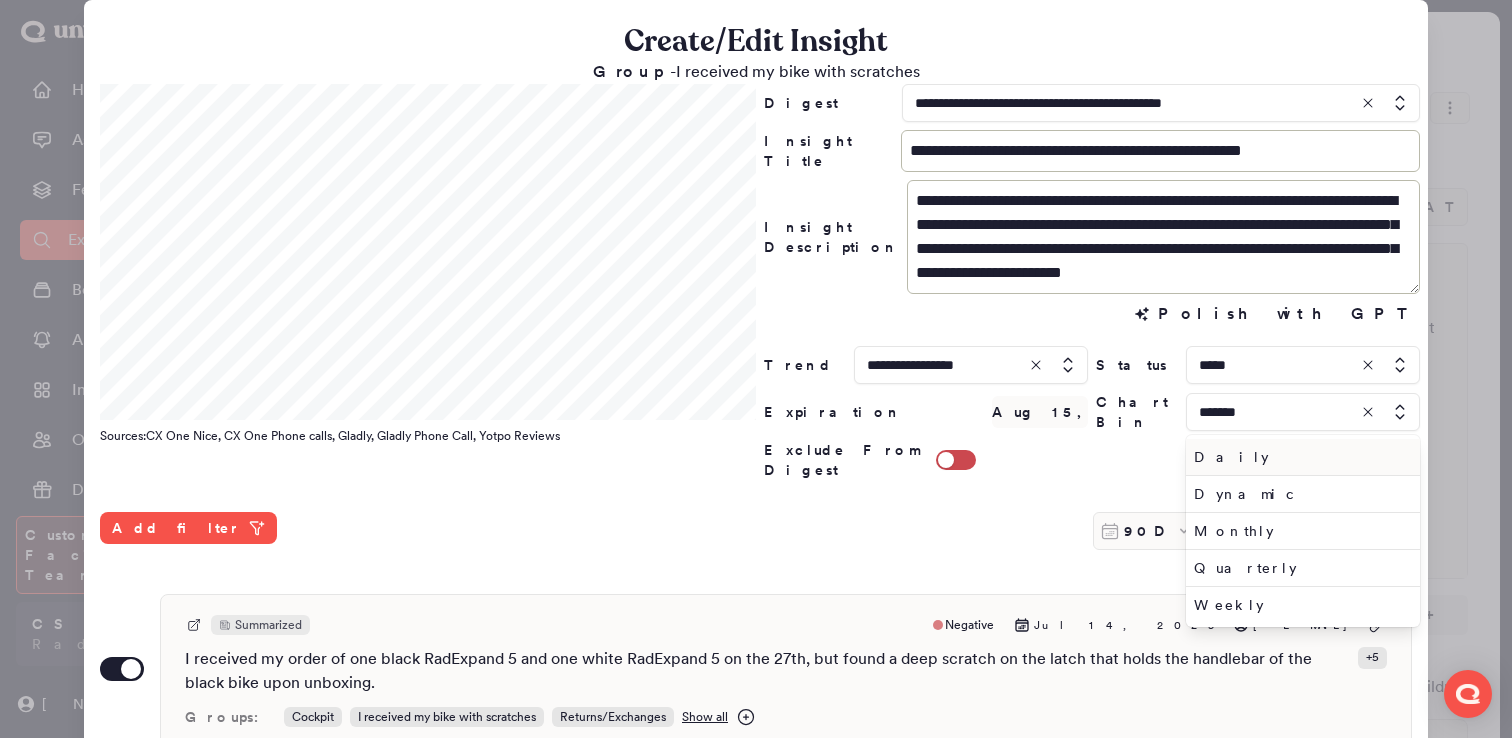 click on "Daily" at bounding box center [1299, 457] 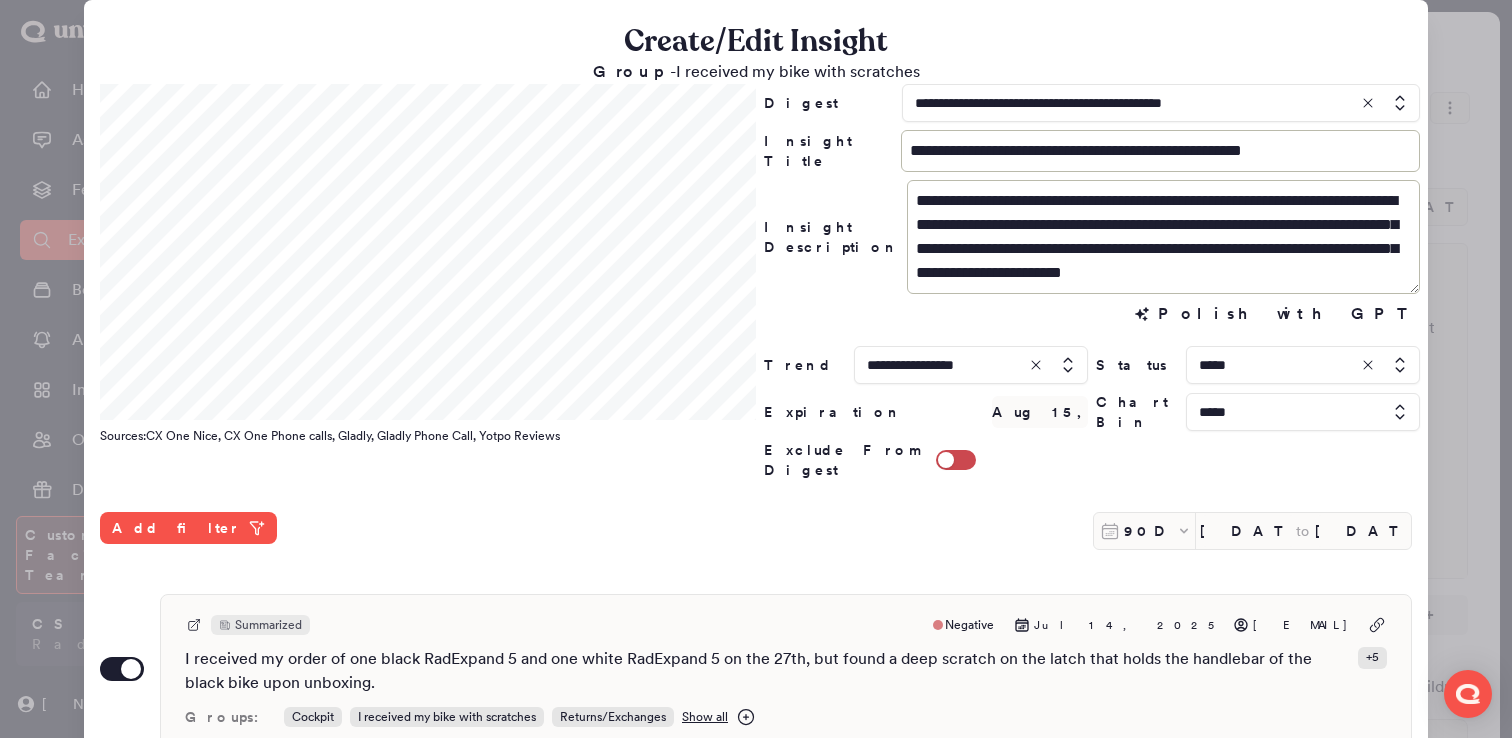 click at bounding box center [1303, 412] 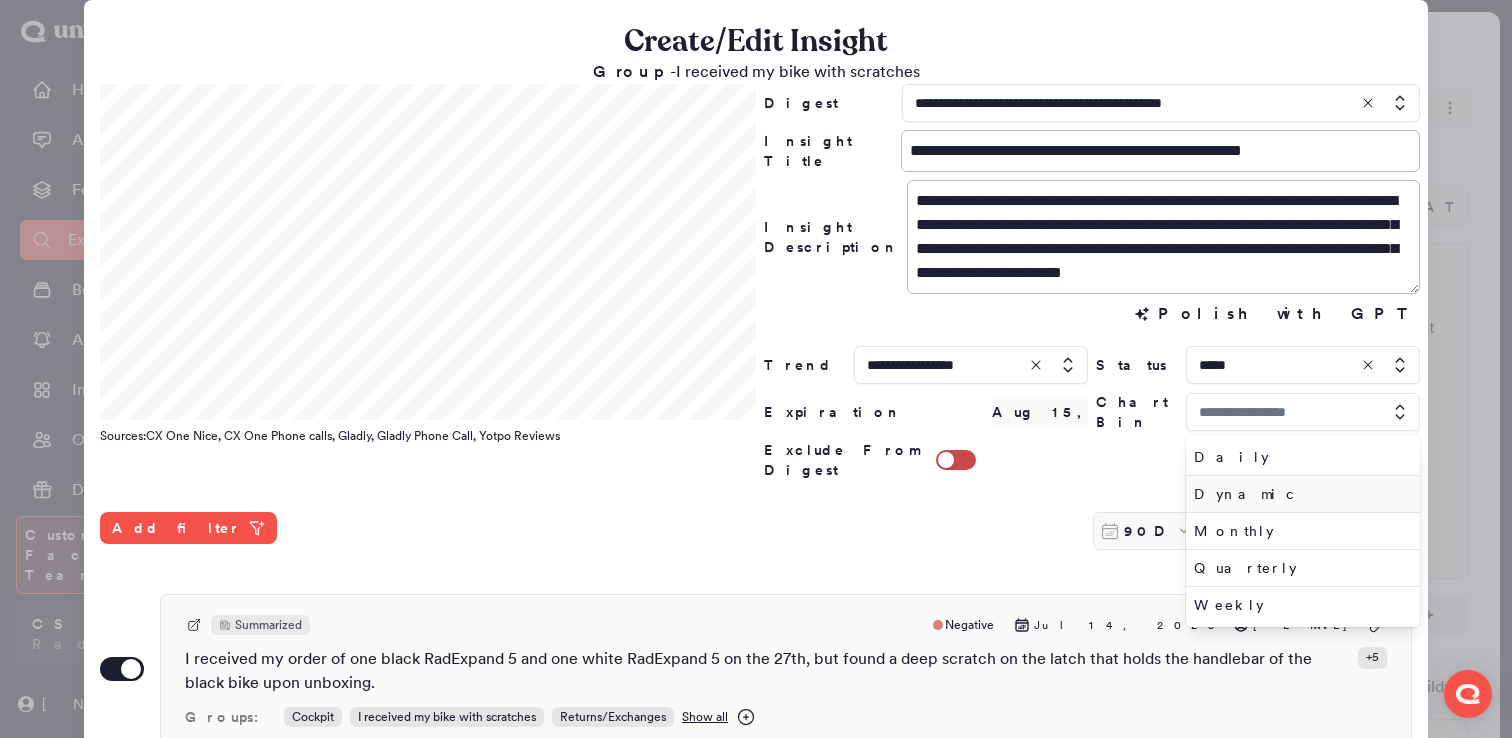 type on "*****" 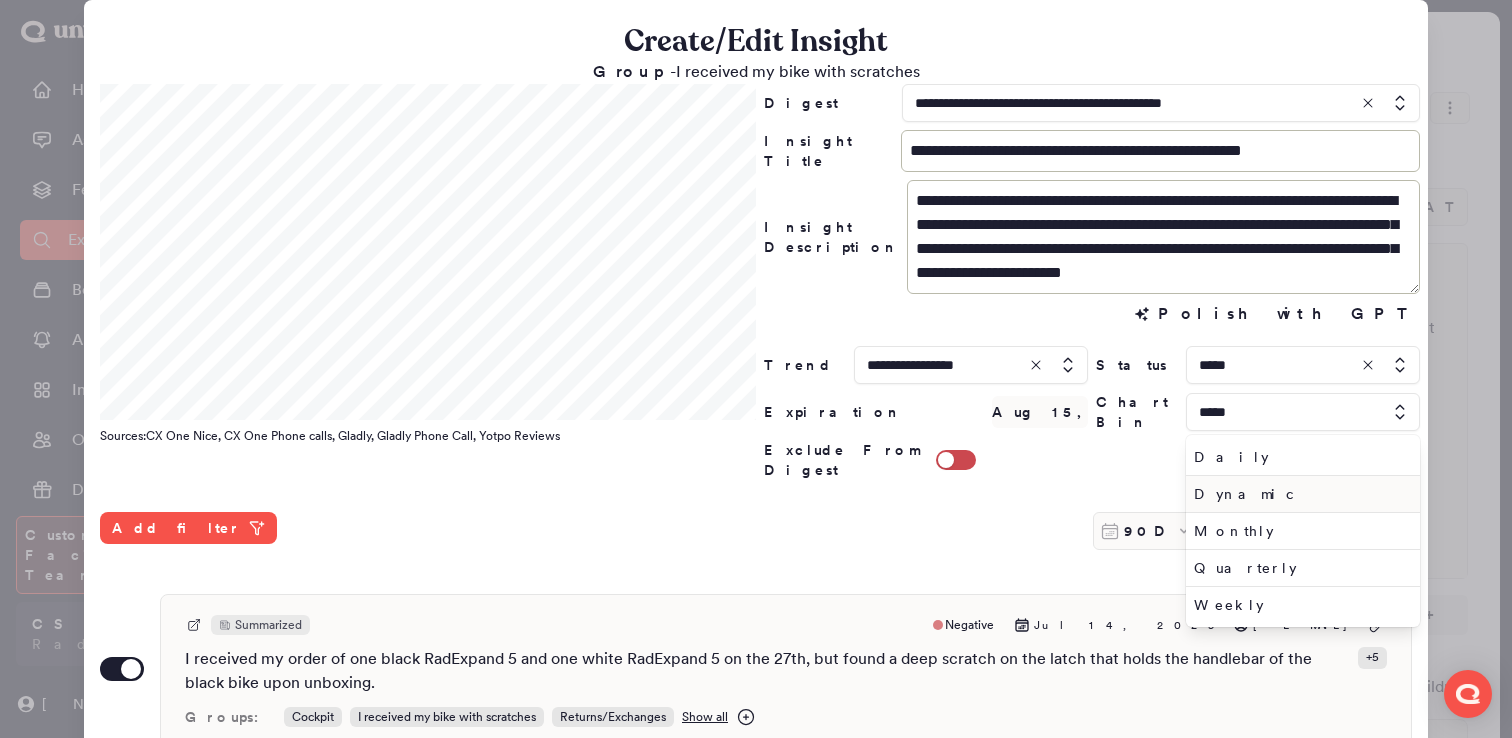 click on "Dynamic" at bounding box center (1299, 494) 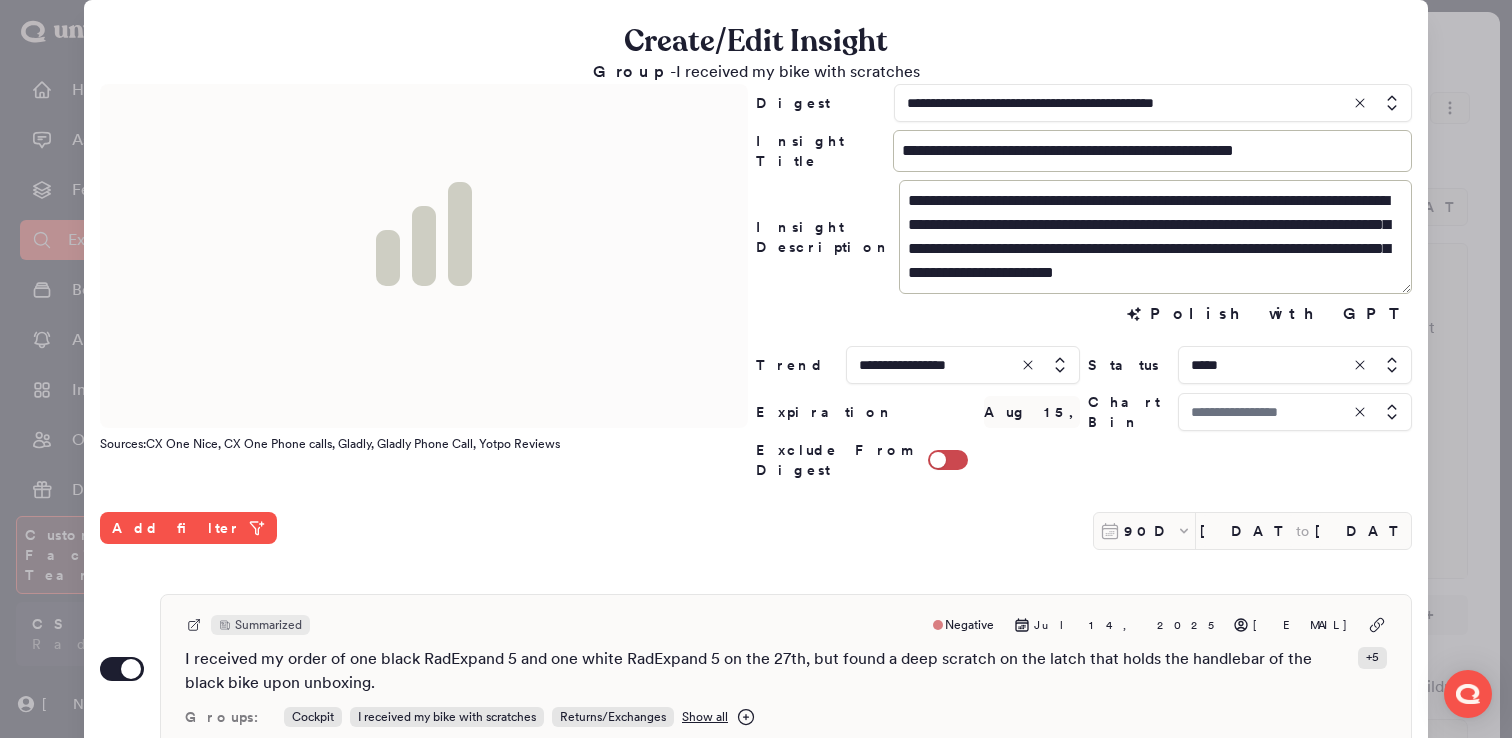 type on "*******" 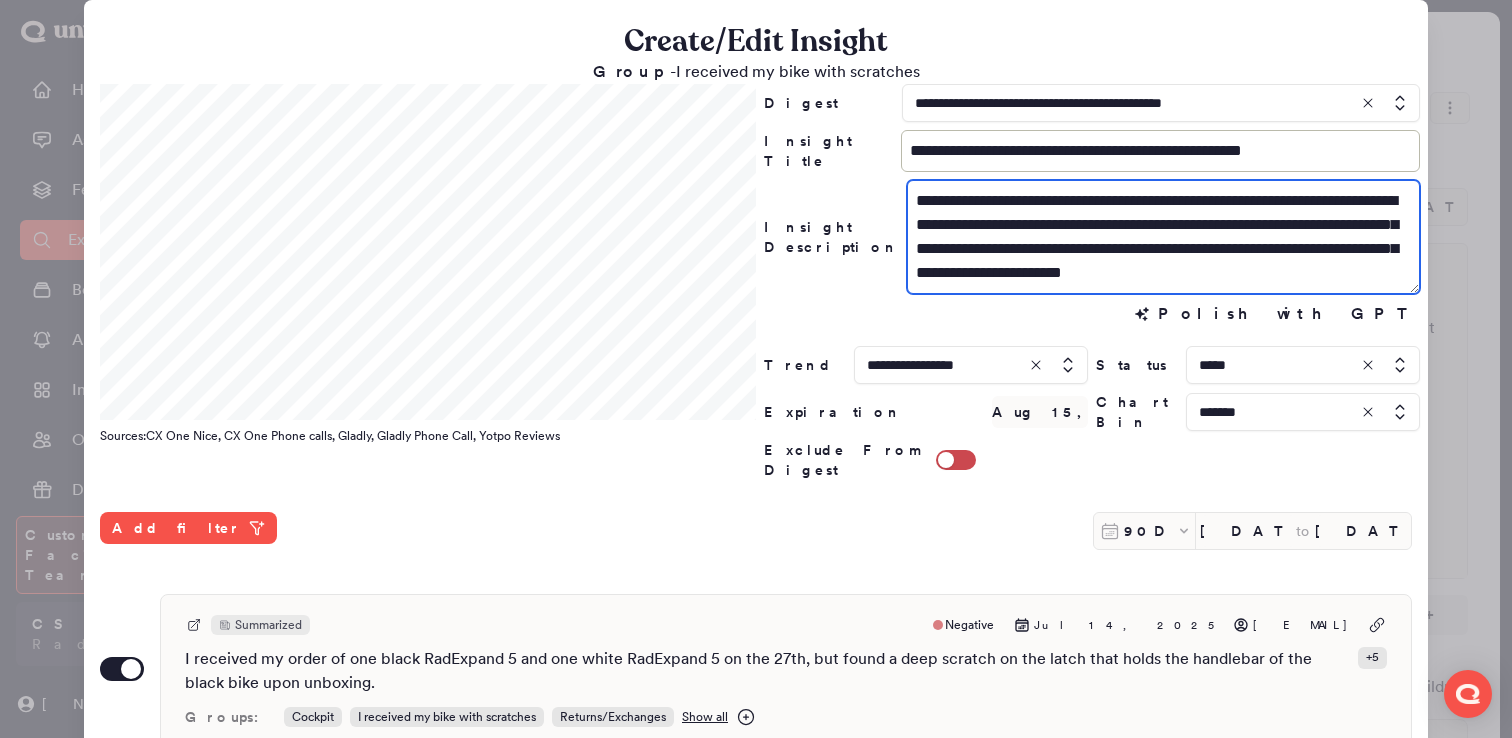 drag, startPoint x: 1277, startPoint y: 222, endPoint x: 1098, endPoint y: 254, distance: 181.83784 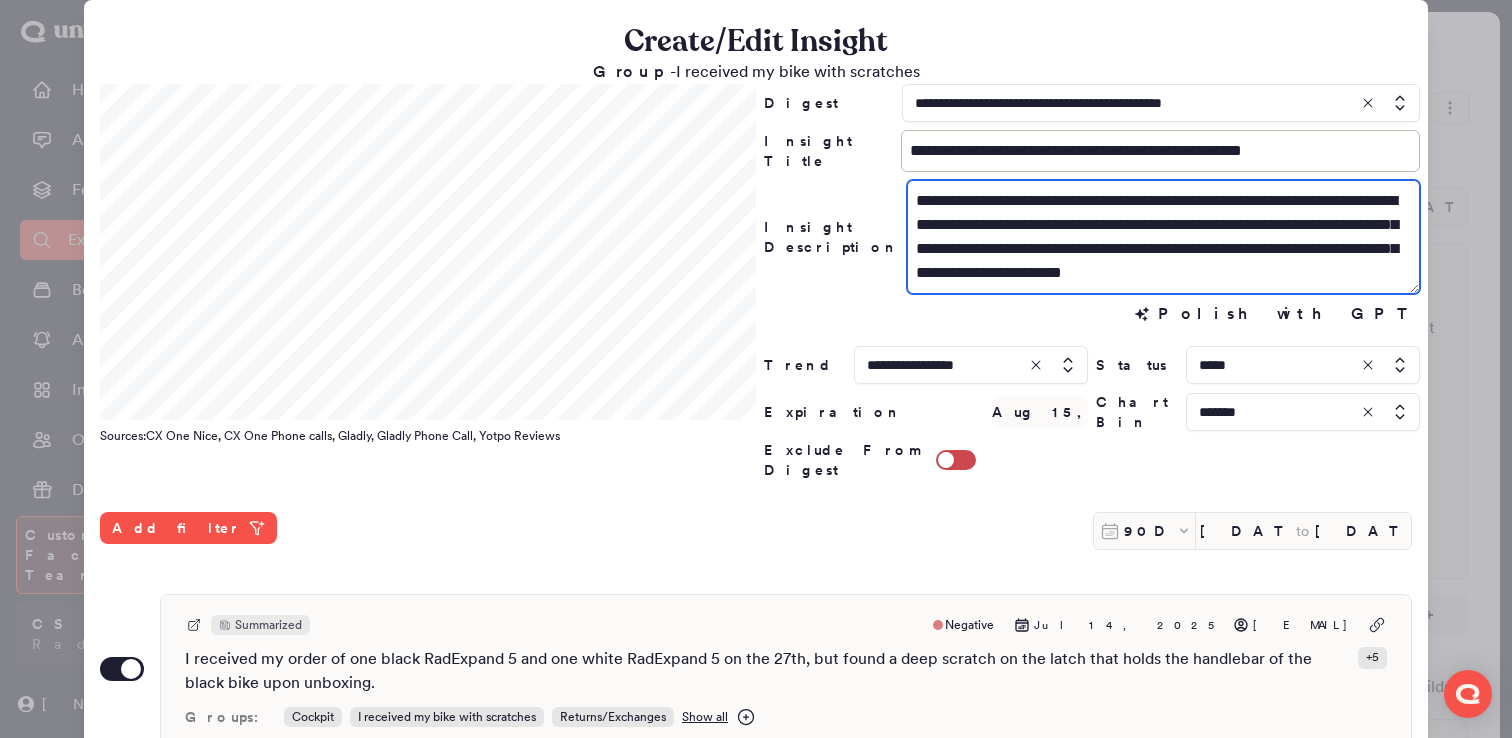 click on "**********" at bounding box center [1163, 237] 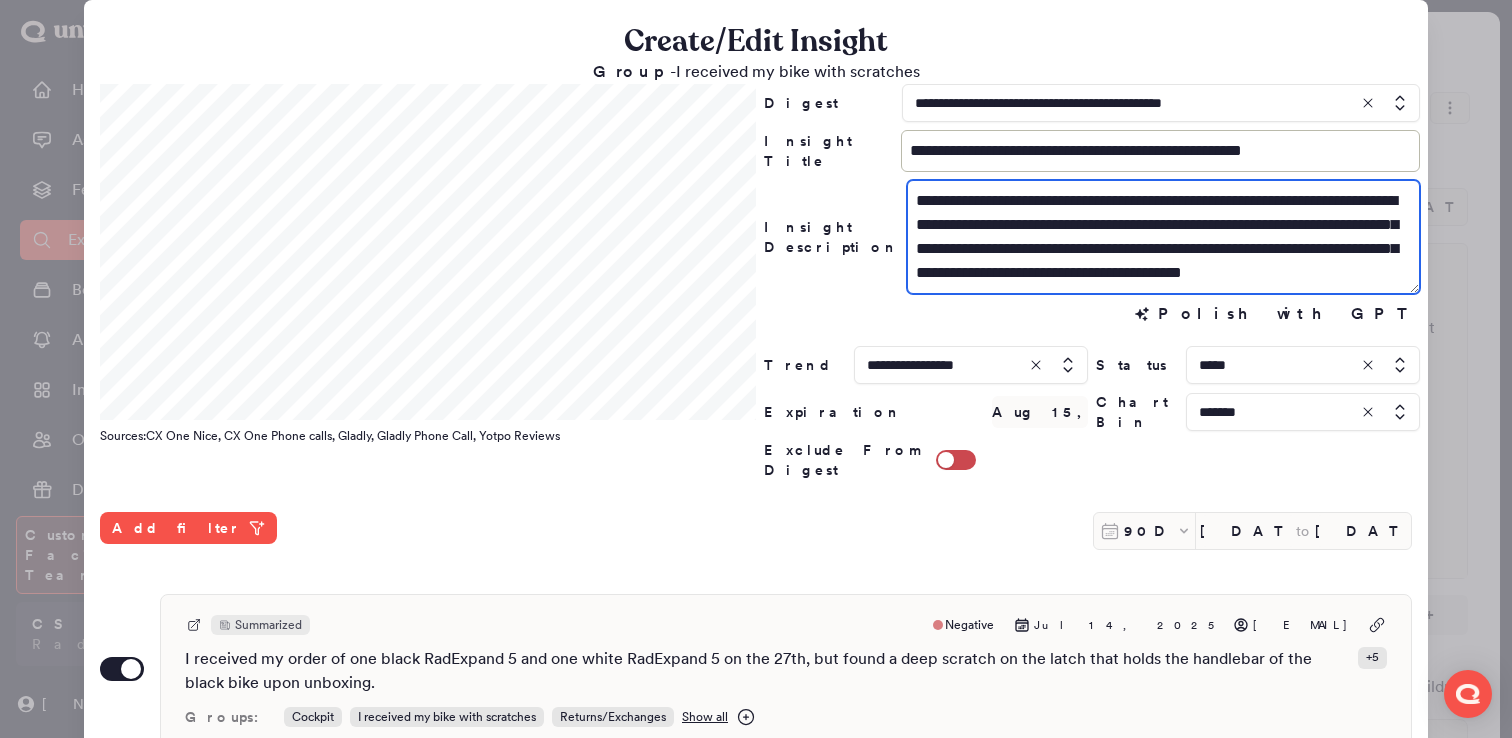 scroll, scrollTop: 24, scrollLeft: 0, axis: vertical 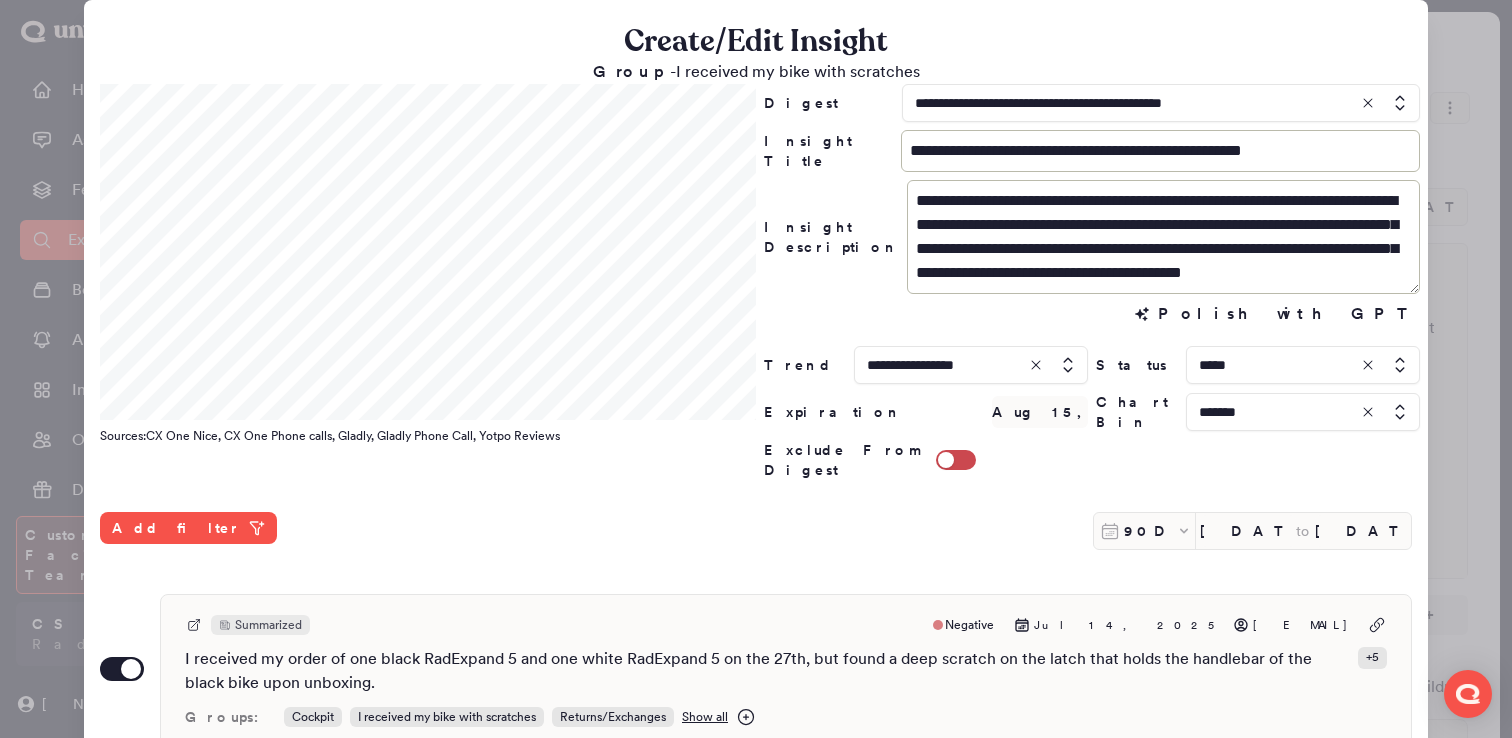 click at bounding box center (1303, 365) 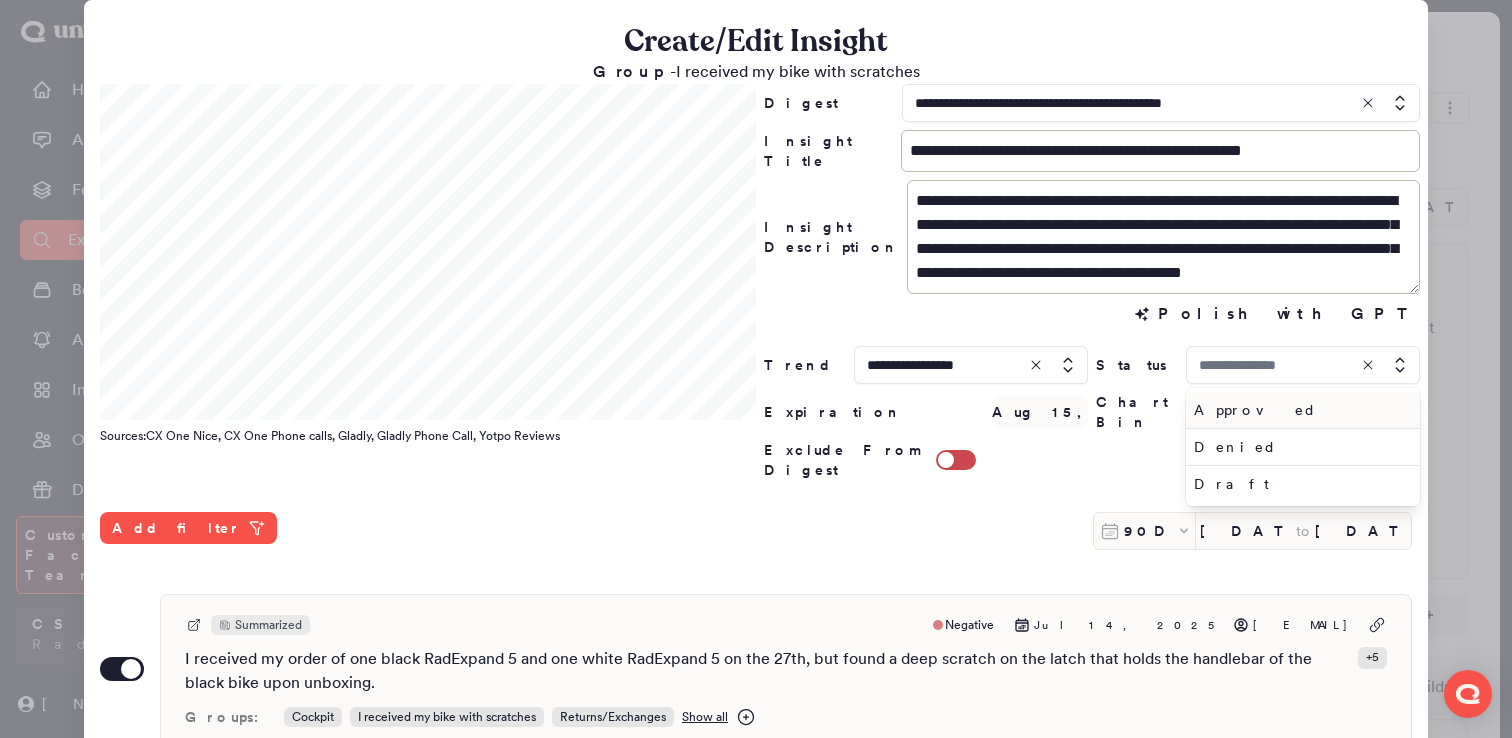 type on "*****" 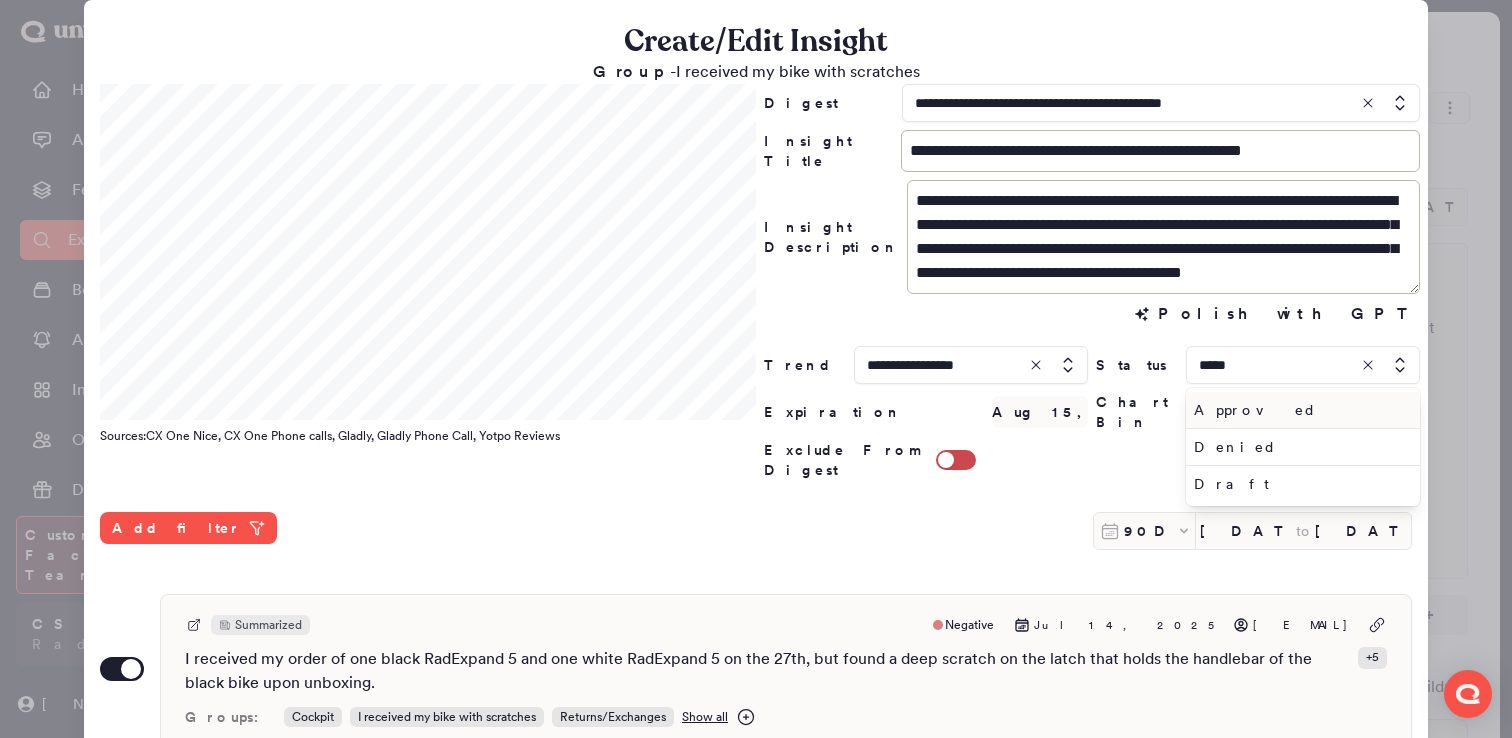 click on "Approved" at bounding box center [1299, 410] 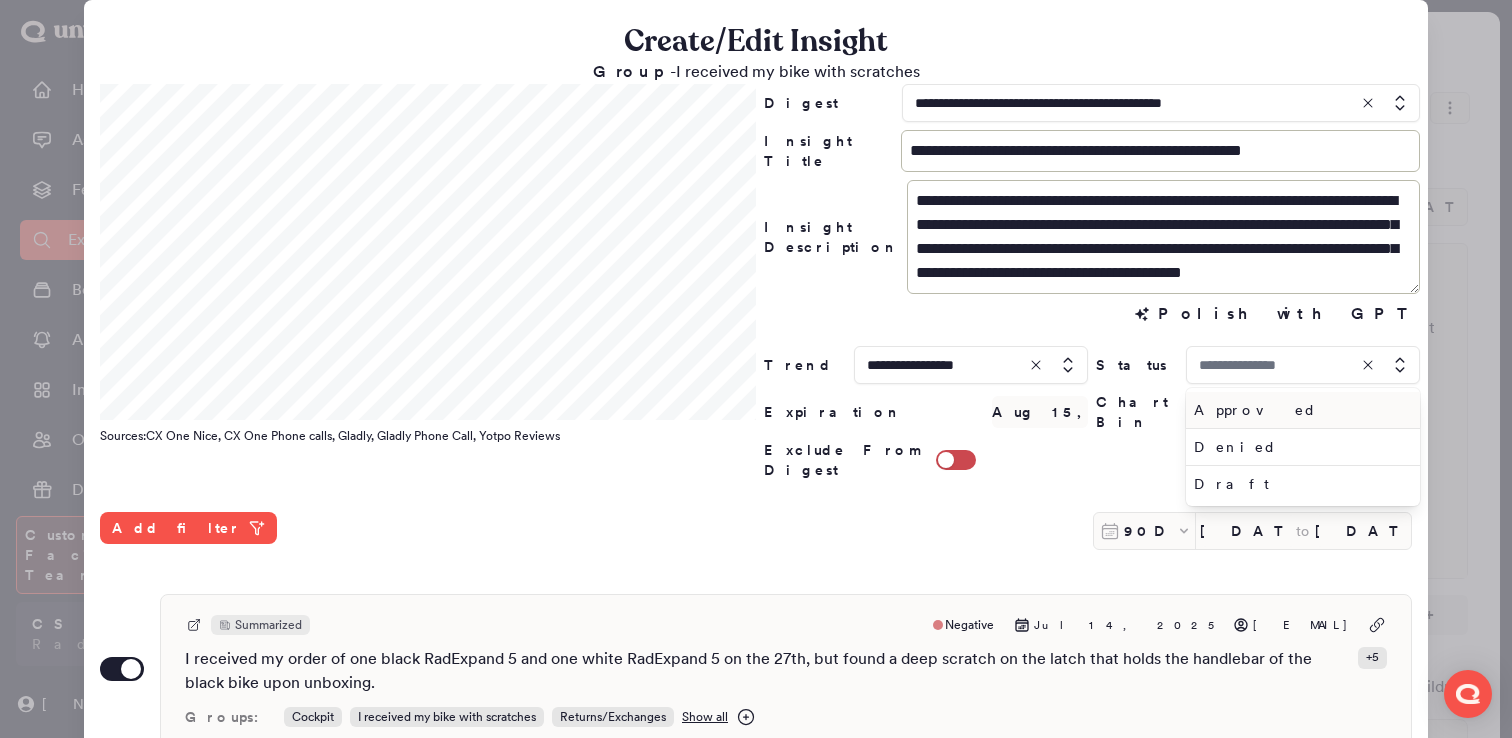 type on "********" 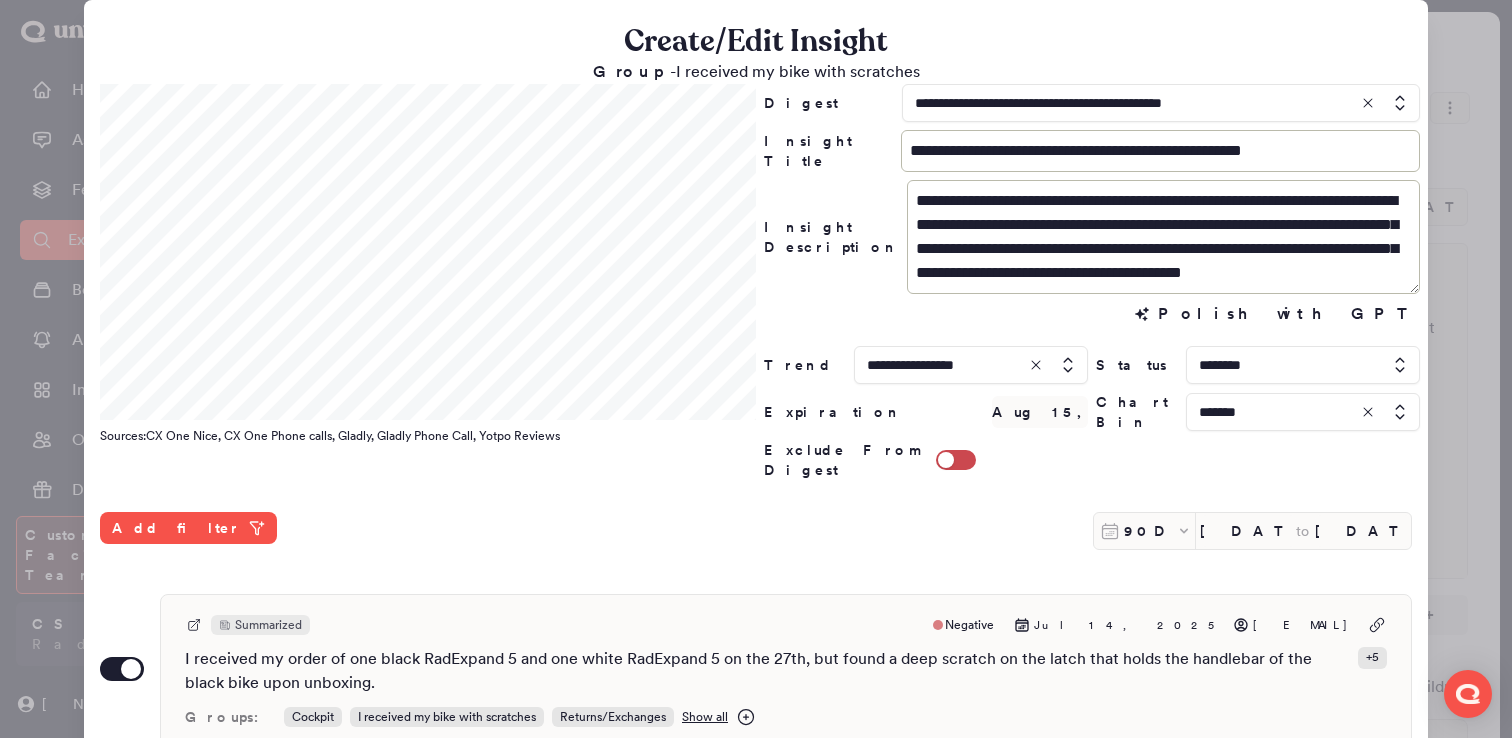 click on "Add filter 90D Apr 17, 2025 to Jul 16, 2025" at bounding box center (756, 537) 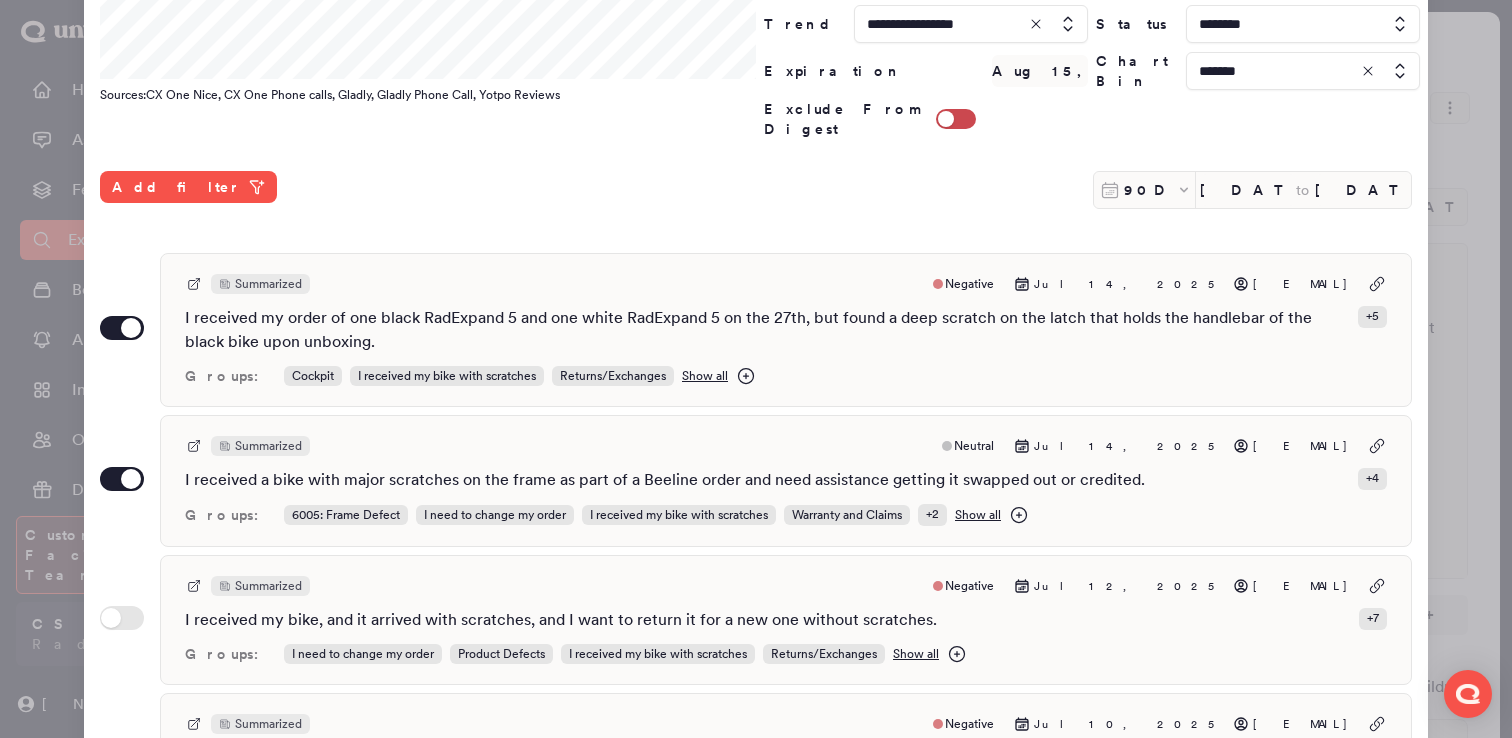 scroll, scrollTop: 345, scrollLeft: 0, axis: vertical 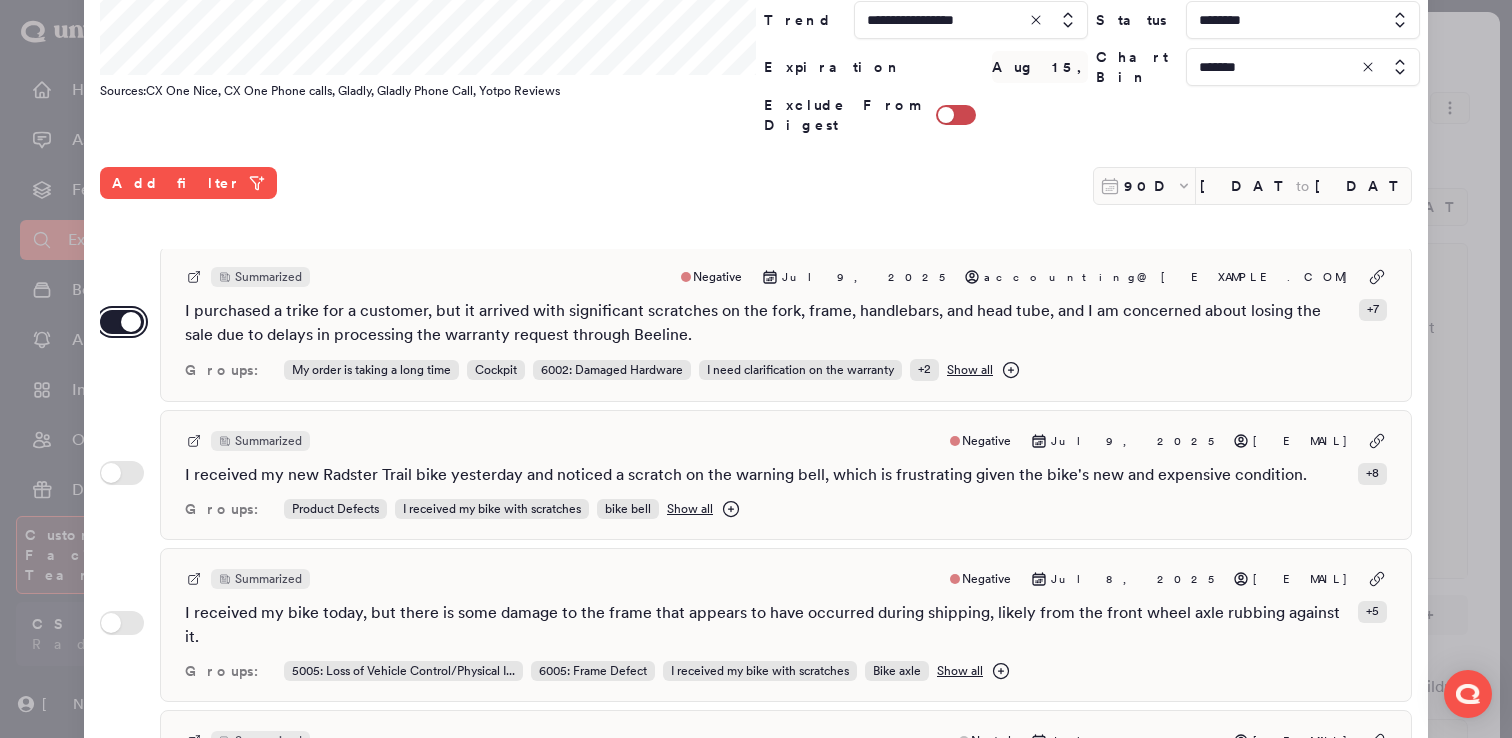 click on "Use setting" at bounding box center [122, 322] 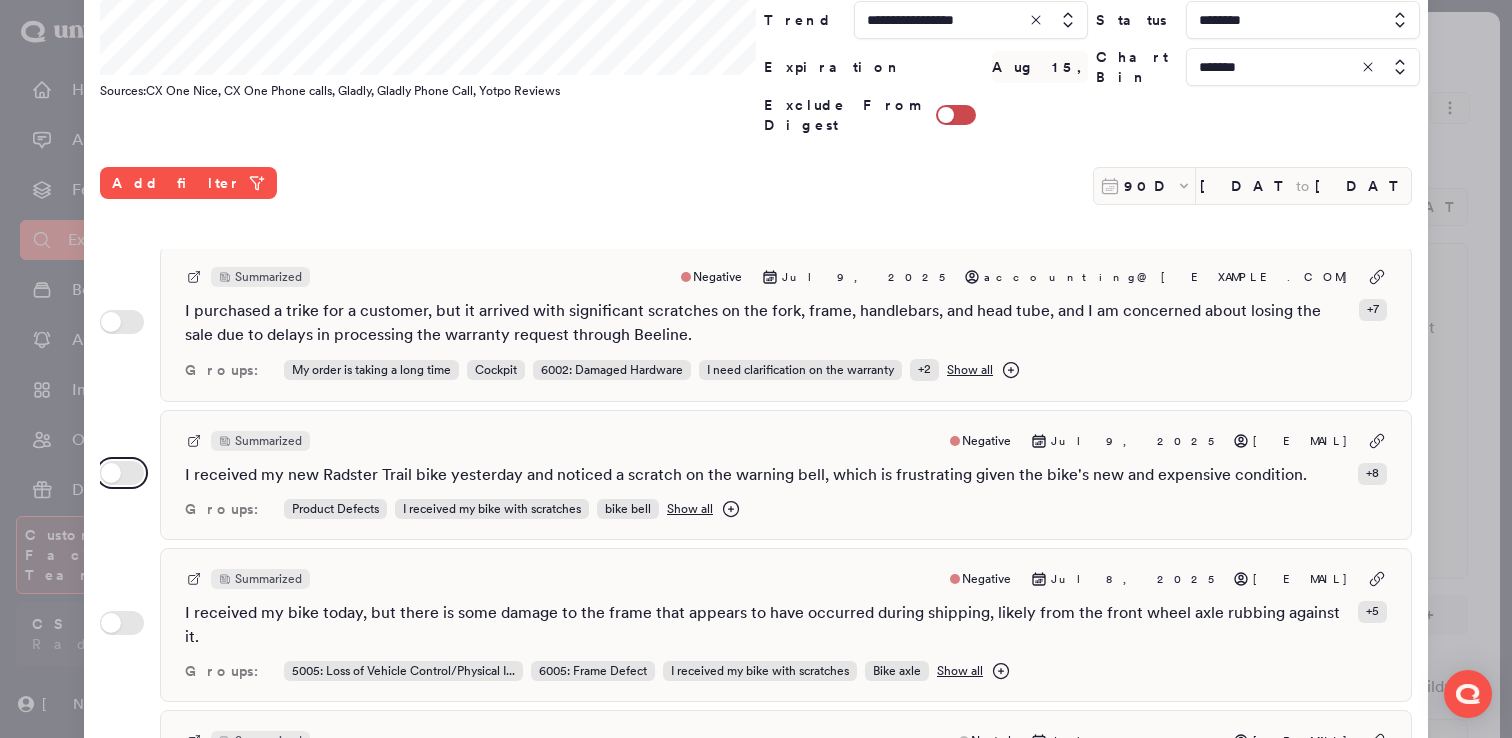 click on "Use setting" at bounding box center [122, 473] 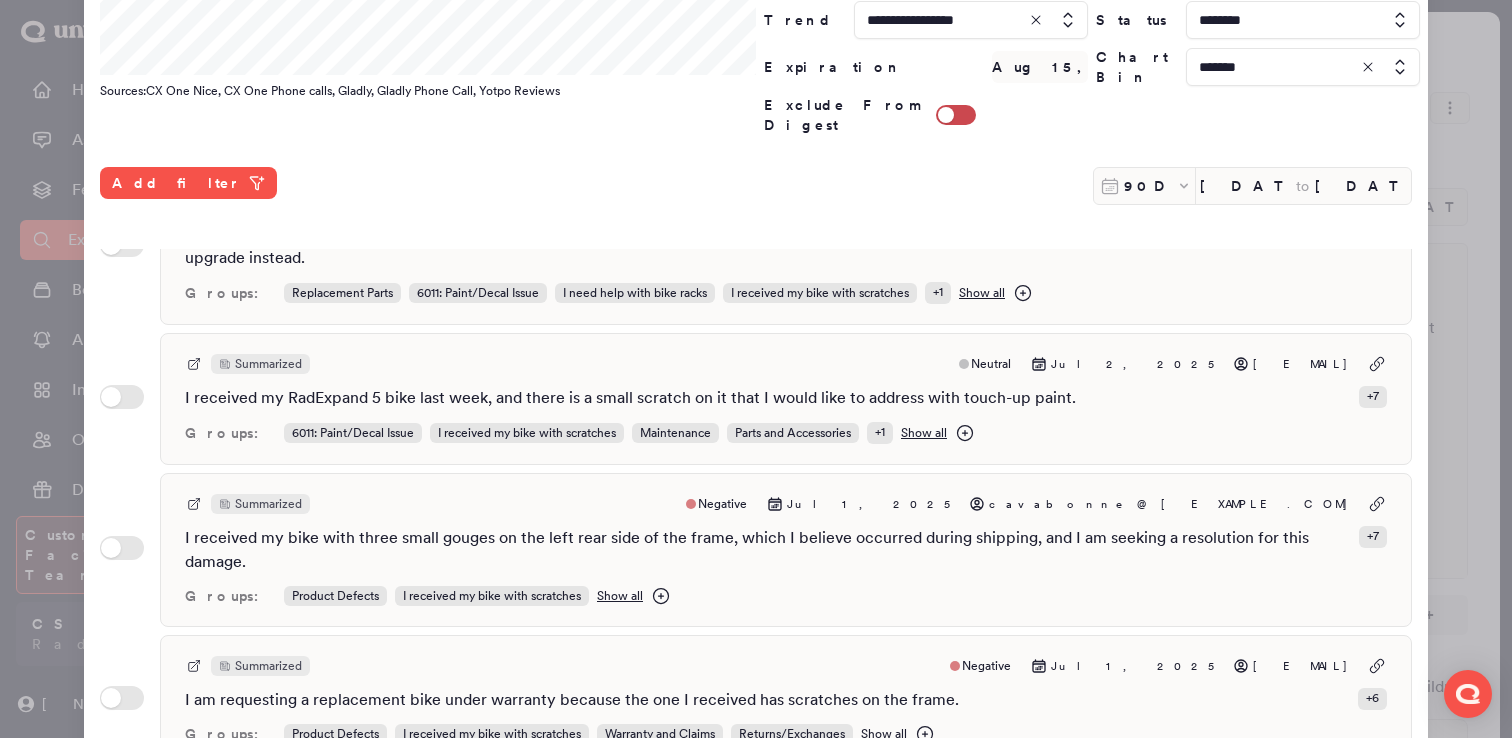 scroll, scrollTop: 2336, scrollLeft: 0, axis: vertical 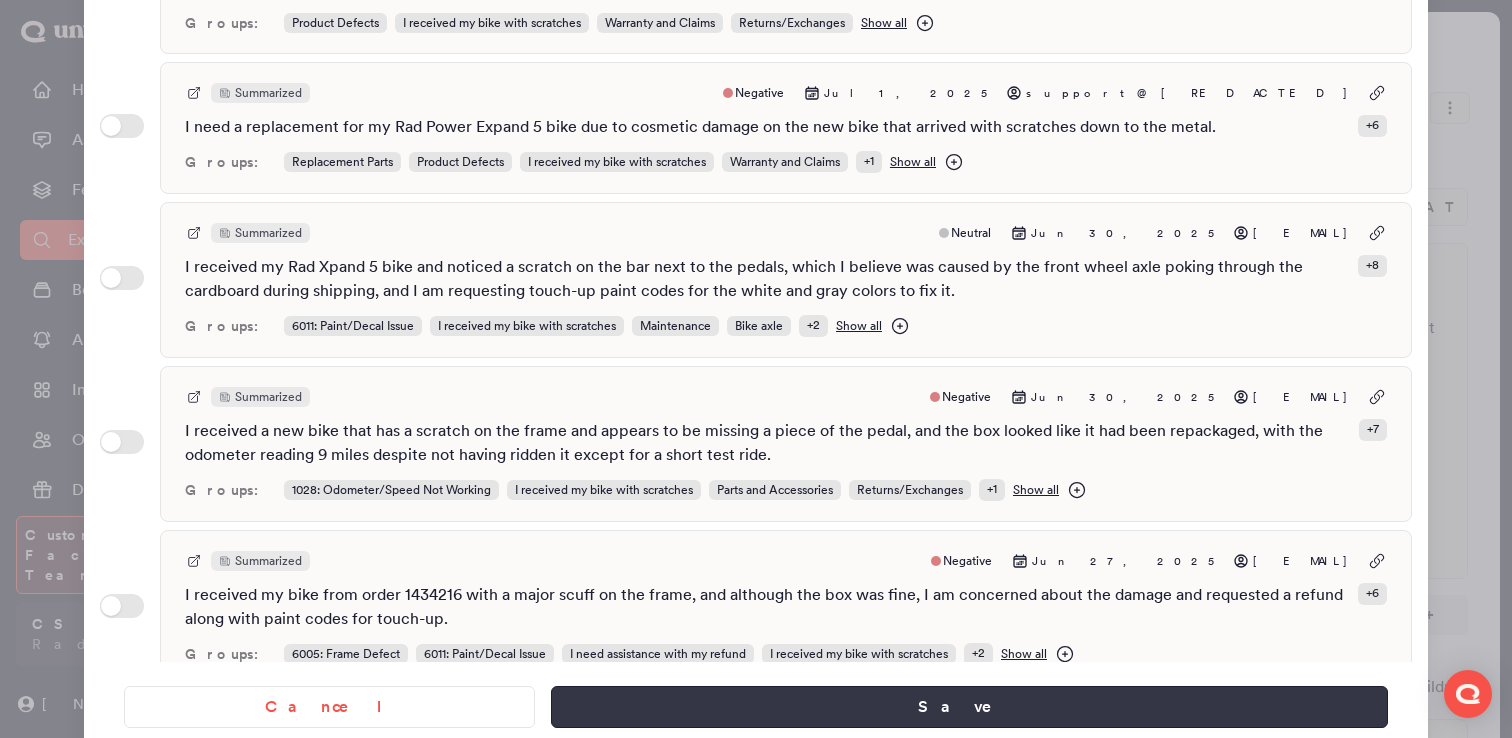 click on "Save" at bounding box center (969, 707) 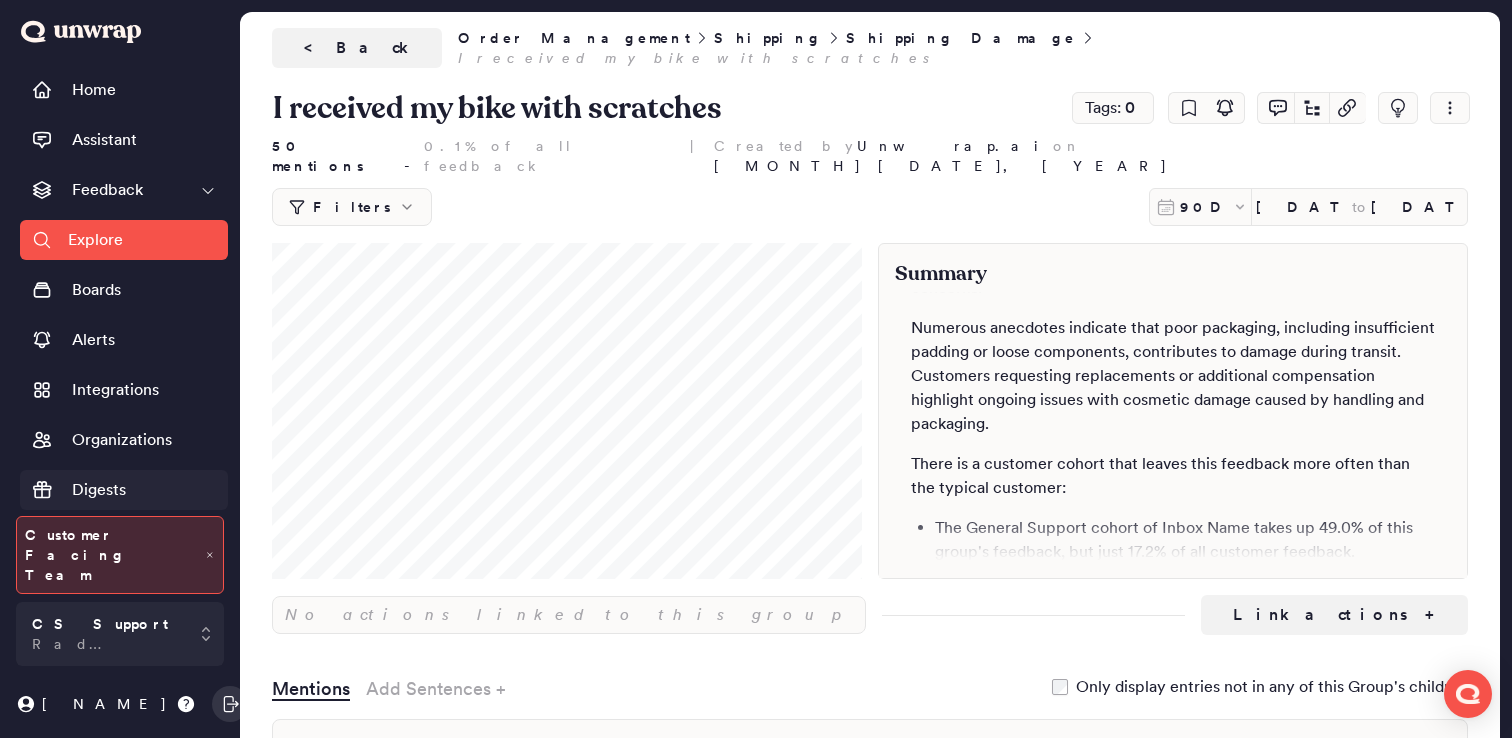 click on "Digests" at bounding box center [124, 490] 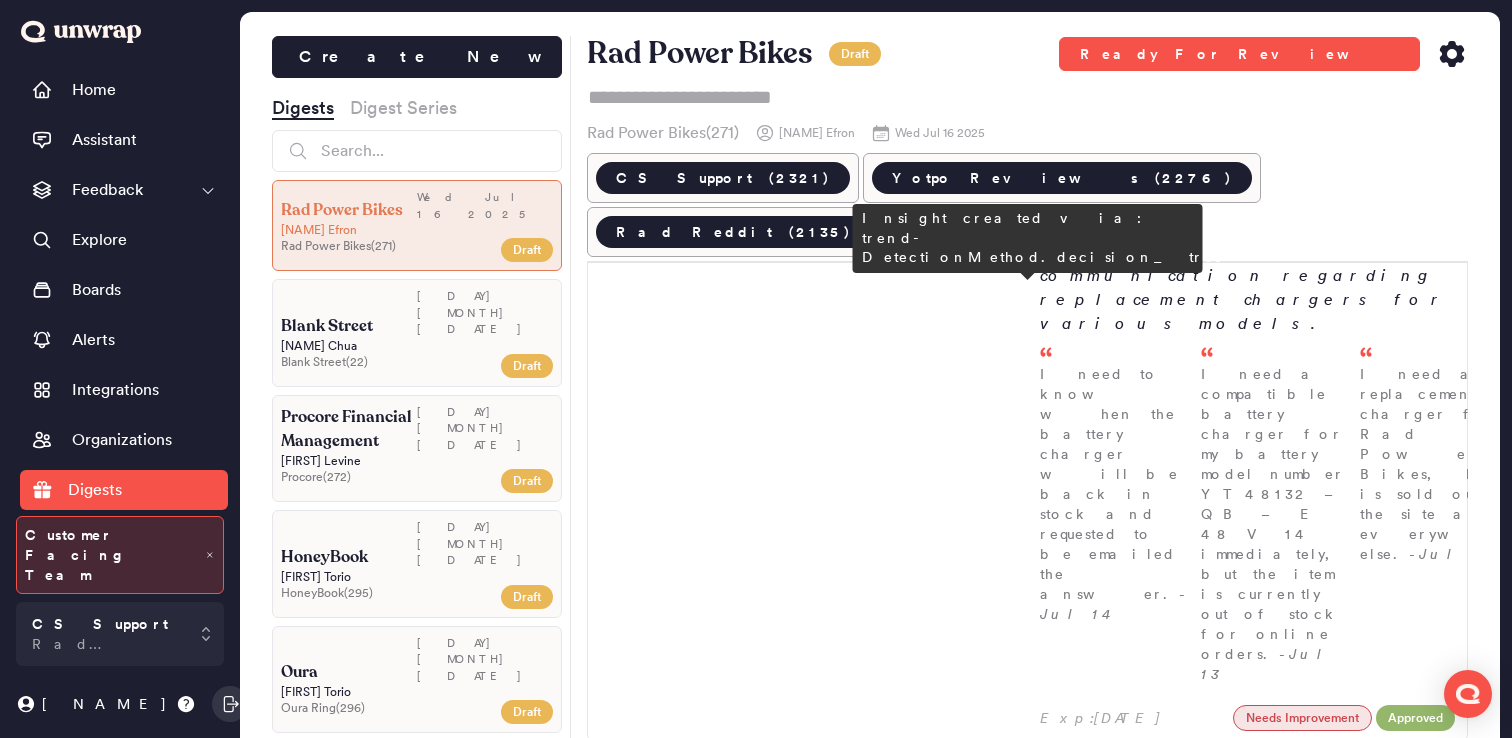 scroll, scrollTop: 1595, scrollLeft: 0, axis: vertical 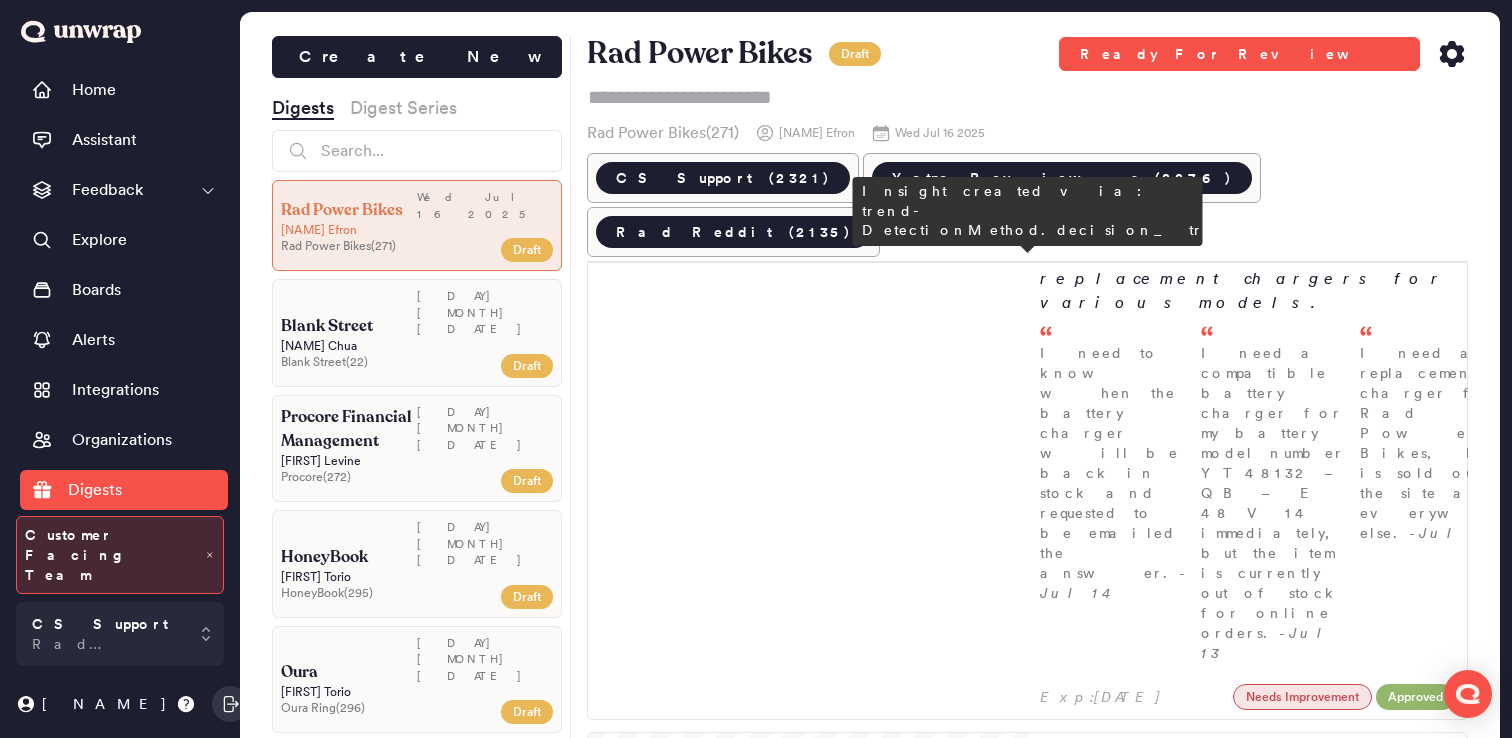 click at bounding box center (1433, 1819) 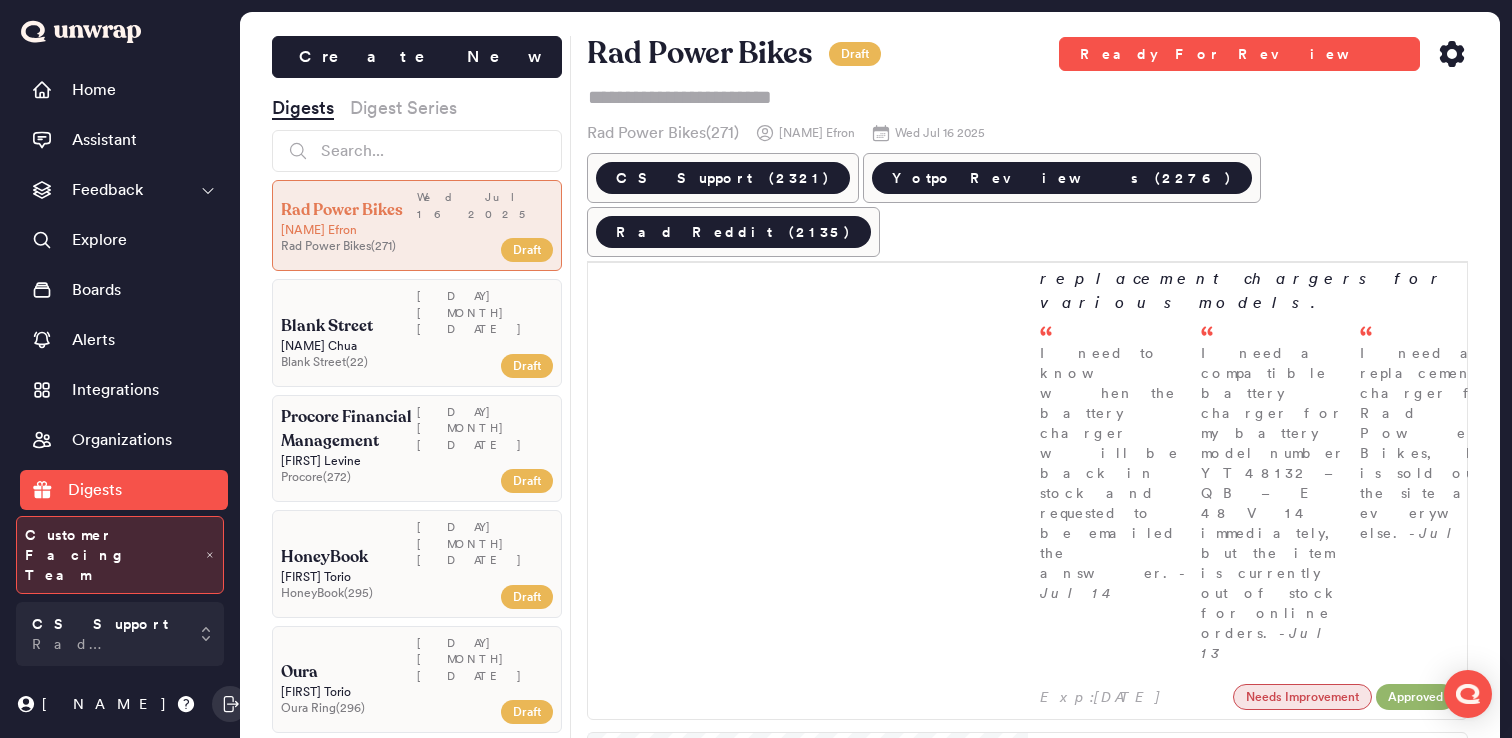 click on "3" at bounding box center [1400, 2041] 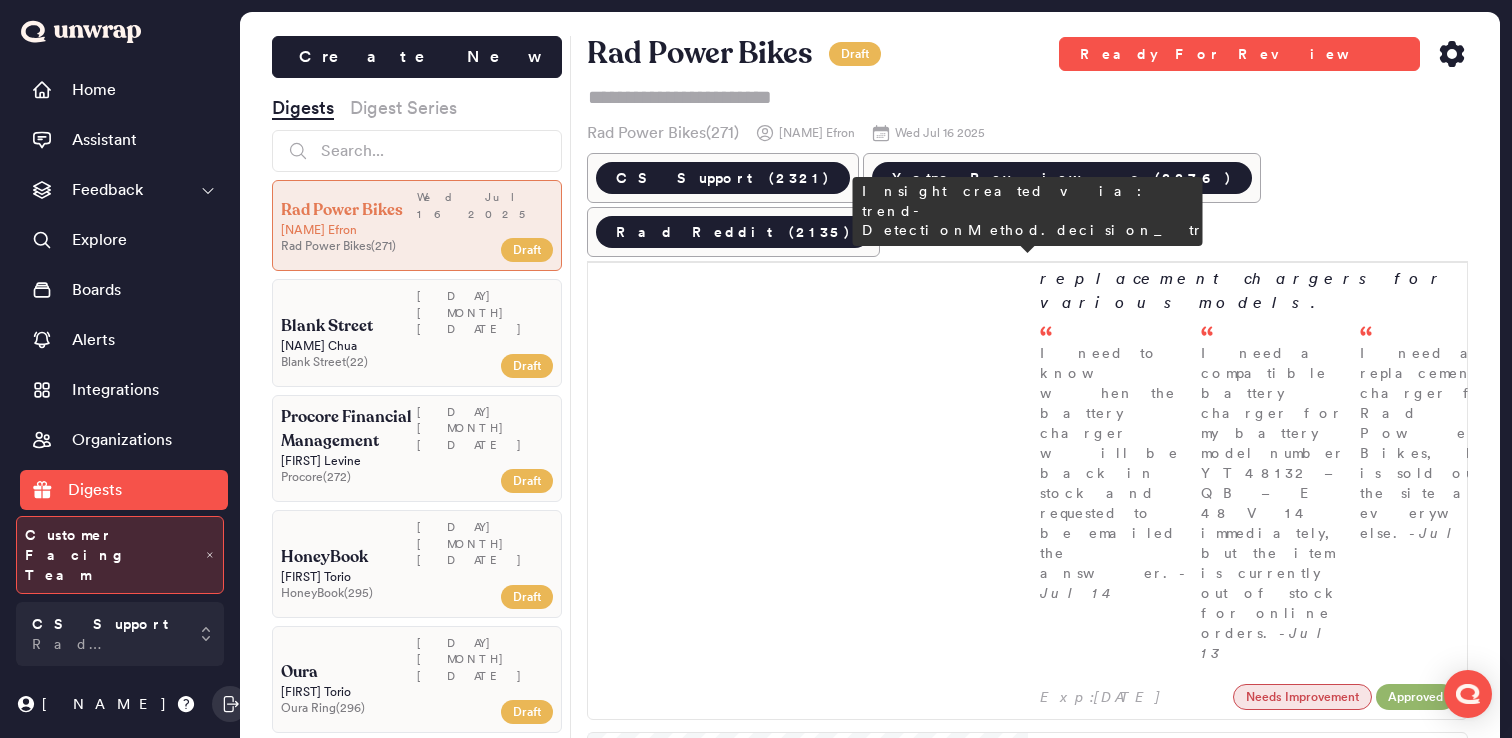 type on "*" 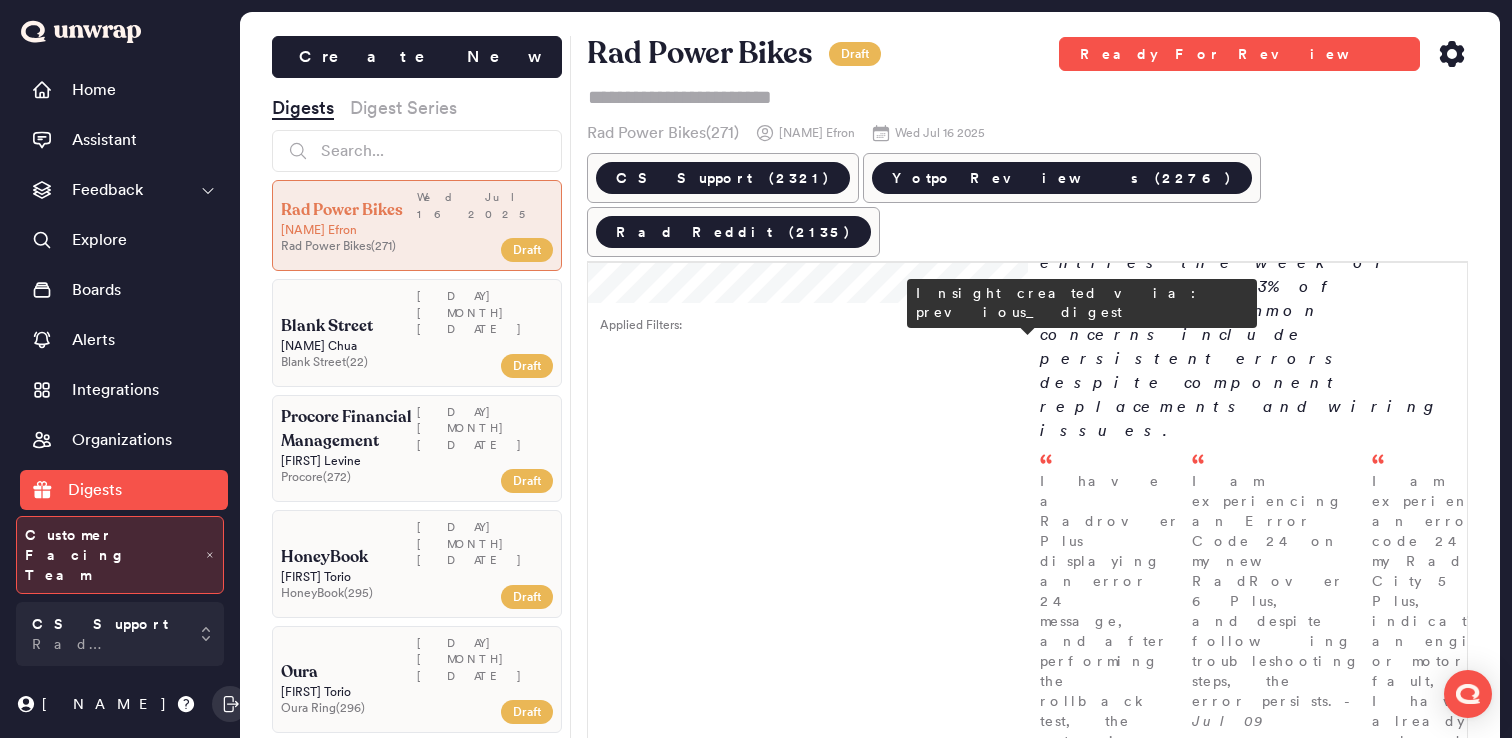 scroll, scrollTop: 19507, scrollLeft: 0, axis: vertical 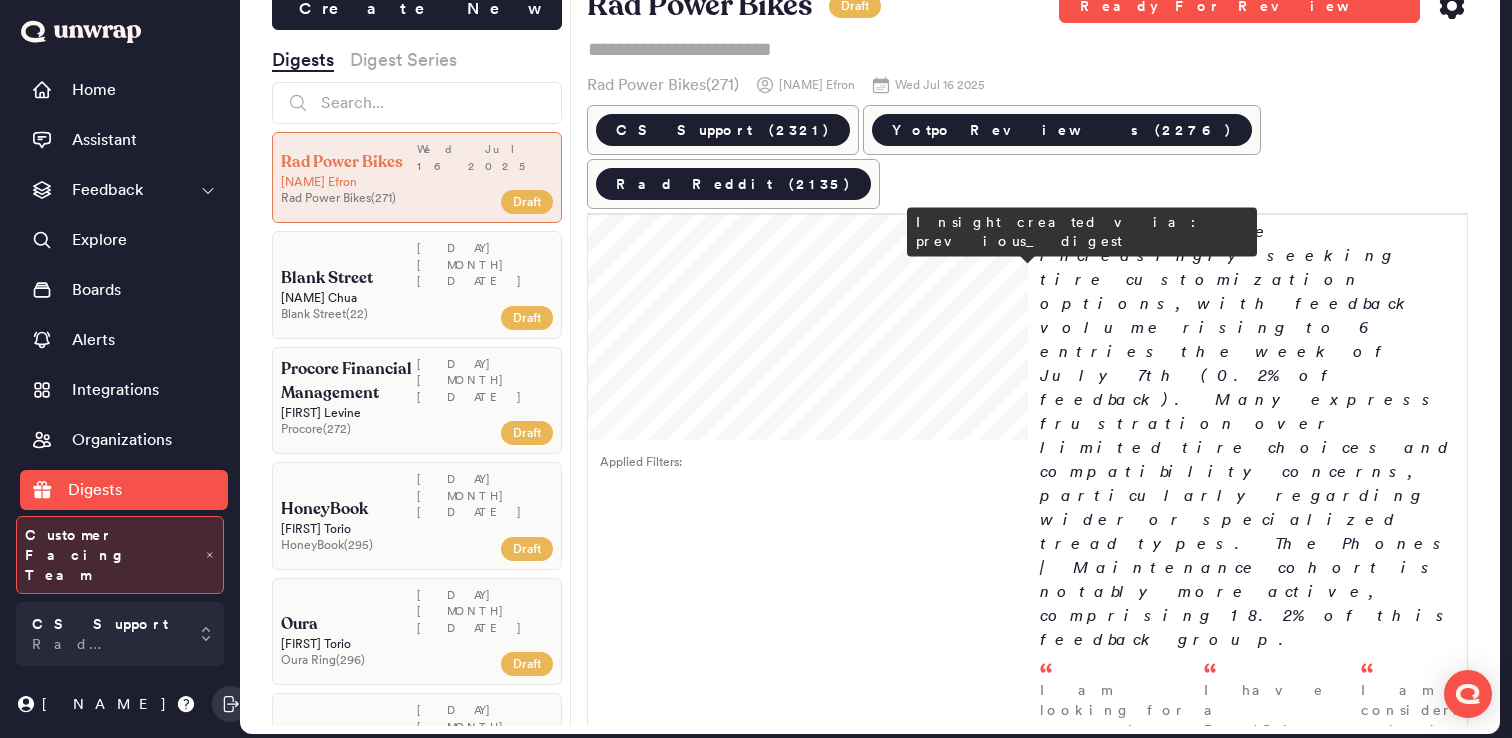 click on "Rising speedometer and odometer issues Group  -  1028: Odometer/Speed Not Working Customers are reporting speedometer and odometer malfunctions, elevated at 0.5% of feedback over the last 2 weeks. Common issues include incorrect readings and failure to reset, particularly noted in models like RadCity and RadRover. Exp:  Fri Aug 15 2025 Needs Improvement Draft" at bounding box center (1248, 12016) 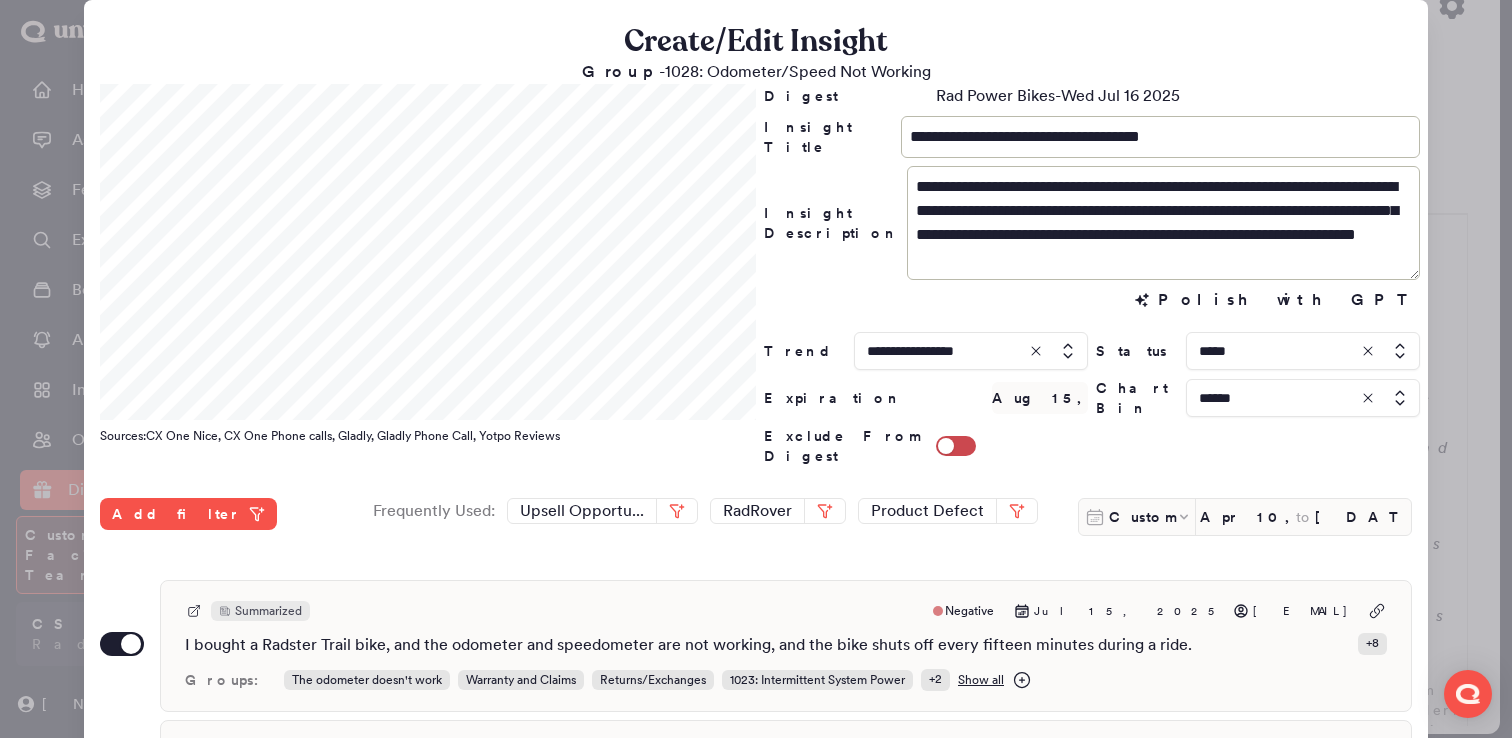 click at bounding box center [756, 369] 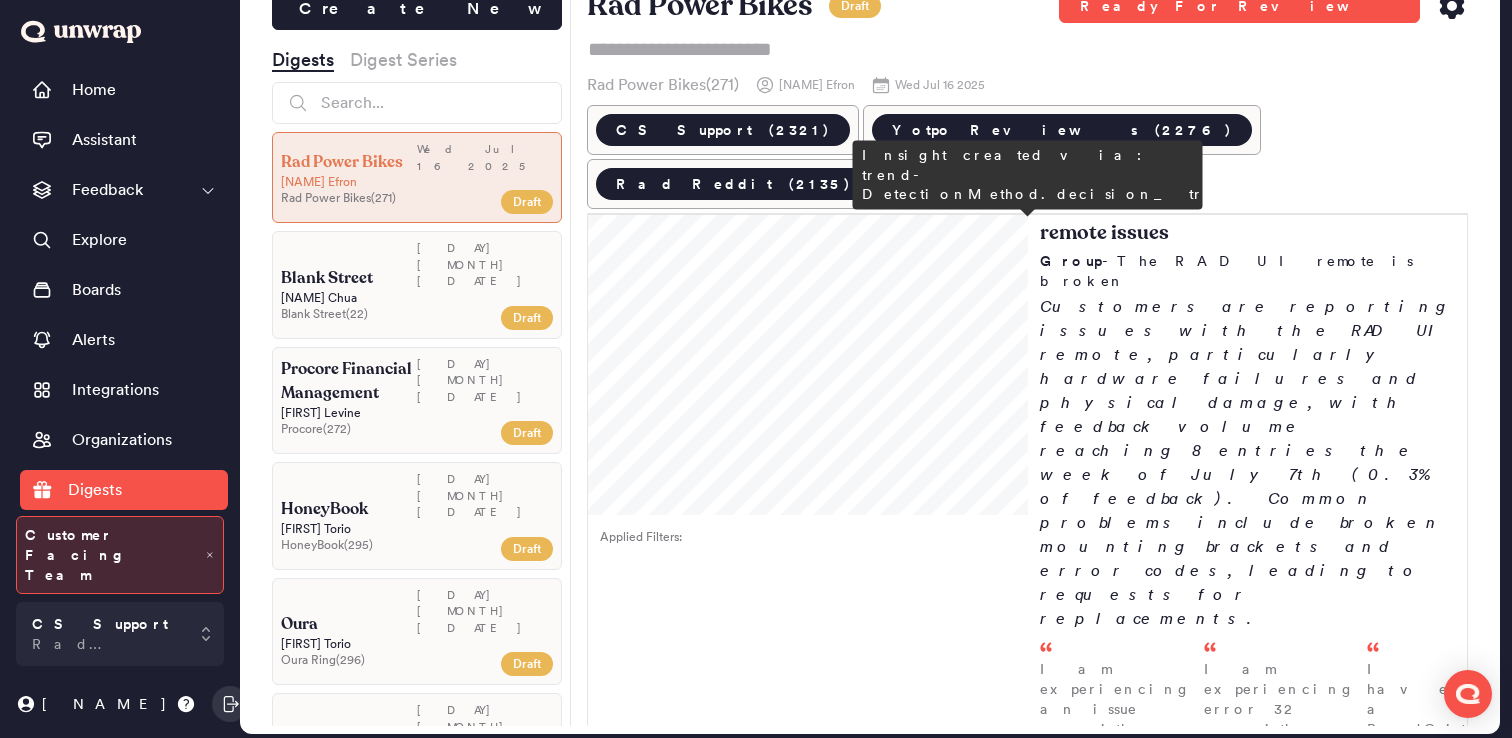 scroll, scrollTop: 13942, scrollLeft: 0, axis: vertical 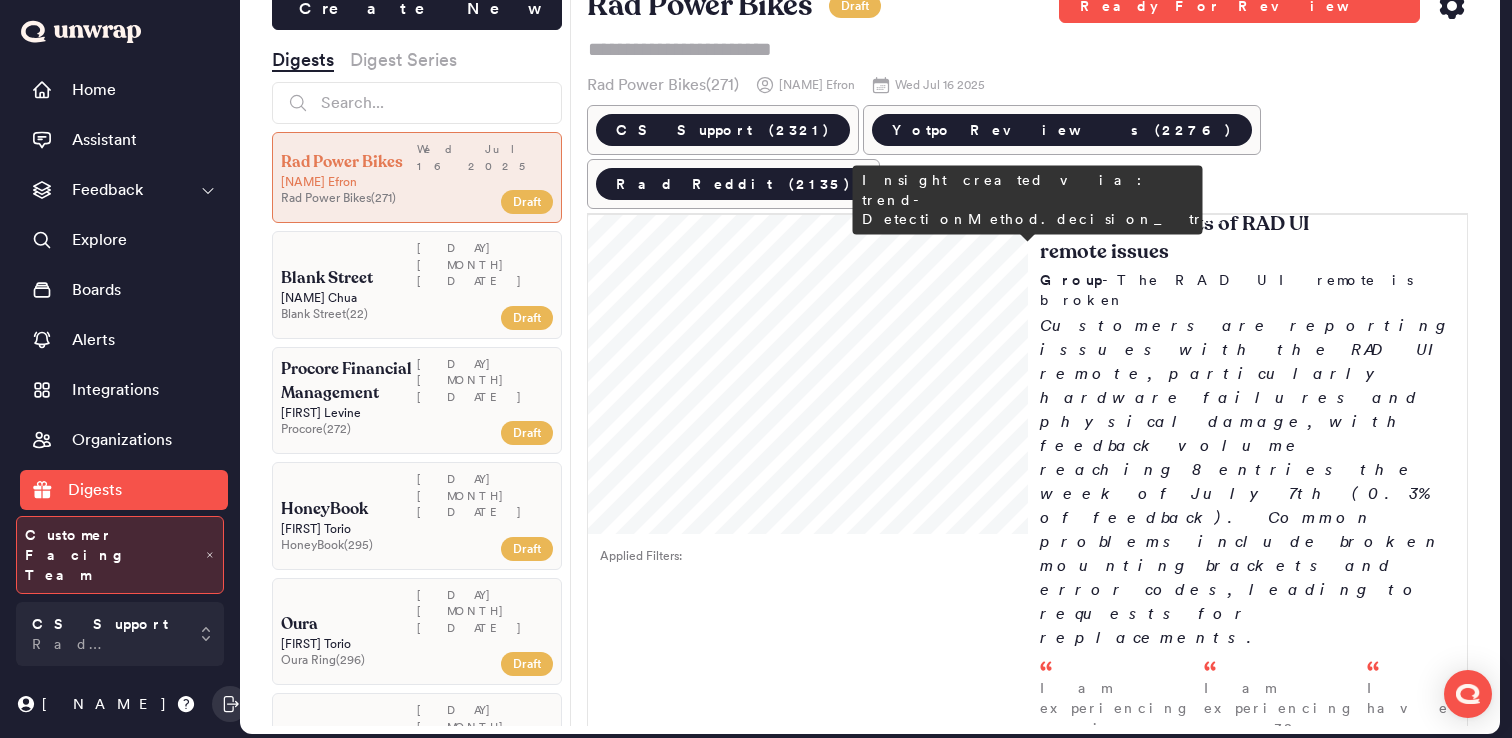 click on "I am unable to turn on my Rad bike, even after replacing the controller, and I have checked the battery voltage, fuses, and wiring connections without finding a...  -  Jul 10" at bounding box center [1107, 13096] 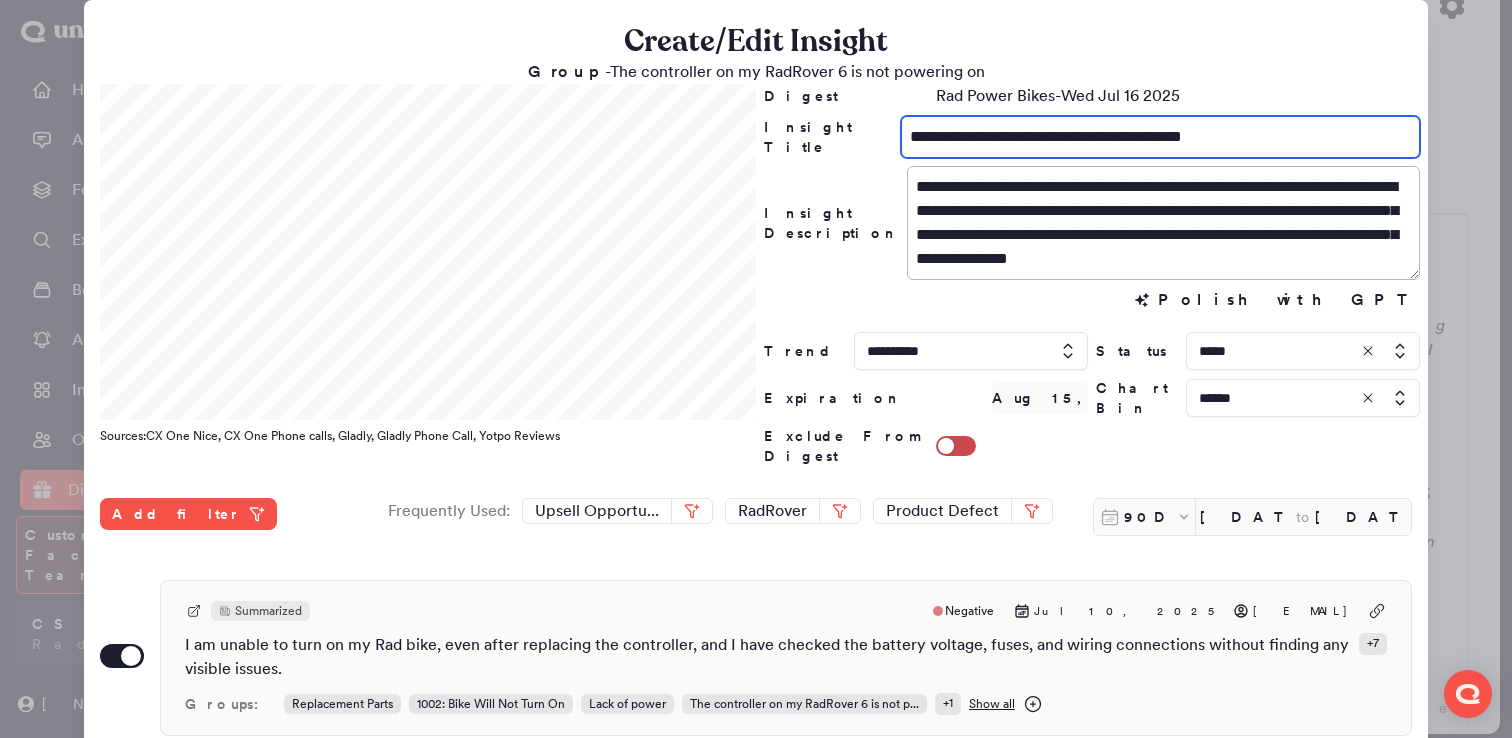 drag, startPoint x: 991, startPoint y: 133, endPoint x: 914, endPoint y: 141, distance: 77.41447 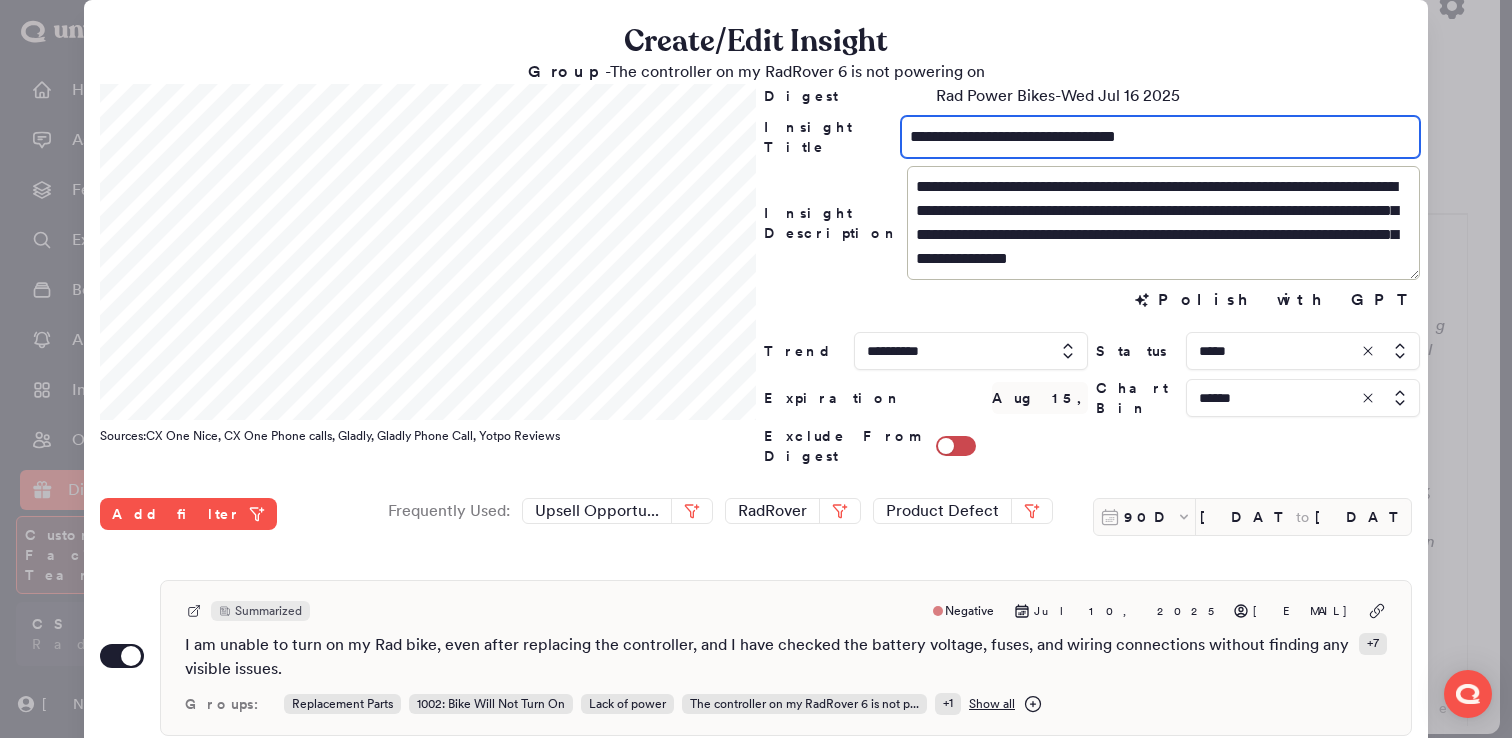 click on "**********" at bounding box center [1160, 137] 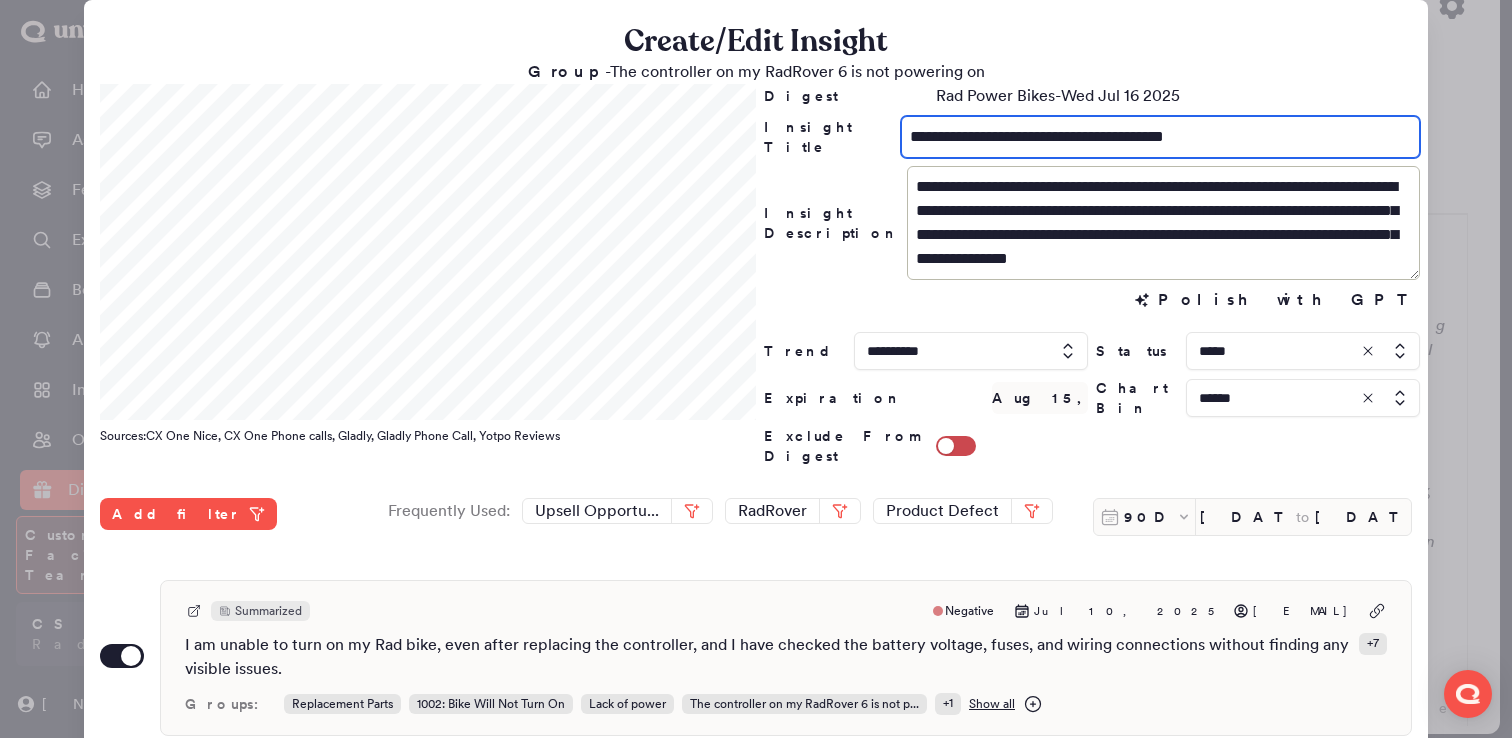 type on "**********" 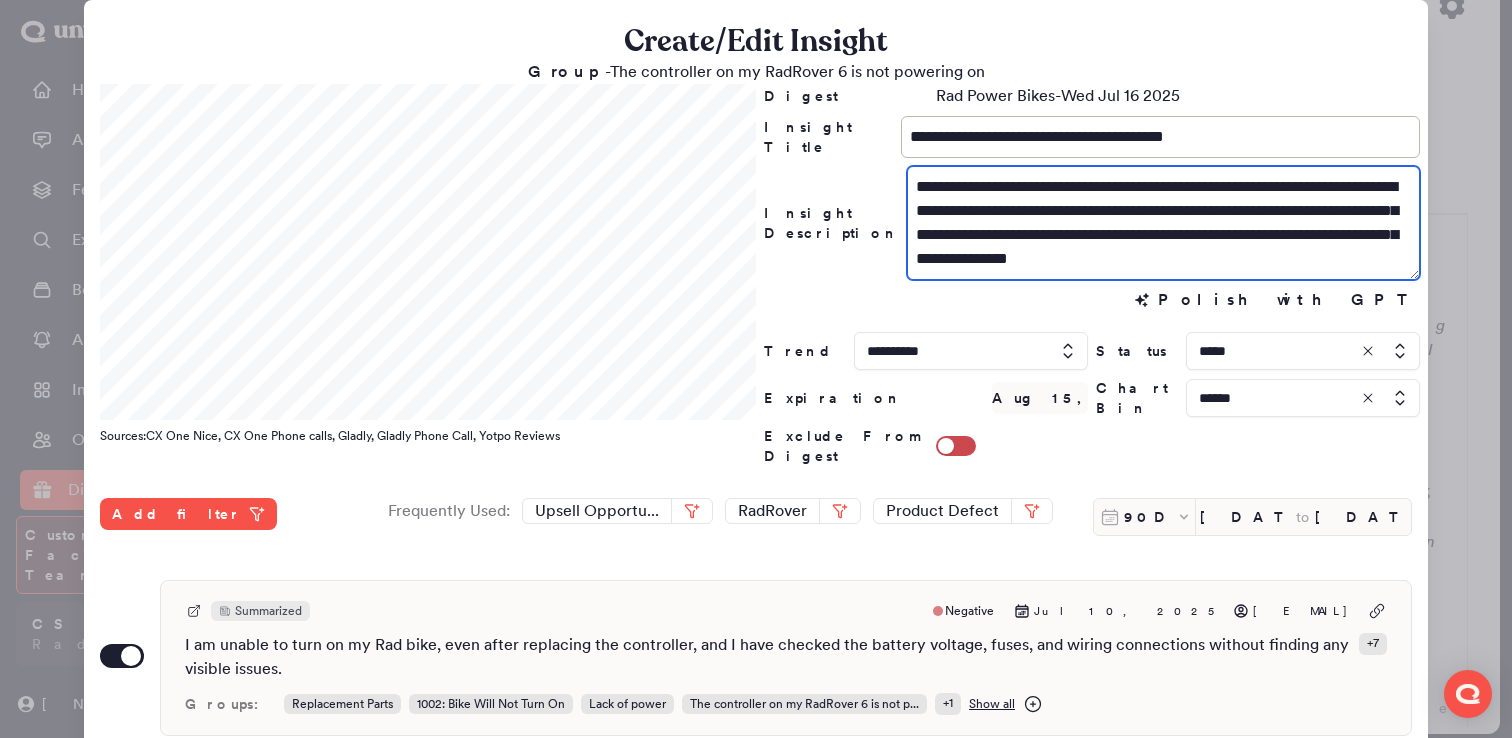 drag, startPoint x: 1240, startPoint y: 209, endPoint x: 1276, endPoint y: 209, distance: 36 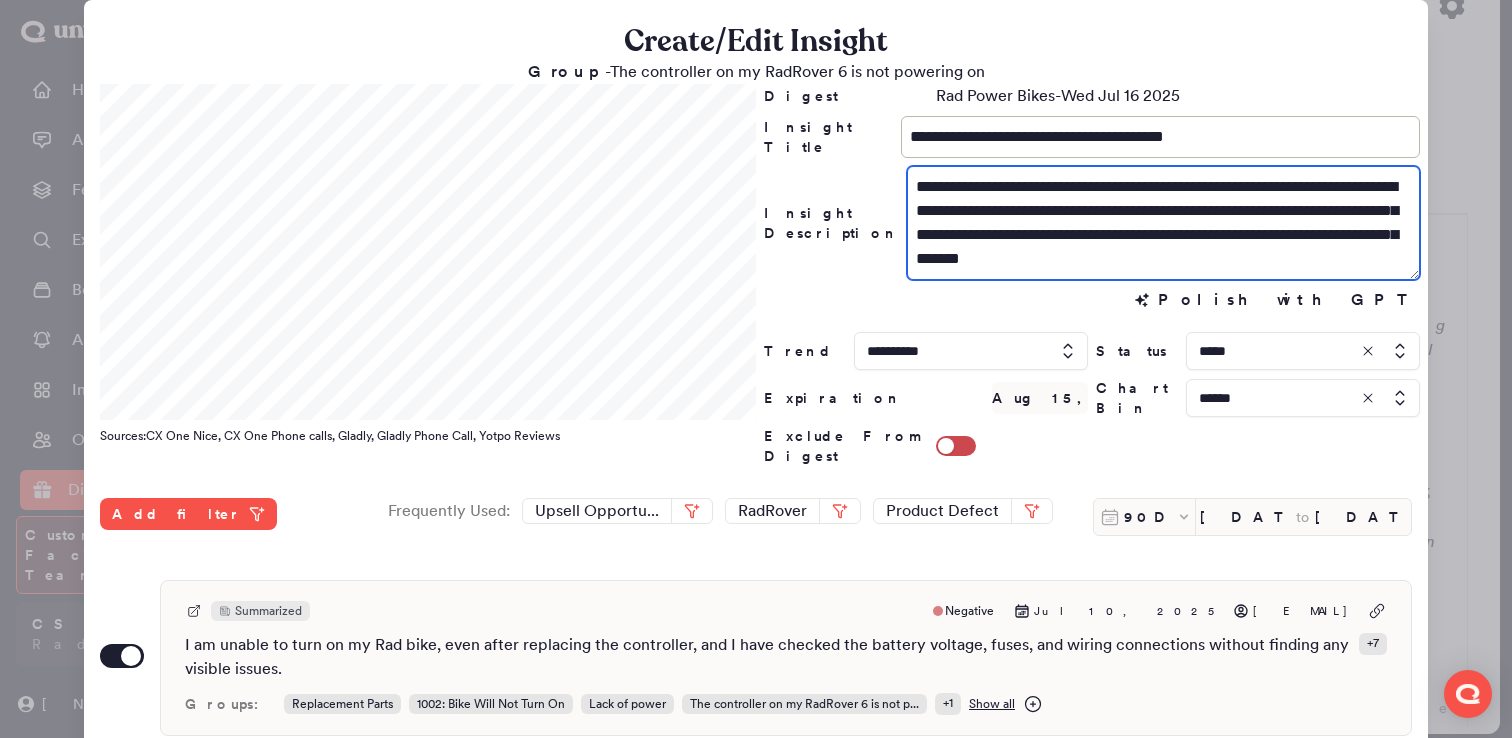 click on "**********" at bounding box center [1163, 223] 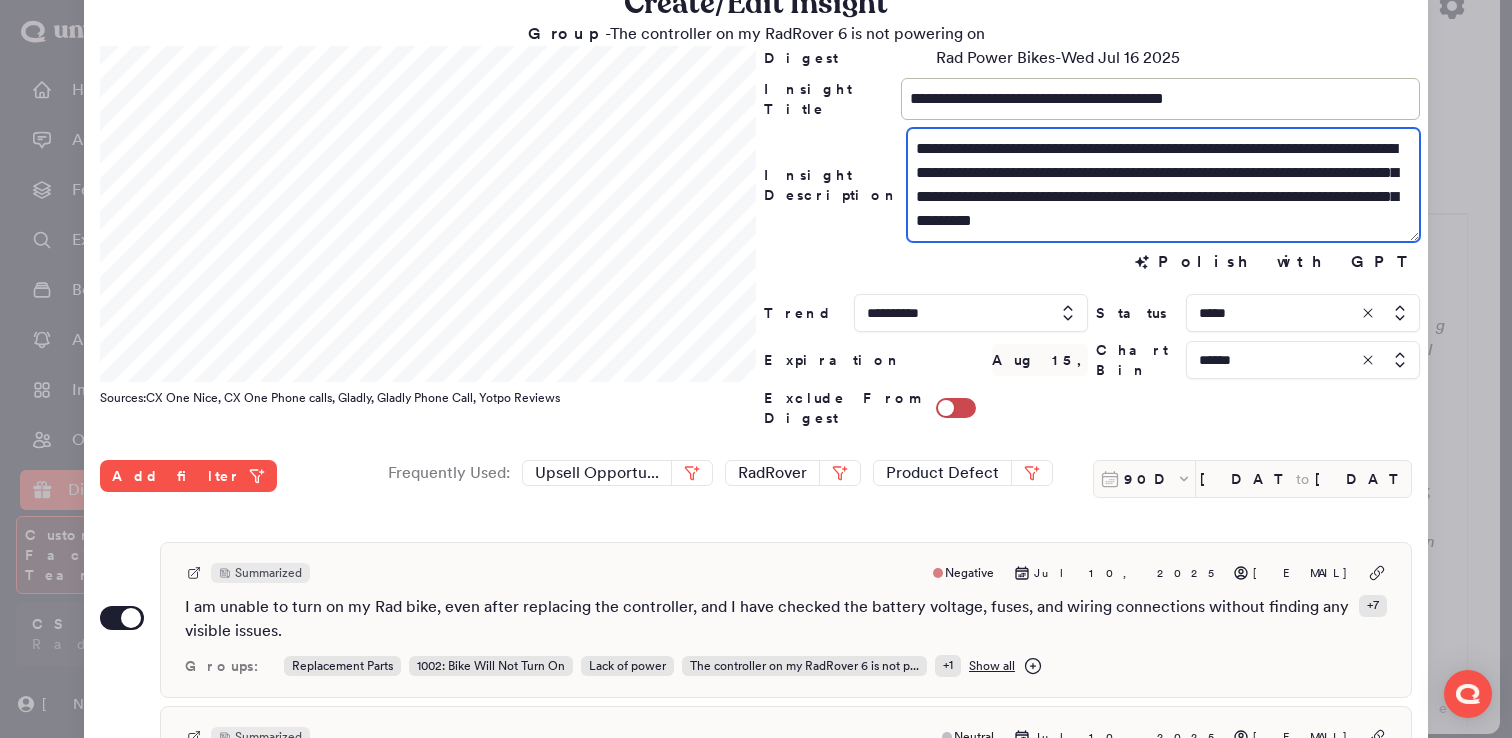 click on "**********" at bounding box center [1163, 185] 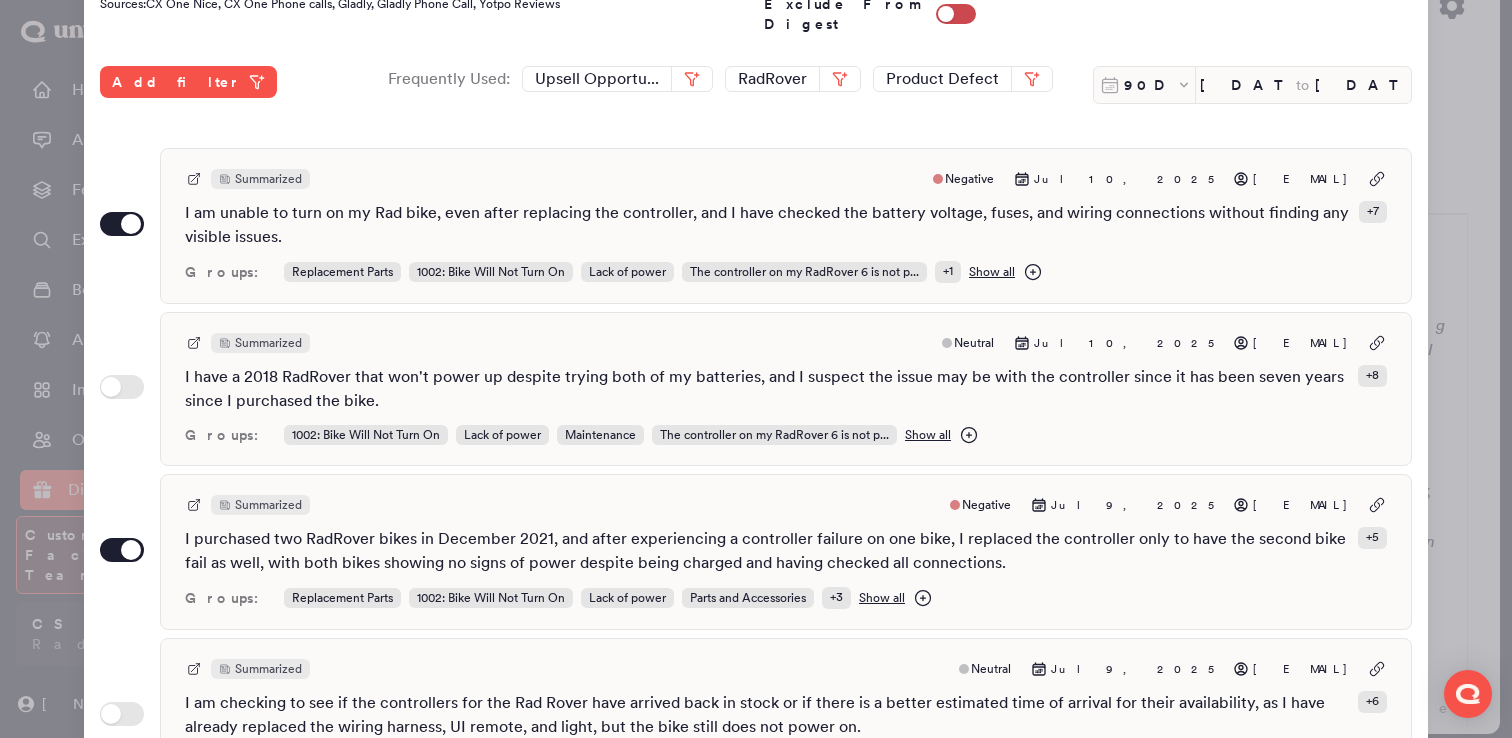 scroll, scrollTop: 590, scrollLeft: 0, axis: vertical 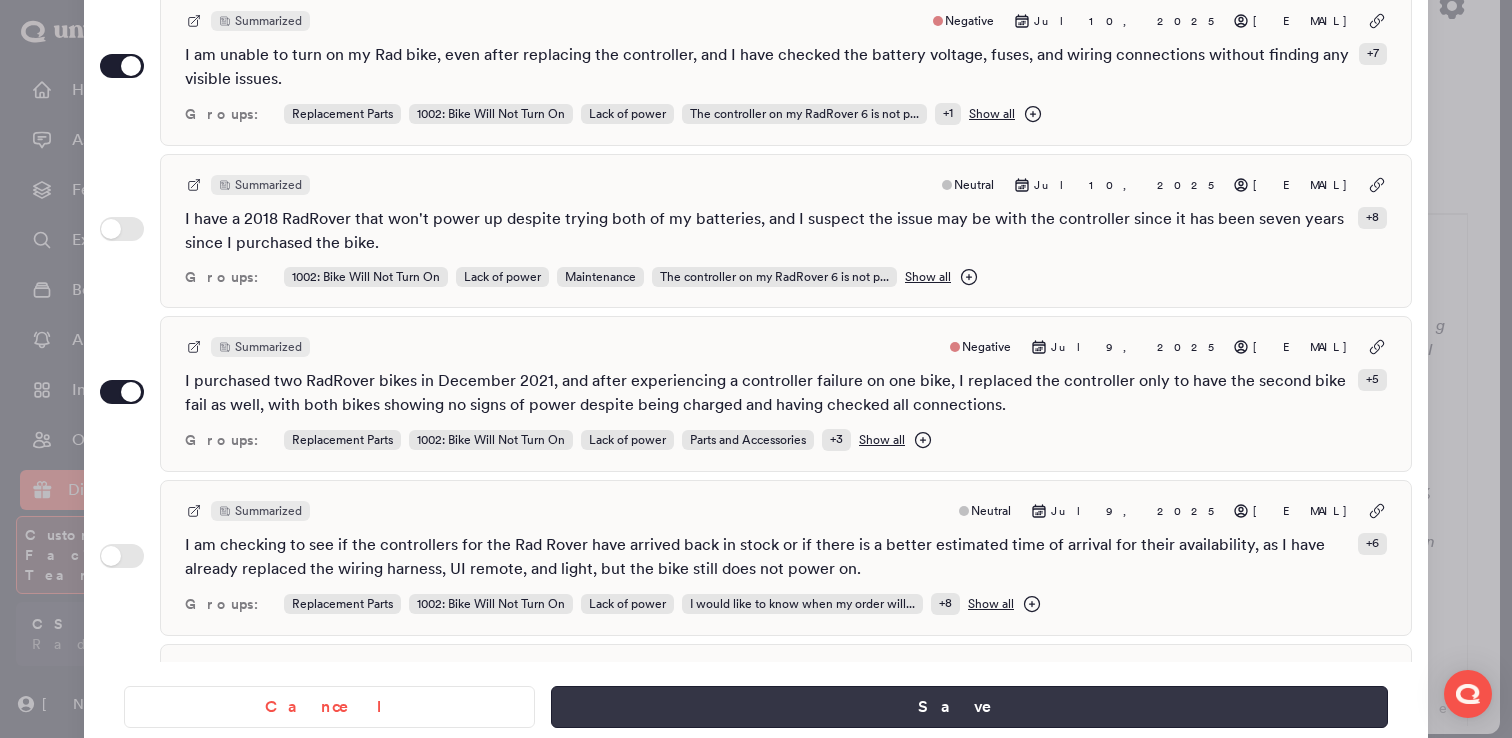 type on "**********" 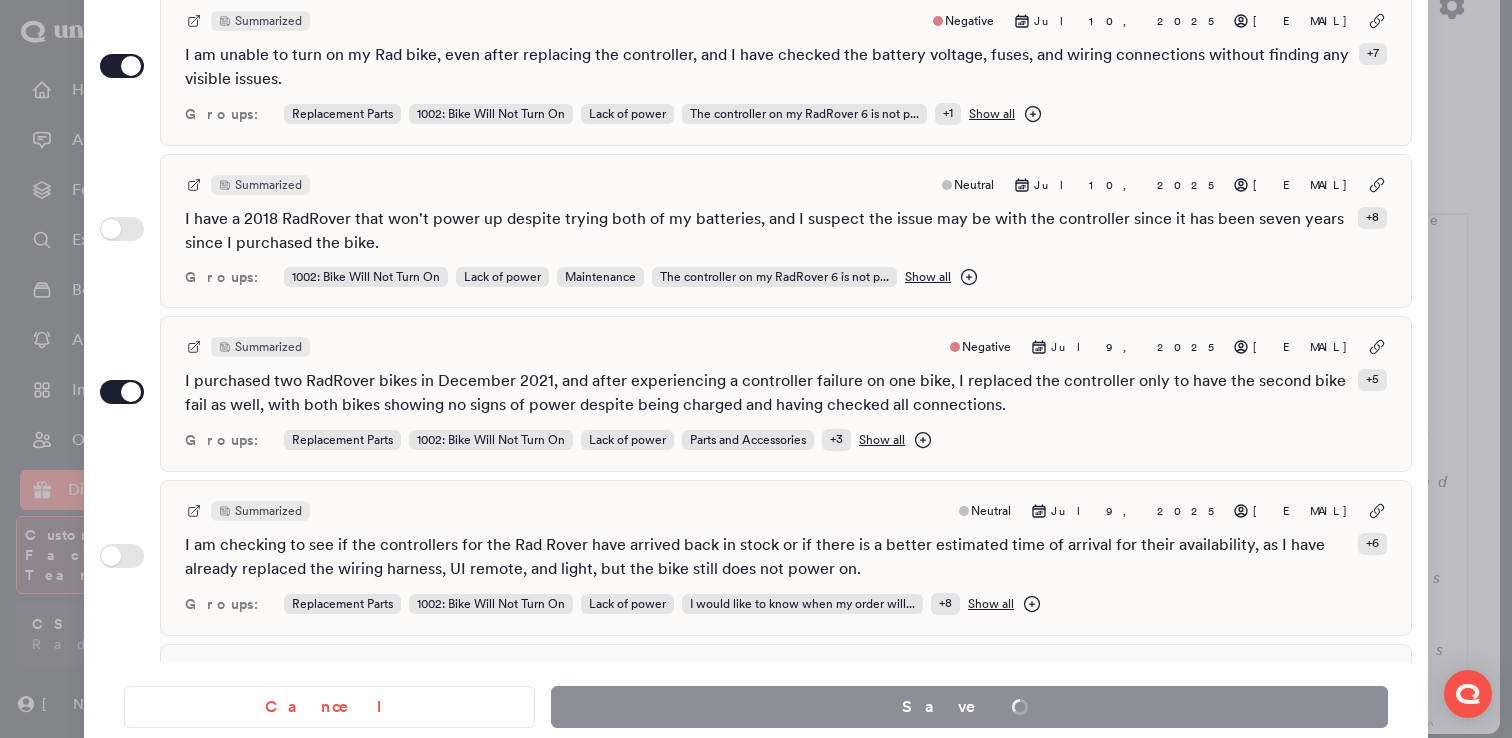 scroll, scrollTop: 14456, scrollLeft: 0, axis: vertical 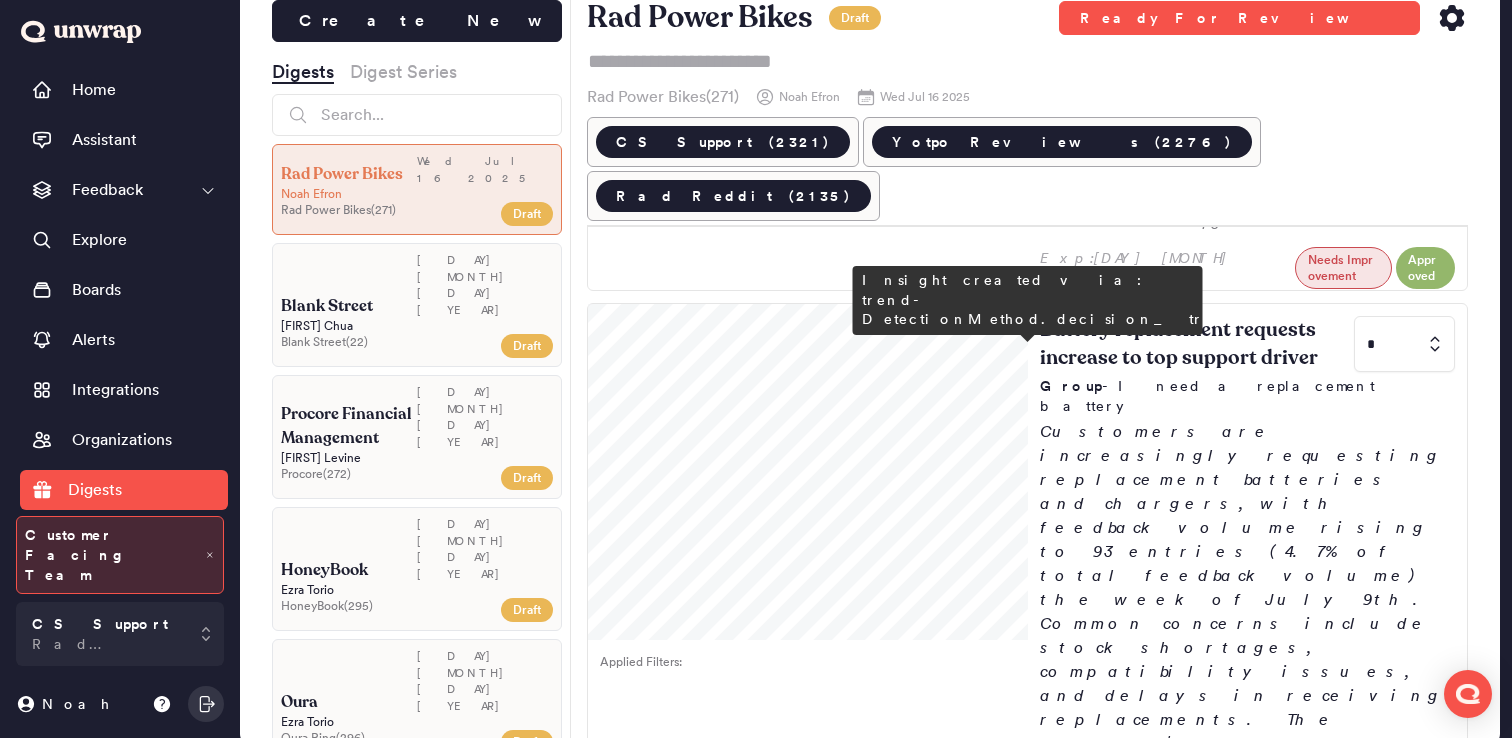 click on "Customers are reporting power-on issues with RadRover 6 models, with feedback volume dropping to 4 entries the week of July 9th (0.2% of feedback). Customers frequently mention controller failures and the need for replacements as key concerns." at bounding box center [1248, 2580] 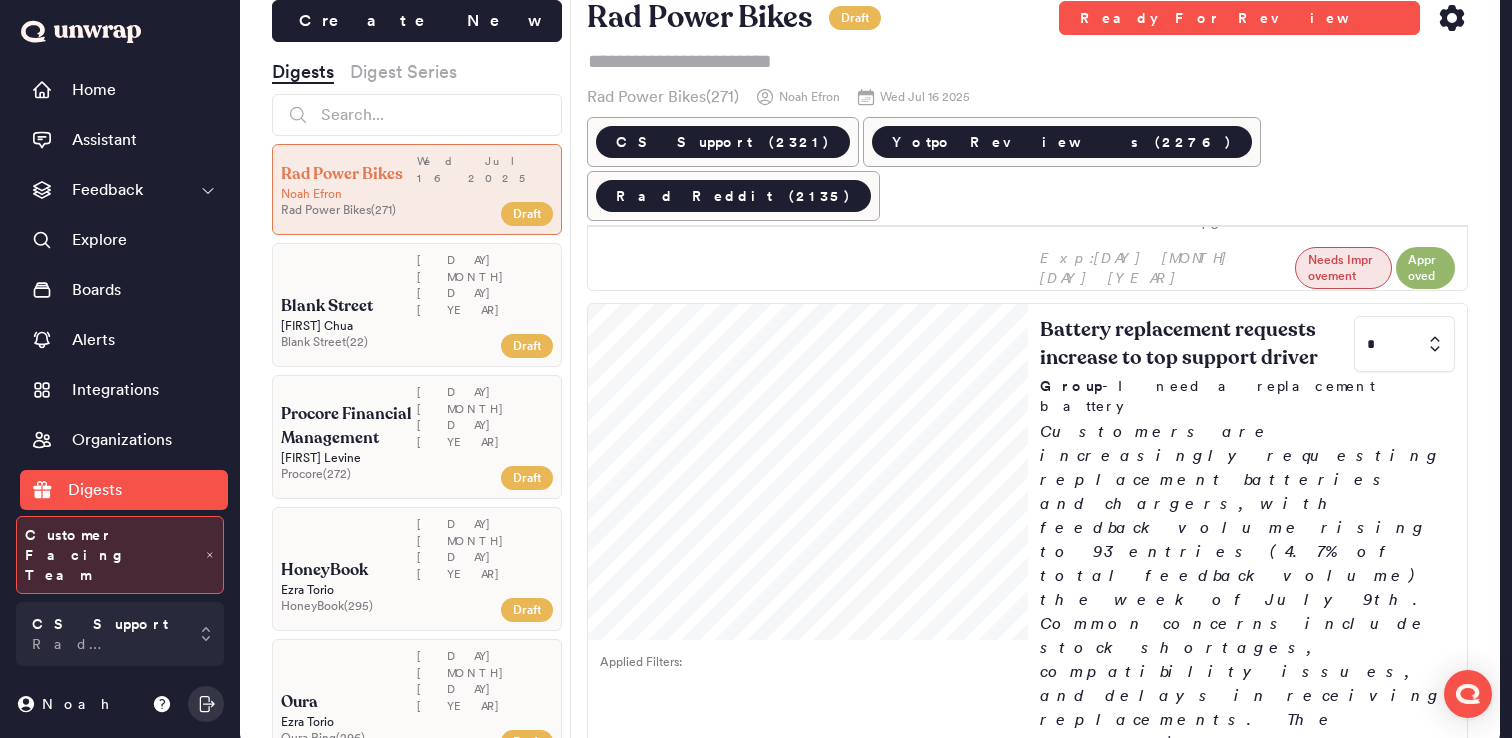 click on "4" at bounding box center (1400, 2599) 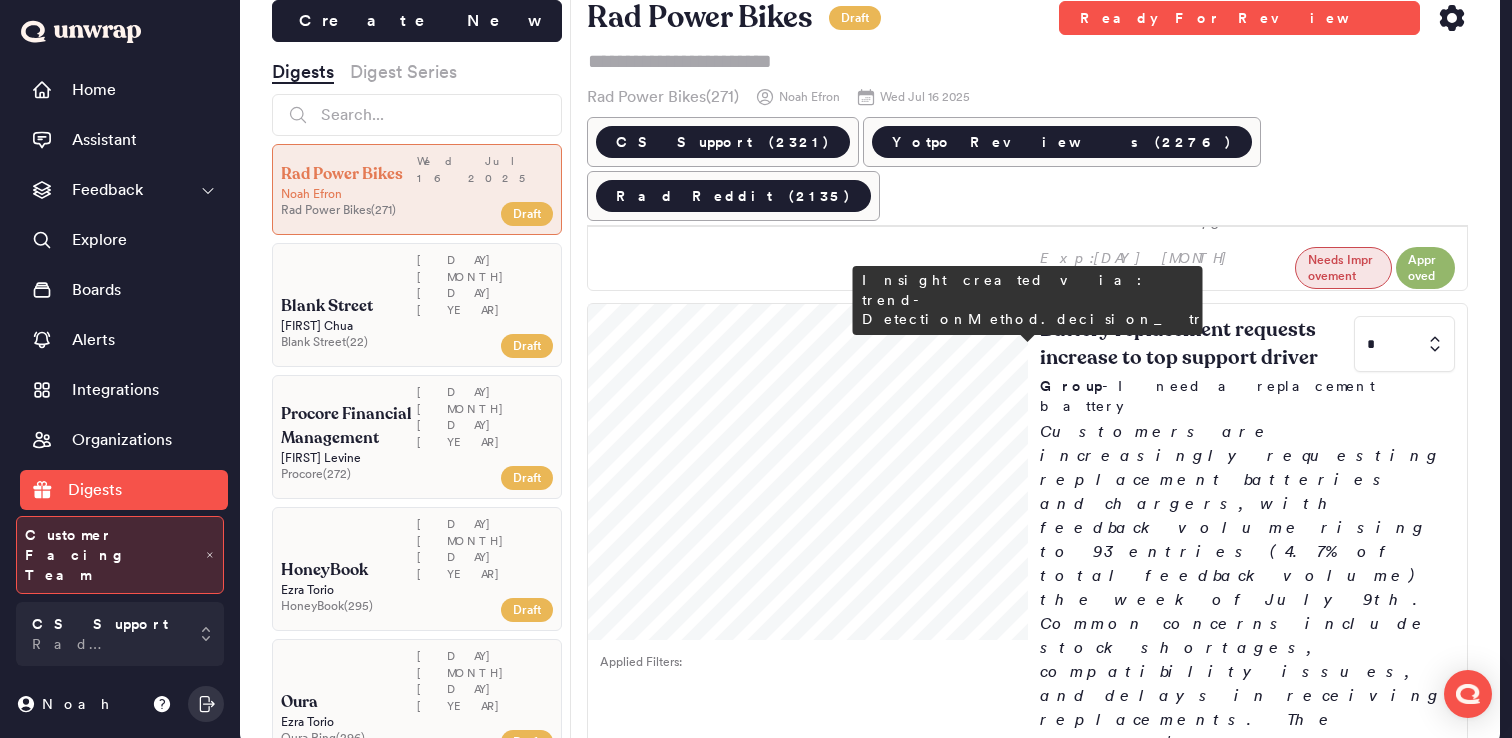 type on "*" 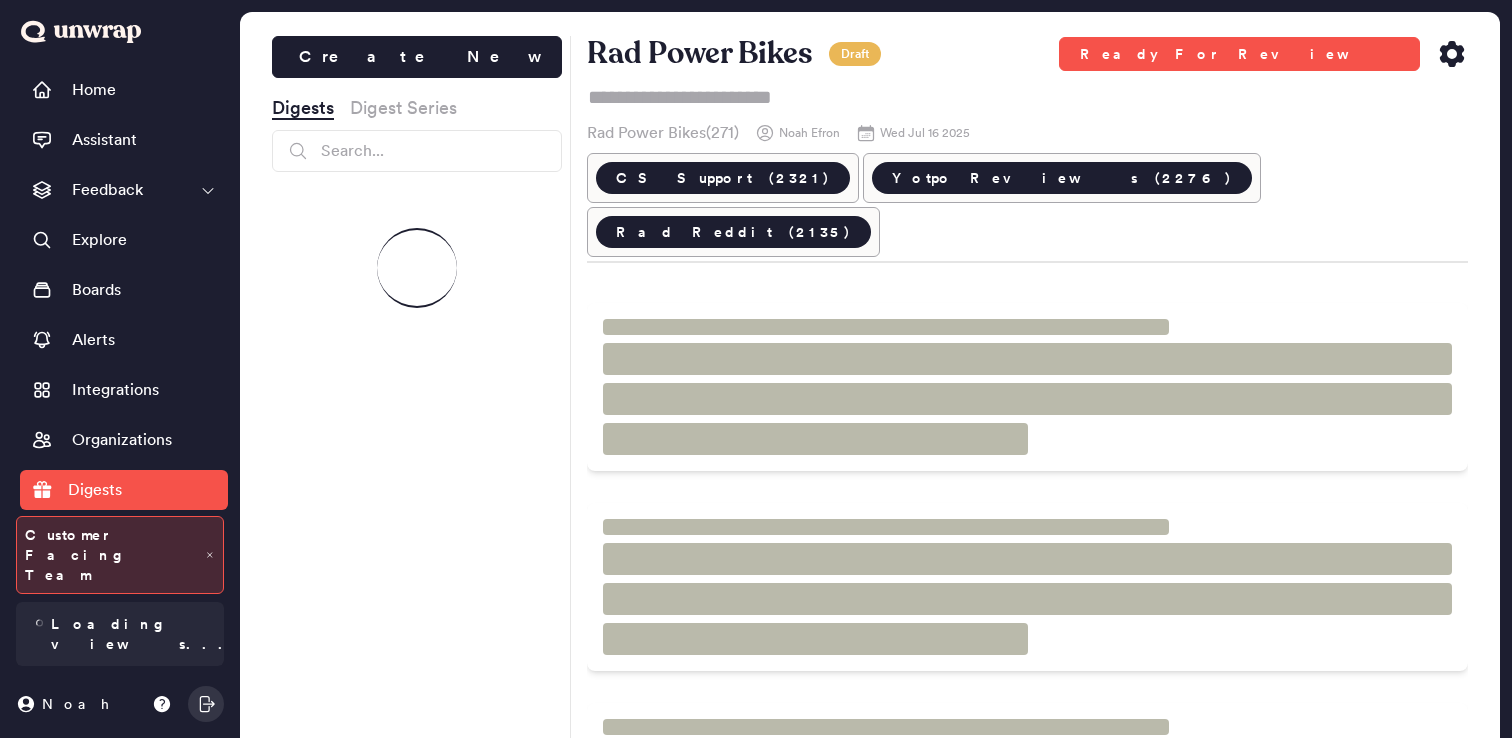 scroll, scrollTop: 25, scrollLeft: 0, axis: vertical 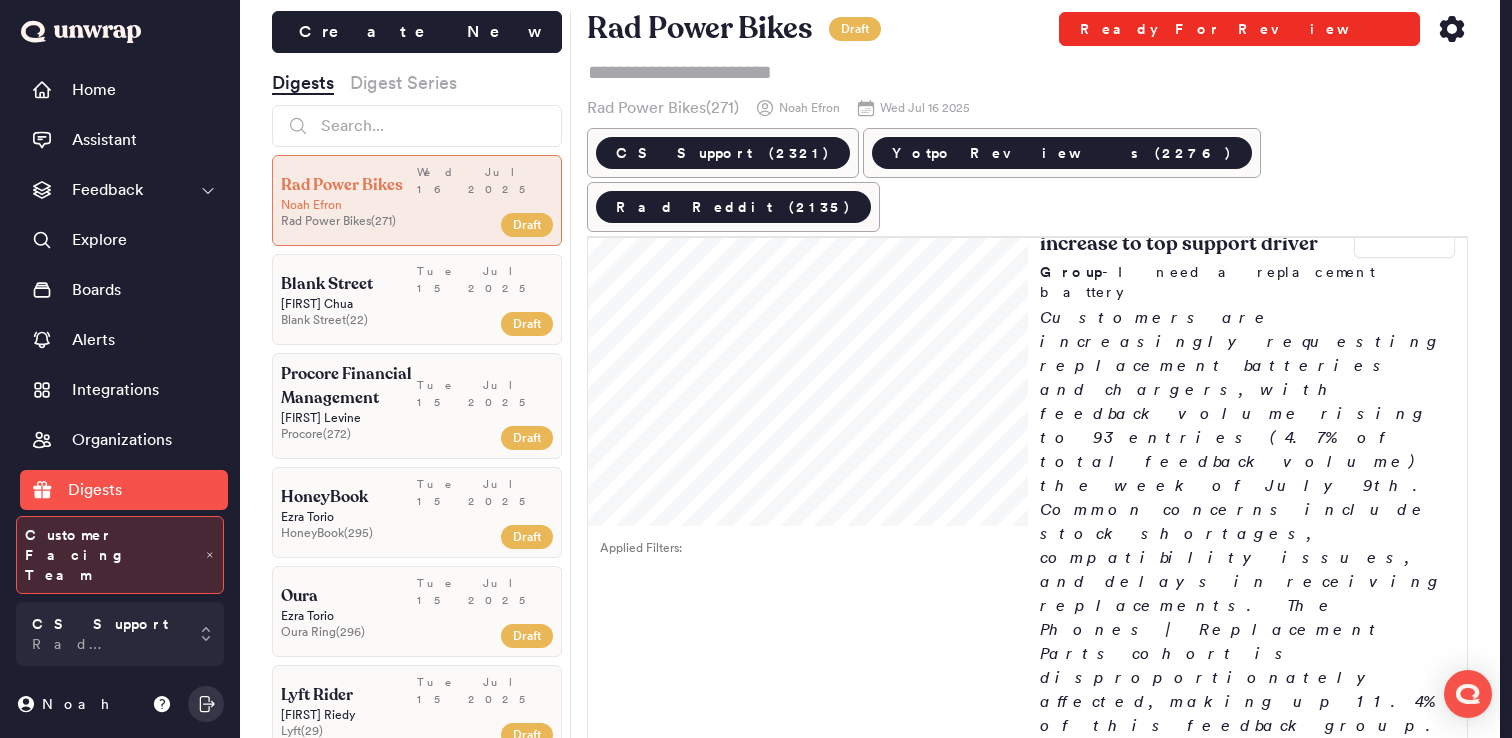 click on "Ready For Review" at bounding box center (1239, 29) 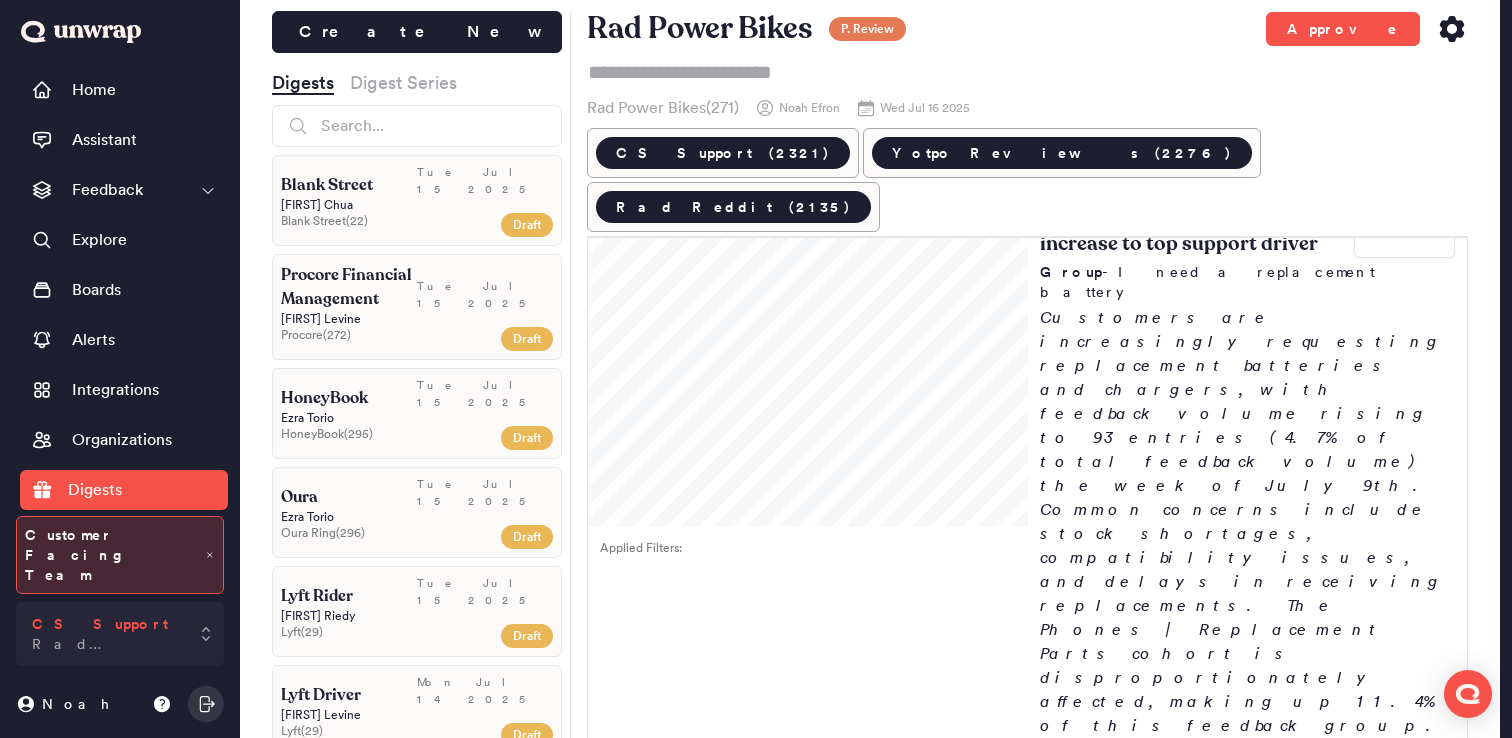 click on "CS Support Rad Power Bikes" at bounding box center [120, 634] 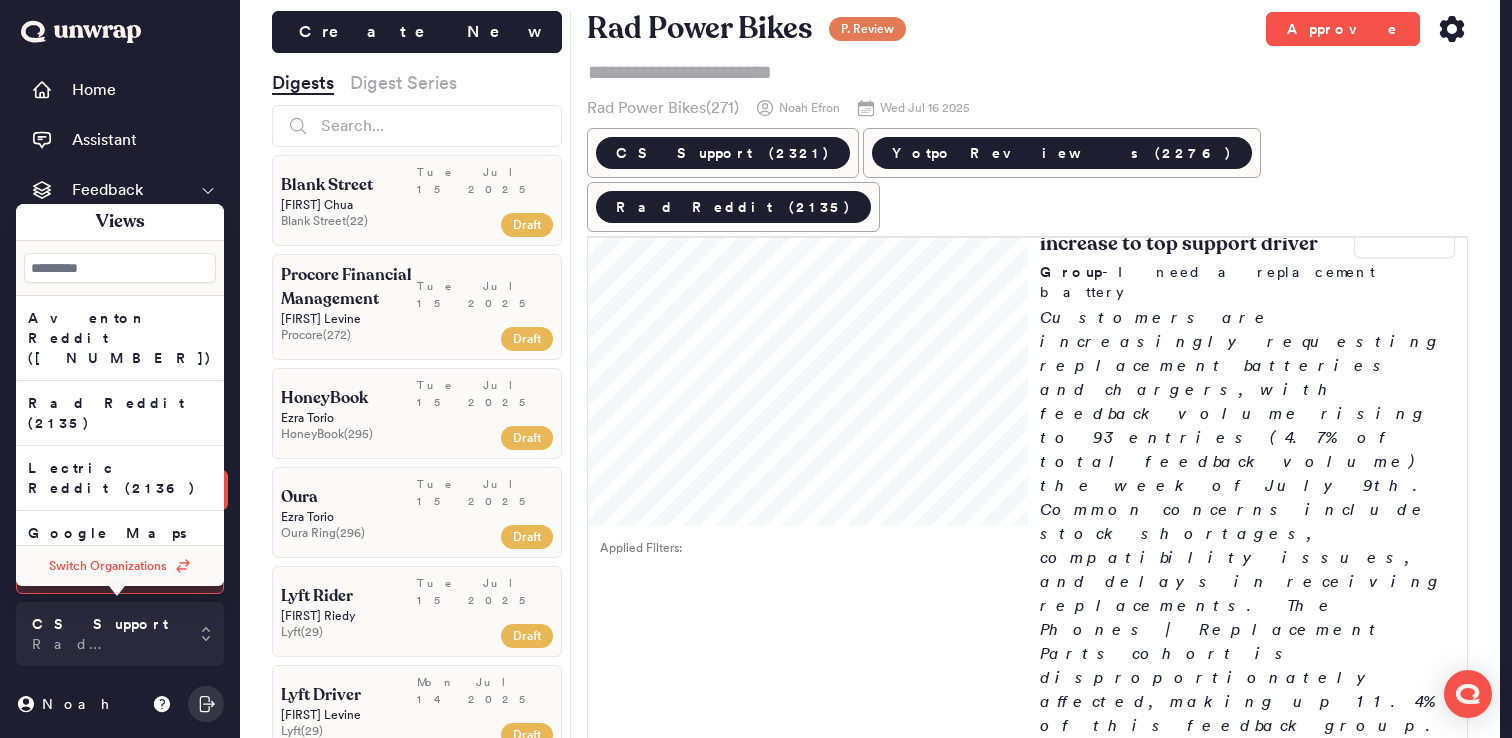 click at bounding box center [120, 268] 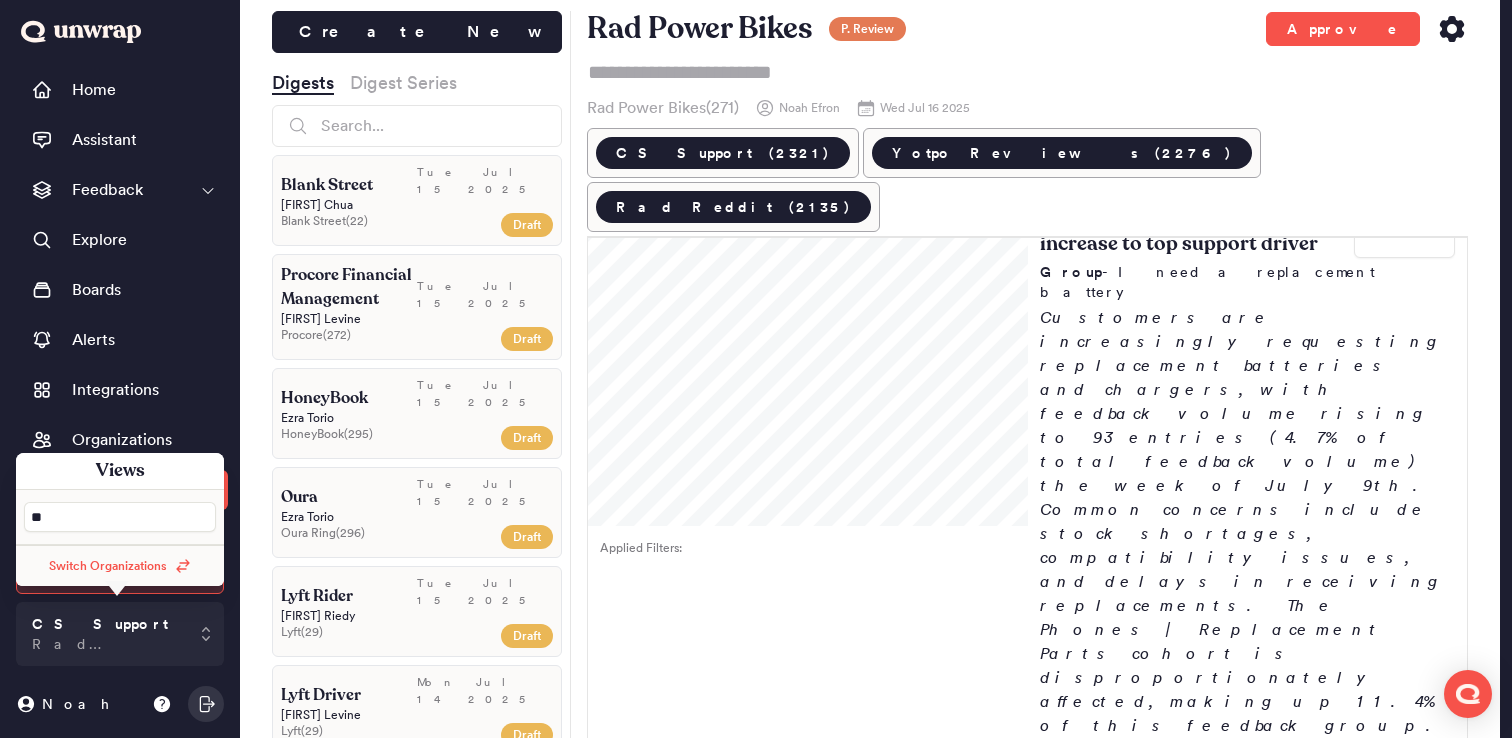 type on "**" 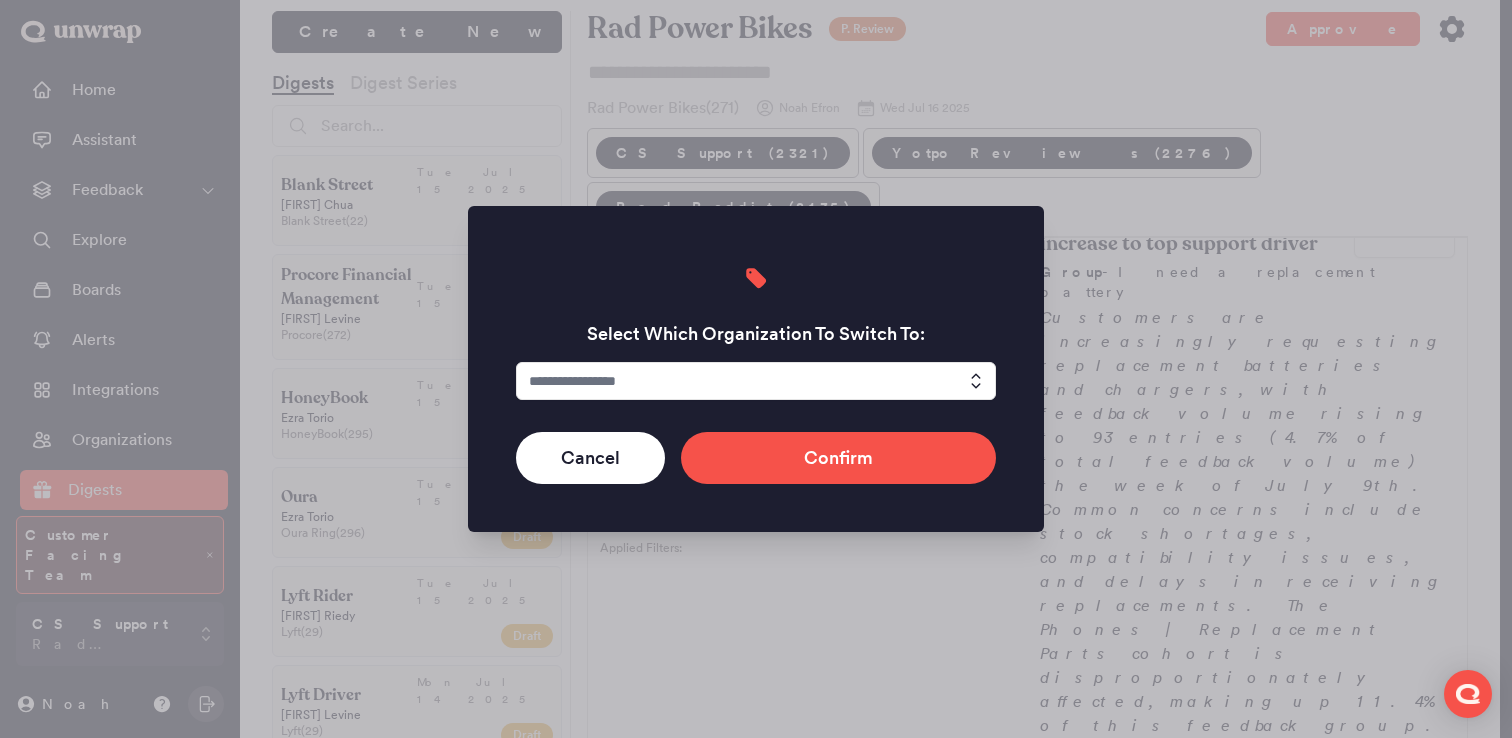 click at bounding box center (756, 381) 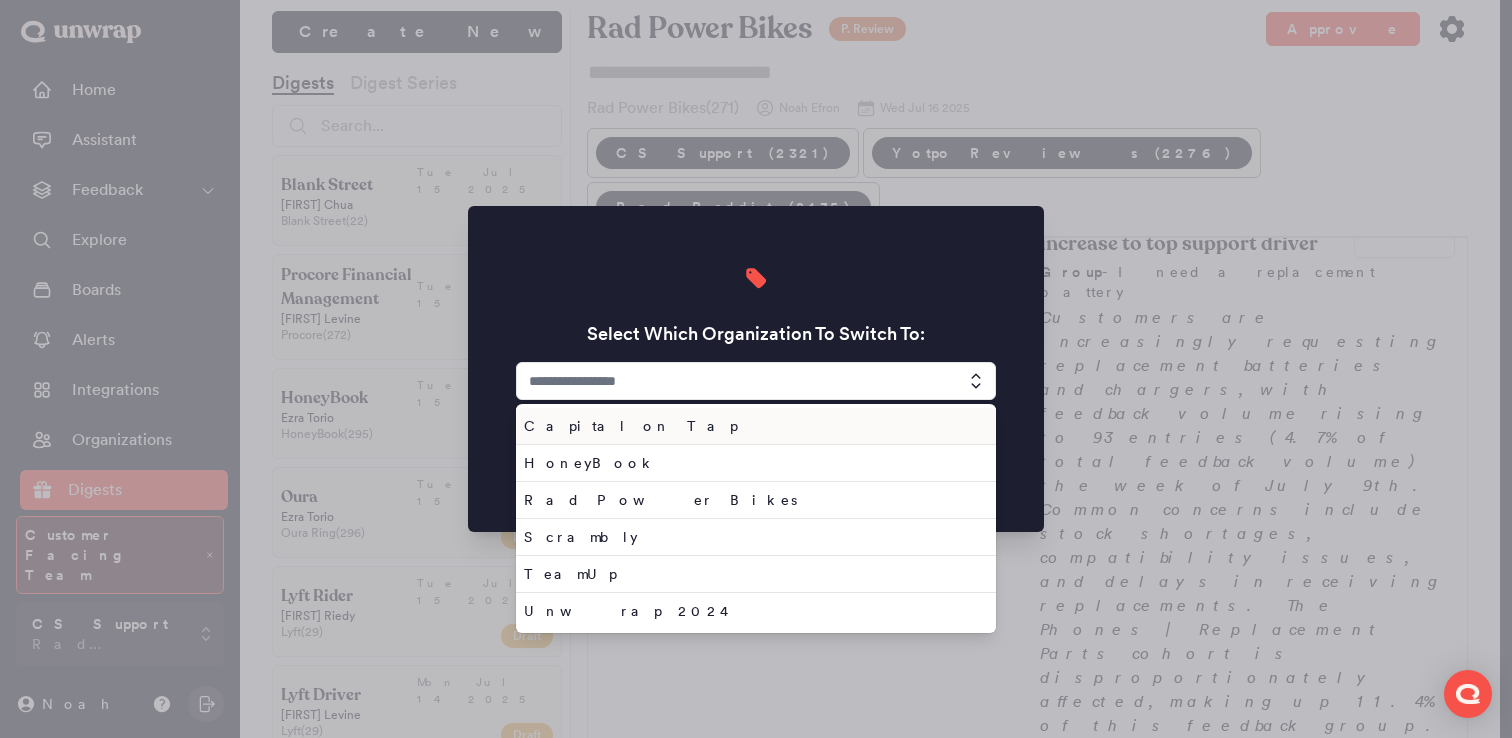 click on "Capital on Tap" at bounding box center (752, 426) 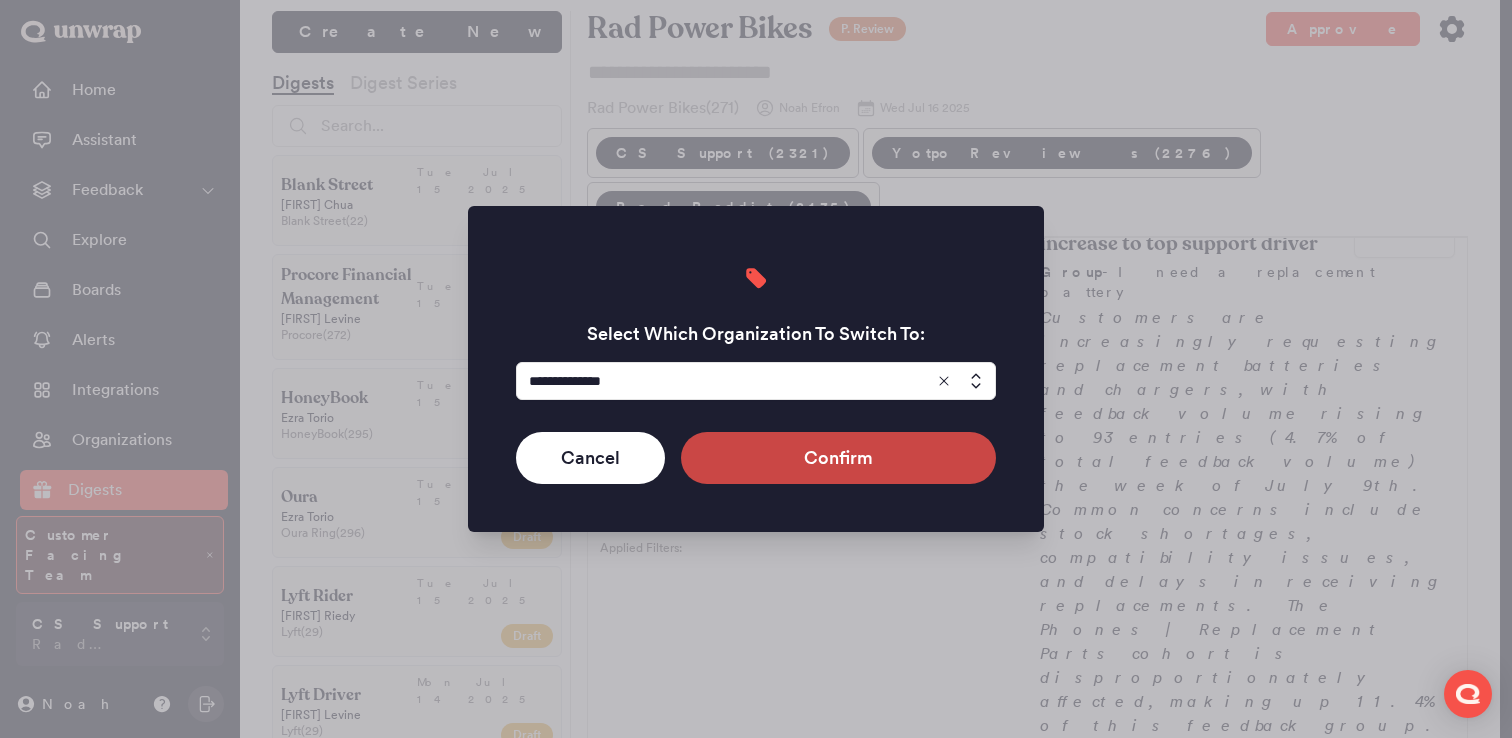 click on "Confirm" at bounding box center [838, 458] 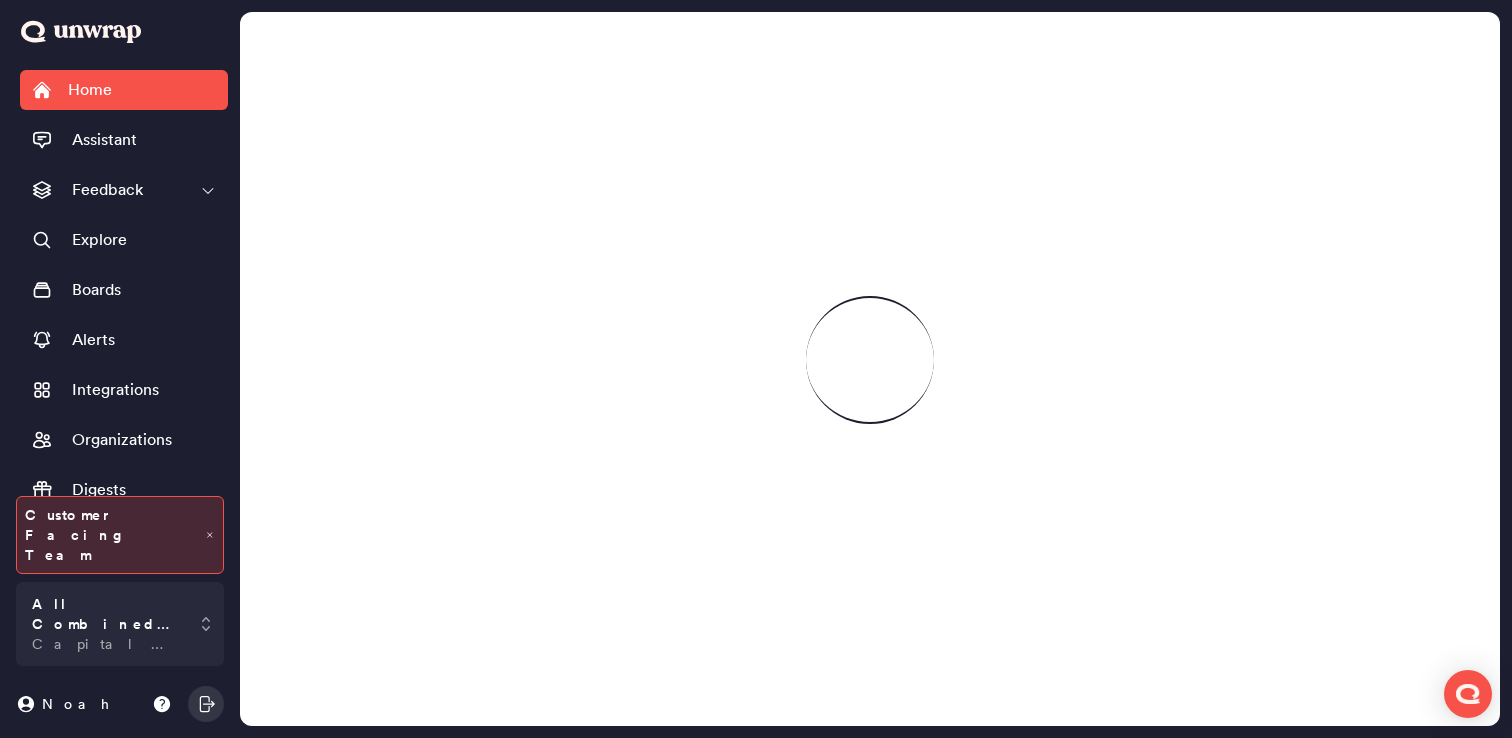 scroll, scrollTop: 0, scrollLeft: 0, axis: both 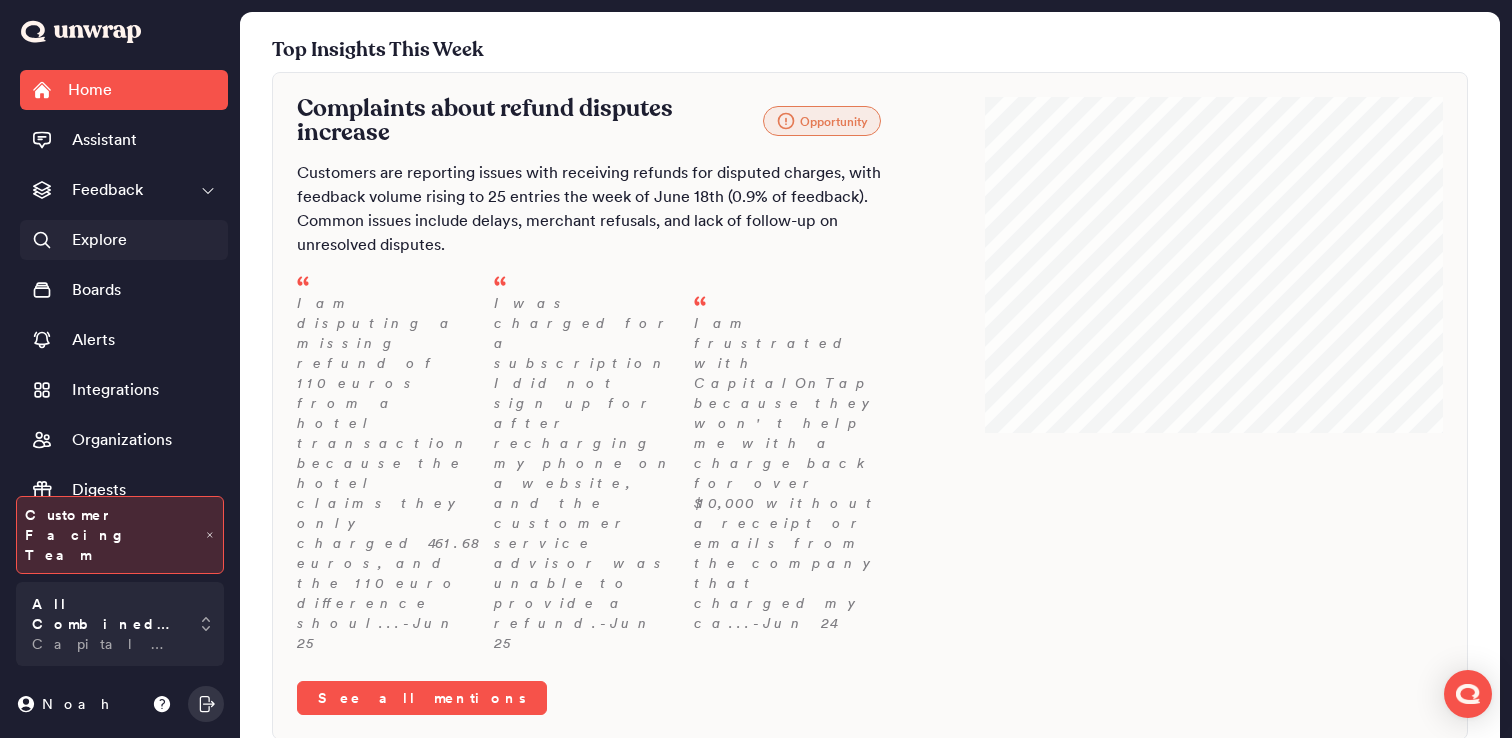 click on "Explore" at bounding box center [124, 240] 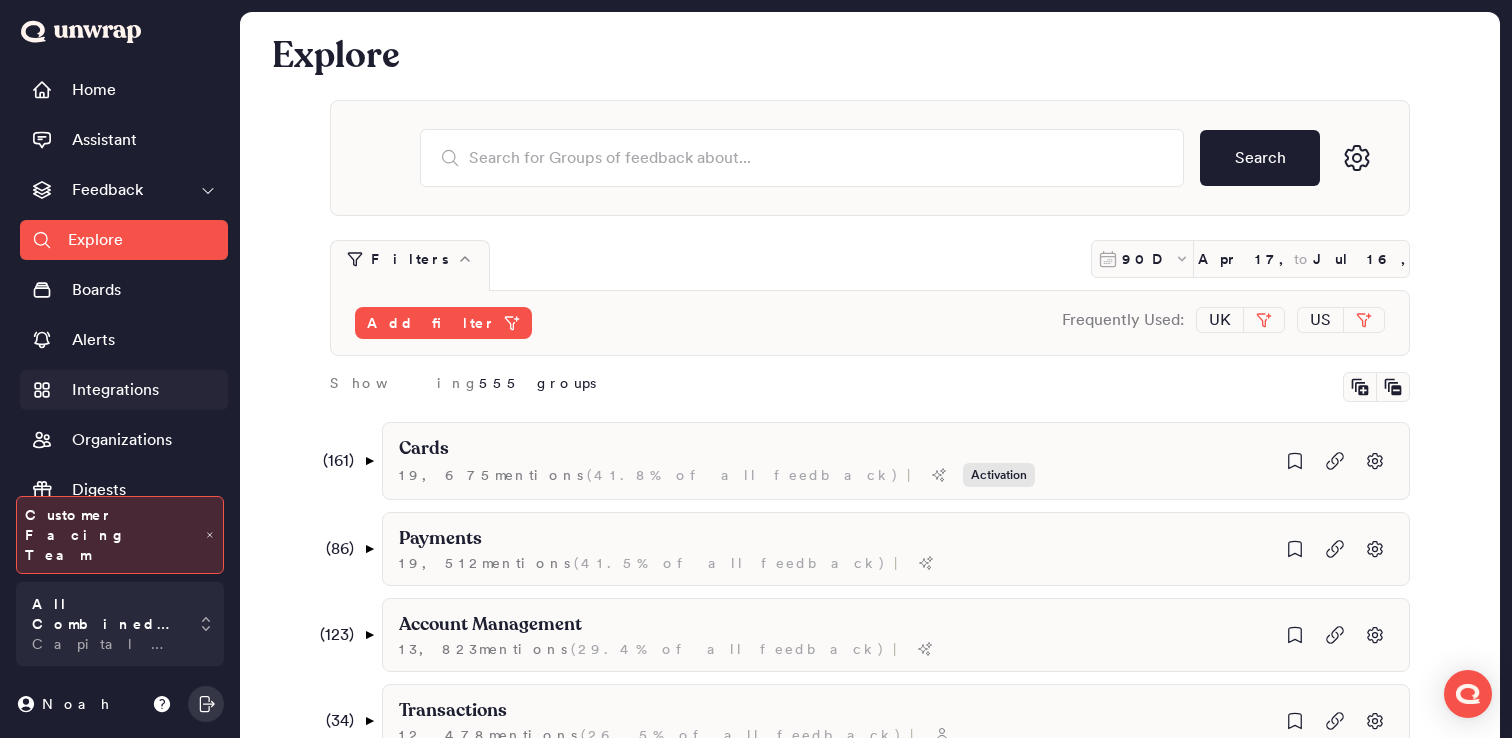 click on "Integrations" at bounding box center [115, 390] 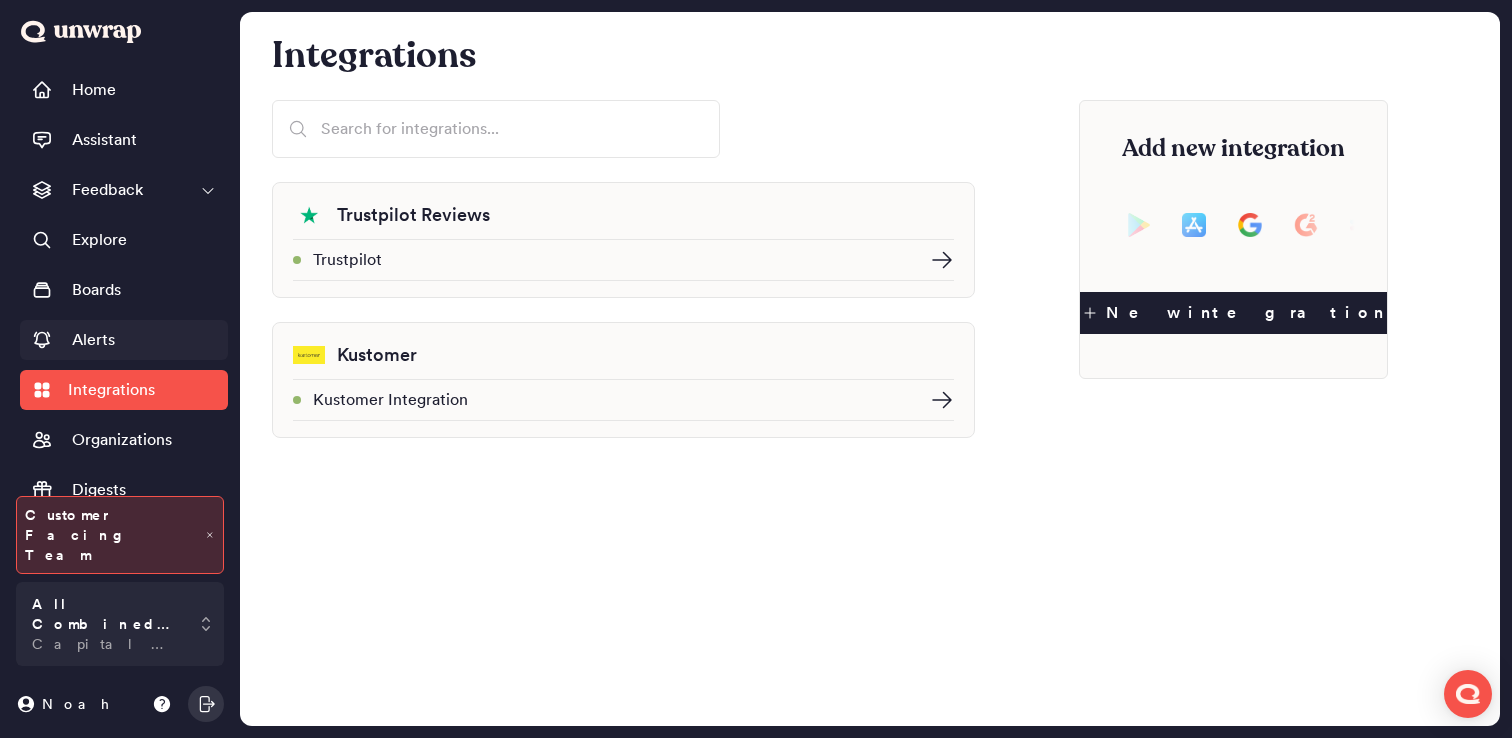 click on "Alerts" at bounding box center (124, 340) 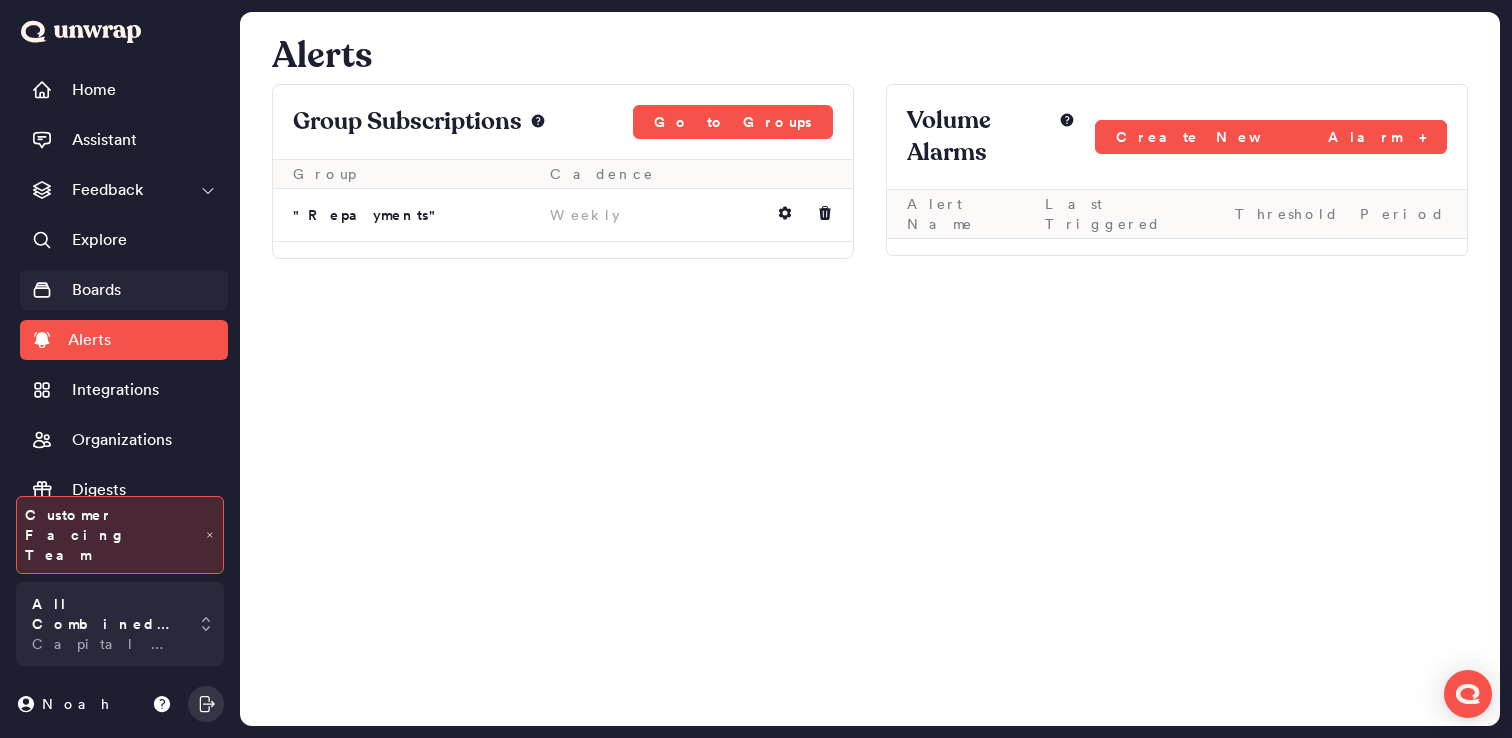 click on "Boards" at bounding box center (124, 290) 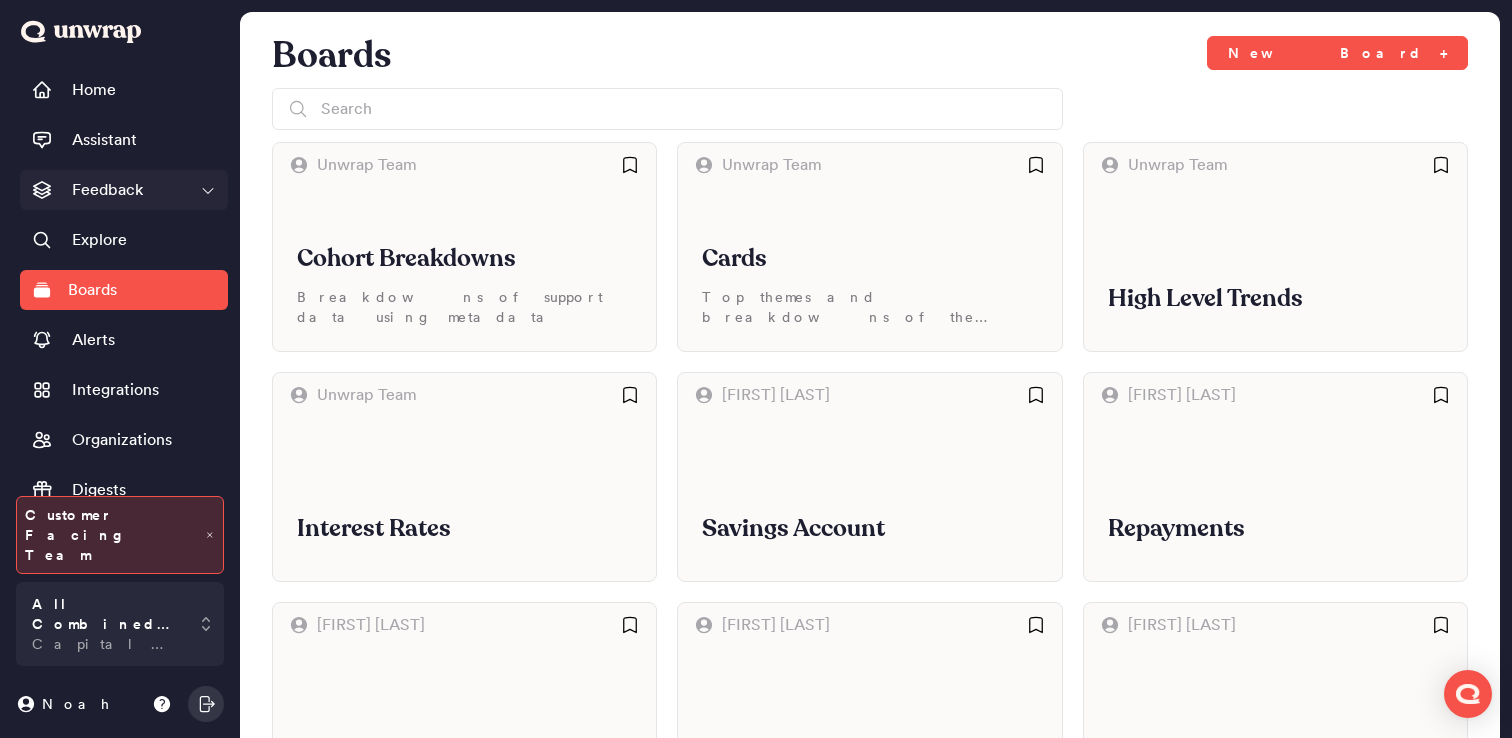 click 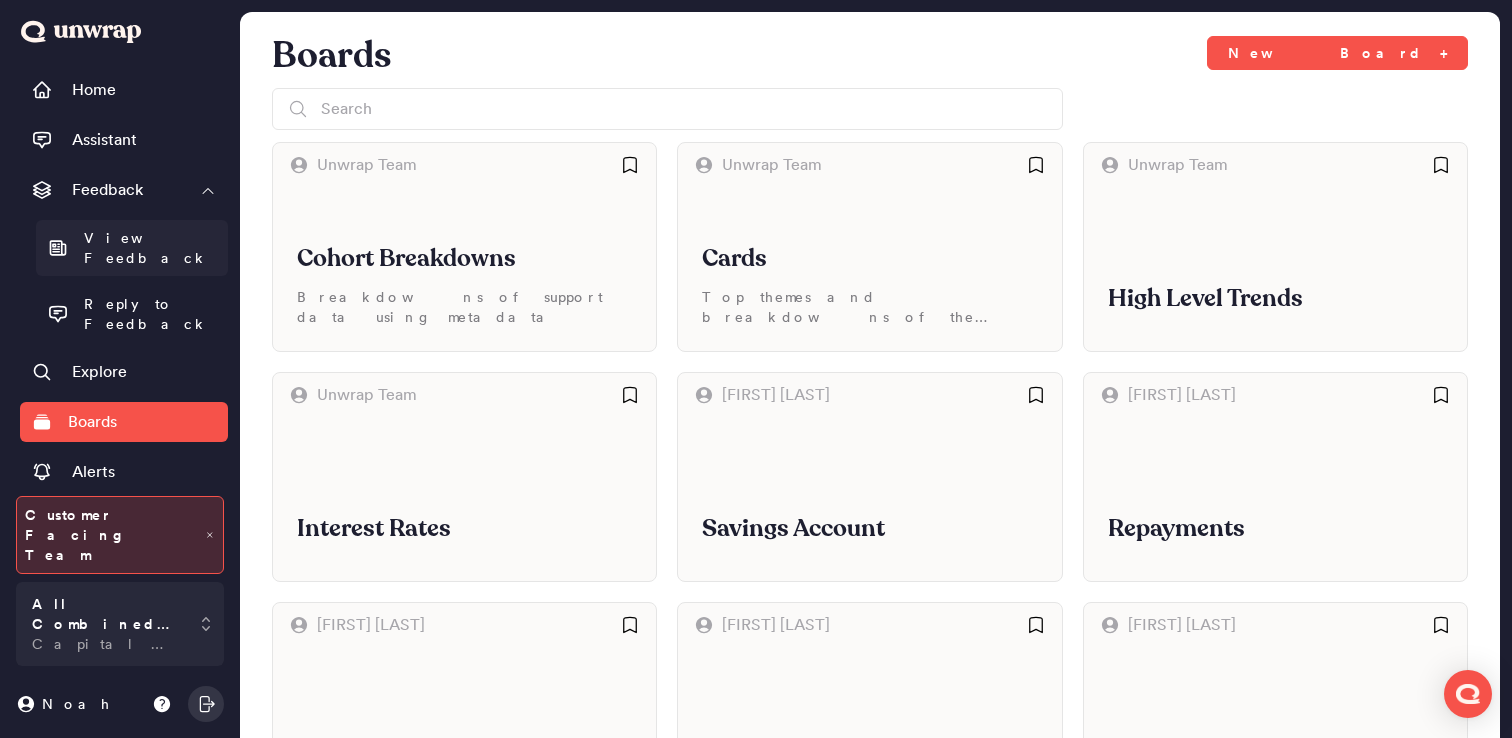 click on "View Feedback" at bounding box center [150, 248] 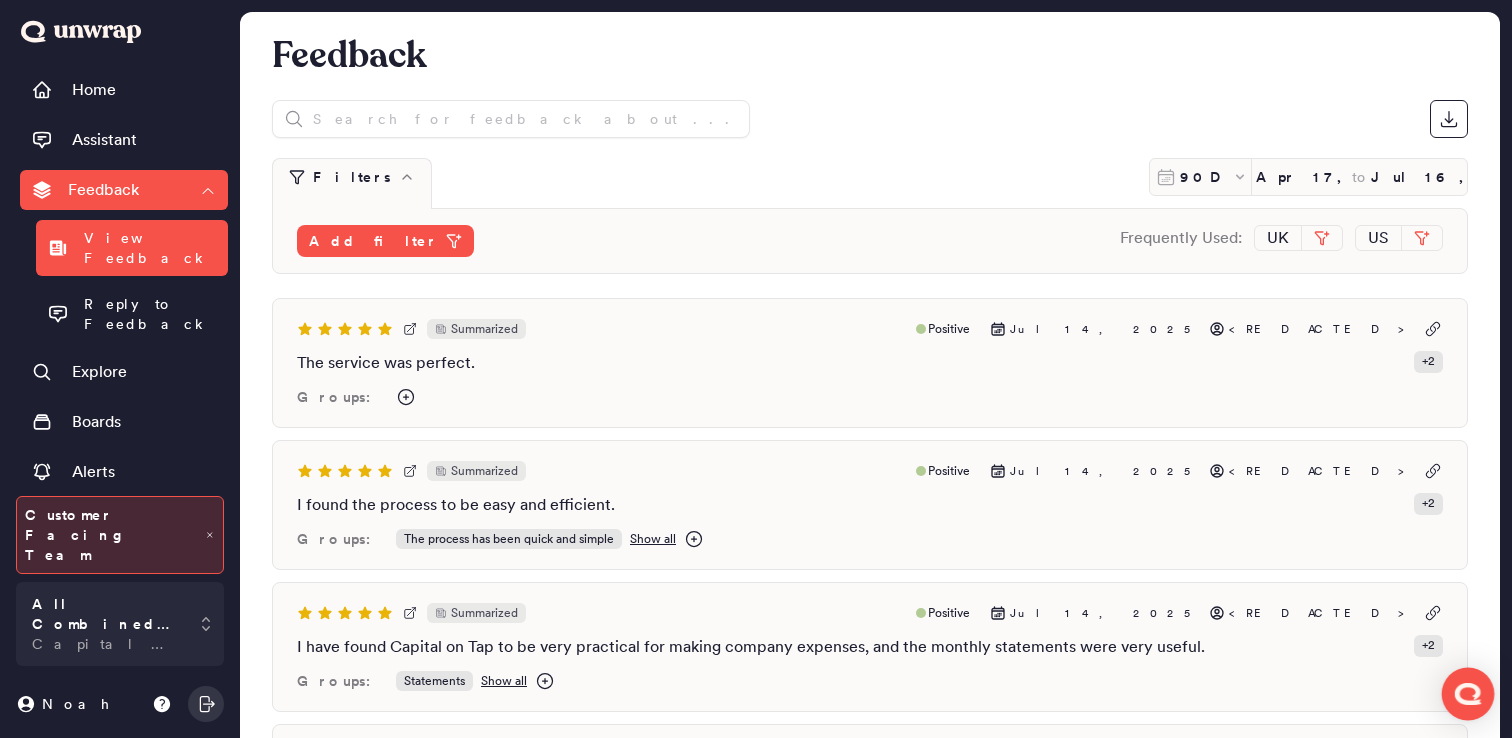 click at bounding box center (1468, 693) 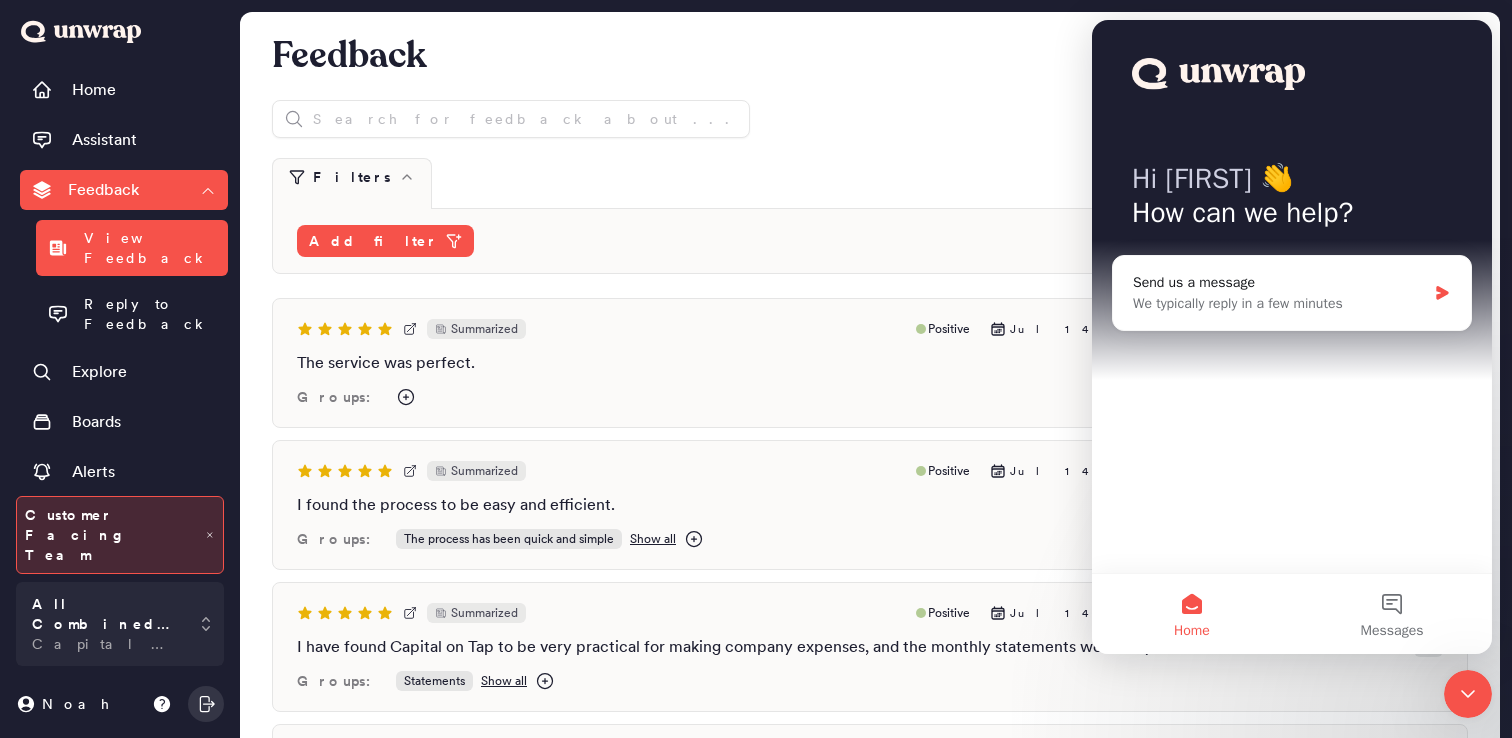 scroll, scrollTop: 0, scrollLeft: 0, axis: both 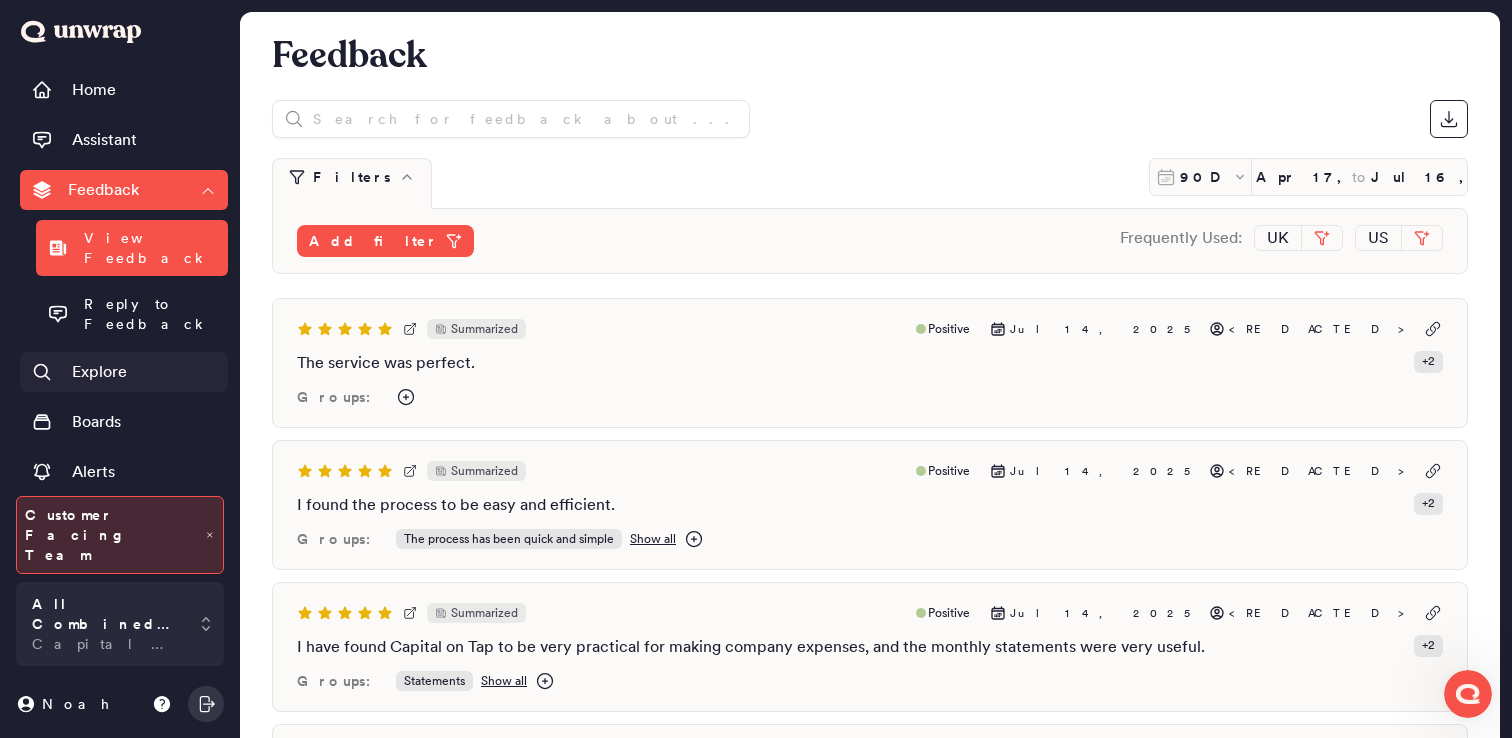 click on "Explore" at bounding box center [99, 372] 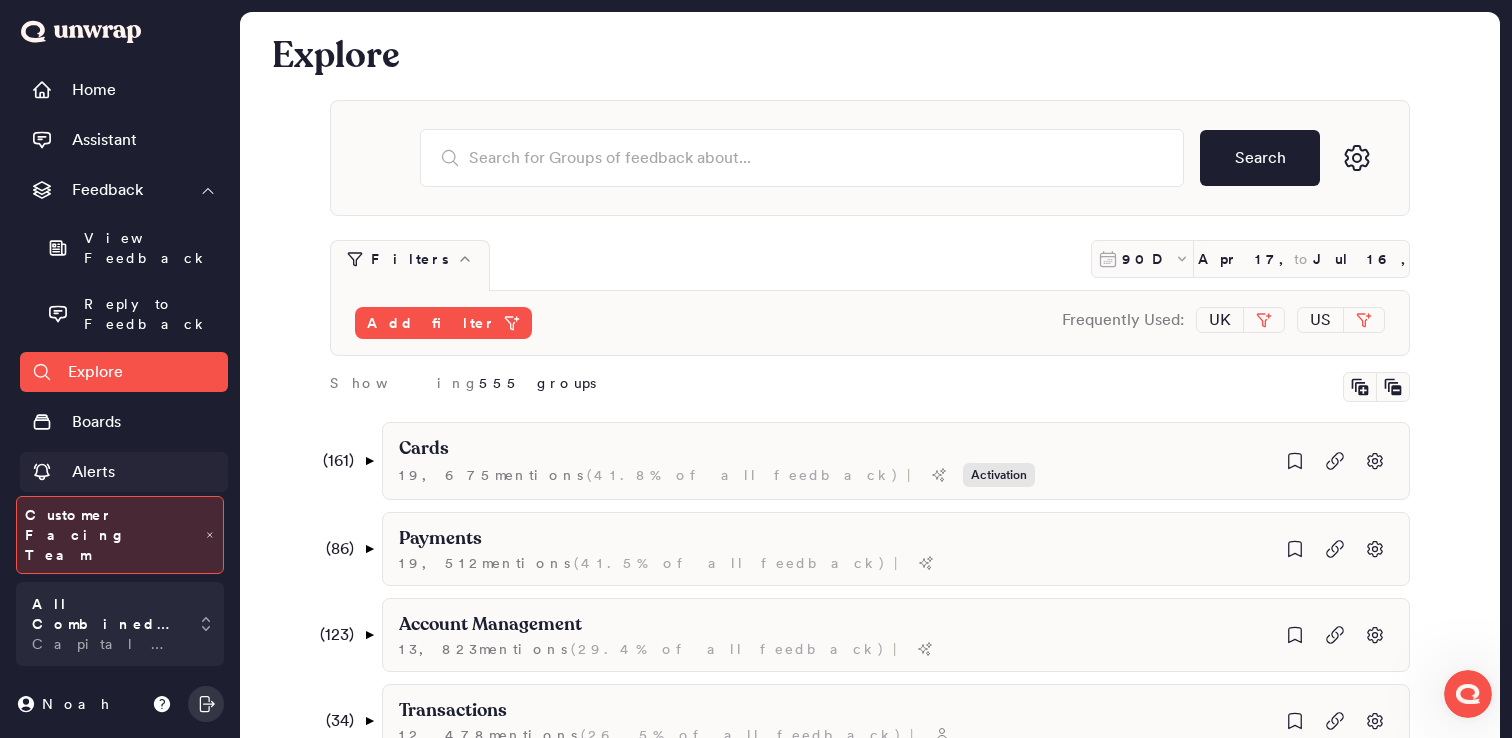 scroll, scrollTop: 176, scrollLeft: 0, axis: vertical 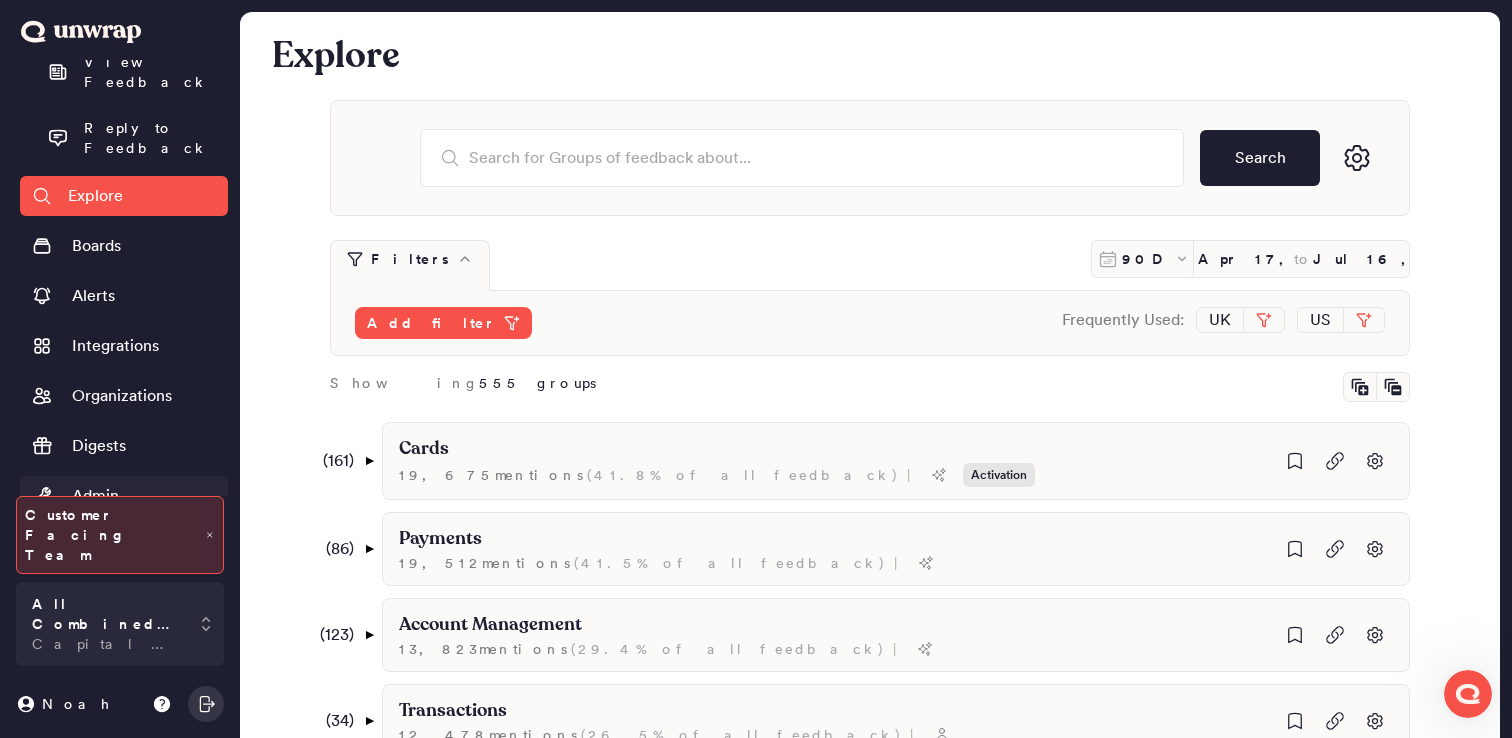 click on "Admin" at bounding box center [124, 496] 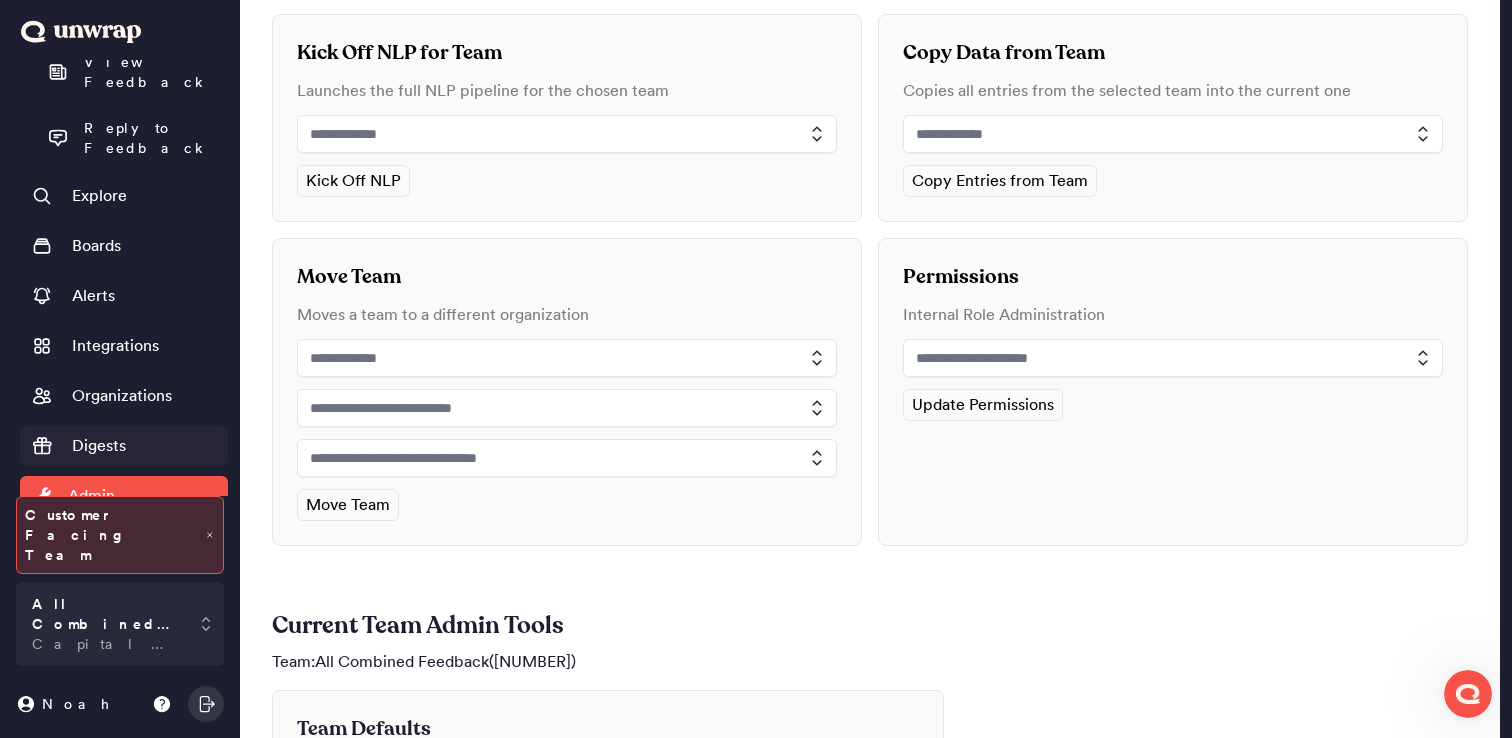 scroll, scrollTop: 87, scrollLeft: 0, axis: vertical 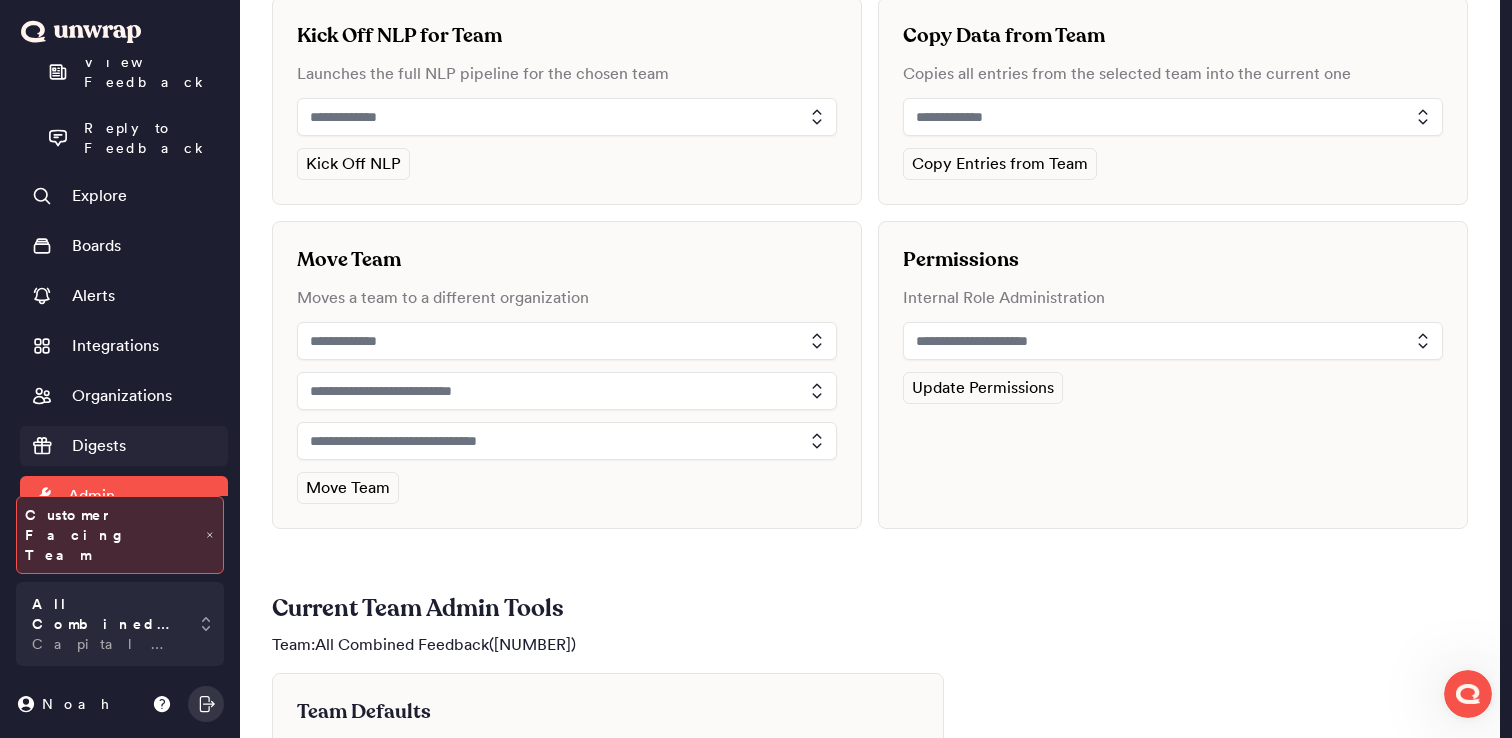 click on "Digests" at bounding box center (124, 446) 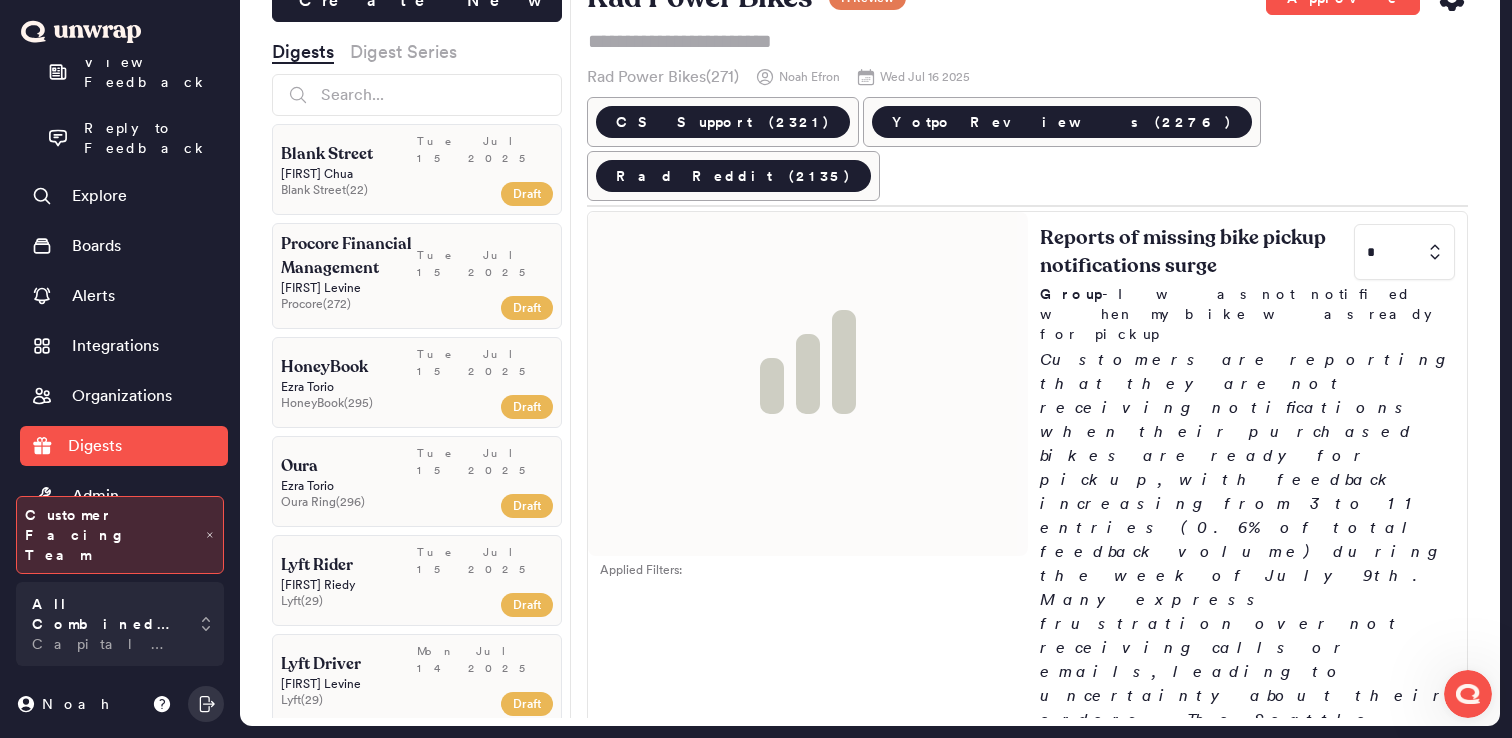 scroll, scrollTop: 0, scrollLeft: 0, axis: both 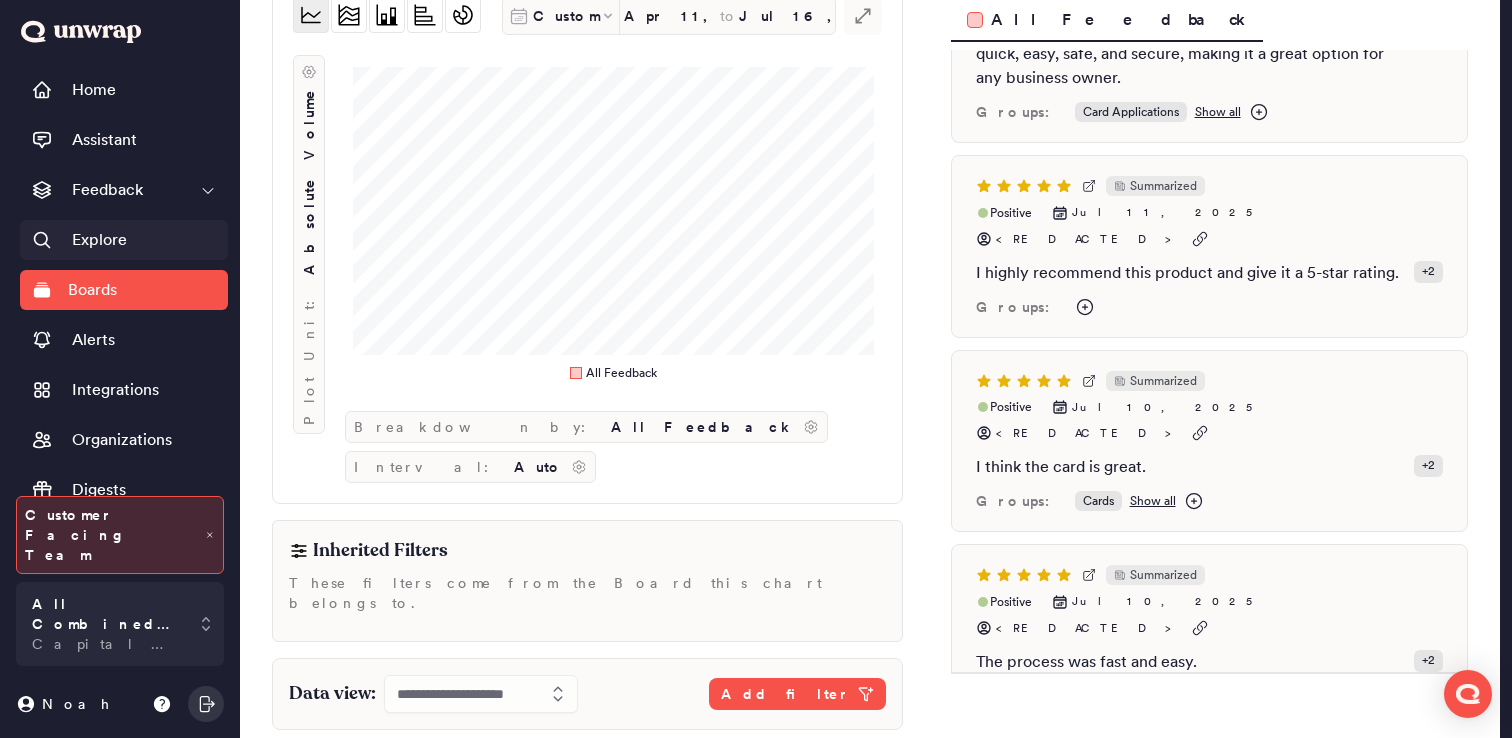 click on "Explore" at bounding box center [99, 240] 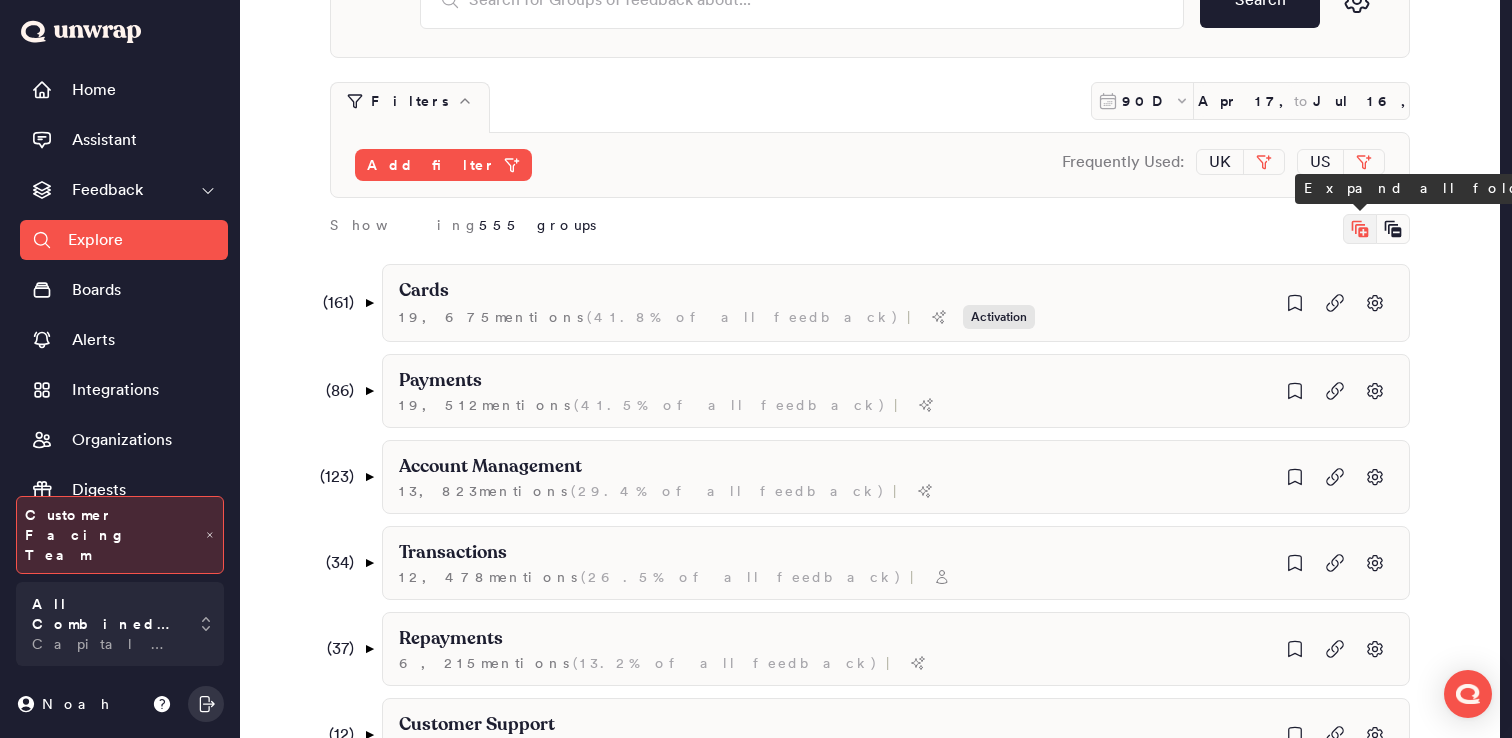 click at bounding box center (1360, 229) 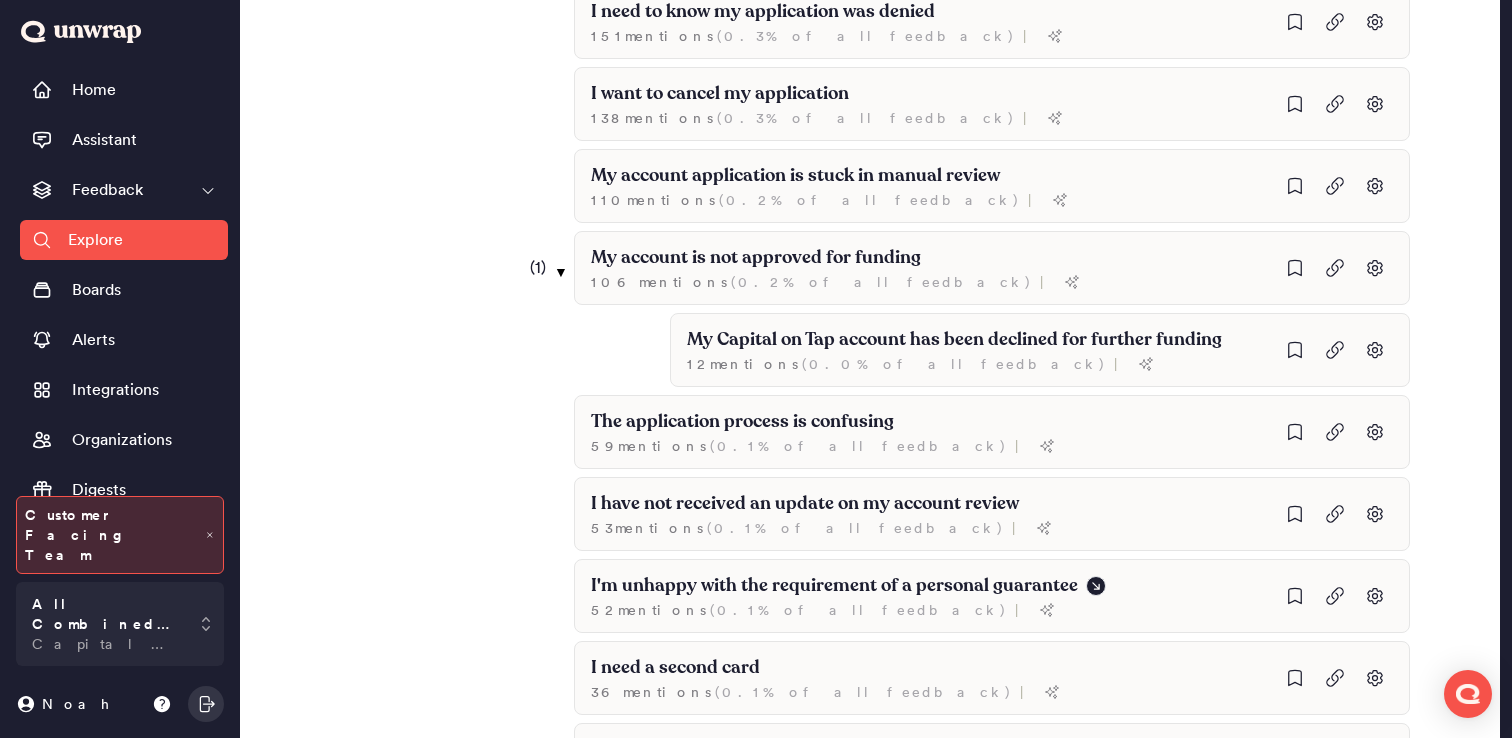 scroll, scrollTop: 3182, scrollLeft: 0, axis: vertical 